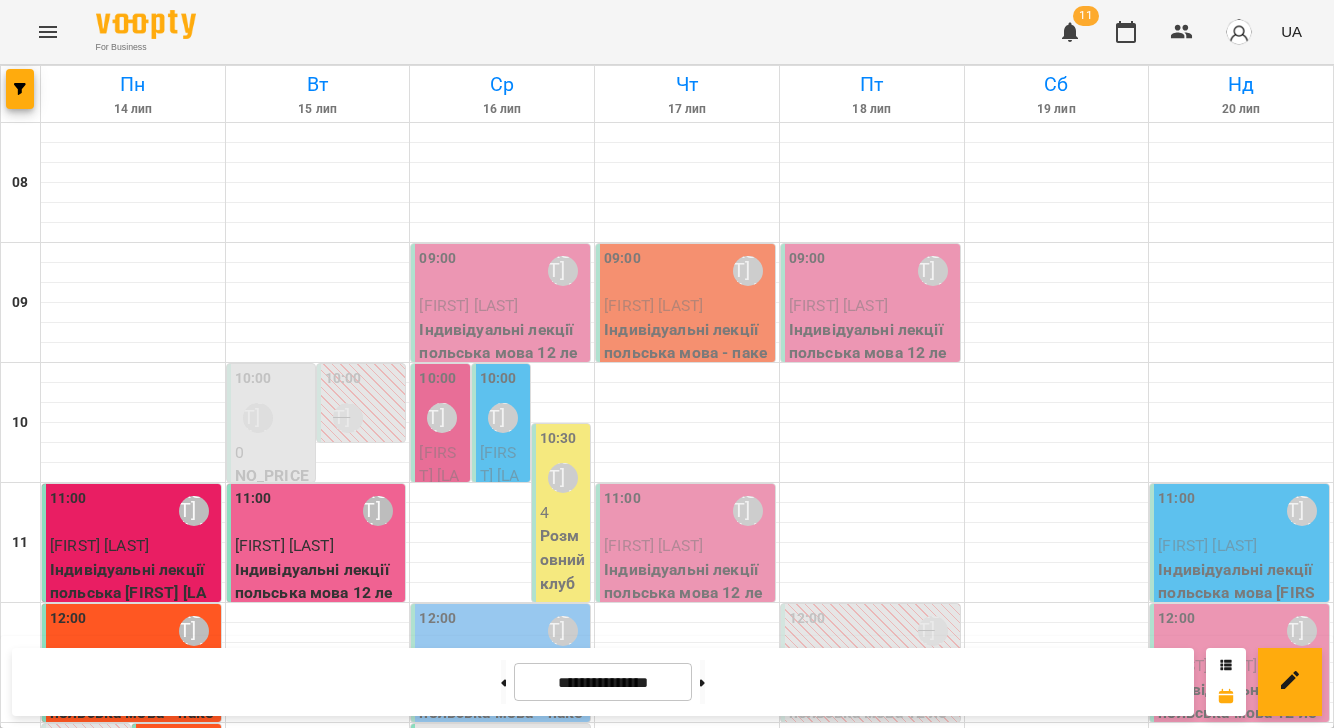 scroll, scrollTop: 0, scrollLeft: 0, axis: both 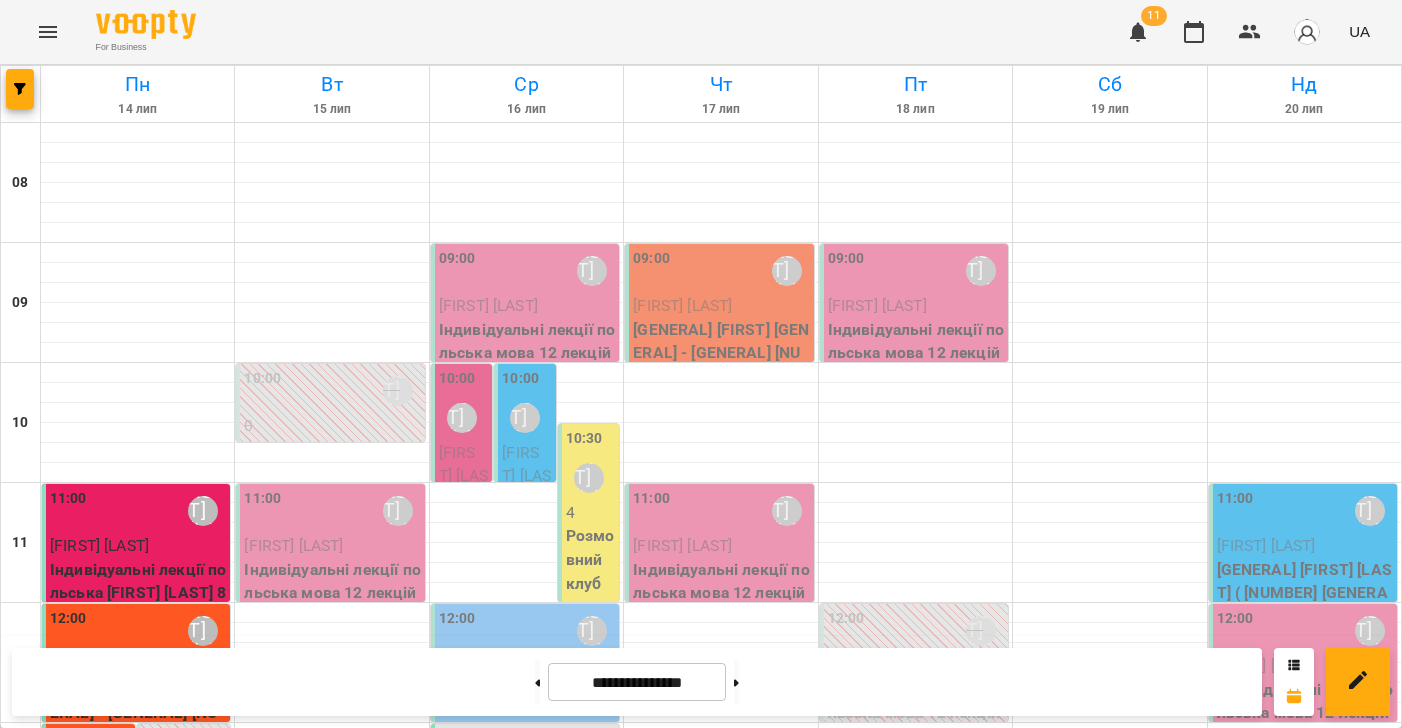 click at bounding box center (48, 32) 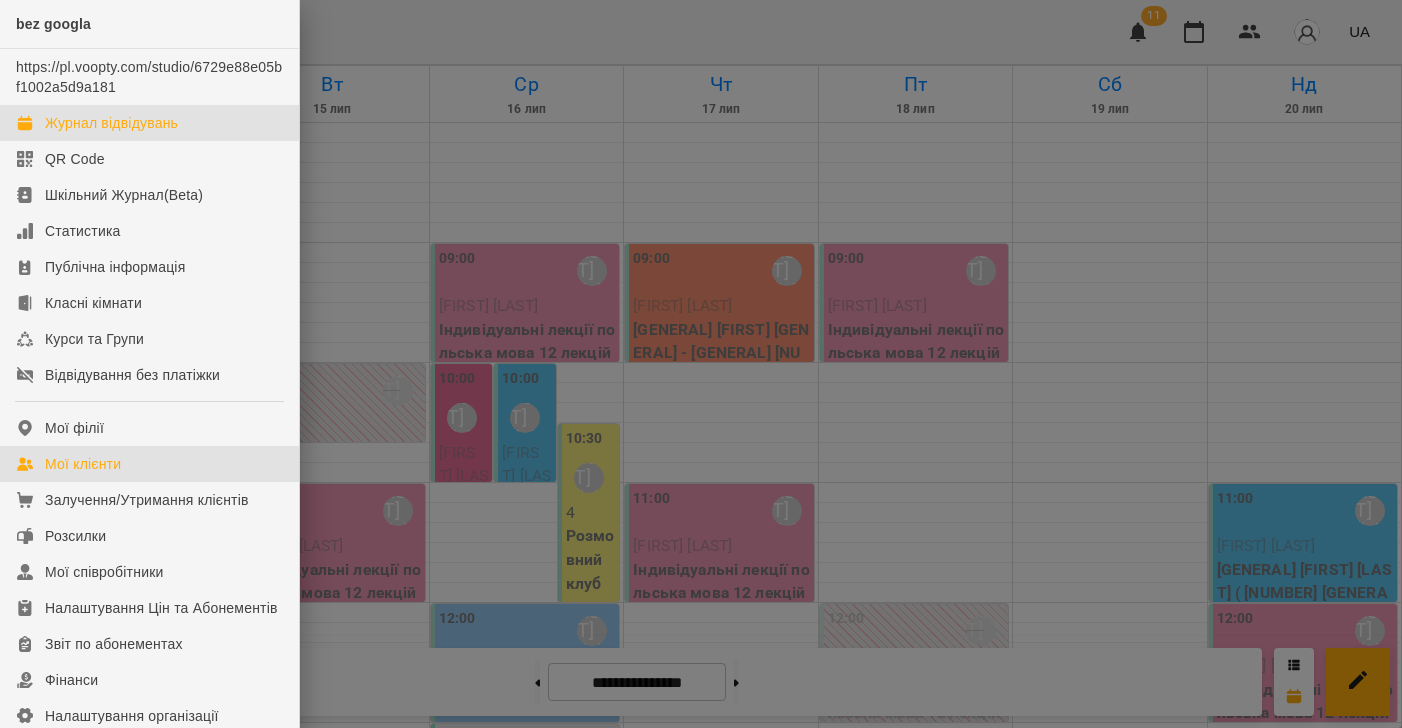 drag, startPoint x: 92, startPoint y: 465, endPoint x: 323, endPoint y: 204, distance: 348.5427 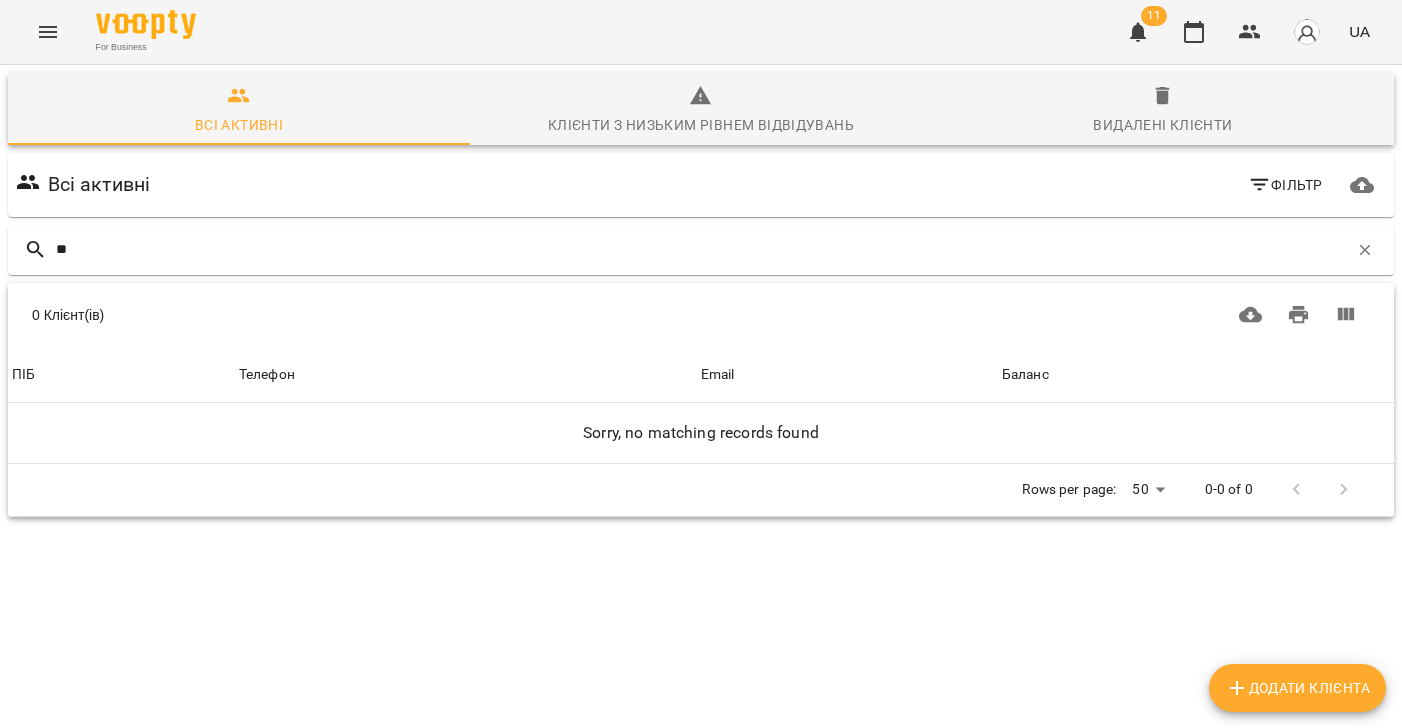 type on "*" 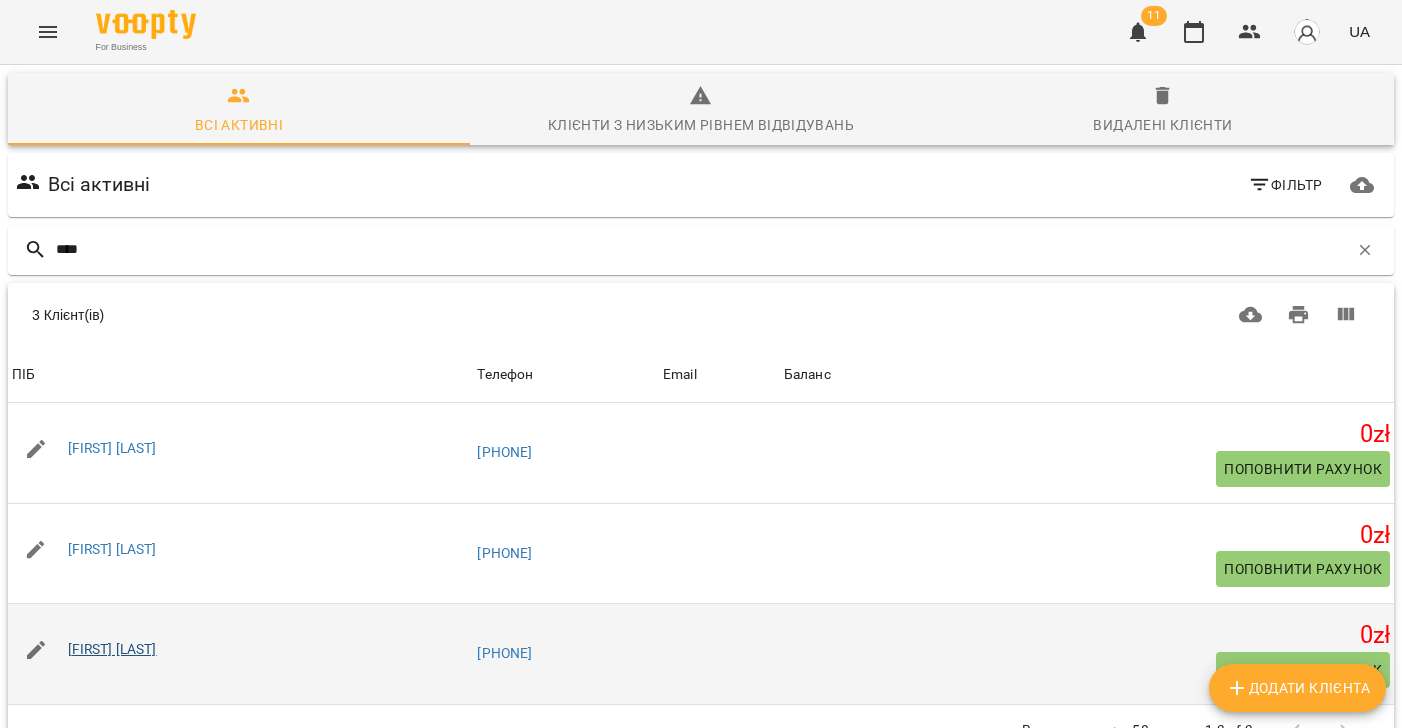 type on "****" 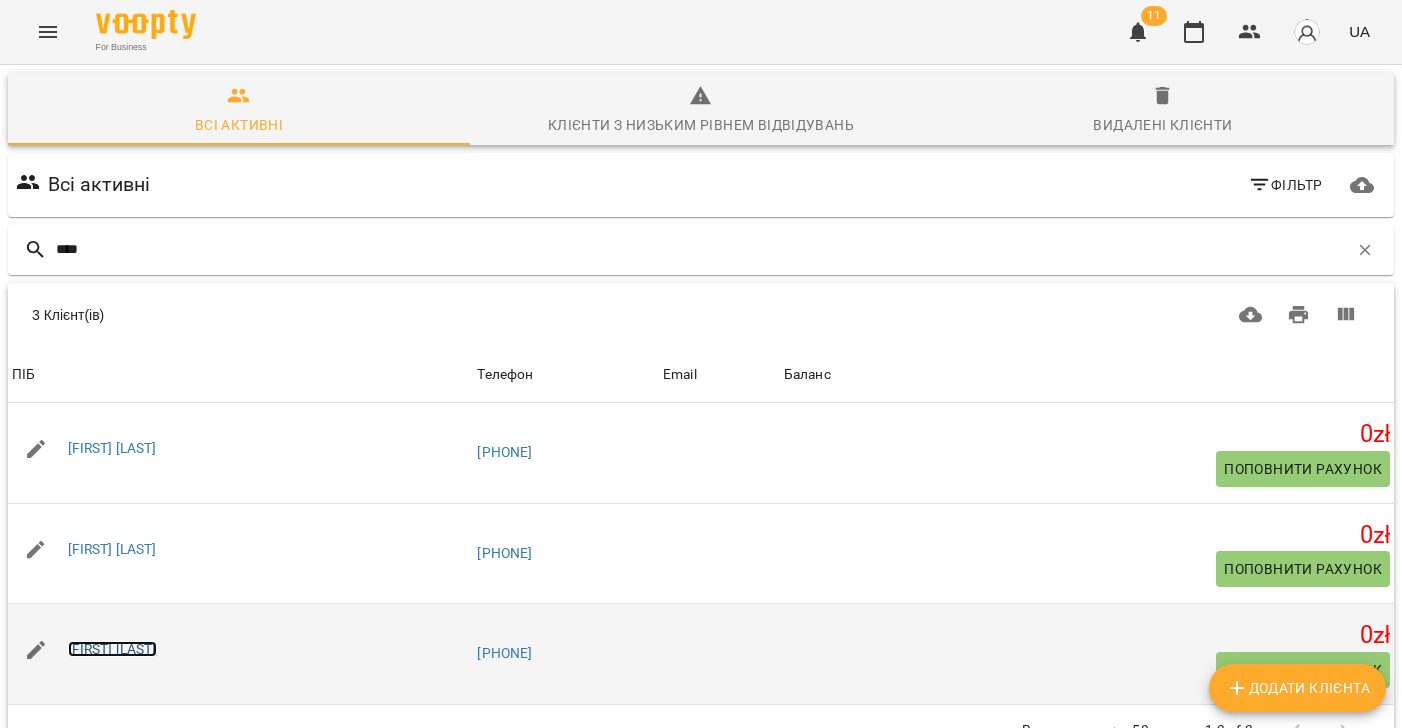 click on "[FIRST] [LAST]" at bounding box center [112, 649] 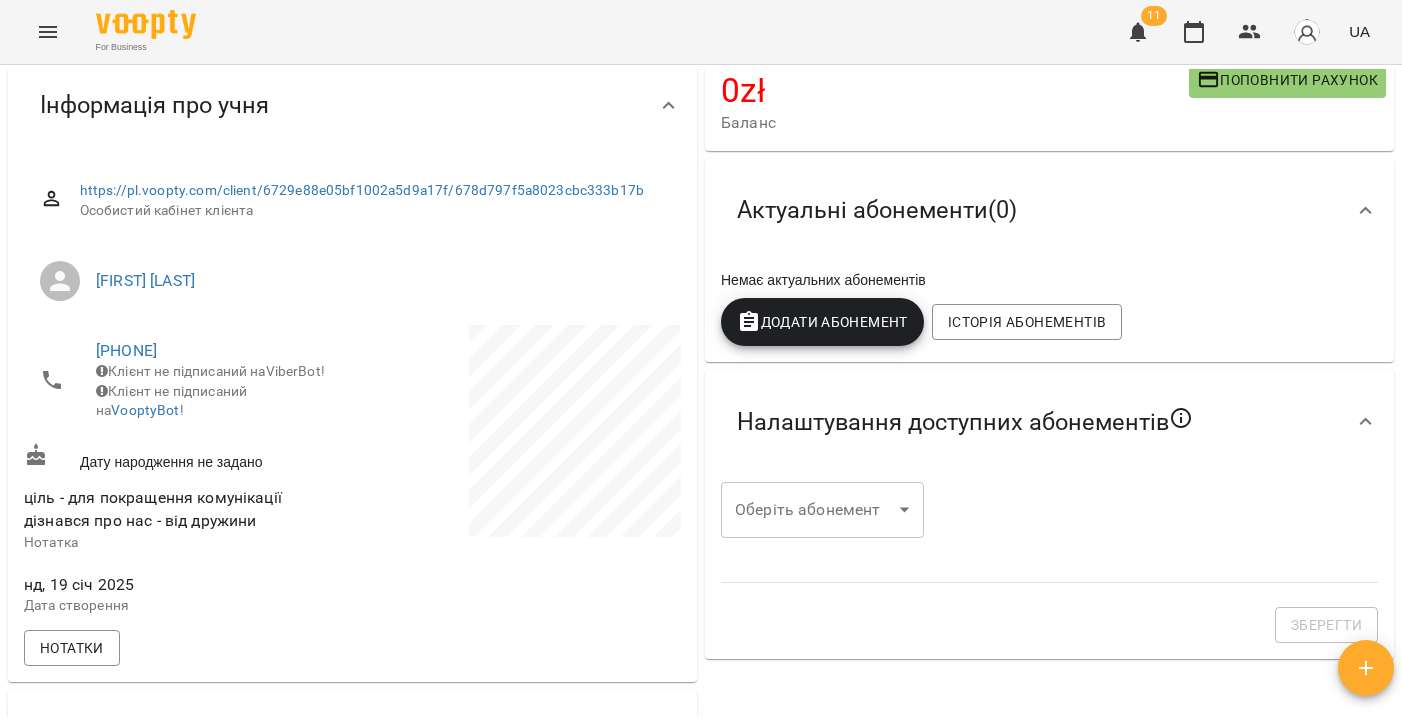 scroll, scrollTop: 196, scrollLeft: 0, axis: vertical 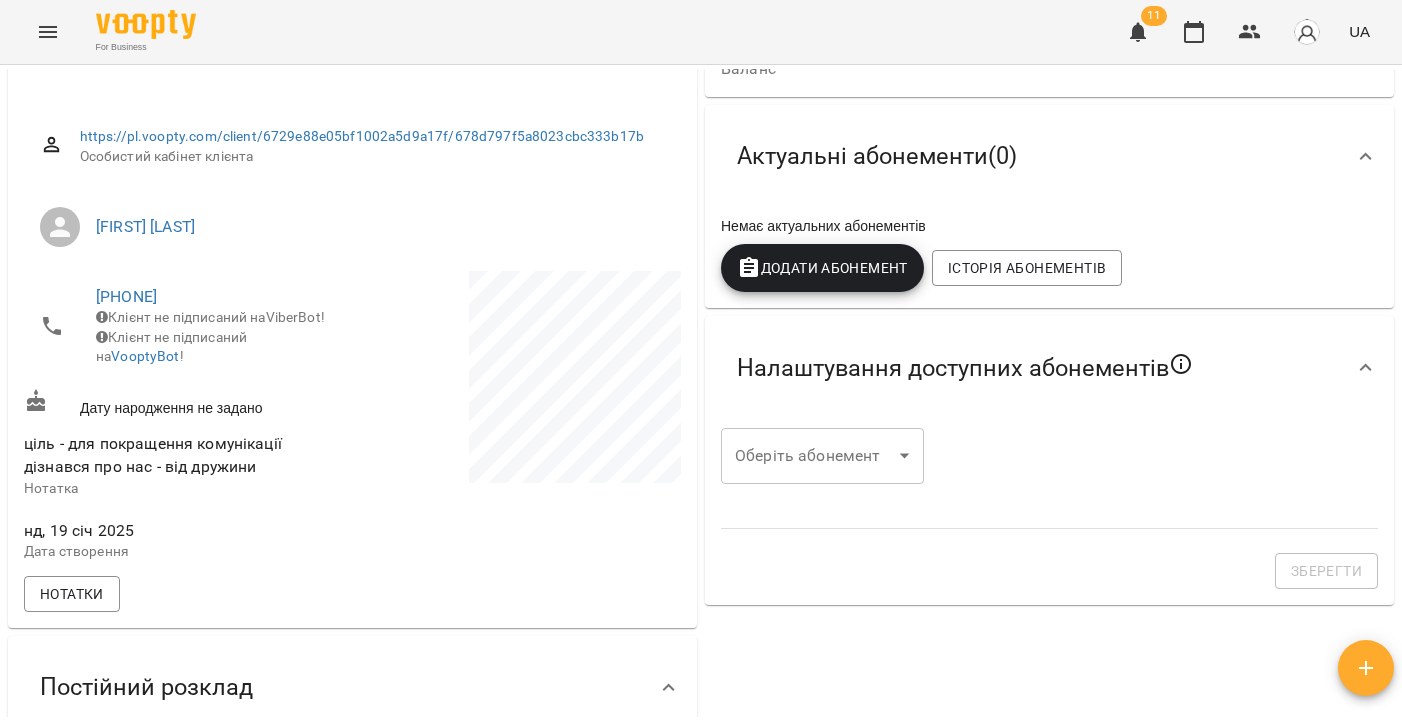 click on "For Business 11 UA Мої клієнти / [FIRST] [LAST] [FIRST] [LAST] 0 zł Баланс Поповнити рахунок Актуальні абонементи ( 0 ) Немає актуальних абонементів Додати Абонемент Історія абонементів Налаштування доступних абонементів Оберіть абонемент ​ Оберіть абонемент Зберегти Інформація про учня https://pl.voopty.com/client/6729e88e05bf1002a5d9a17f/678d797f5a8023cbc333b17b Особистий кабінет клієнта [FIRST] [LAST]  [PHONE] Клієнт не підписаний на  ViberBot! Клієнт не підписаний на  VooptyBot ! Дату народження не задано ціль - для покращення комунікації
дізнався про нас - від дружини  Нотатка З З" at bounding box center [701, 396] 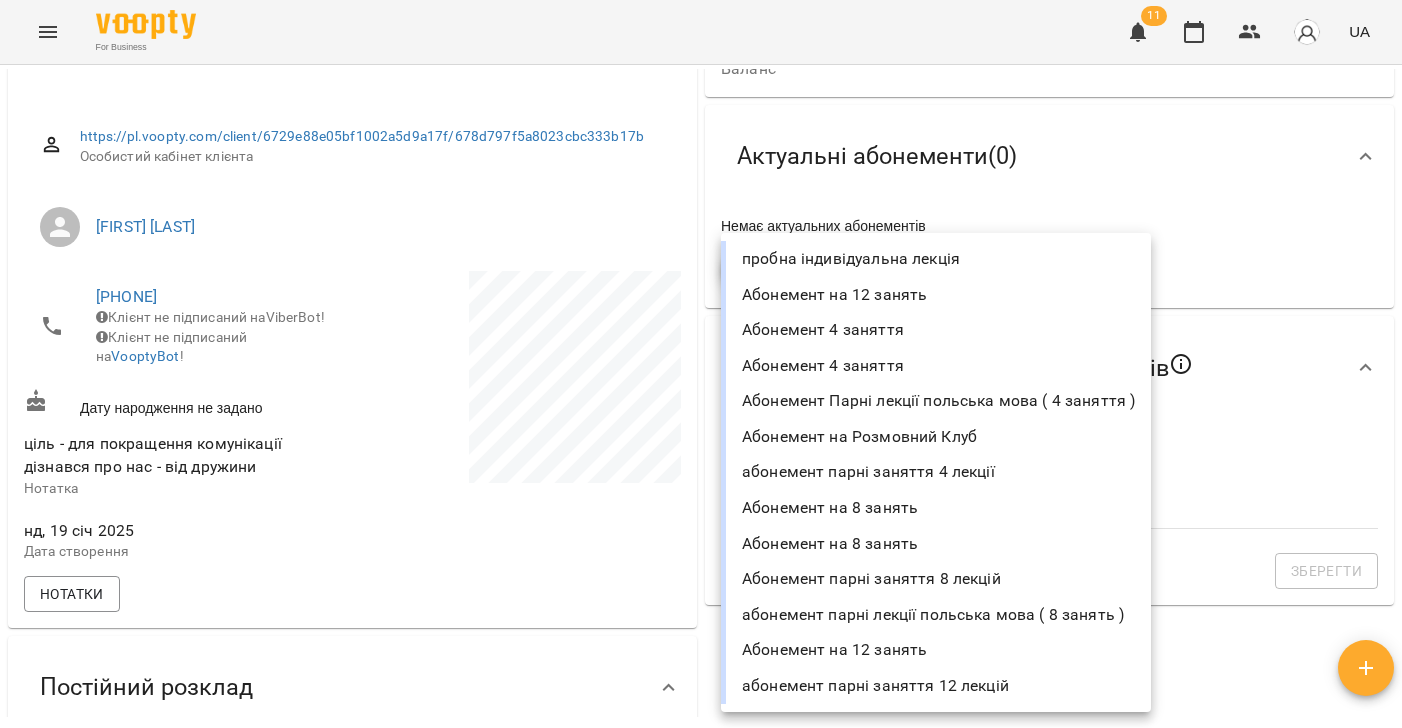drag, startPoint x: 1267, startPoint y: 447, endPoint x: 1265, endPoint y: 457, distance: 10.198039 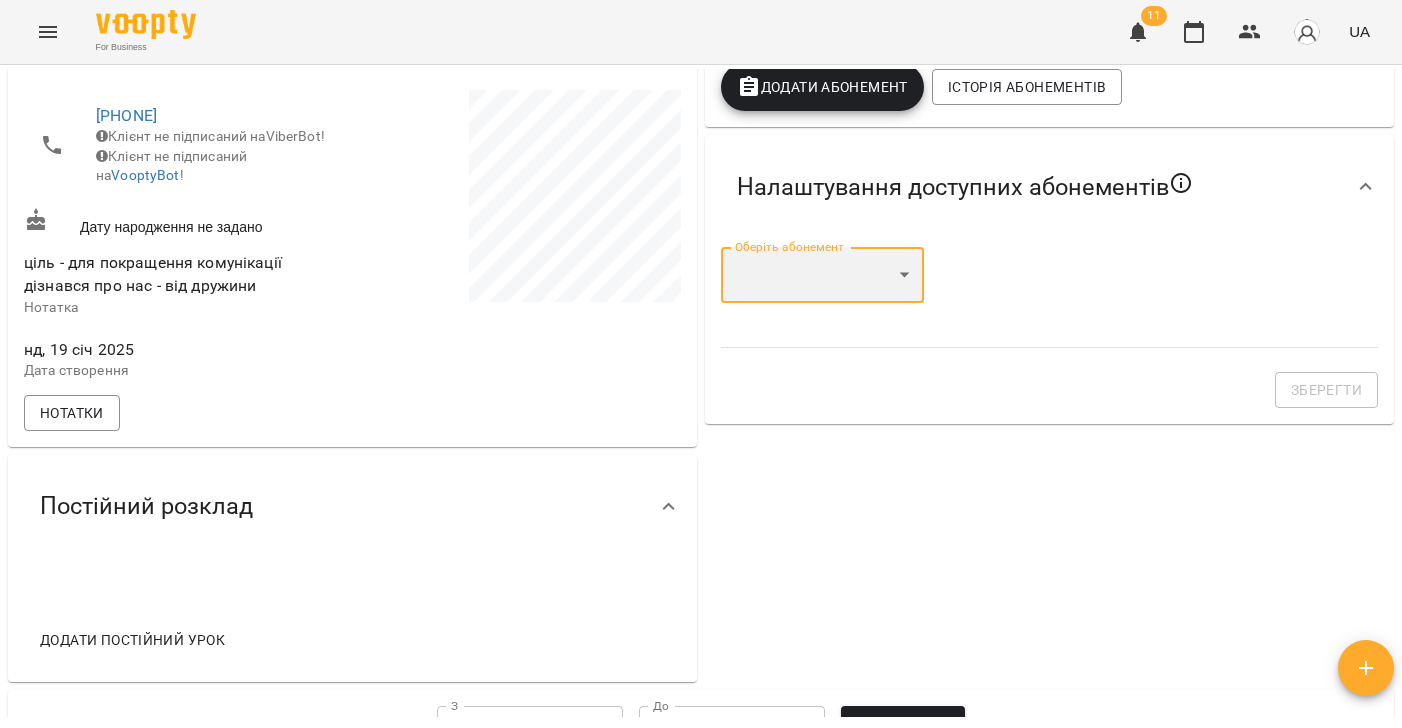 scroll, scrollTop: 383, scrollLeft: 0, axis: vertical 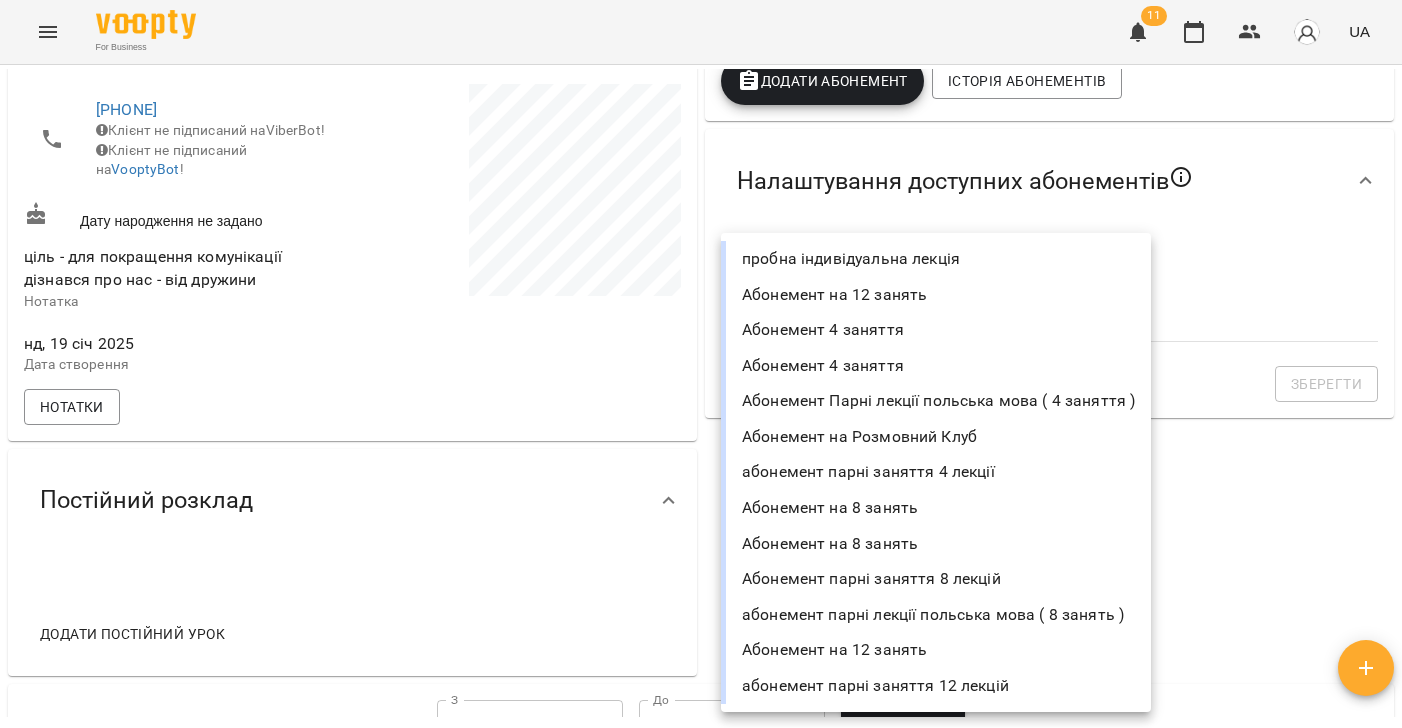 click on "For Business 11 UA Мої клієнти / [FIRST] [LAST] [FIRST] [LAST] 0 zł Баланс Поповнити рахунок Актуальні абонементи ( 0 ) Немає актуальних абонементів Додати Абонемент Історія абонементів Налаштування доступних абонементів Оберіть абонемент ​ Оберіть абонемент Зберегти Інформація про учня https://pl.voopty.com/client/6729e88e05bf1002a5d9a17f/678d797f5a8023cbc333b17b Особистий кабінет клієнта [FIRST] [LAST]  [PHONE] Клієнт не підписаний на  ViberBot! Клієнт не підписаний на  VooptyBot ! Дату народження не задано ціль - для покращення комунікації
дізнався про нас - від дружини  Нотатка З З" at bounding box center (701, 396) 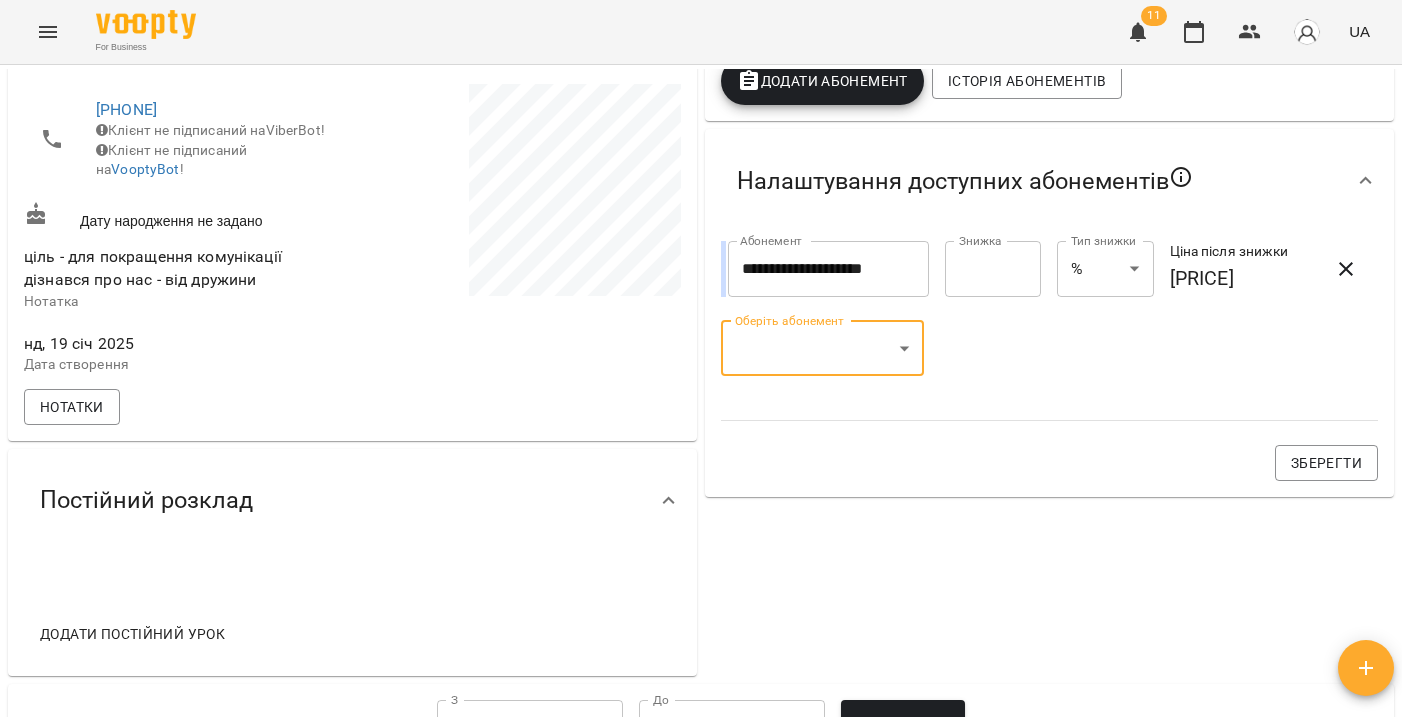 click on "[FIRST] [LAST] [FIRST] [LAST] [FIRST] [LAST]" at bounding box center (701, 396) 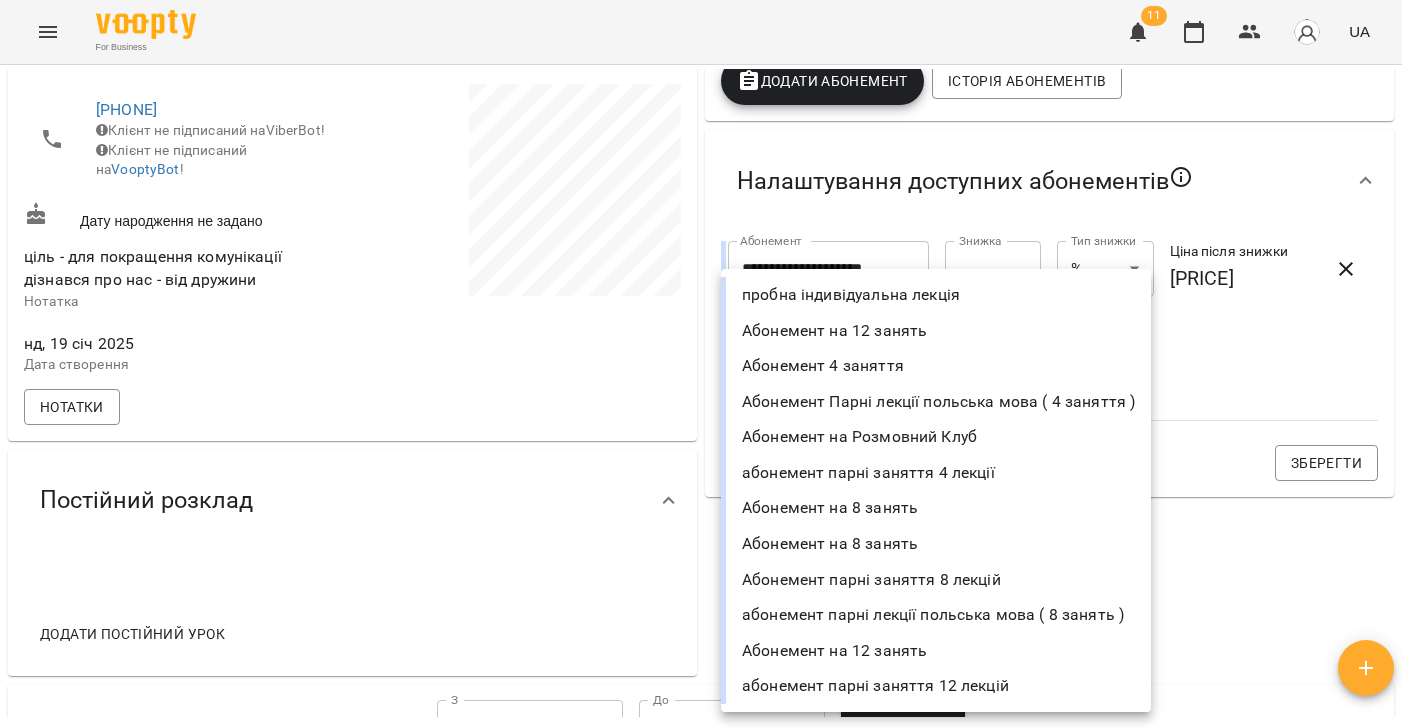 click on "Абонемент на 8 занять" at bounding box center (936, 508) 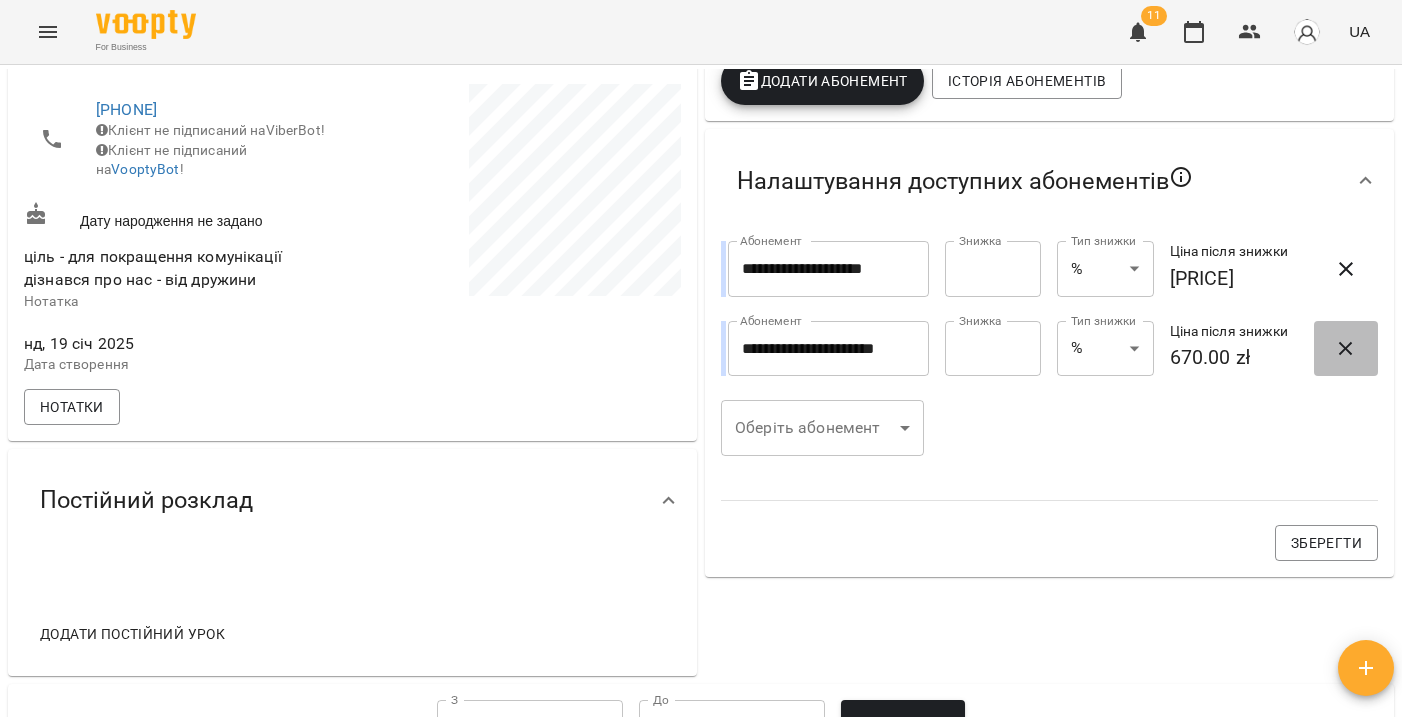 drag, startPoint x: 1357, startPoint y: 349, endPoint x: 1040, endPoint y: 363, distance: 317.309 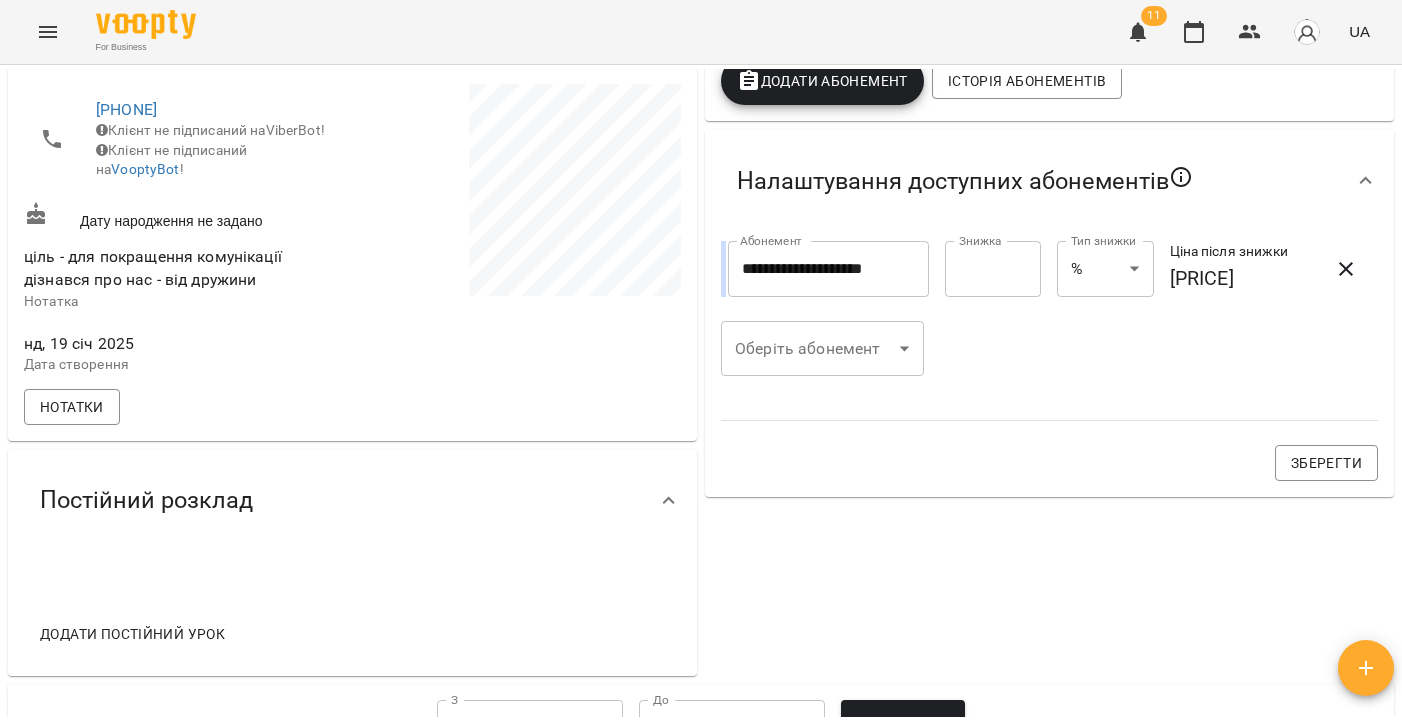 click on "[FIRST] [LAST] [FIRST] [LAST] [FIRST] [LAST]" at bounding box center [701, 396] 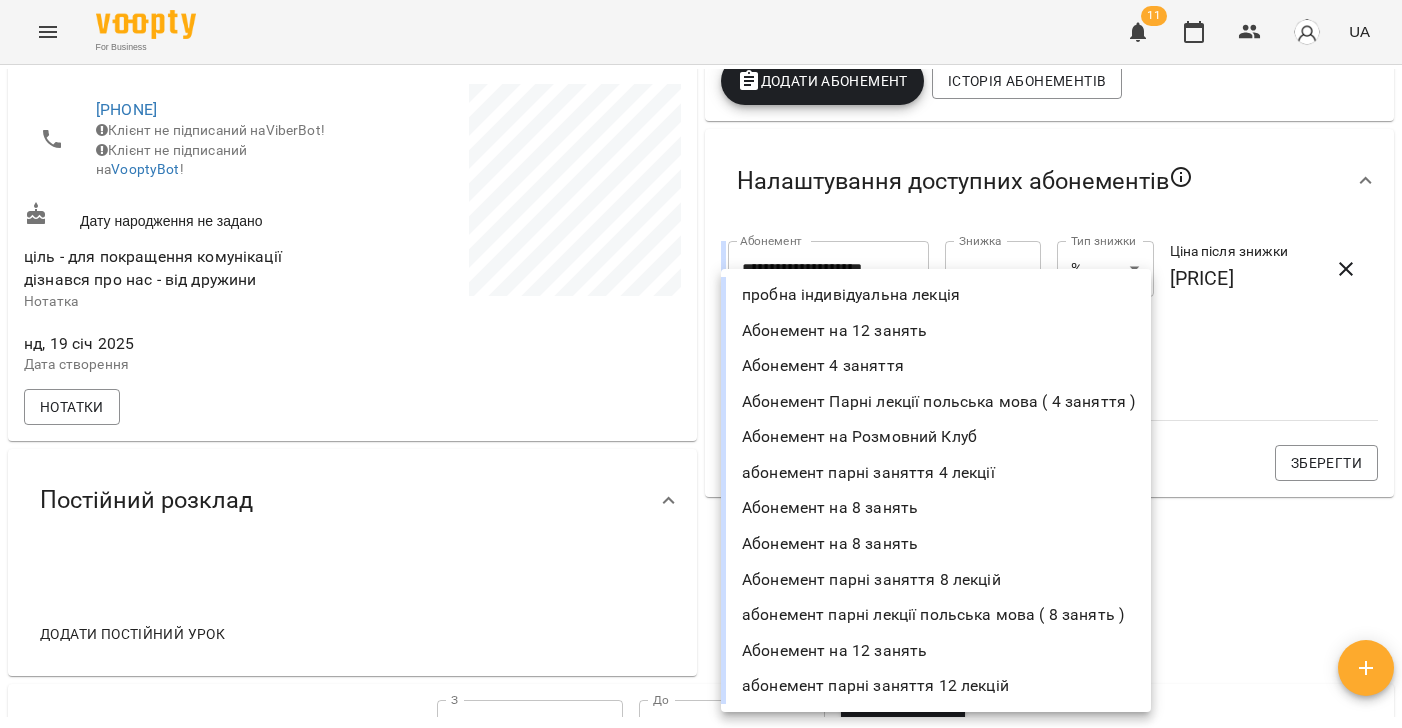 click on "Абонемент на 8 занять" at bounding box center [936, 544] 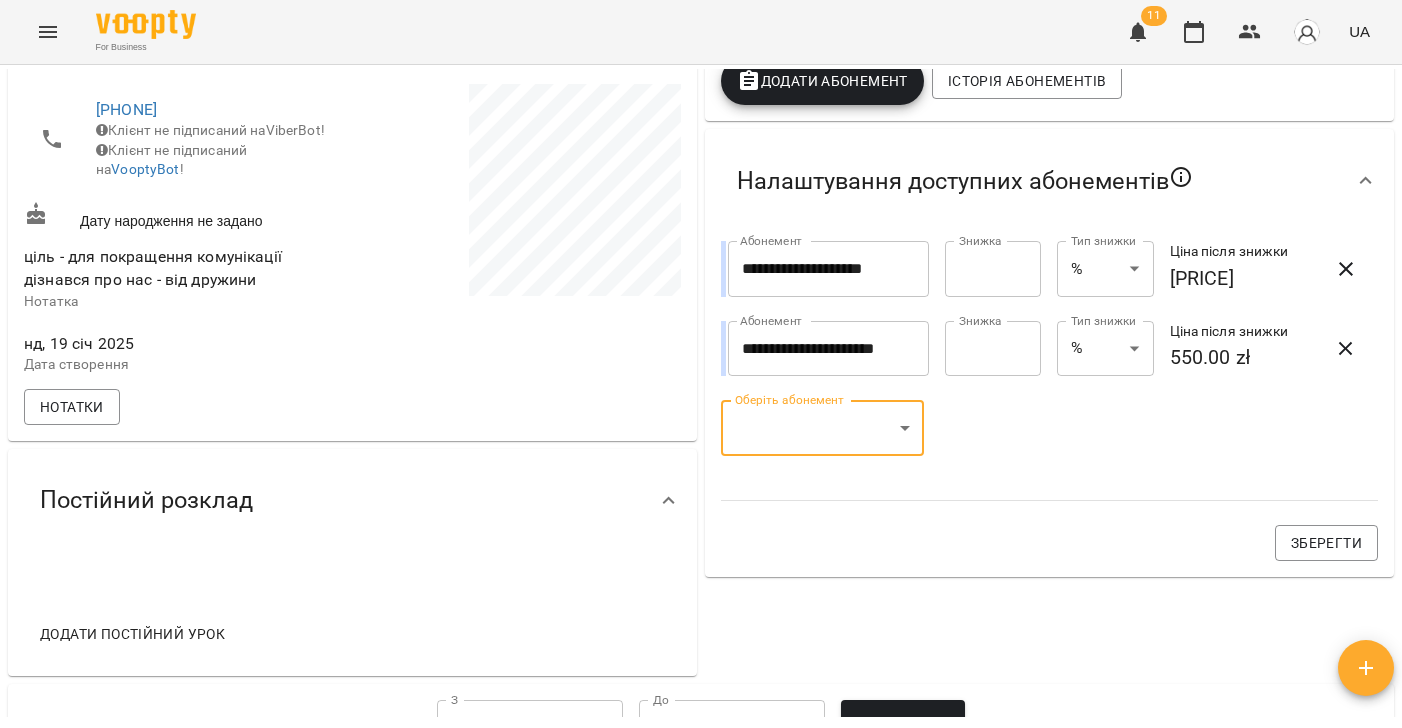 click on "**********" at bounding box center (701, 396) 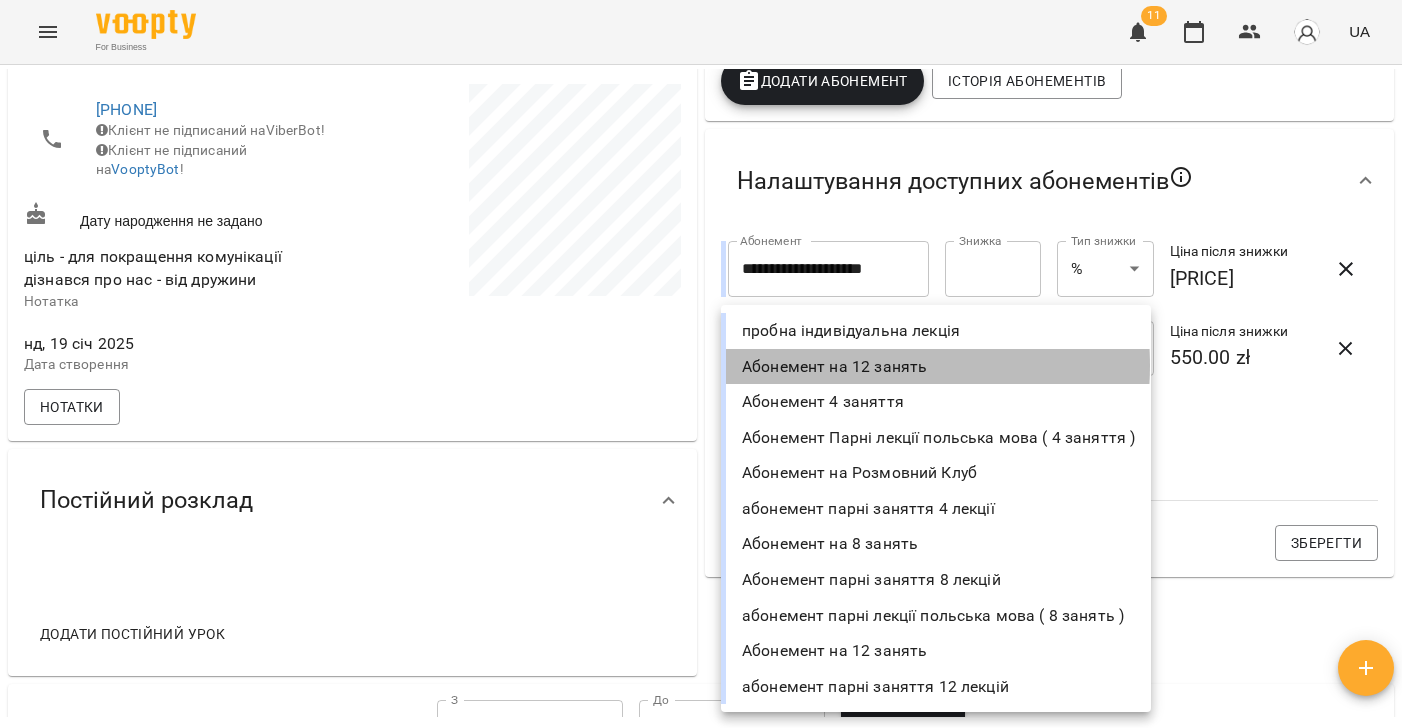 click on "Абонемент на 12 занять" at bounding box center [936, 367] 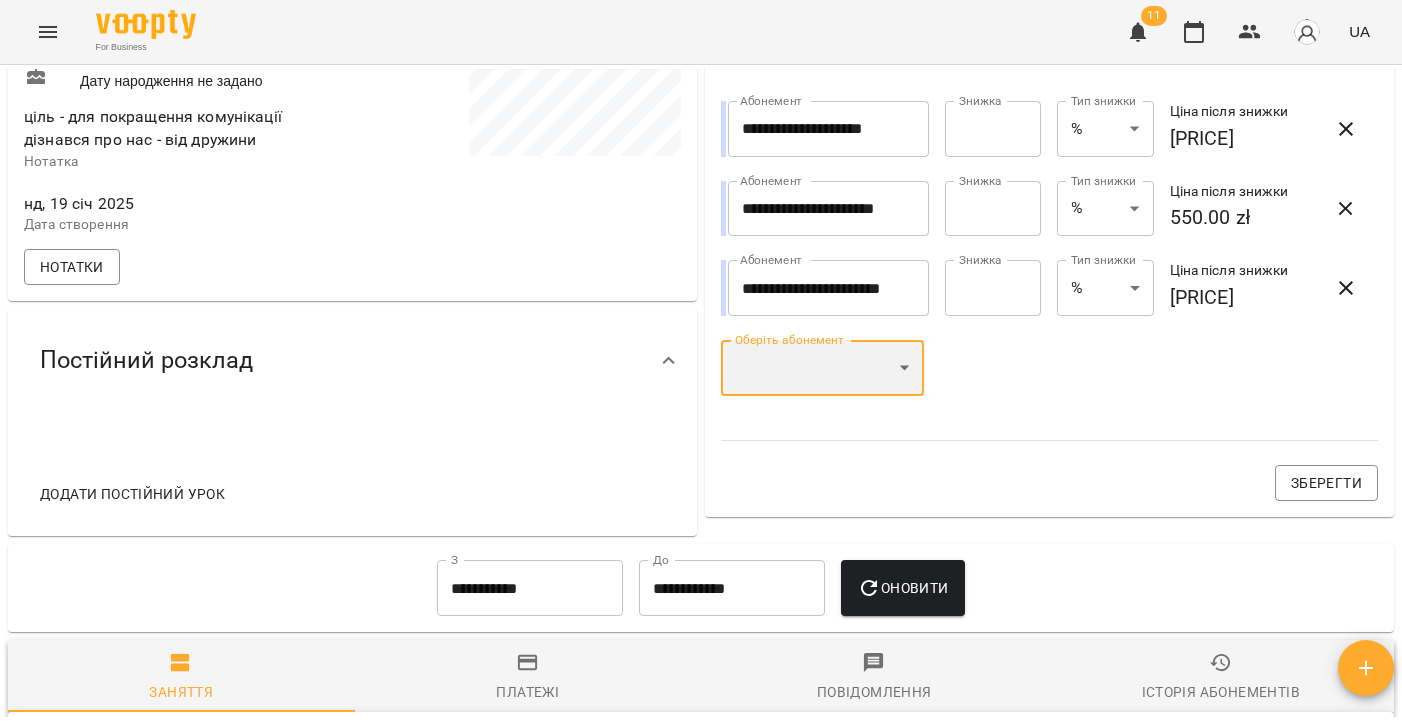 scroll, scrollTop: 549, scrollLeft: 0, axis: vertical 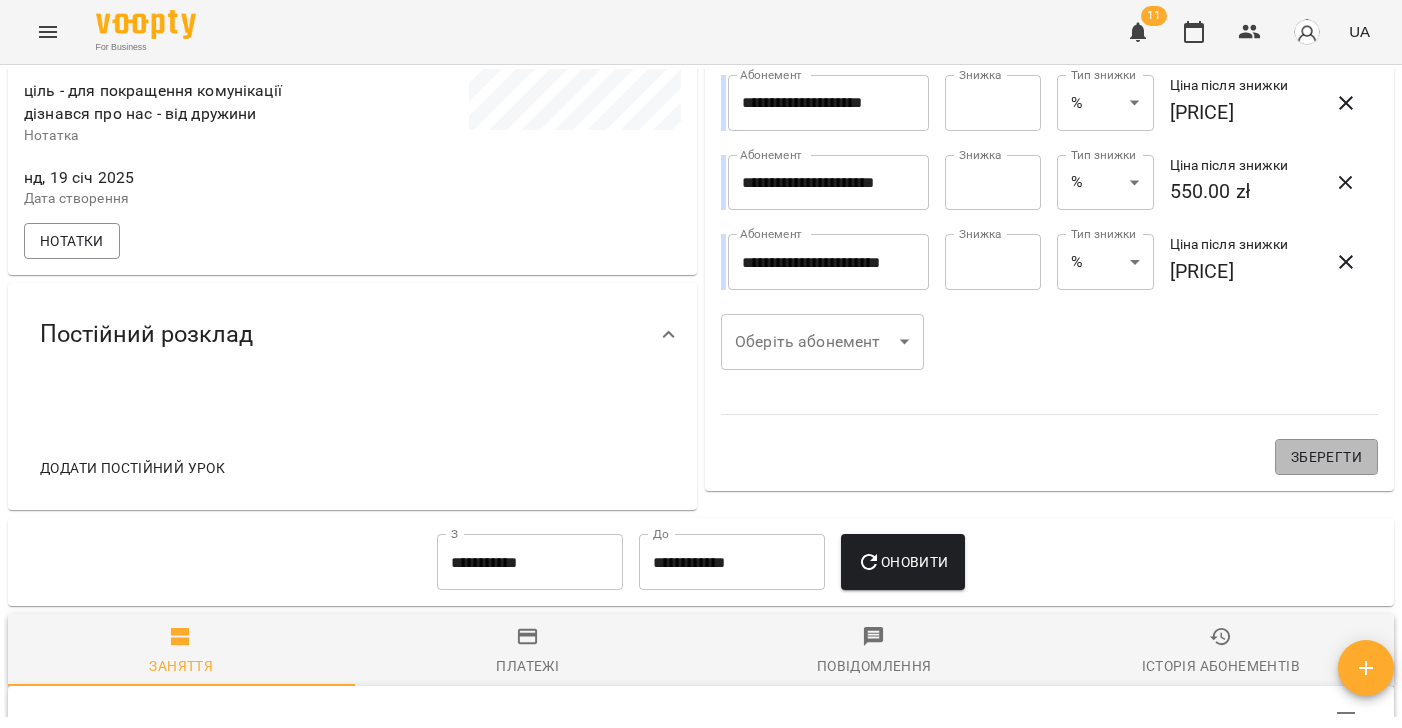 click on "Зберегти" at bounding box center (1326, 457) 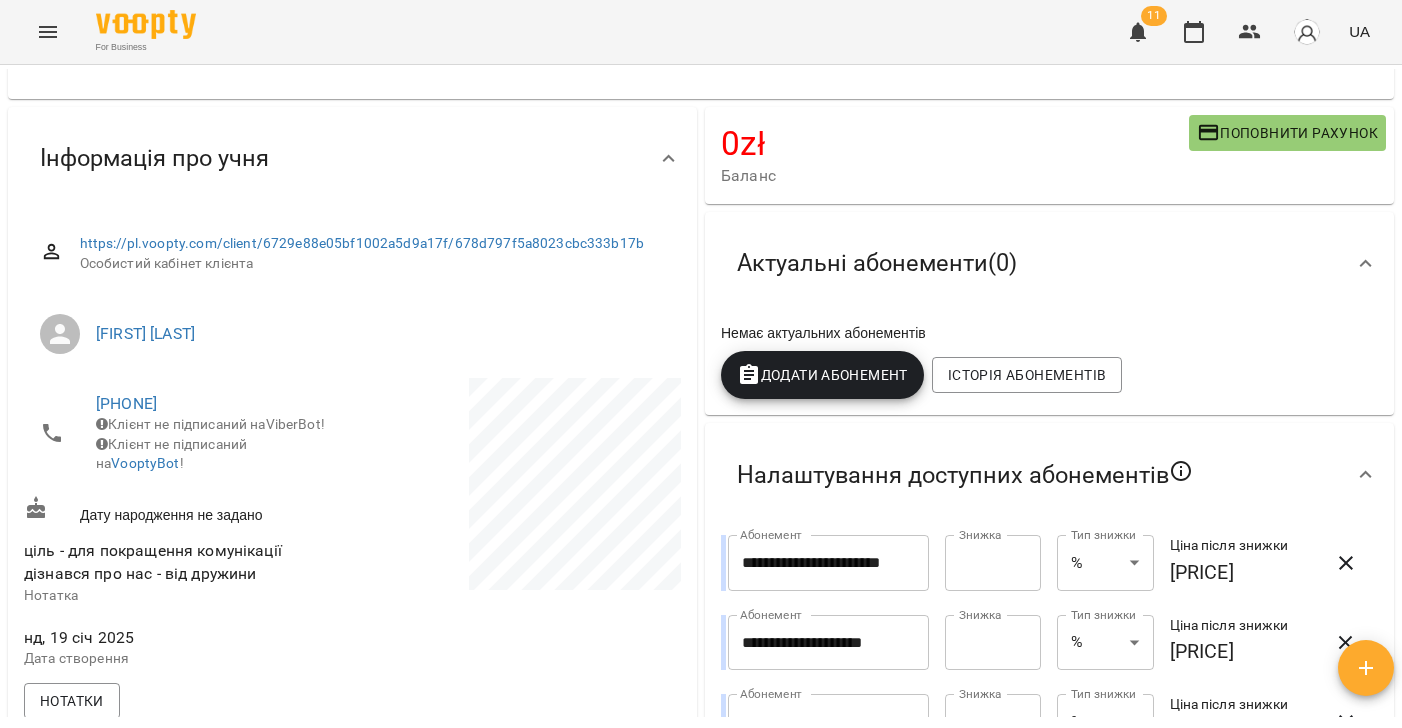 scroll, scrollTop: 81, scrollLeft: 0, axis: vertical 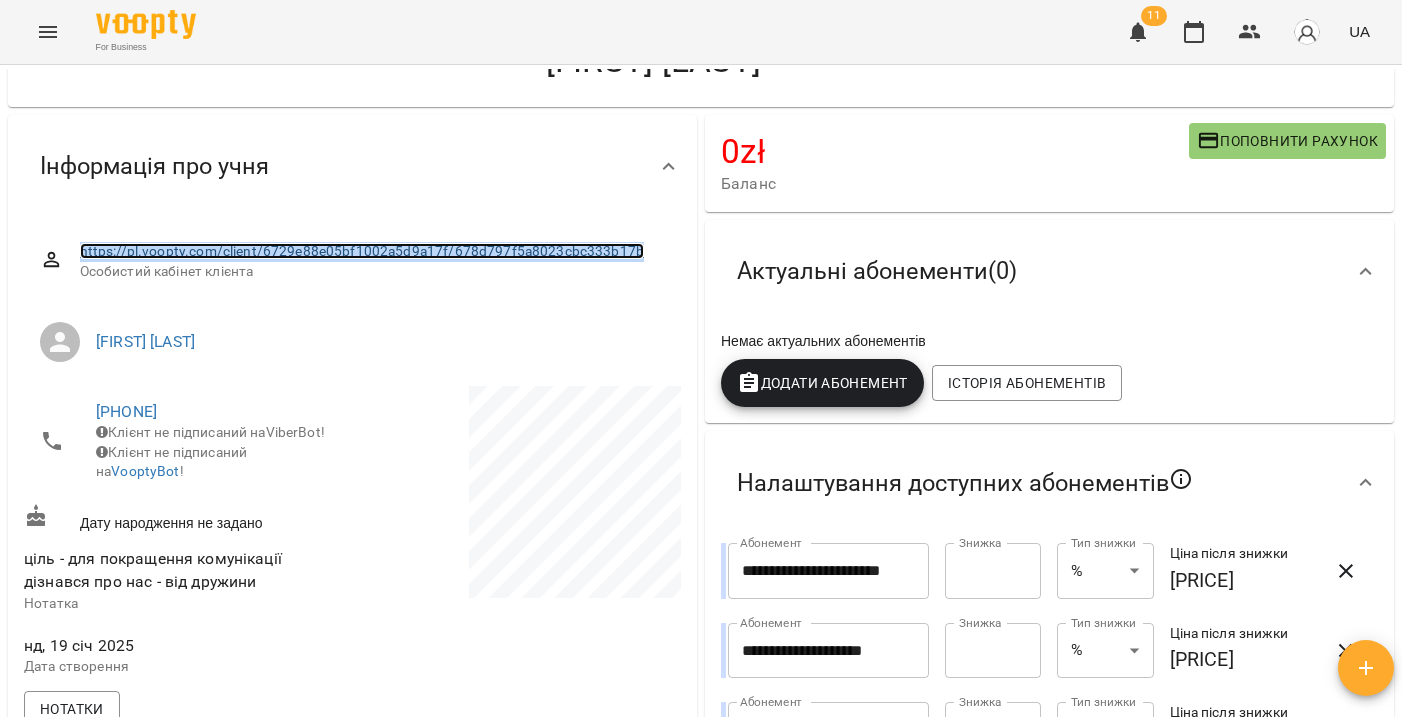 copy on "https://pl.voopty.com/client/6729e88e05bf1002a5d9a17f/678d797f5a8023cbc333b17b" 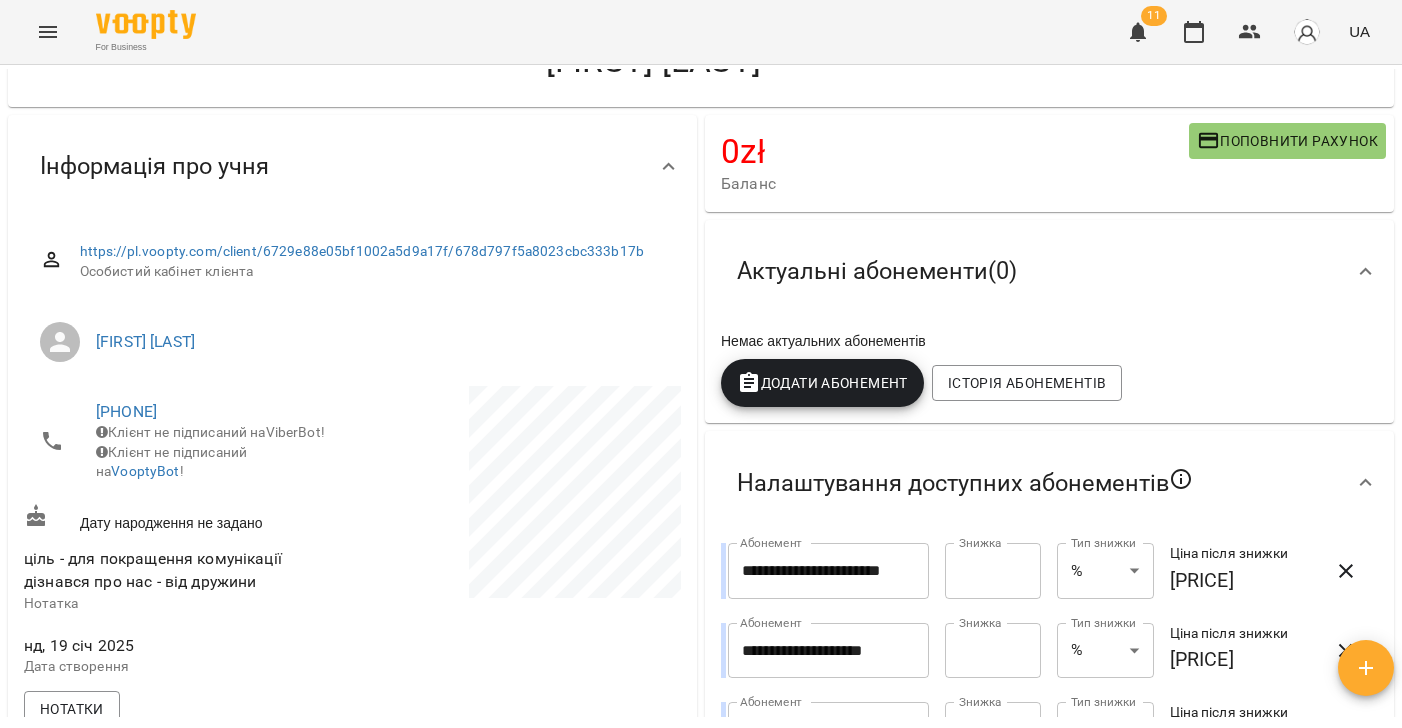 click on "[FIRST] [LAST]" at bounding box center (380, 342) 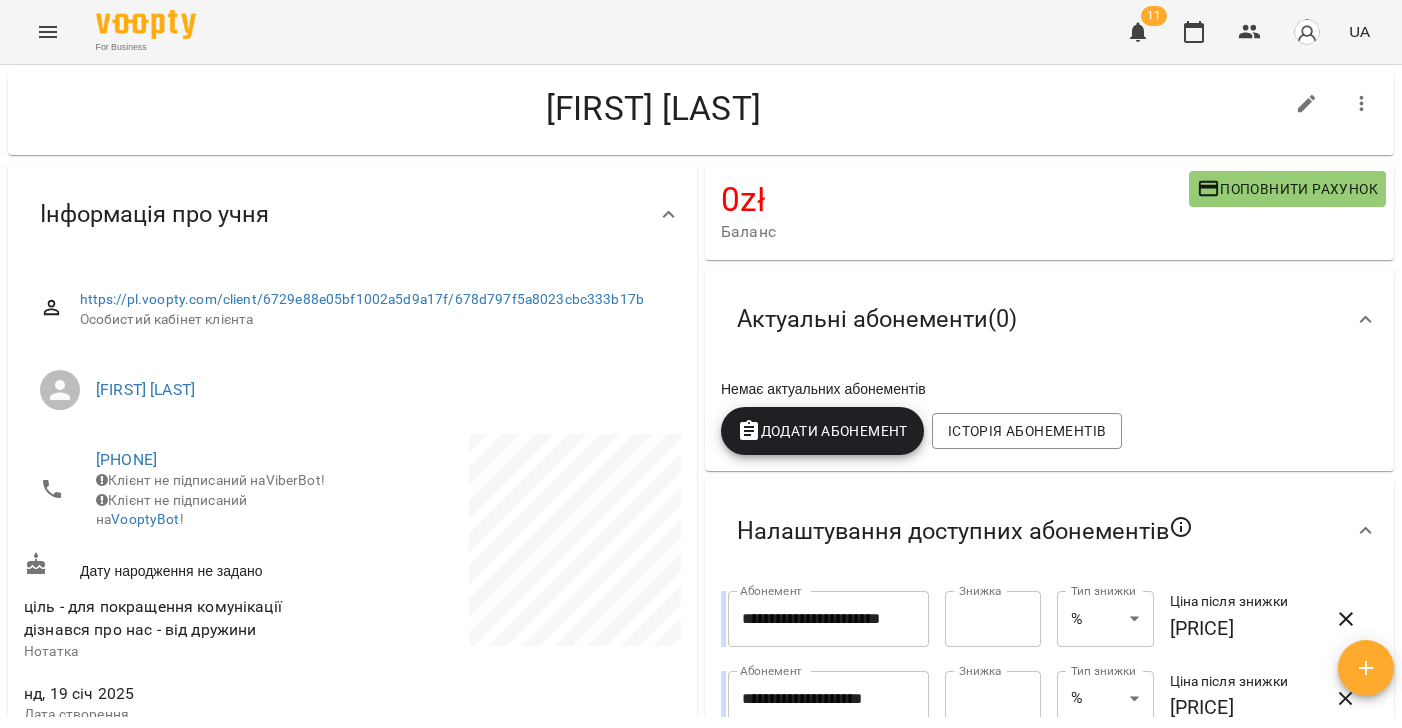 scroll, scrollTop: 0, scrollLeft: 0, axis: both 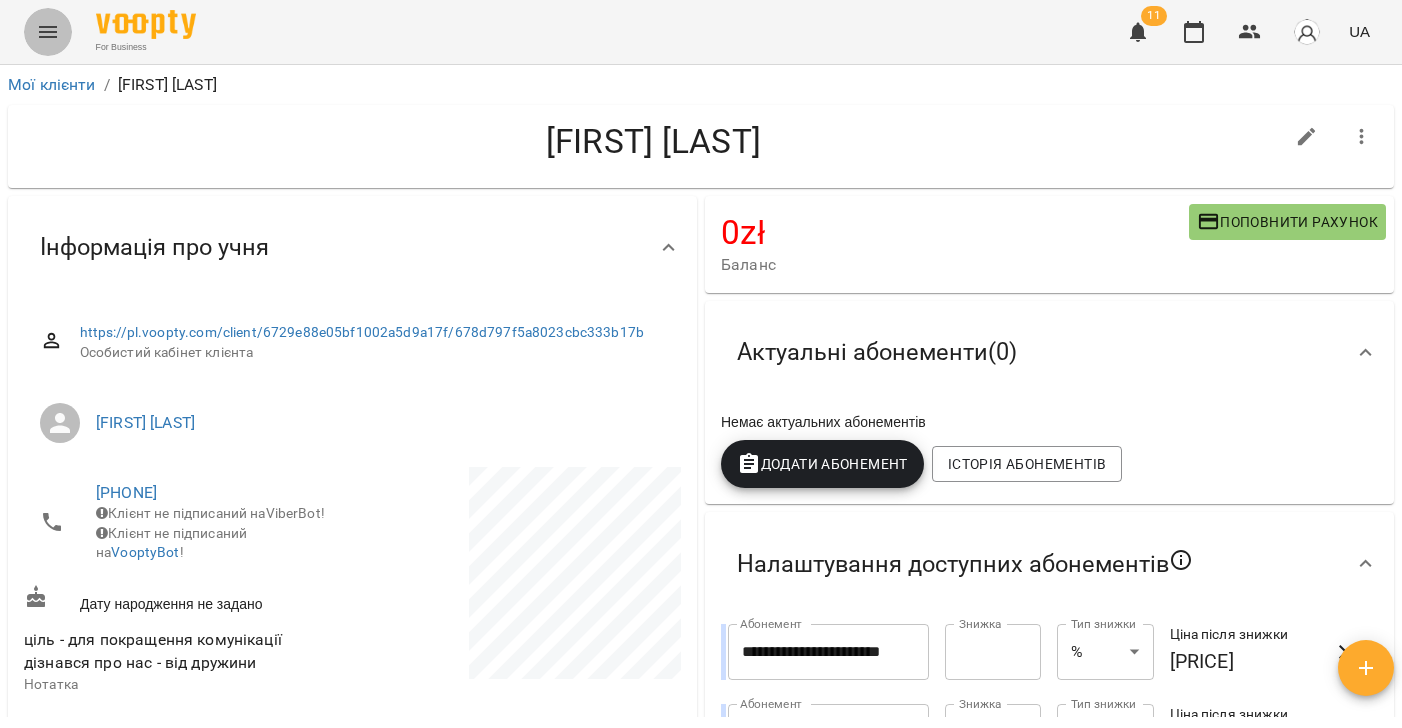 click 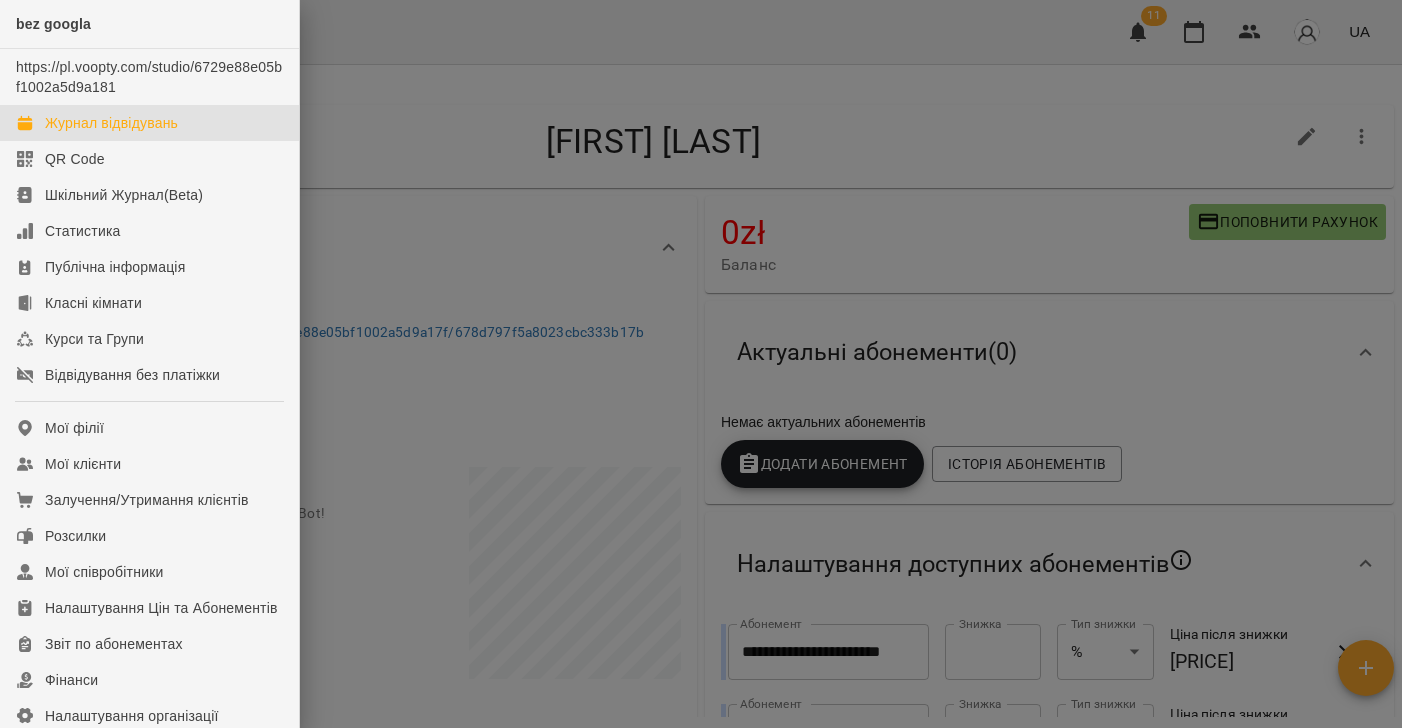 drag, startPoint x: 87, startPoint y: 126, endPoint x: 199, endPoint y: 116, distance: 112.44554 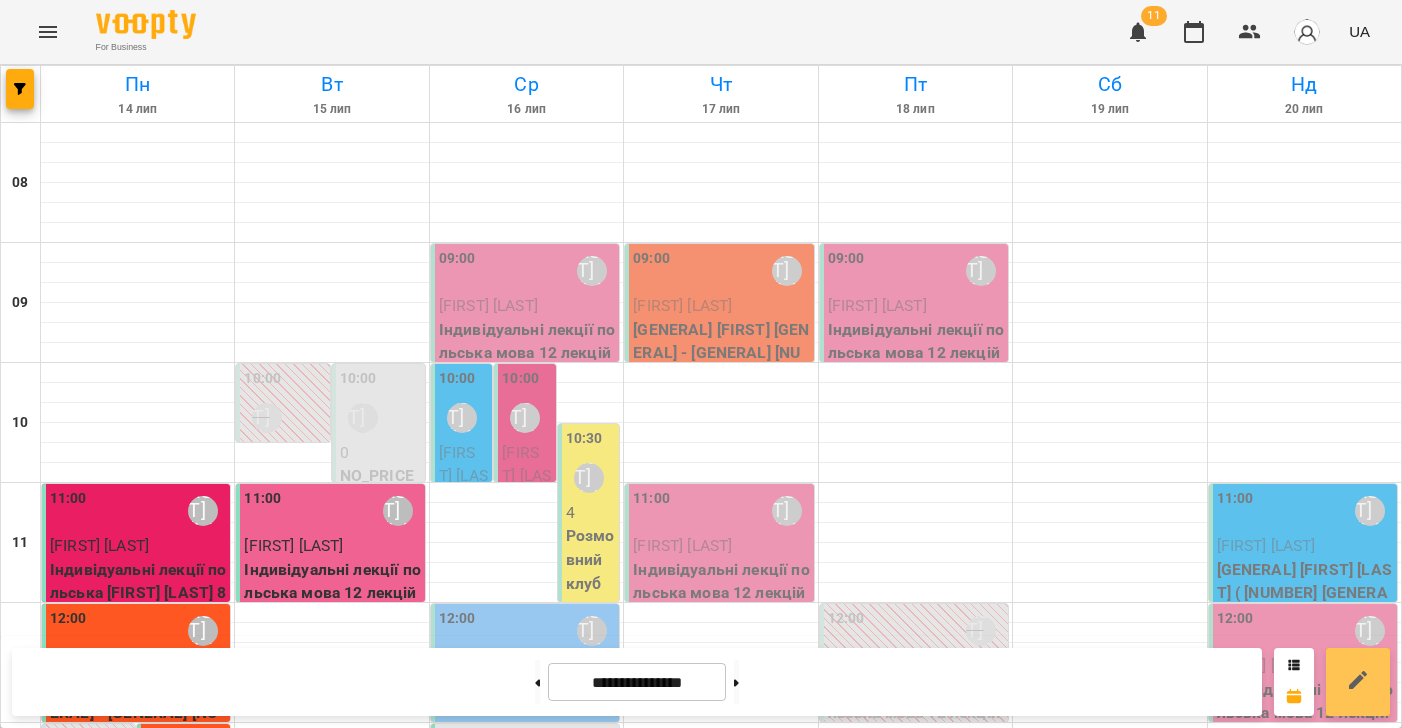 click 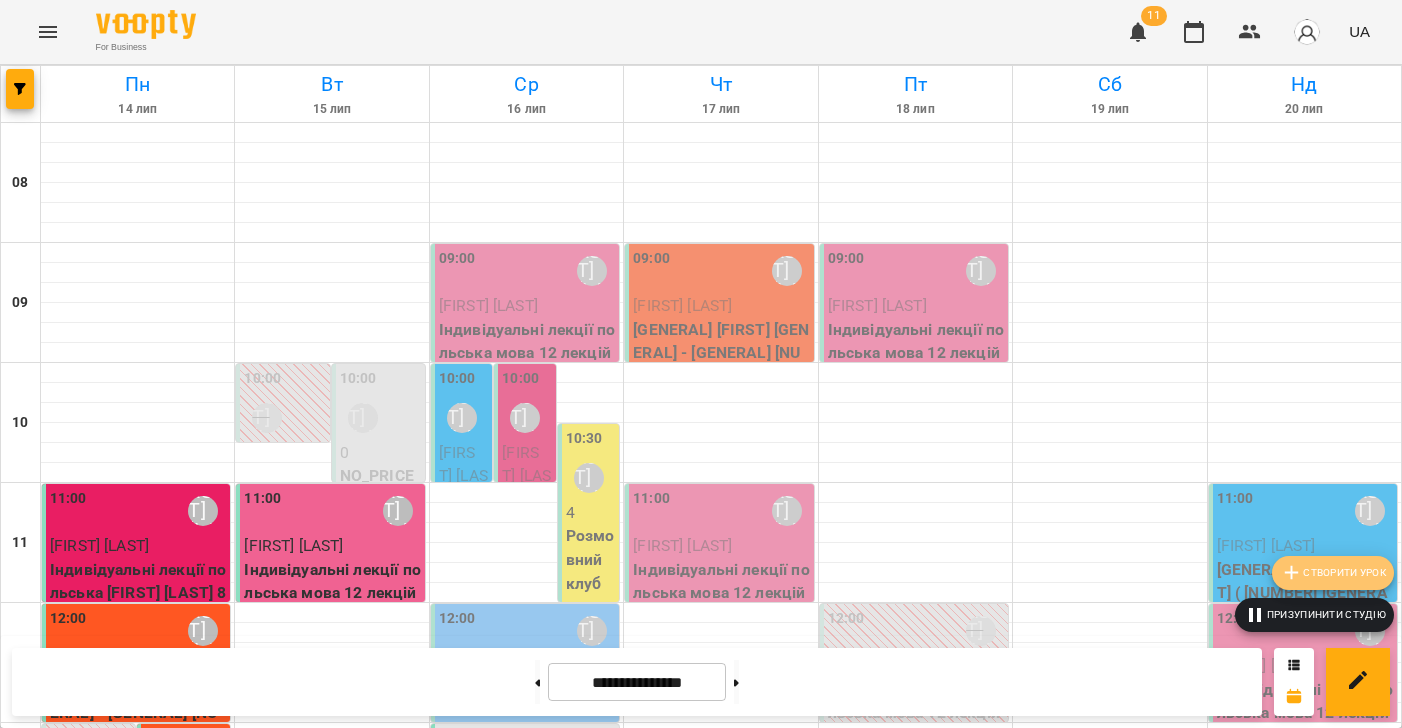click on "Створити урок" at bounding box center (1333, 573) 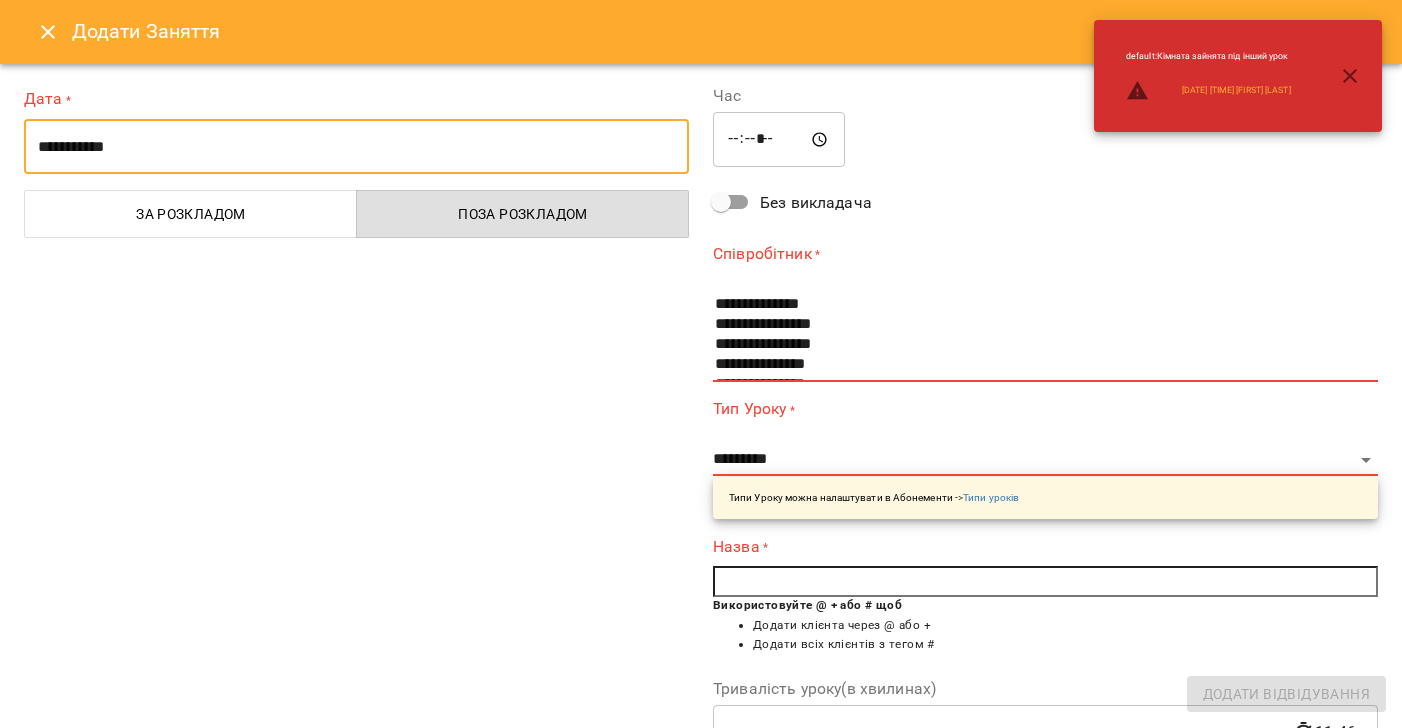 click on "**********" at bounding box center [356, 147] 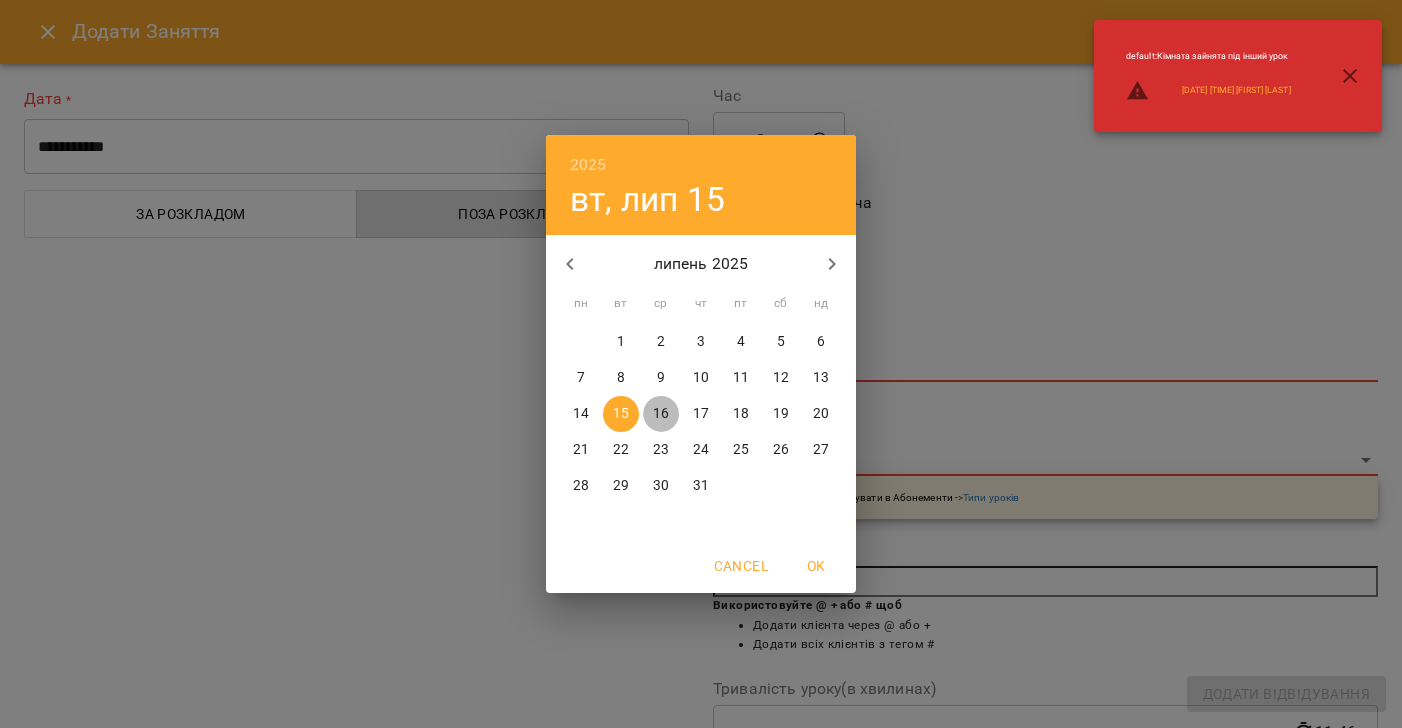 drag, startPoint x: 654, startPoint y: 413, endPoint x: 711, endPoint y: 315, distance: 113.37107 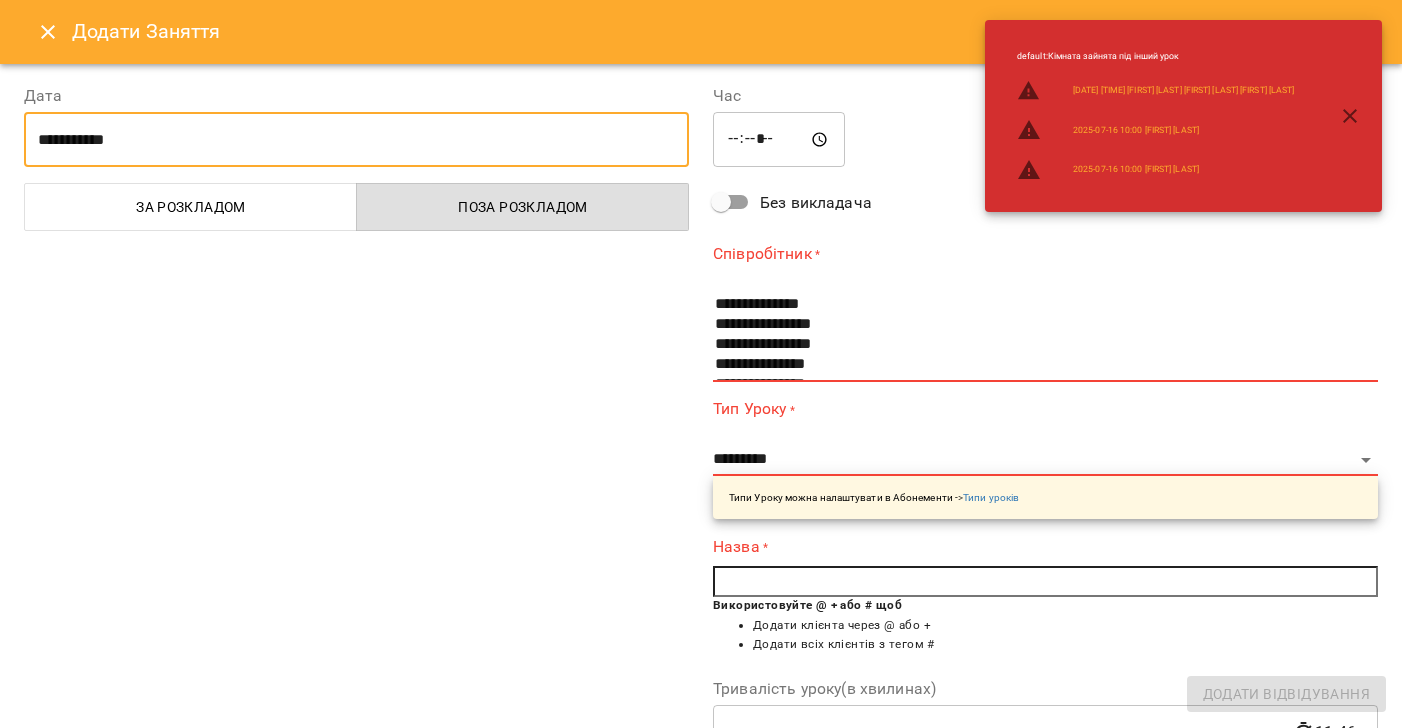 drag, startPoint x: 739, startPoint y: 136, endPoint x: 718, endPoint y: 641, distance: 505.43643 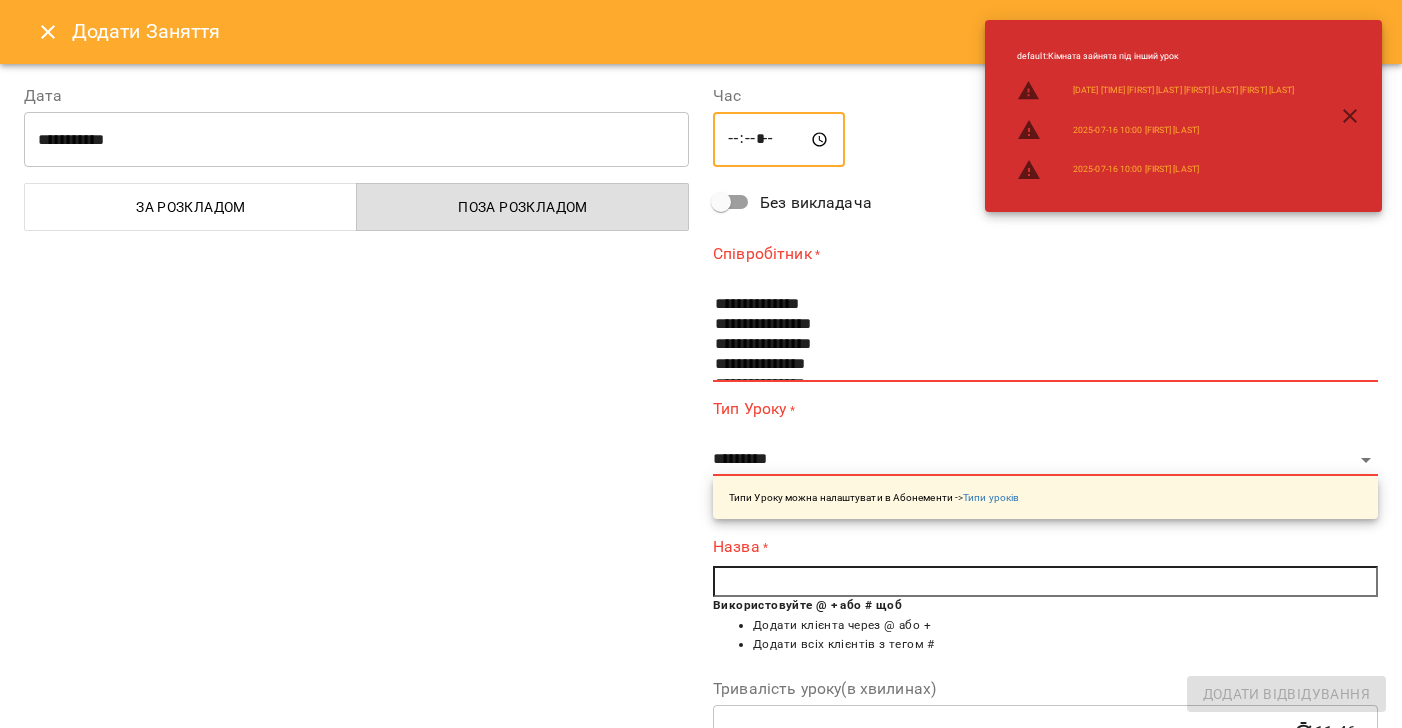click on "*****" at bounding box center [779, 140] 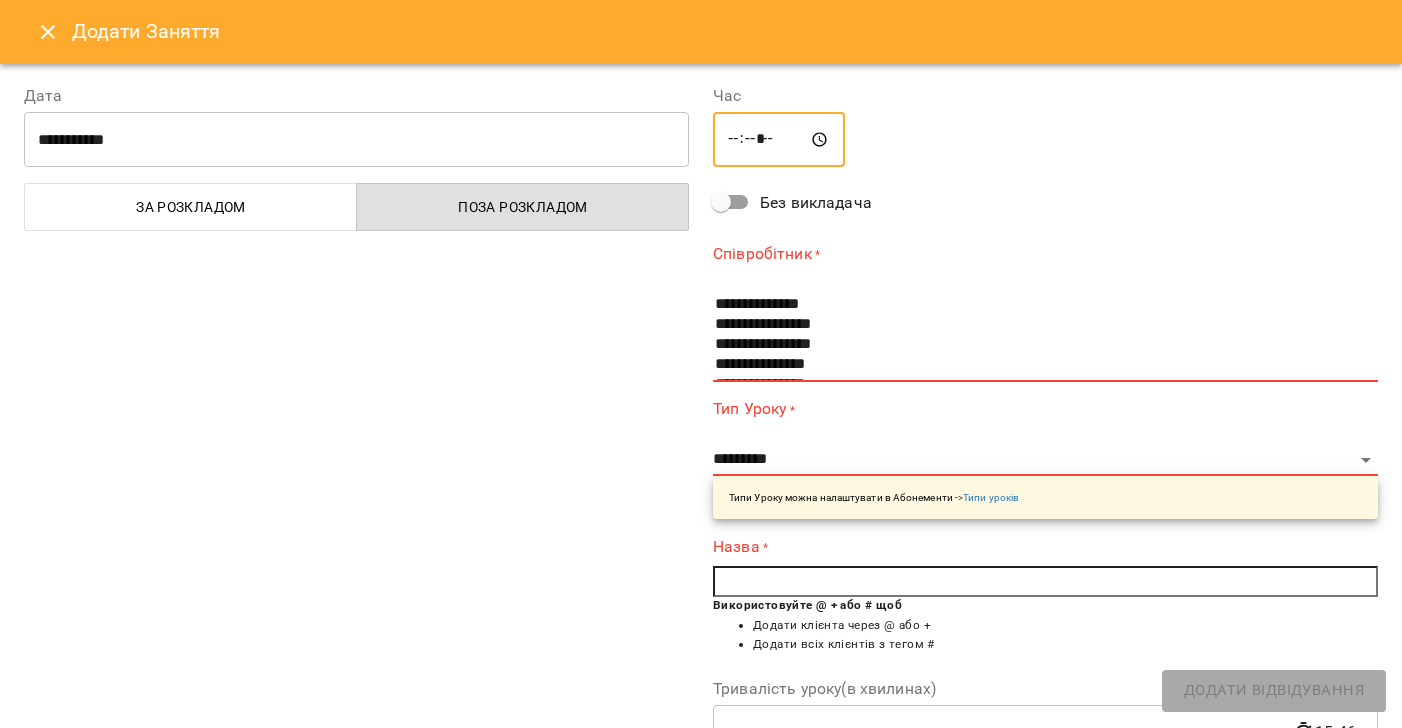 type on "*****" 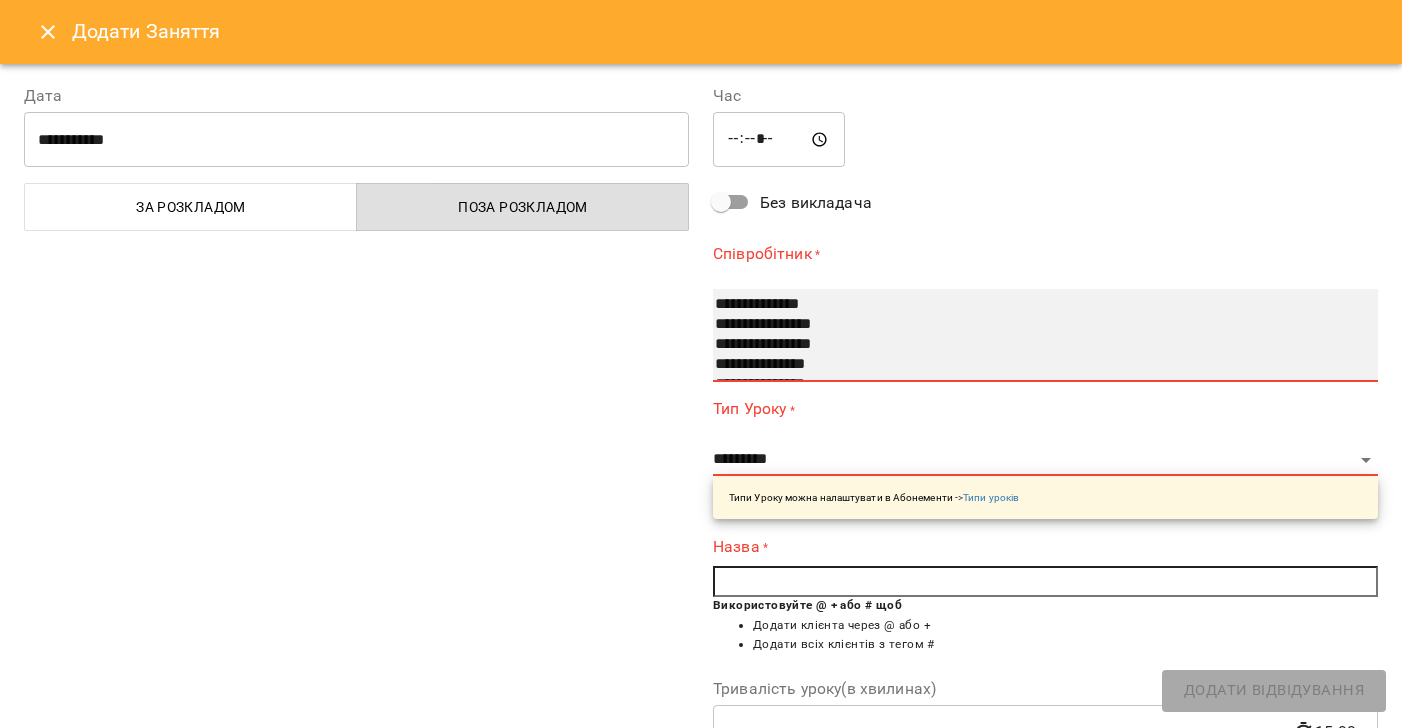 drag, startPoint x: 748, startPoint y: 319, endPoint x: 745, endPoint y: 377, distance: 58.077534 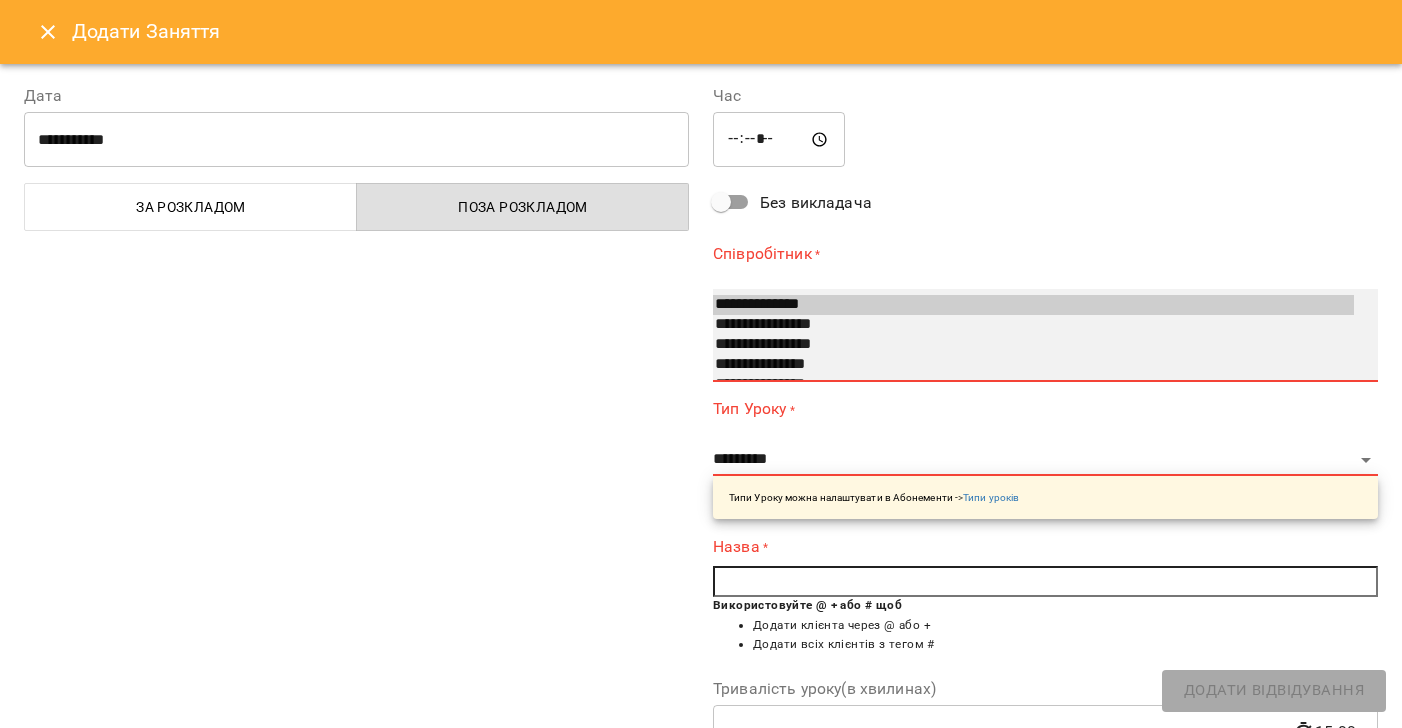click on "**********" at bounding box center [1033, 325] 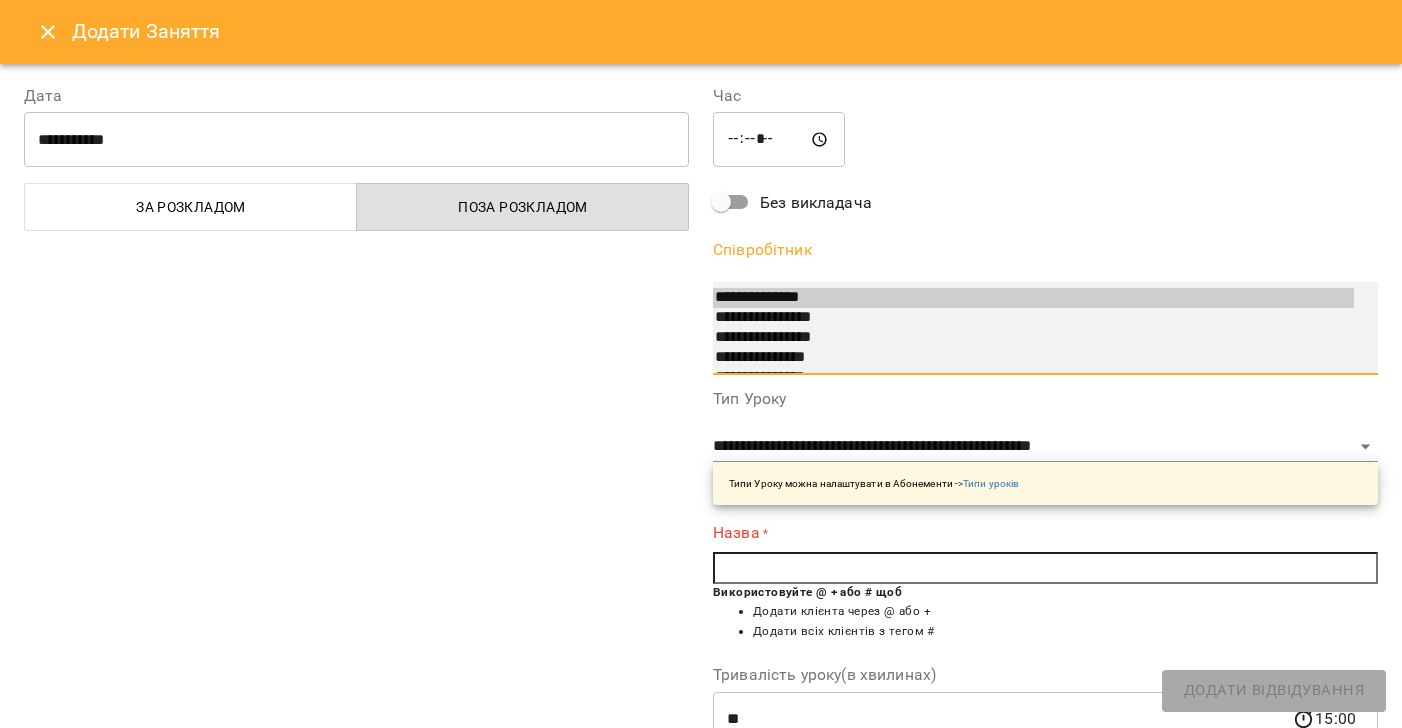 select on "**********" 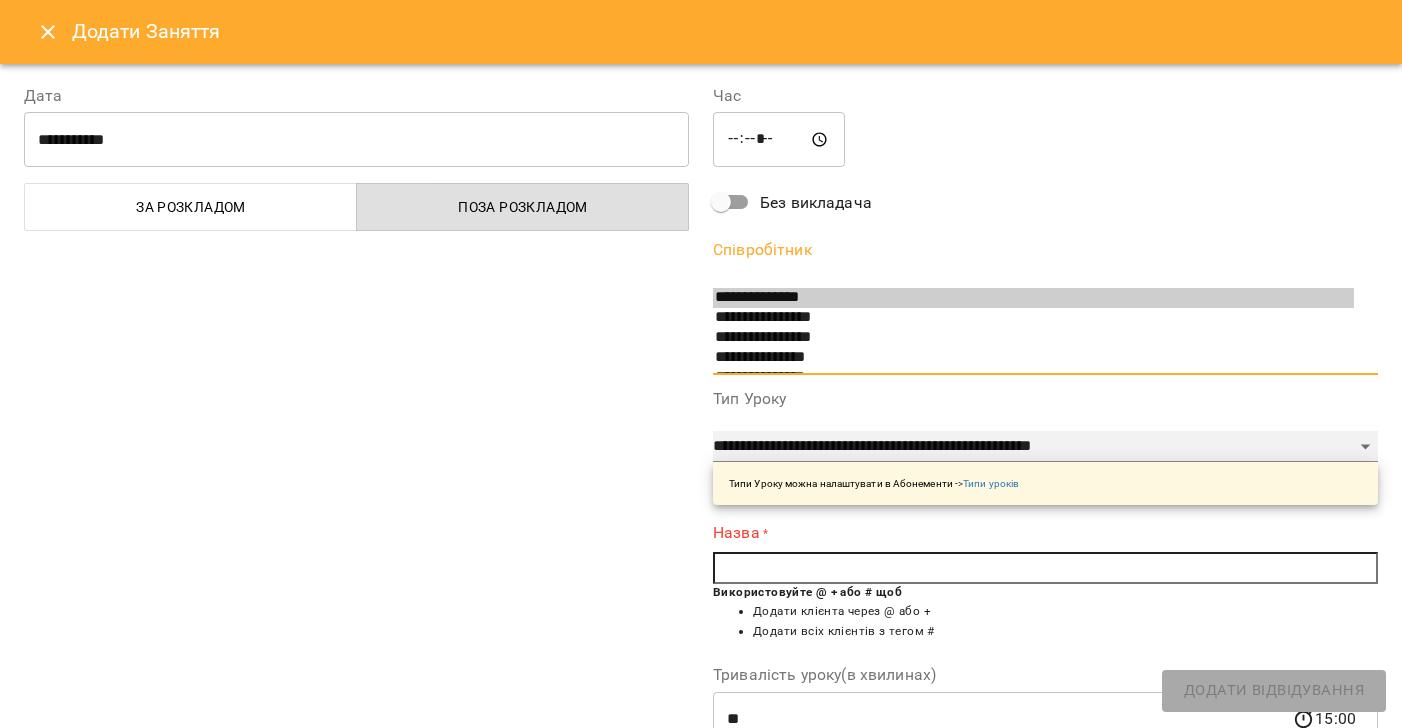 click on "**********" at bounding box center [1045, 447] 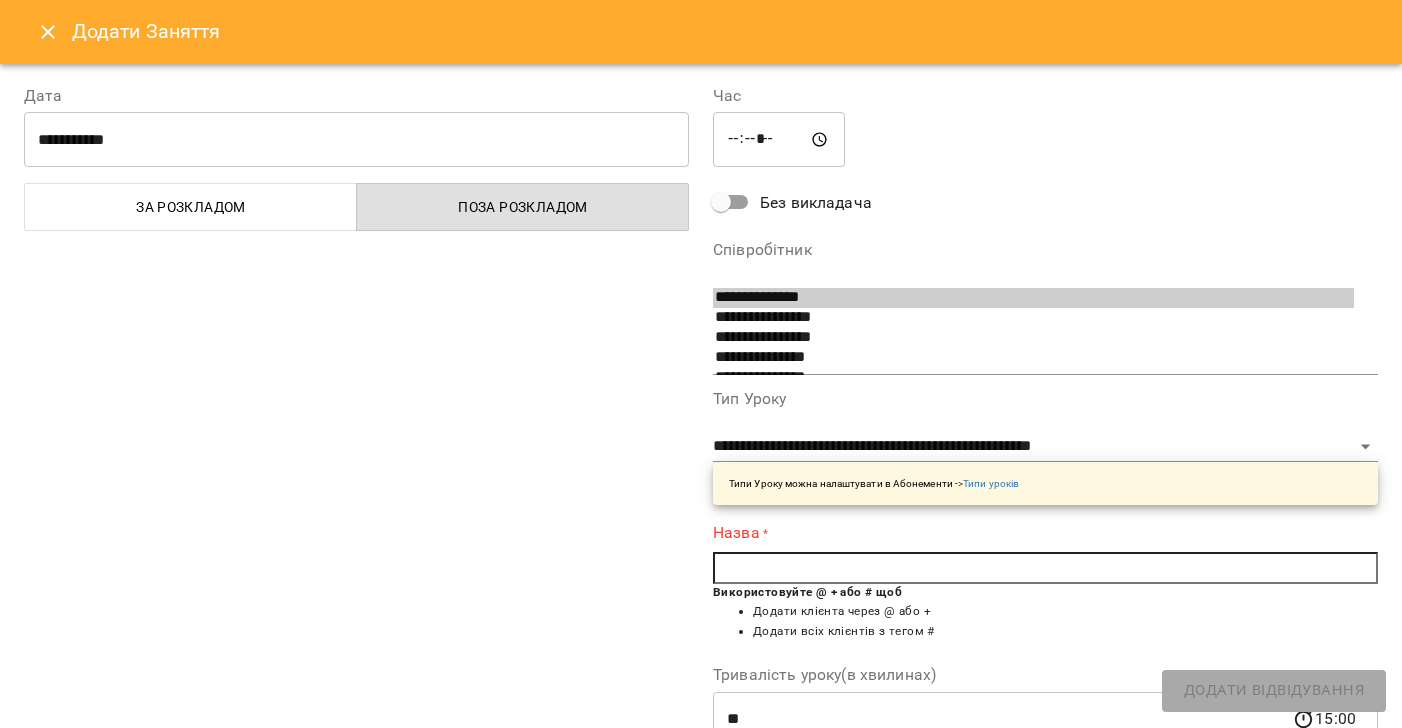 click at bounding box center (1045, 568) 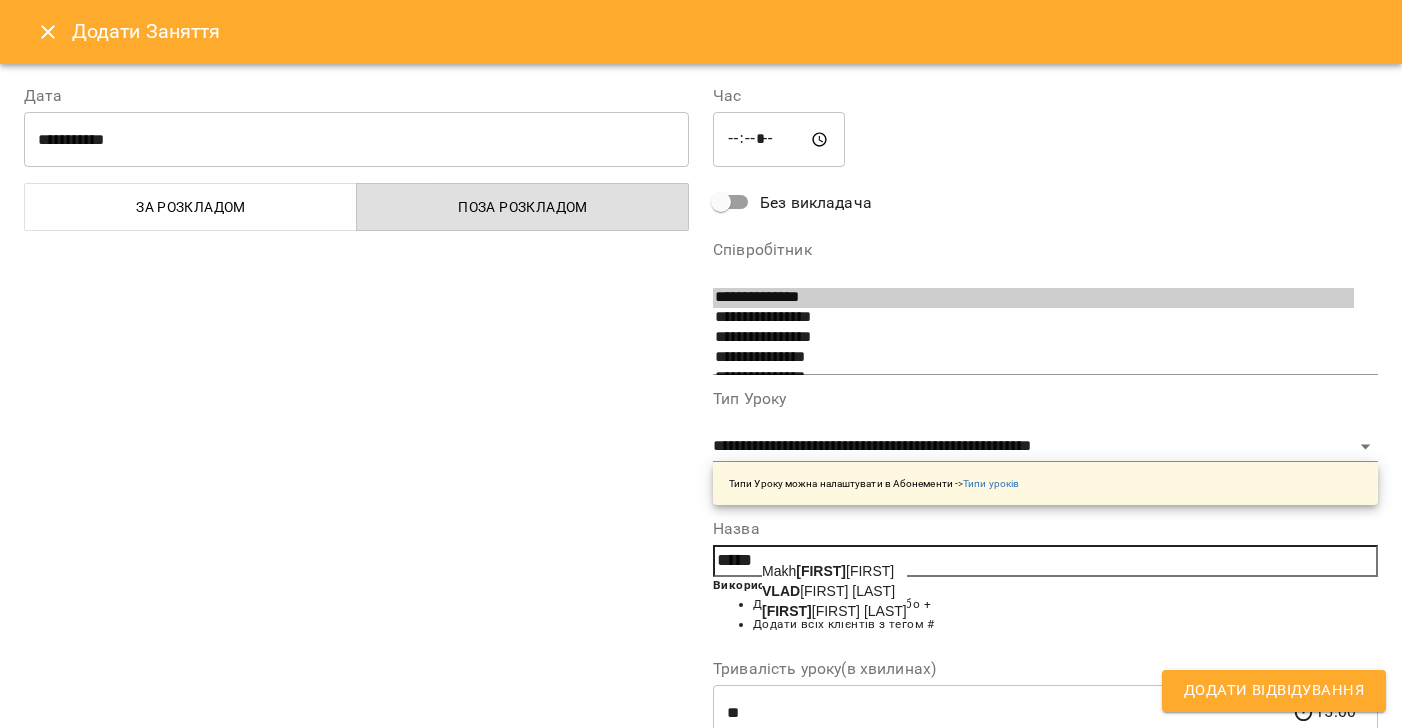drag, startPoint x: 803, startPoint y: 617, endPoint x: 961, endPoint y: 633, distance: 158.80806 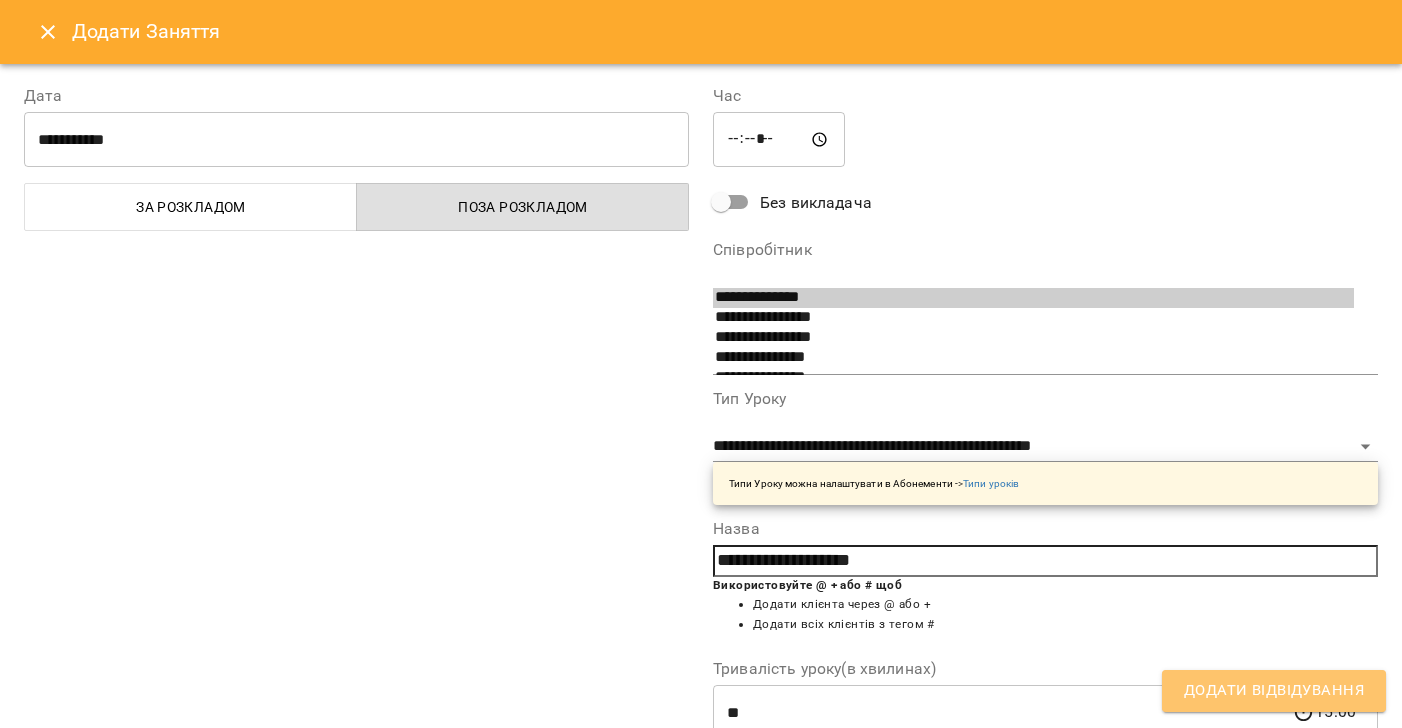 drag, startPoint x: 1236, startPoint y: 700, endPoint x: 1194, endPoint y: 689, distance: 43.416588 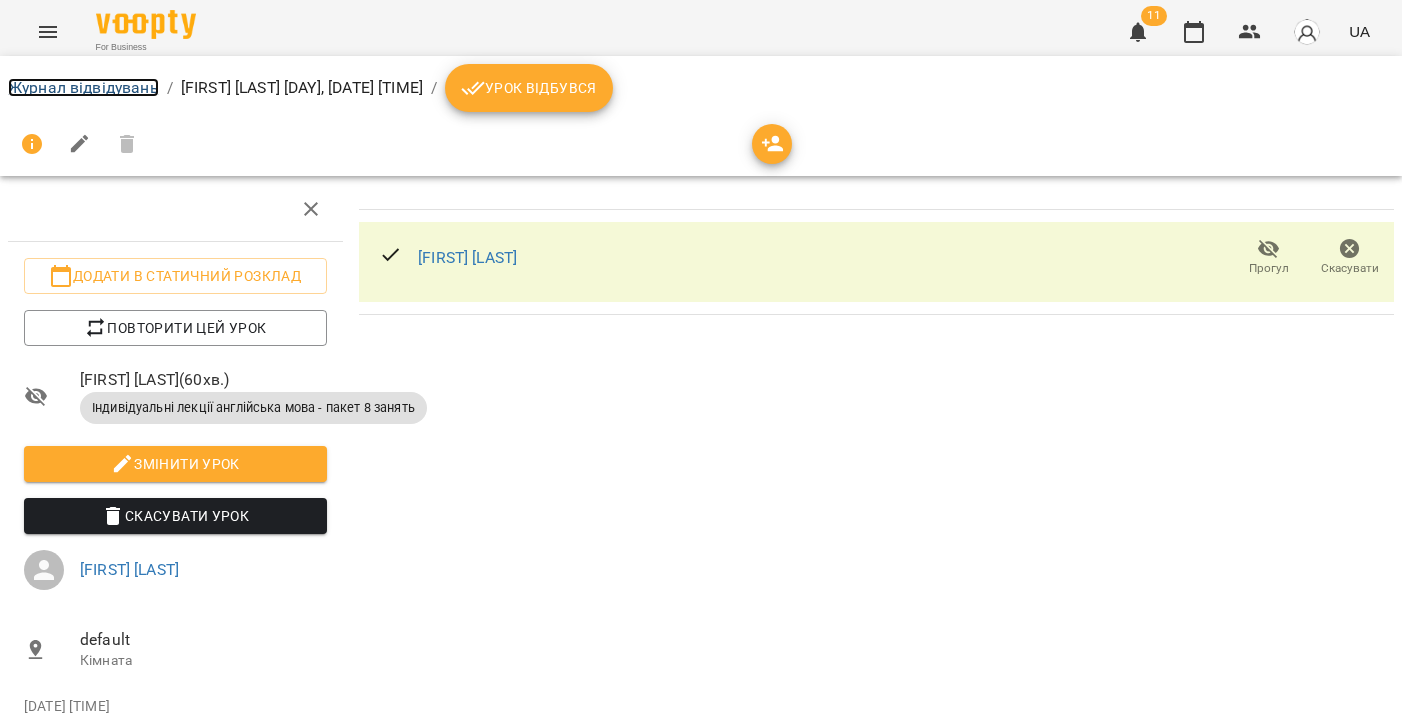 drag, startPoint x: 95, startPoint y: 81, endPoint x: 146, endPoint y: 95, distance: 52.886673 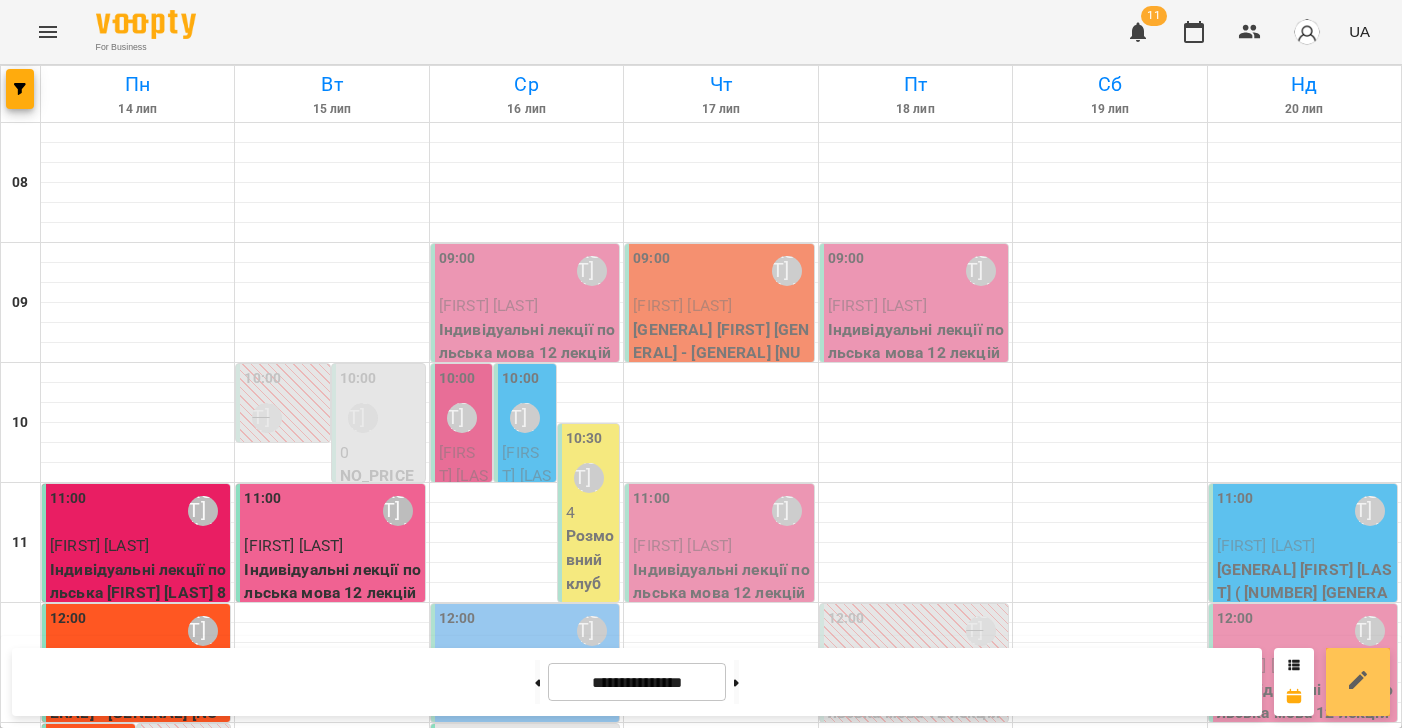 click at bounding box center [1358, 682] 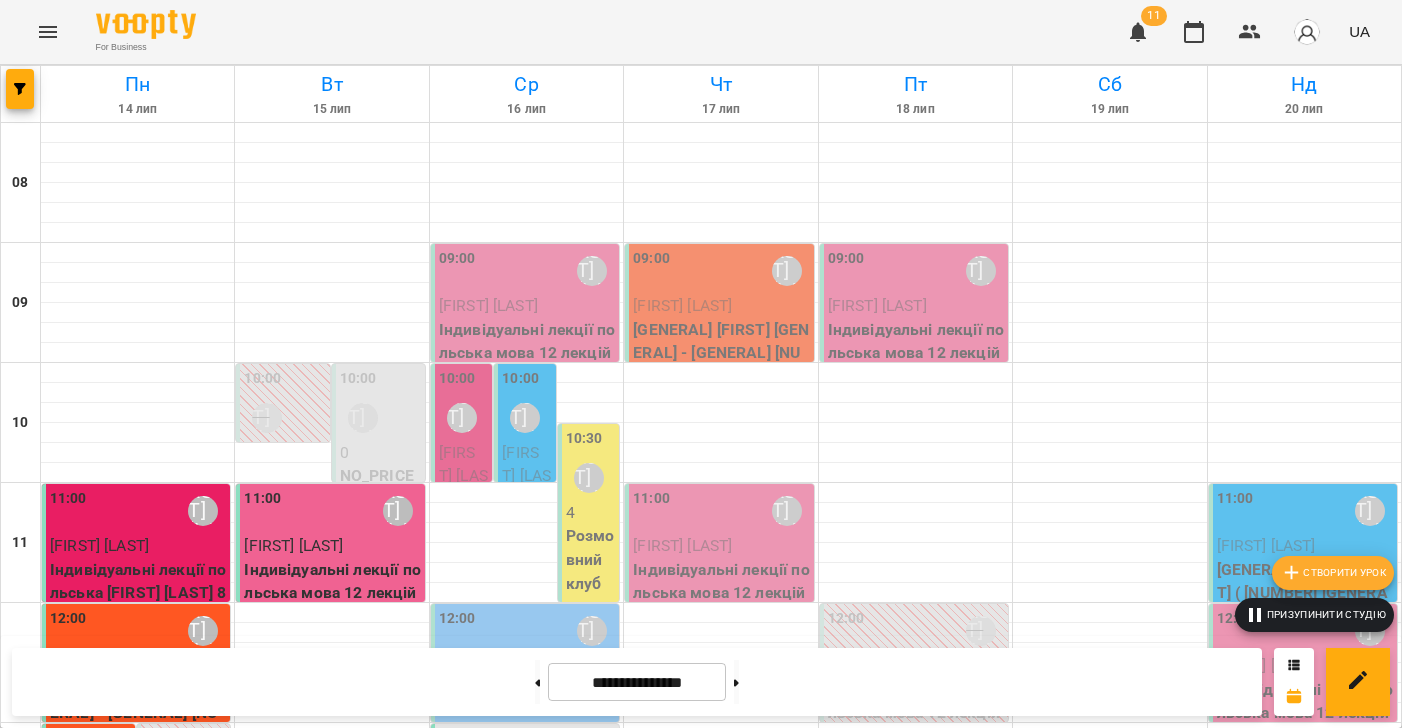 click on "Створити урок" at bounding box center (1333, 573) 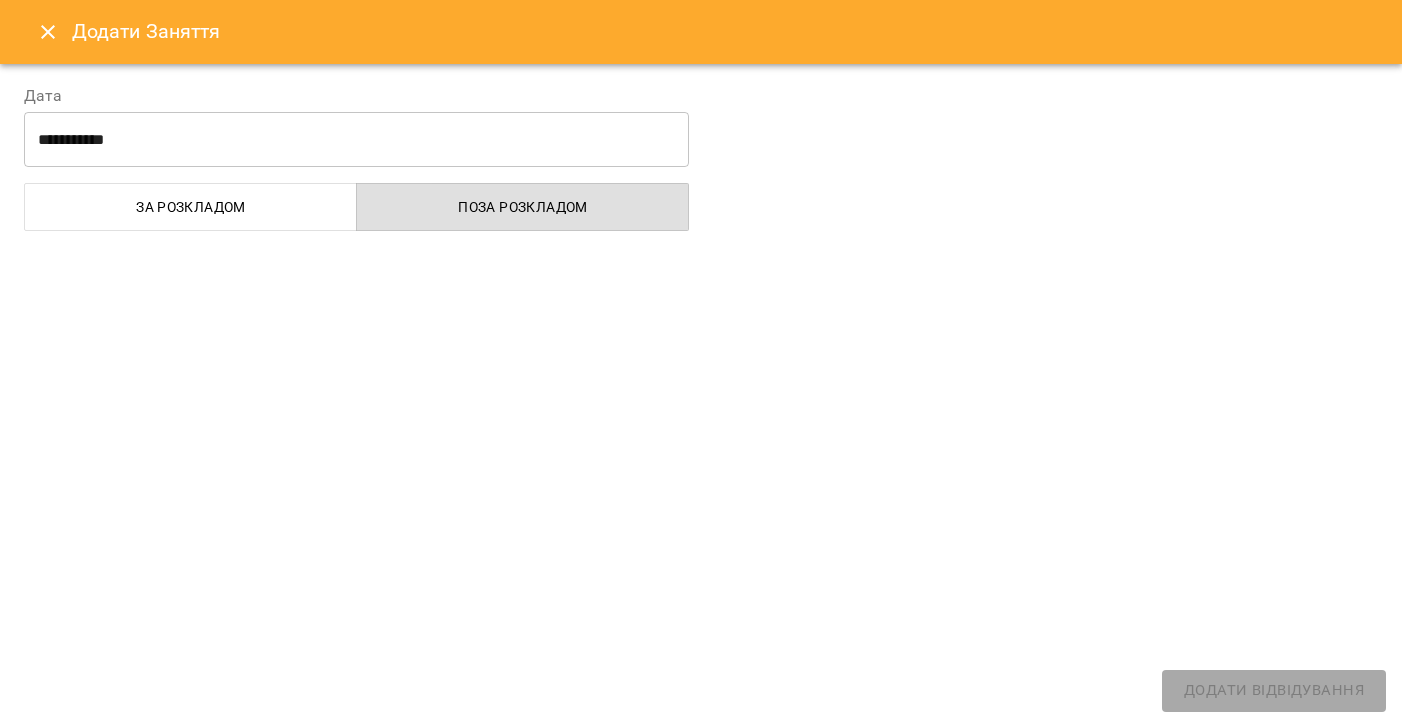 select 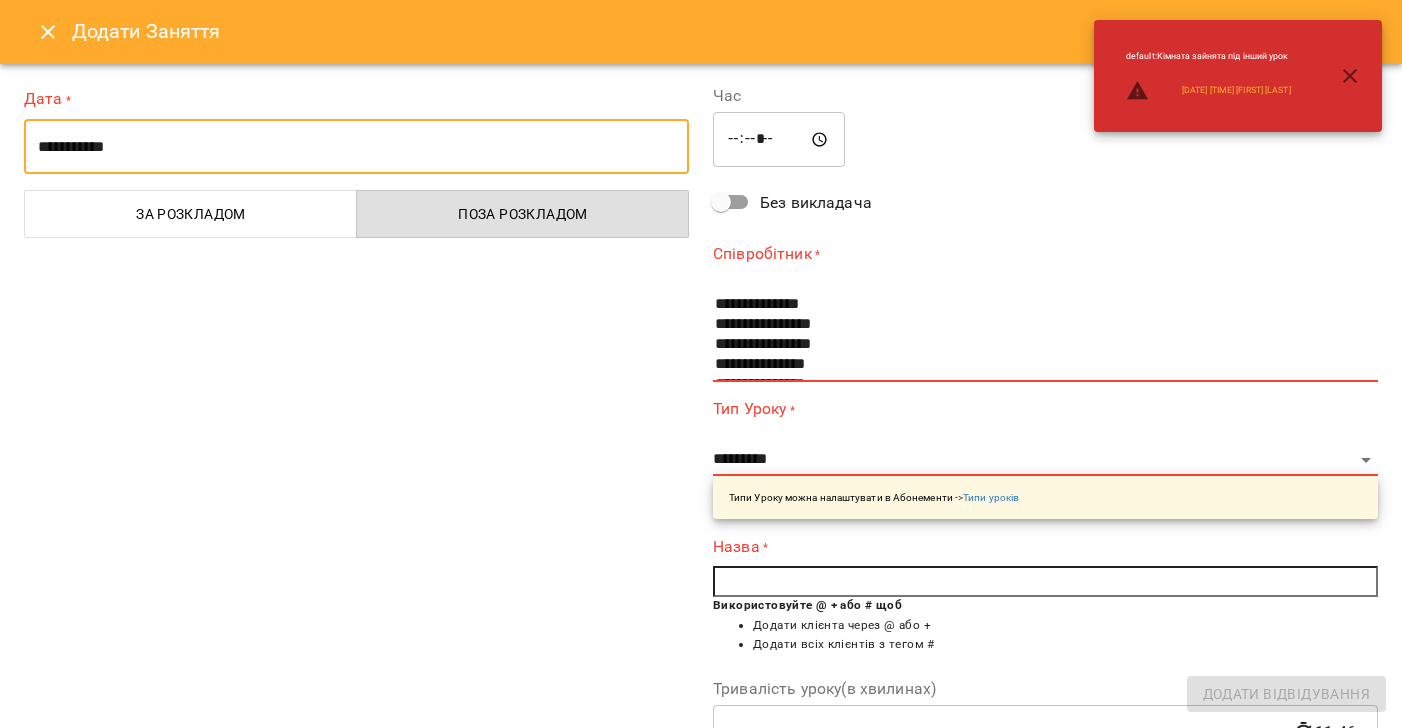 click on "**********" at bounding box center [356, 147] 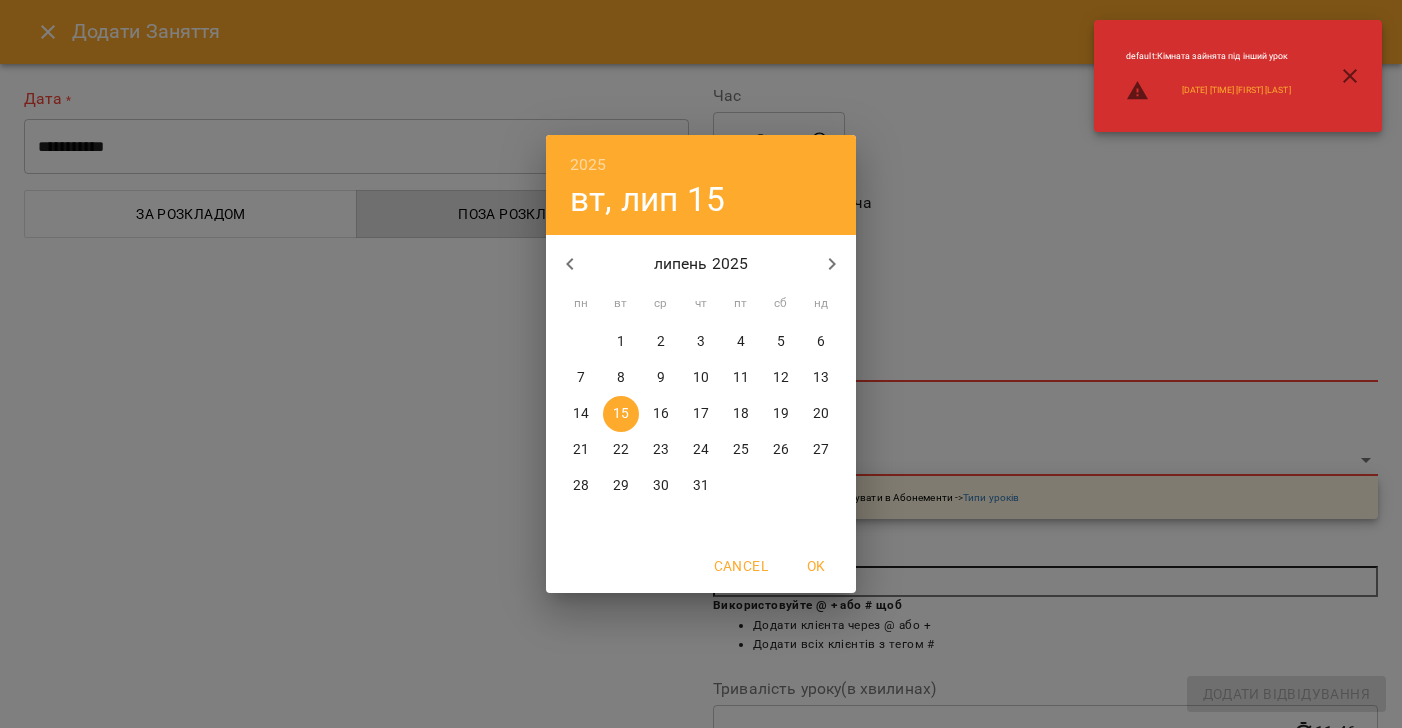 drag, startPoint x: 693, startPoint y: 412, endPoint x: 701, endPoint y: 372, distance: 40.792156 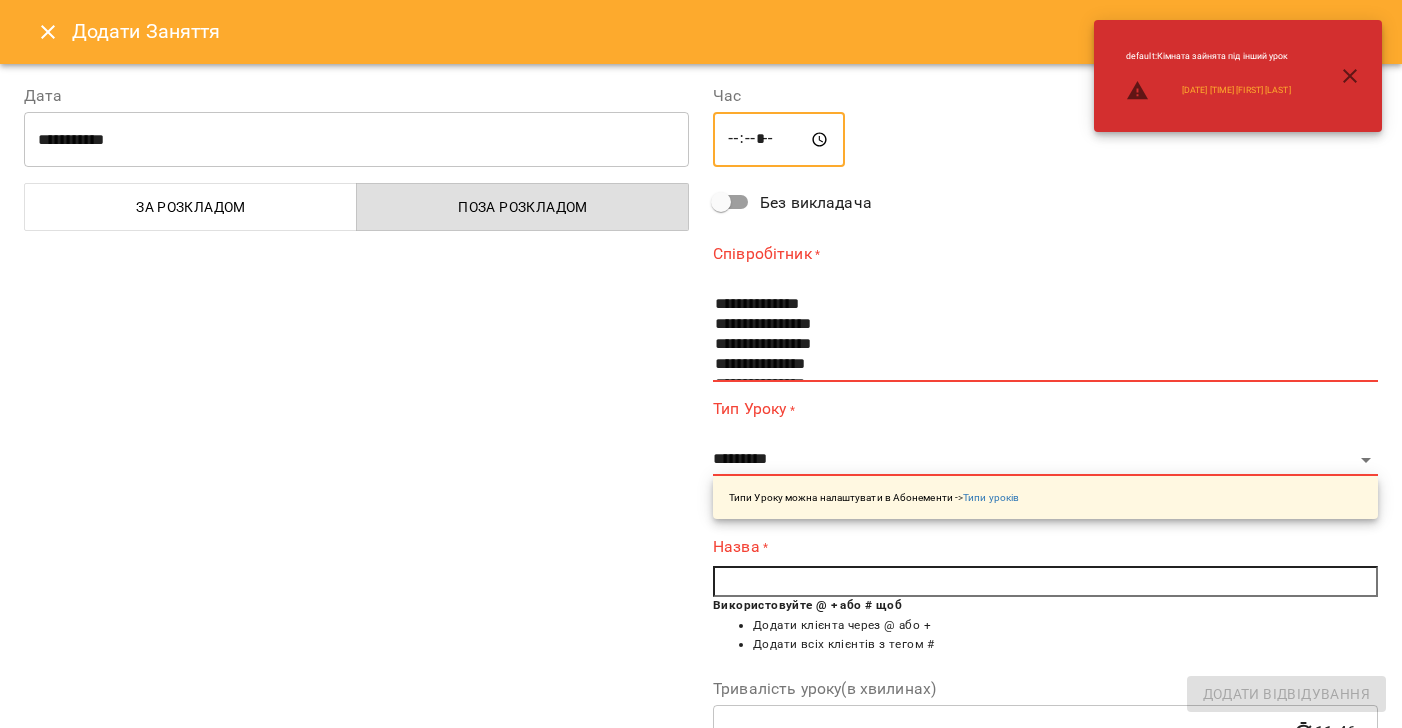 click on "*****" at bounding box center [779, 140] 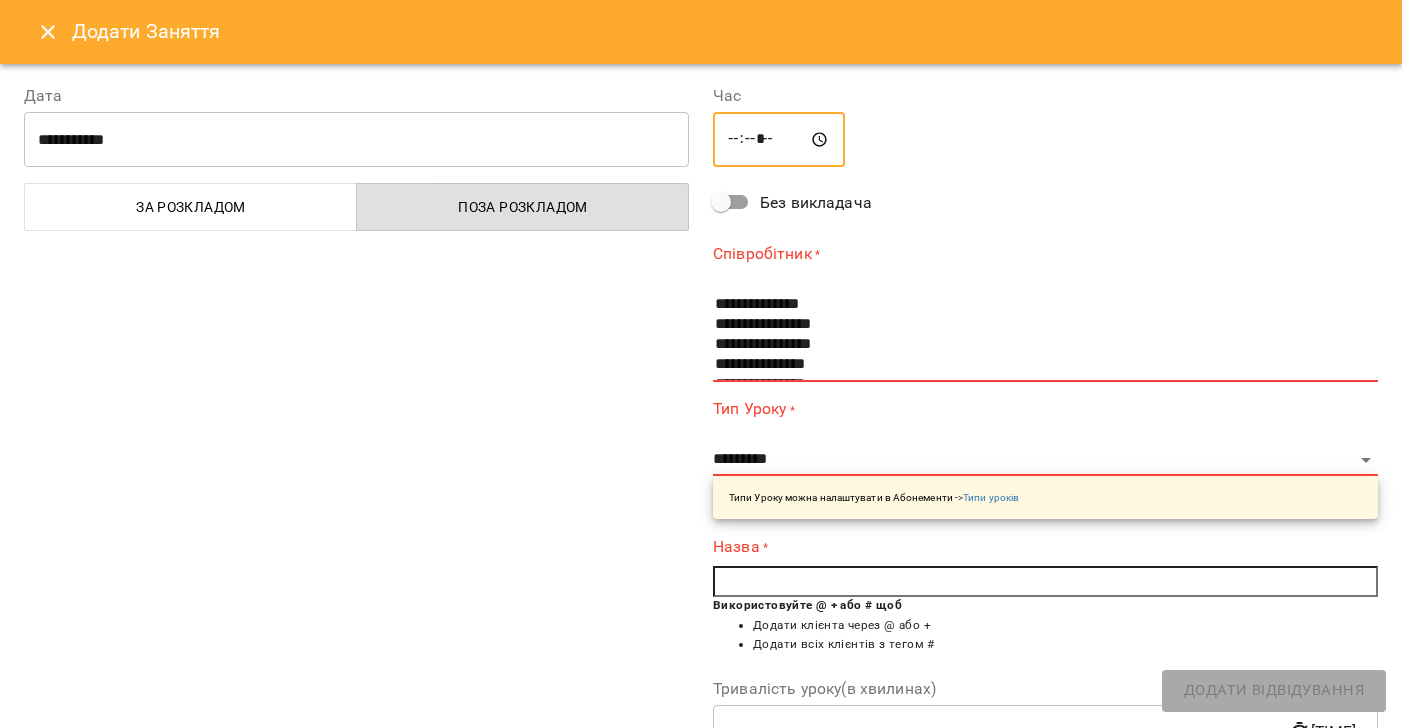 type on "*****" 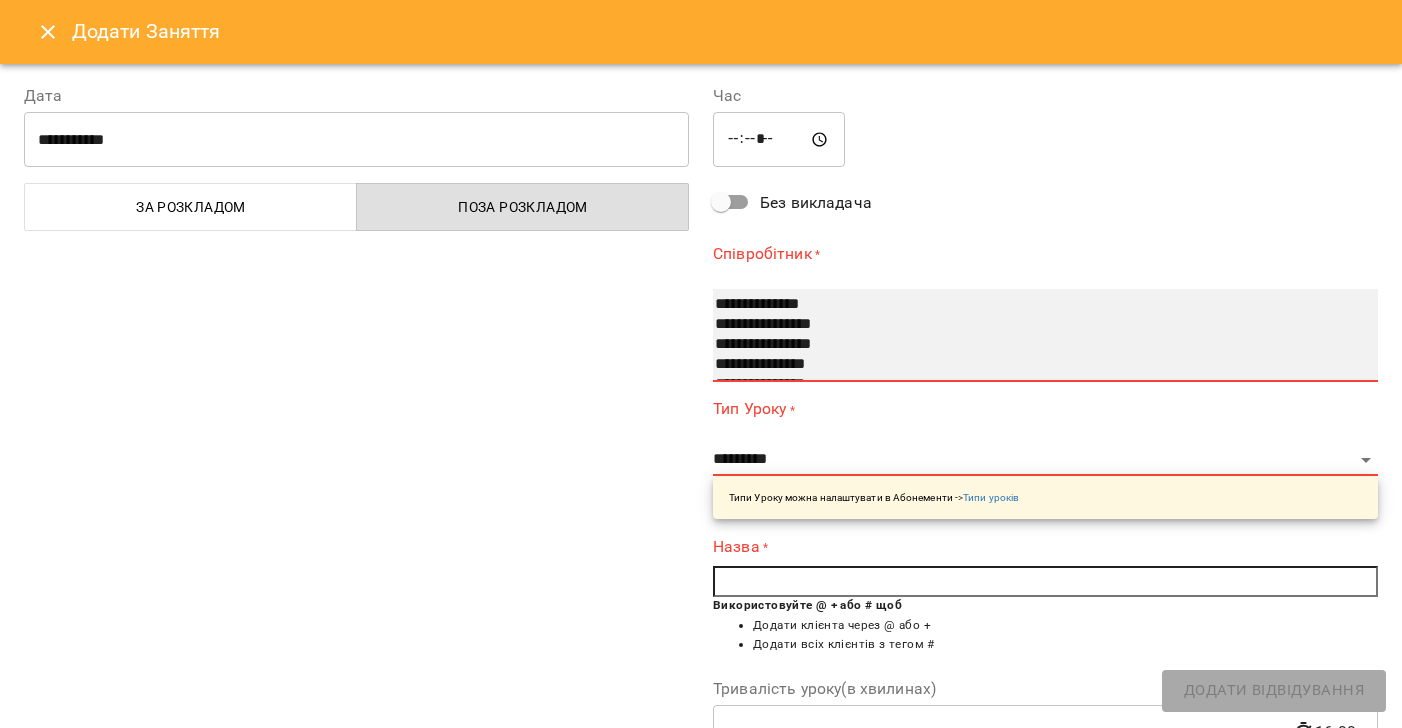 select on "**********" 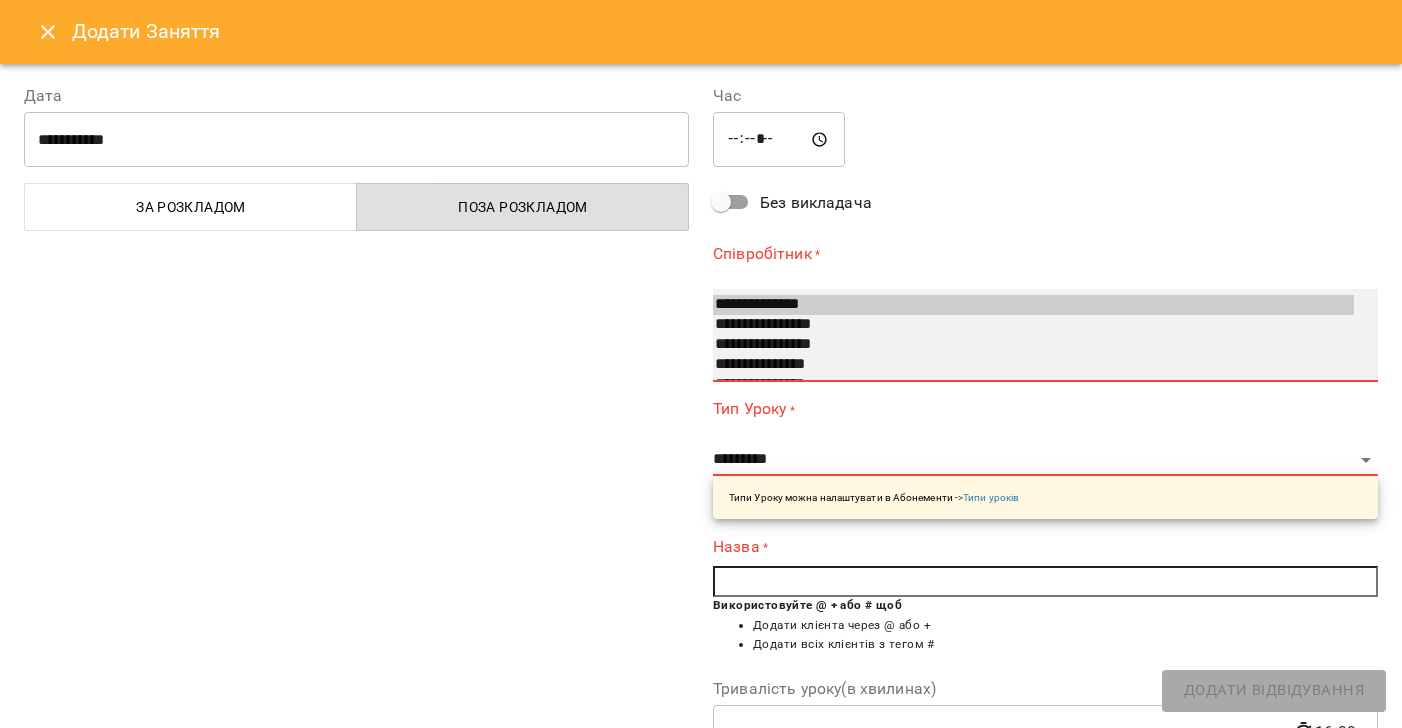 click on "**********" at bounding box center (1033, 345) 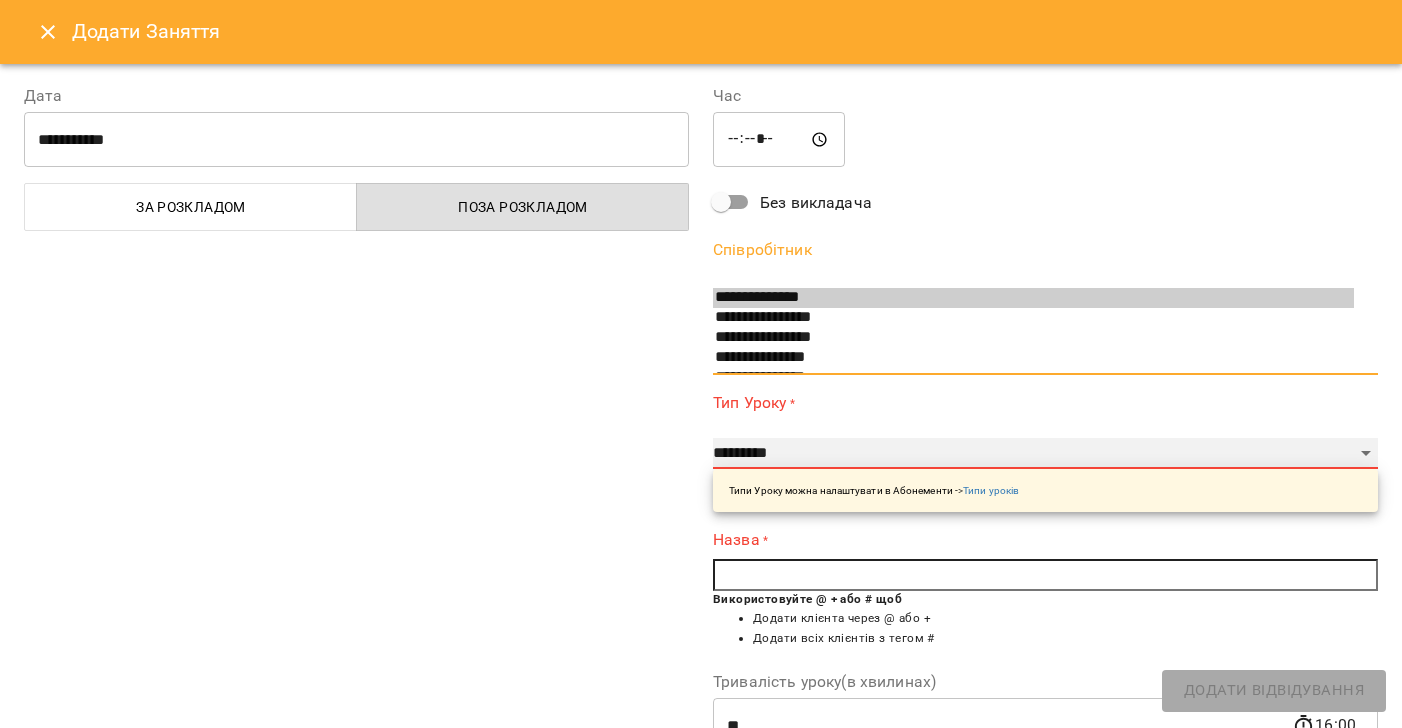 click on "**********" at bounding box center (1045, 454) 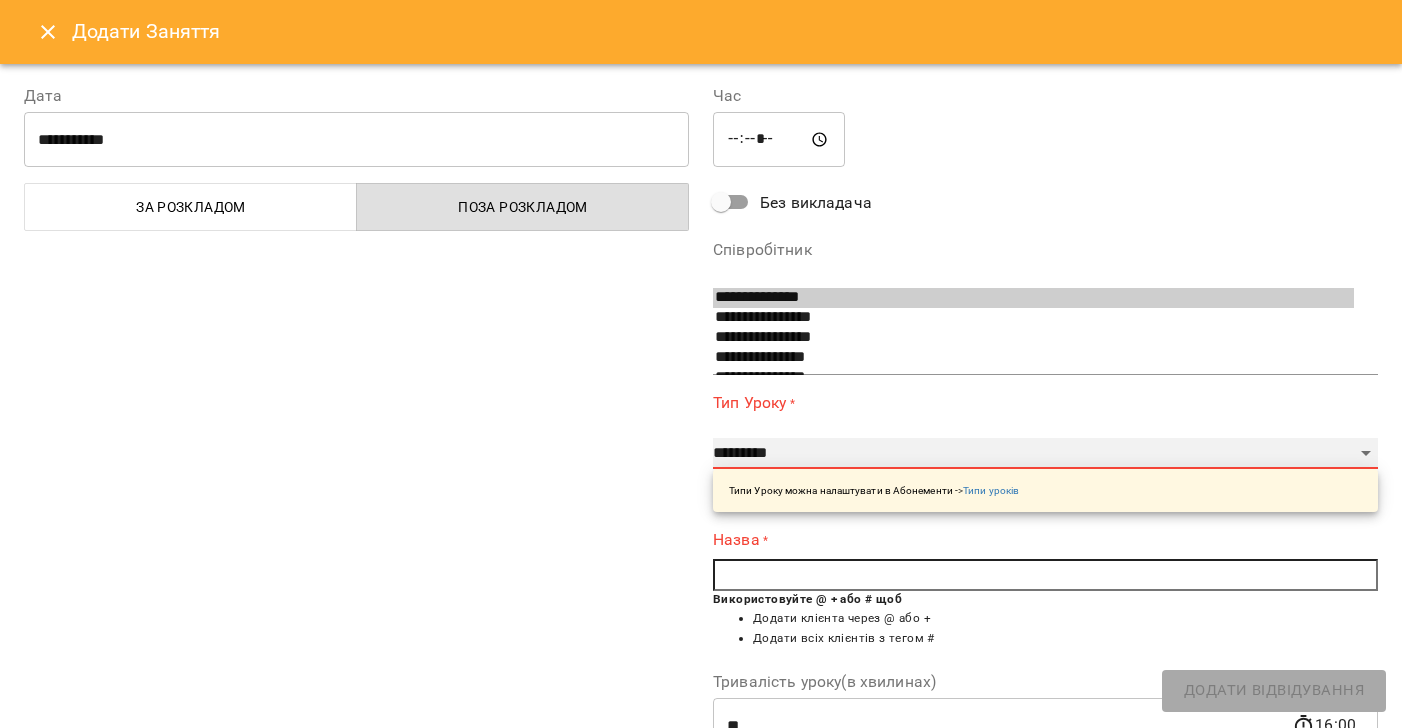 select on "**********" 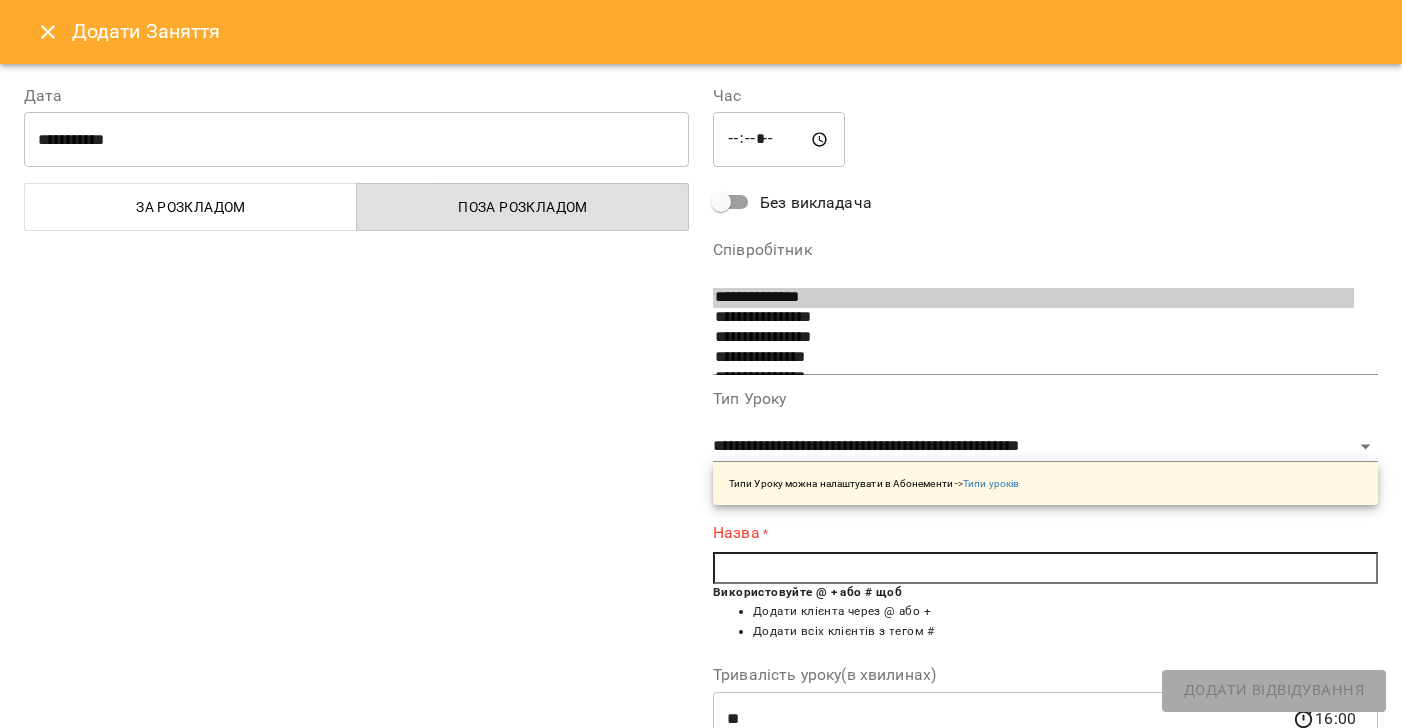 click at bounding box center (1045, 568) 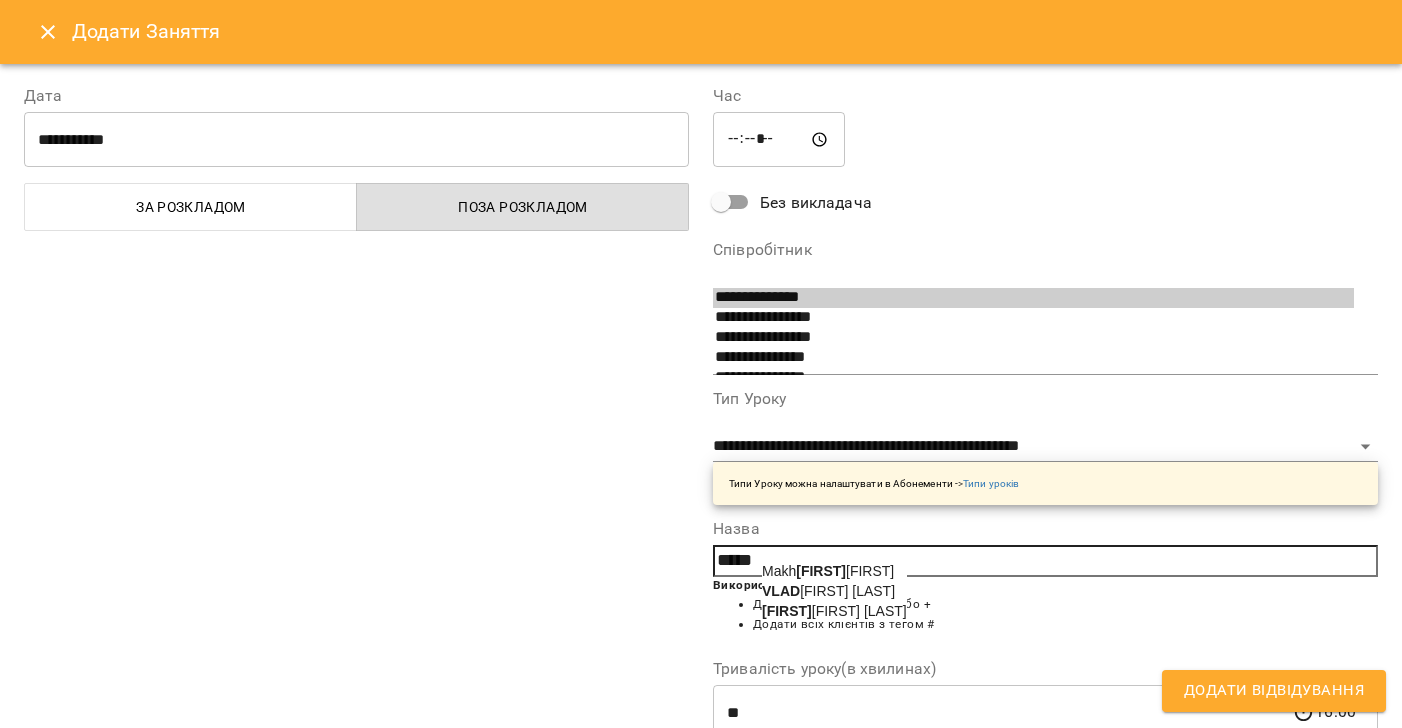 drag, startPoint x: 799, startPoint y: 618, endPoint x: 1193, endPoint y: 705, distance: 403.49103 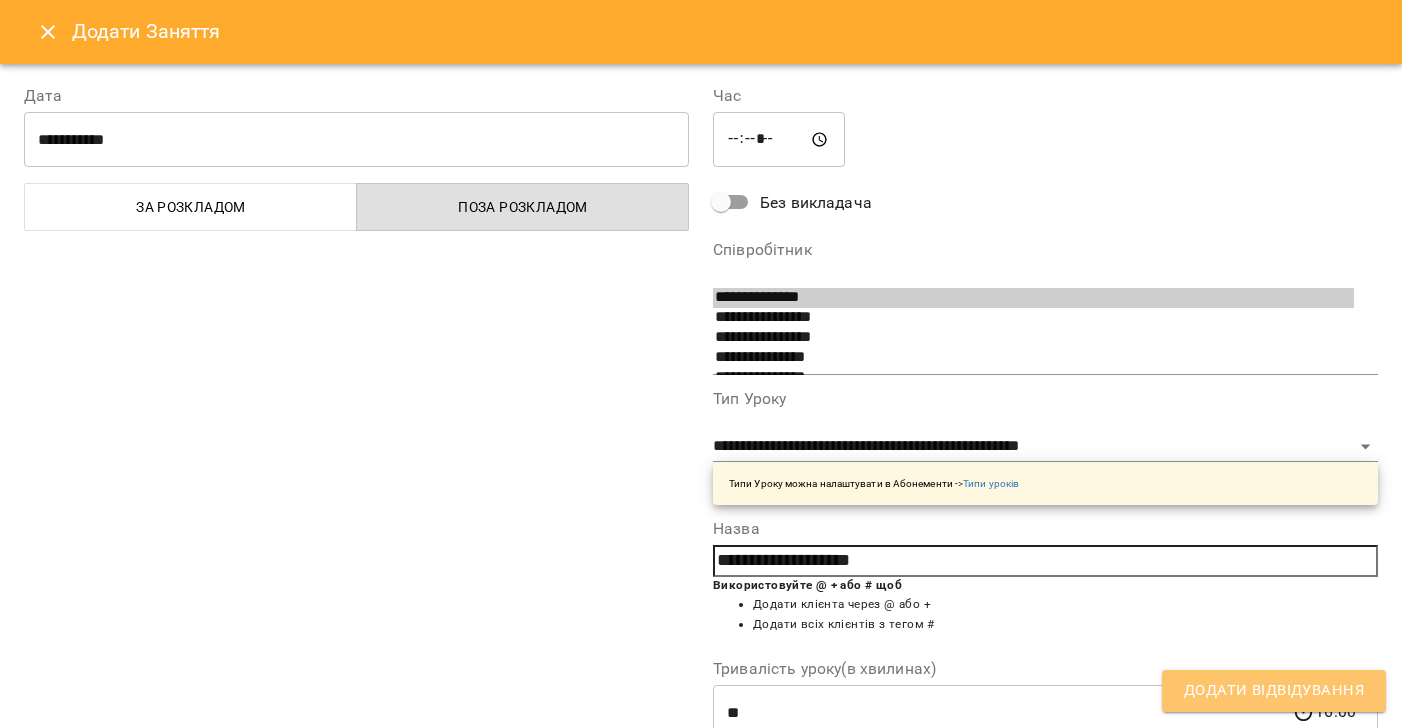click on "Додати Відвідування" at bounding box center (1274, 691) 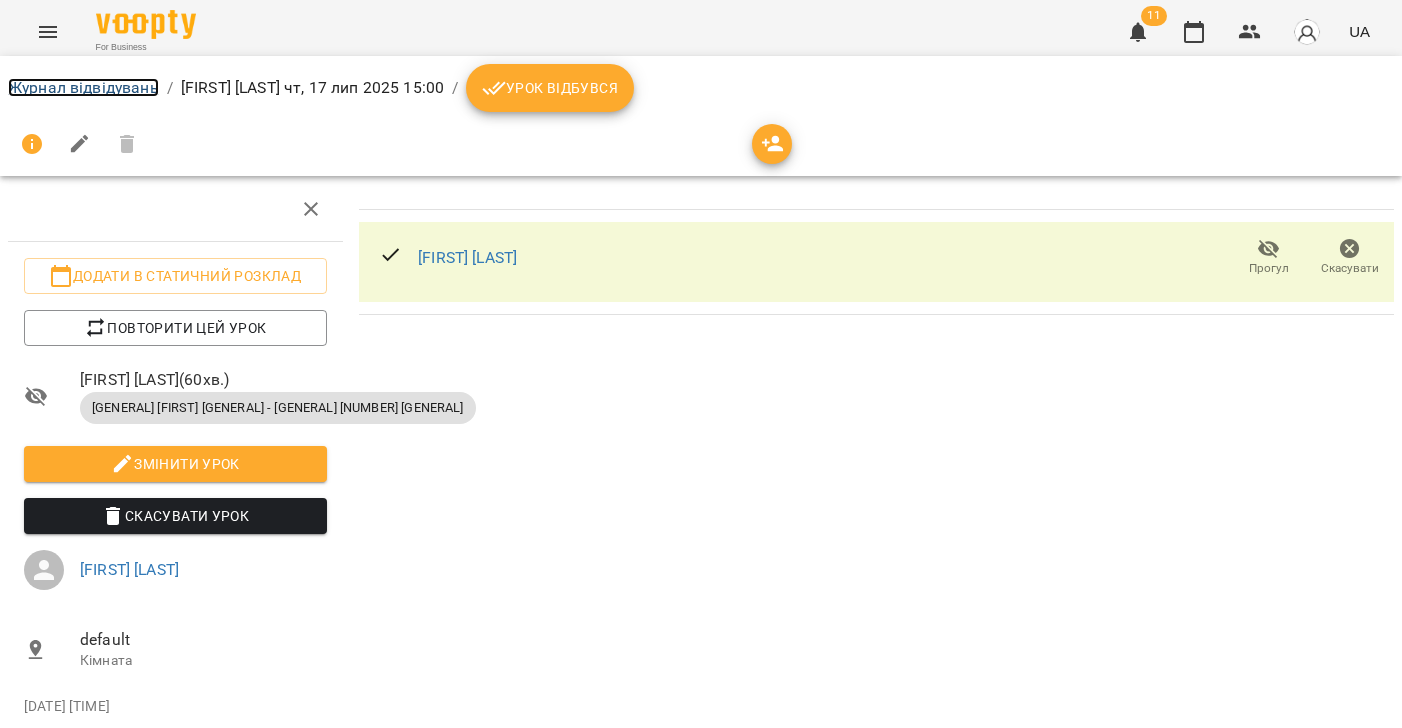 click on "Журнал відвідувань" at bounding box center [83, 87] 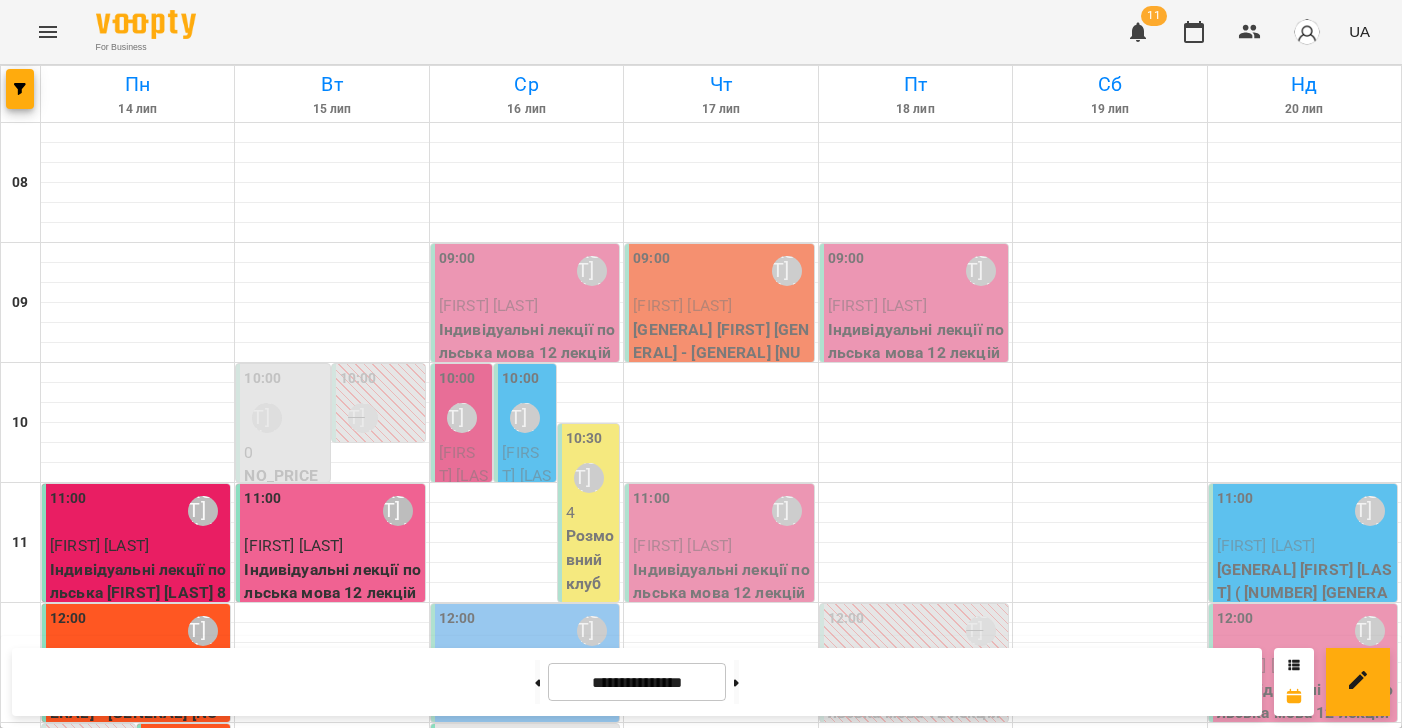 scroll, scrollTop: 203, scrollLeft: 0, axis: vertical 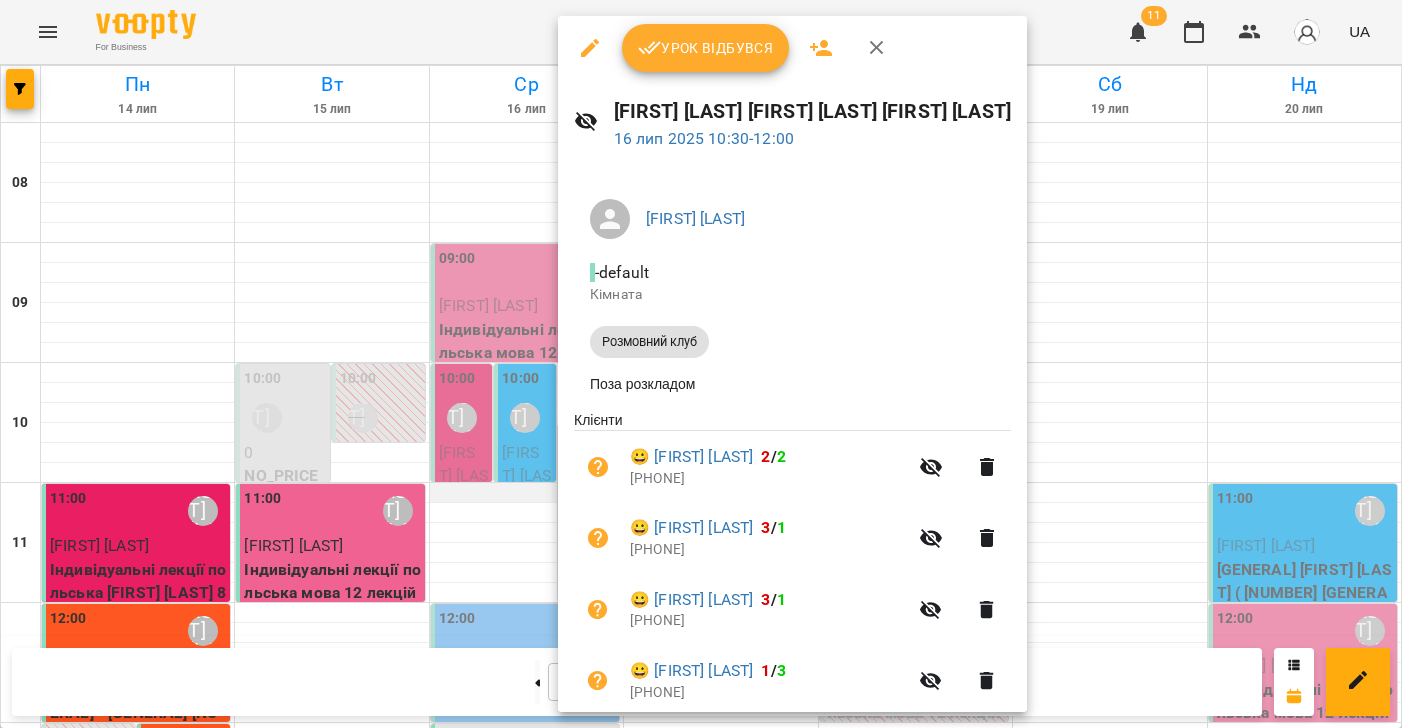drag, startPoint x: 497, startPoint y: 351, endPoint x: 469, endPoint y: 296, distance: 61.7171 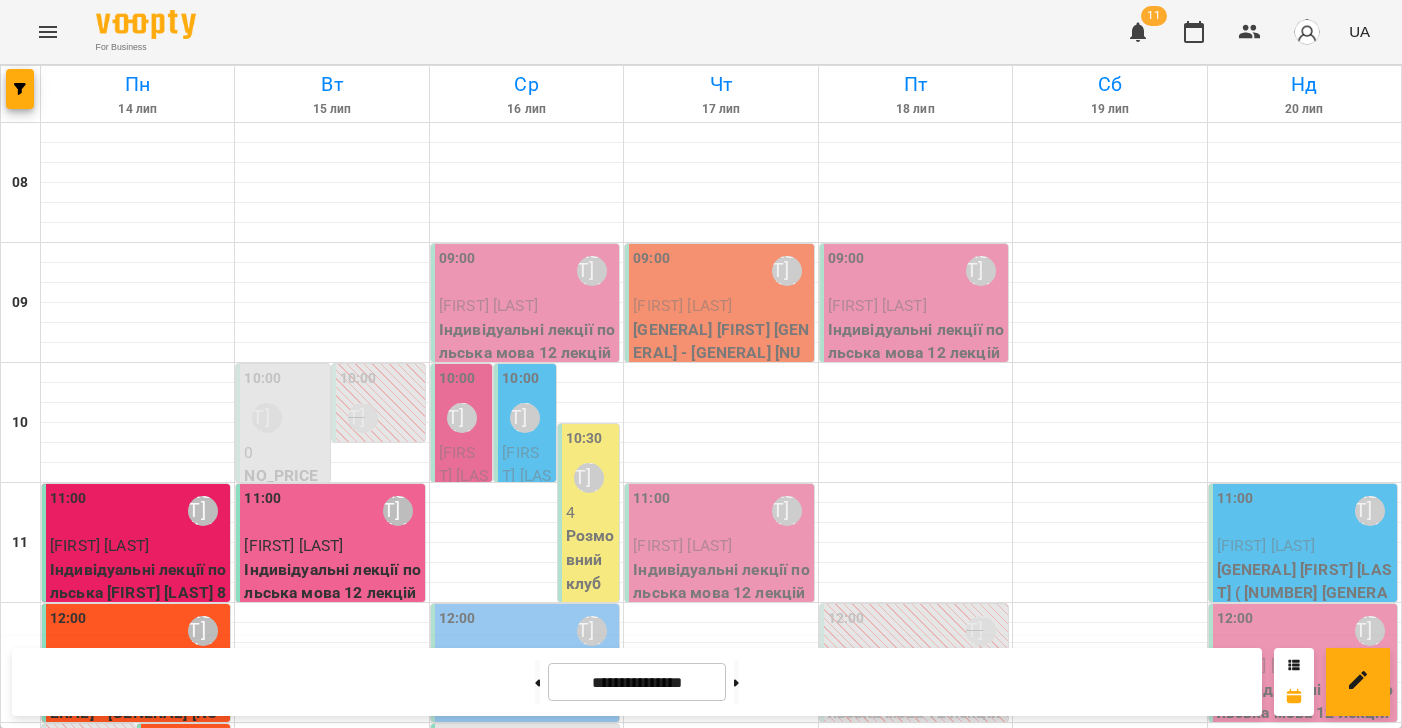 click on "[FIRST] [LAST]" at bounding box center [463, 476] 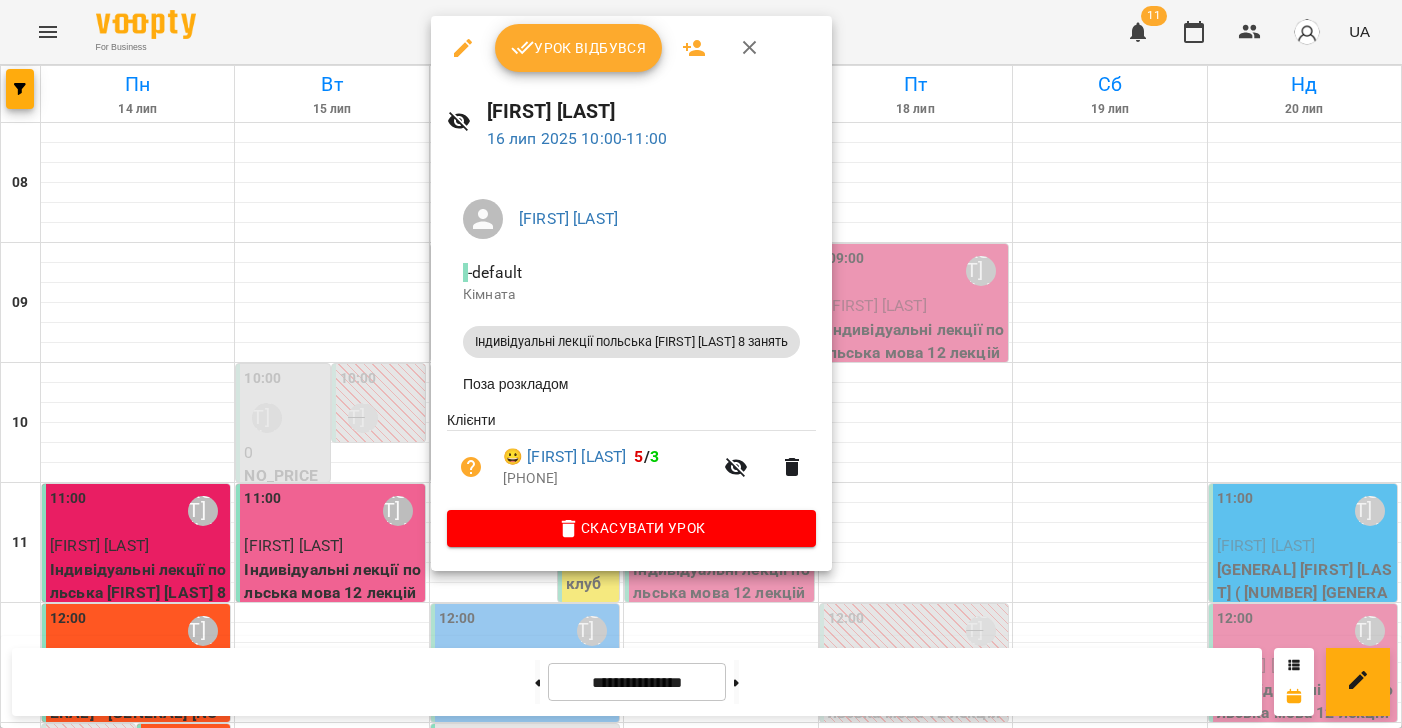 click 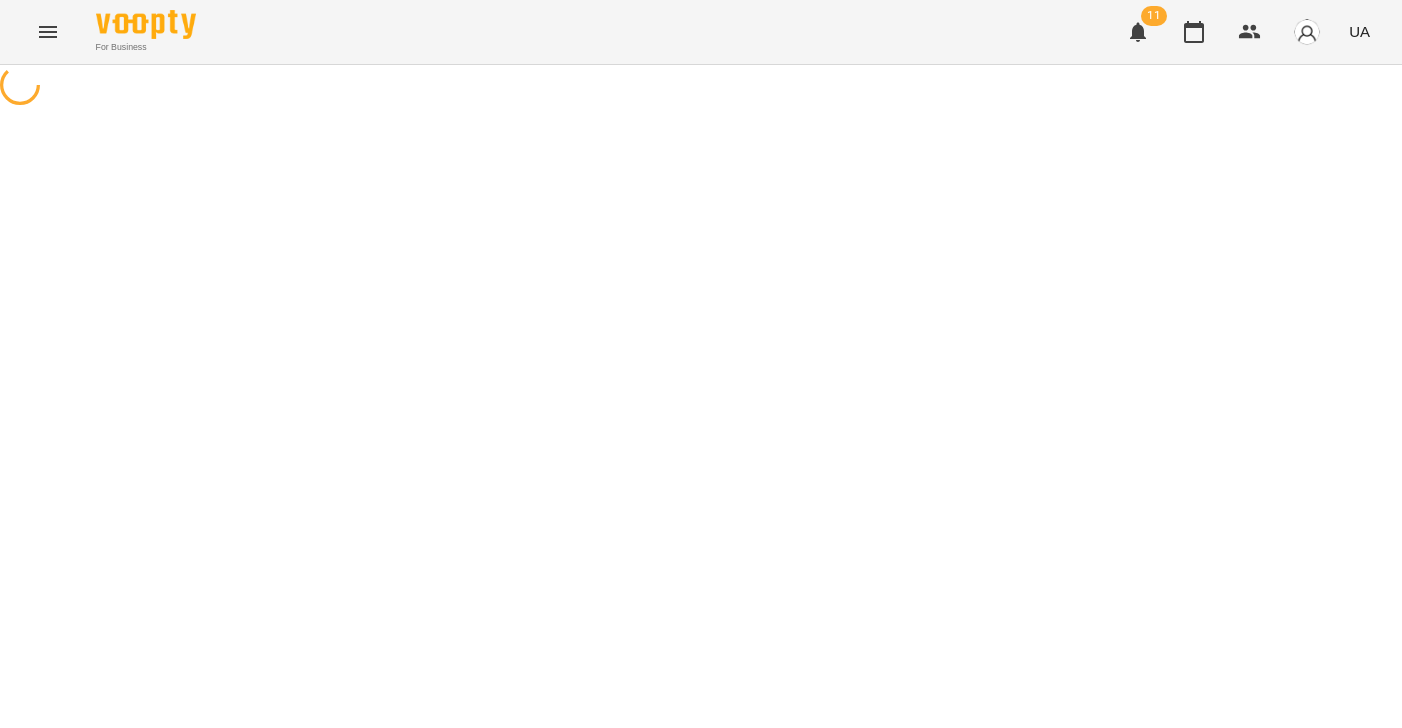 select on "**********" 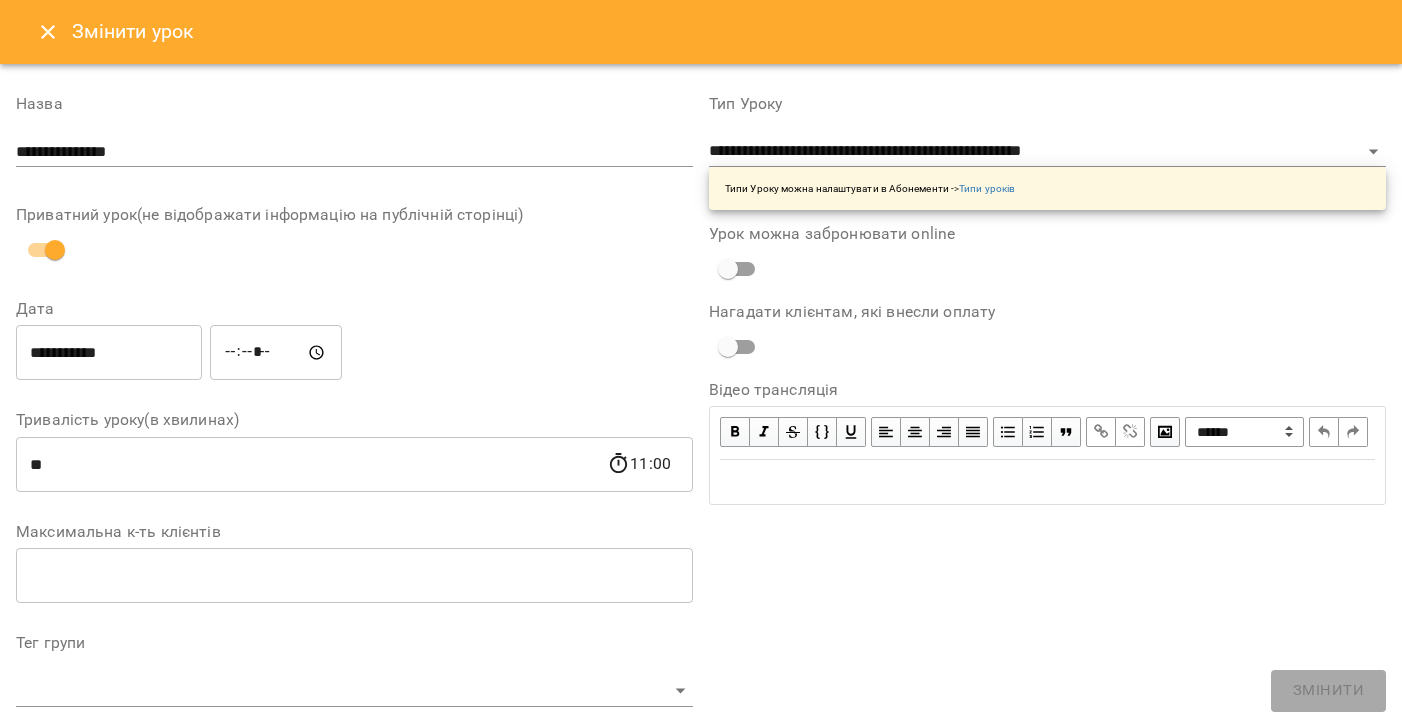 click on "*****" at bounding box center [276, 353] 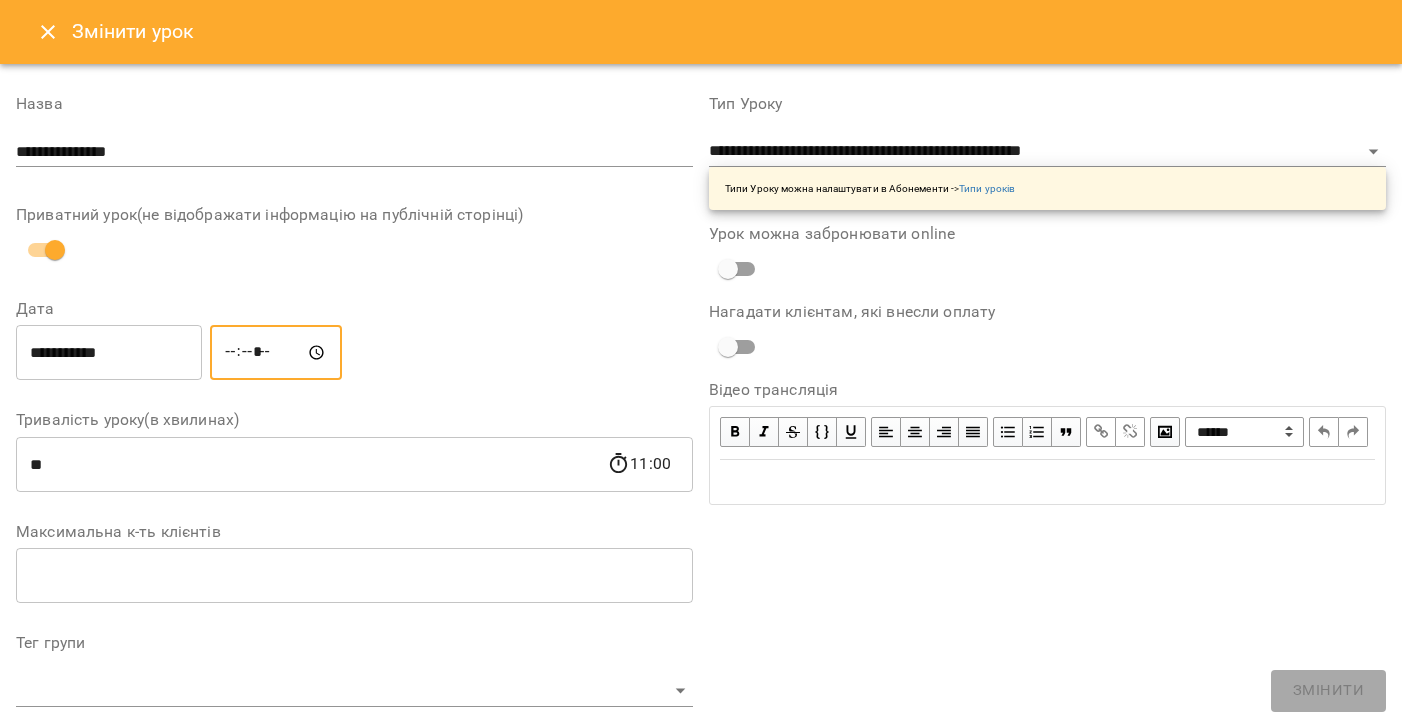 type on "*****" 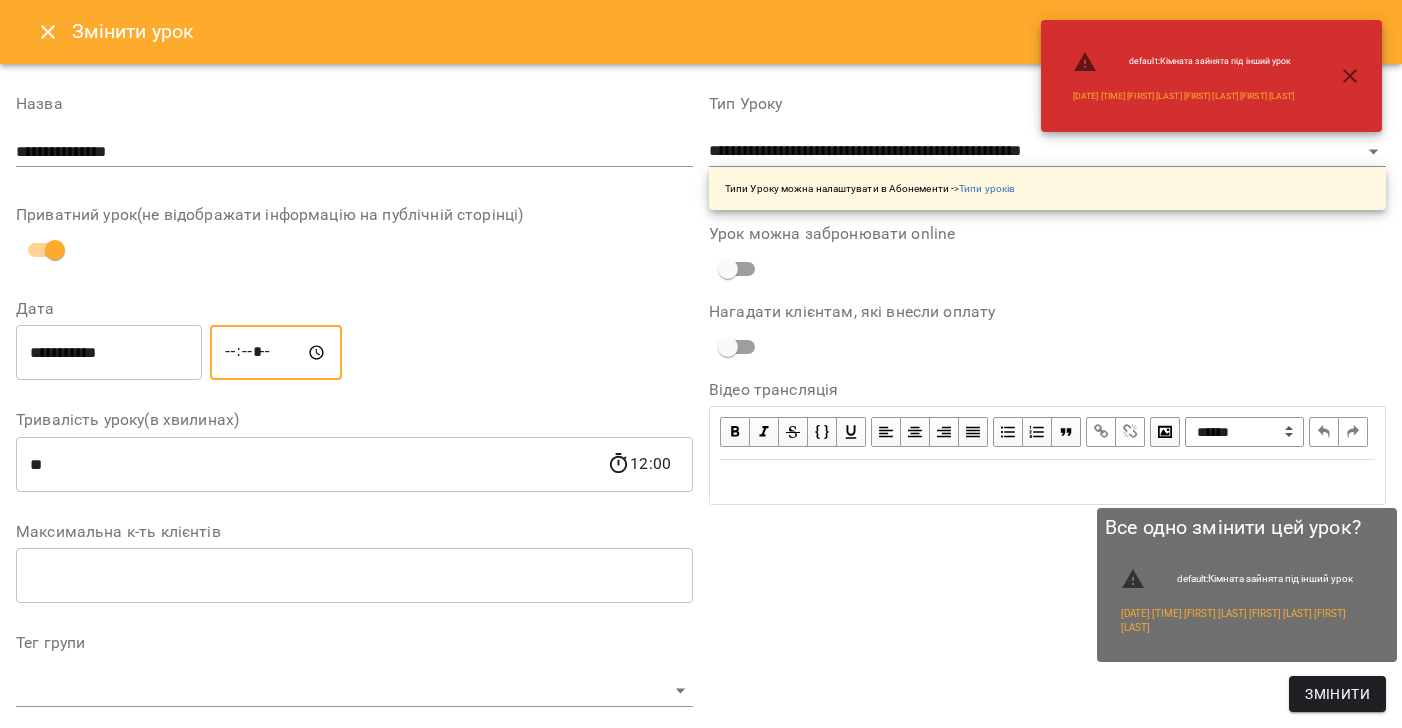 click on "Змінити" at bounding box center [1337, 694] 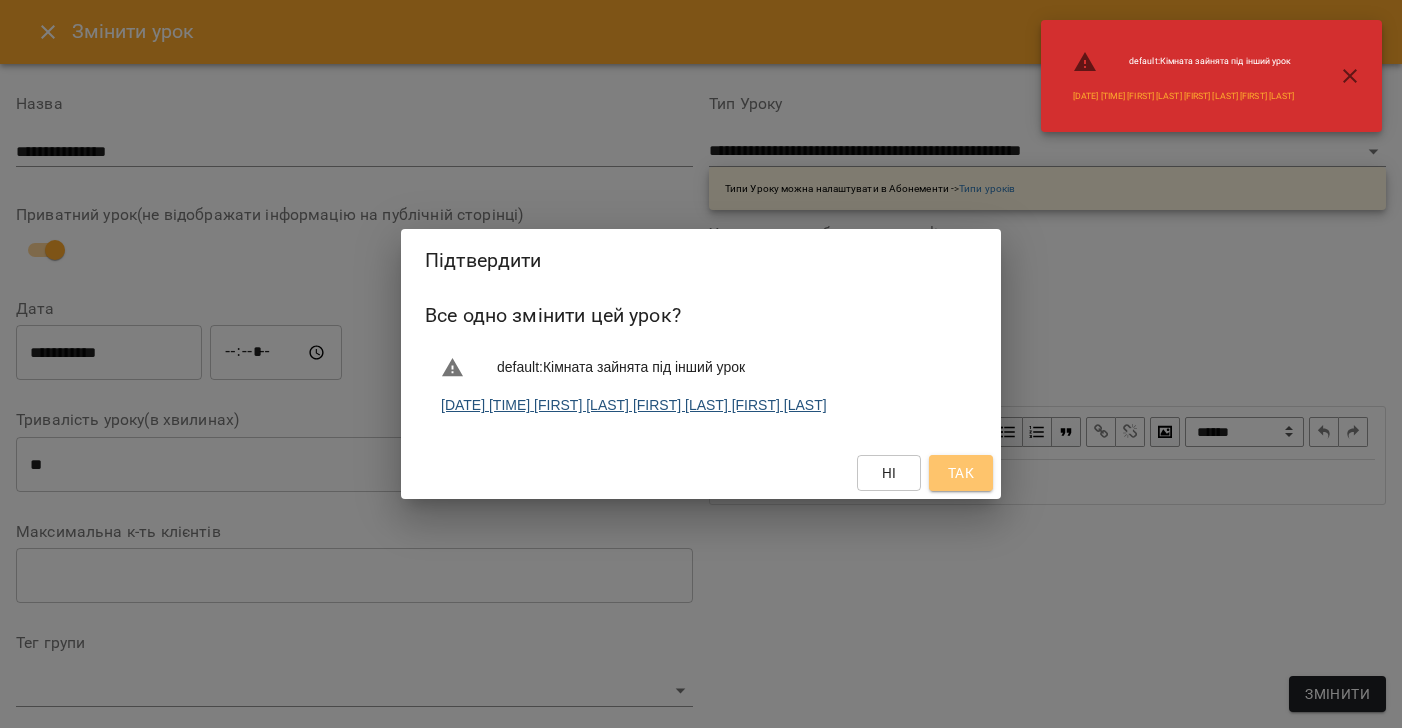 drag, startPoint x: 949, startPoint y: 473, endPoint x: 903, endPoint y: 417, distance: 72.47068 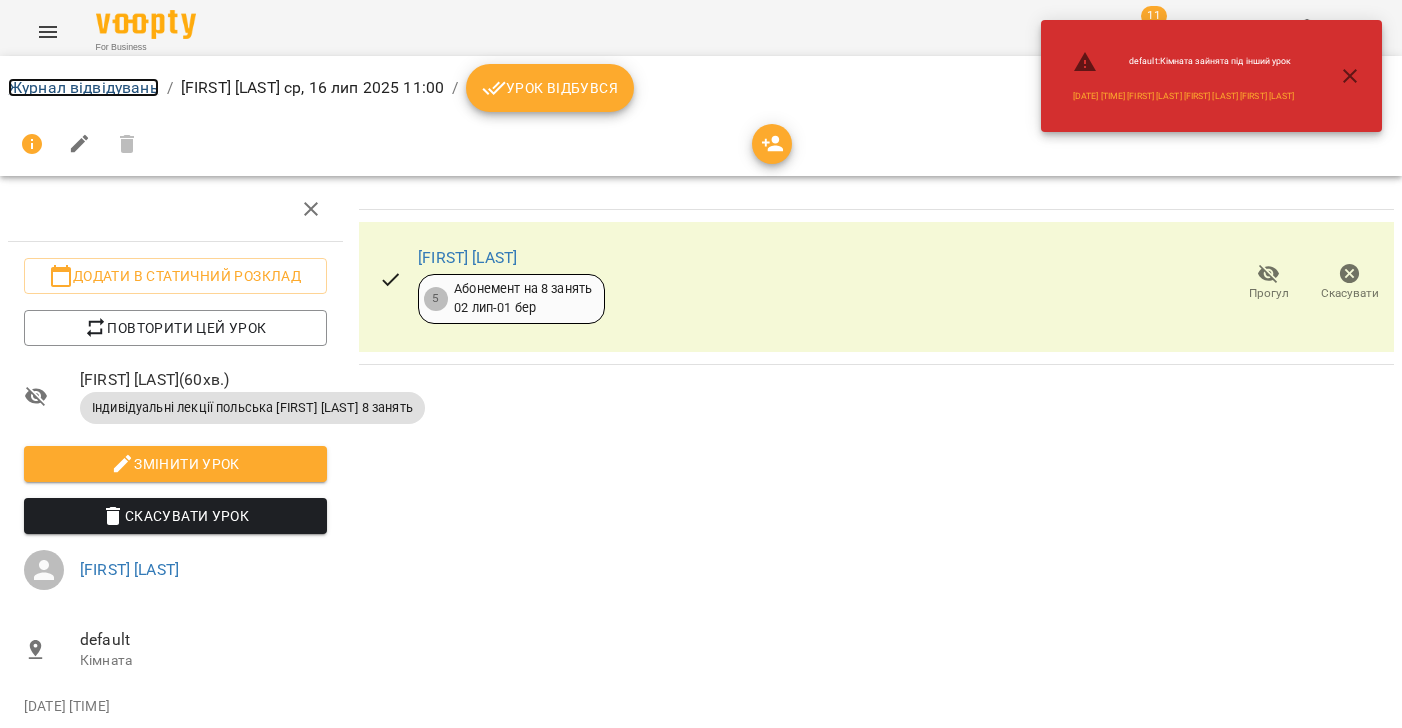 drag, startPoint x: 57, startPoint y: 92, endPoint x: 144, endPoint y: 133, distance: 96.17692 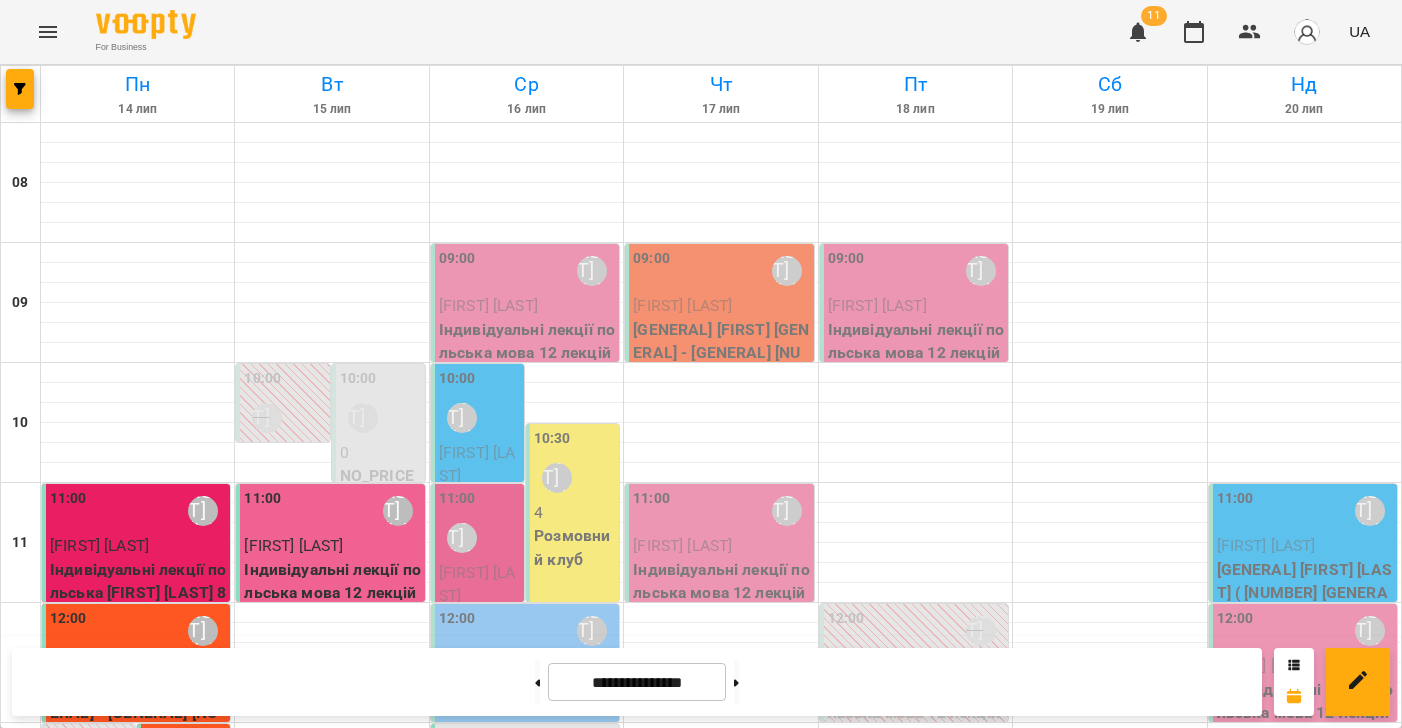 click 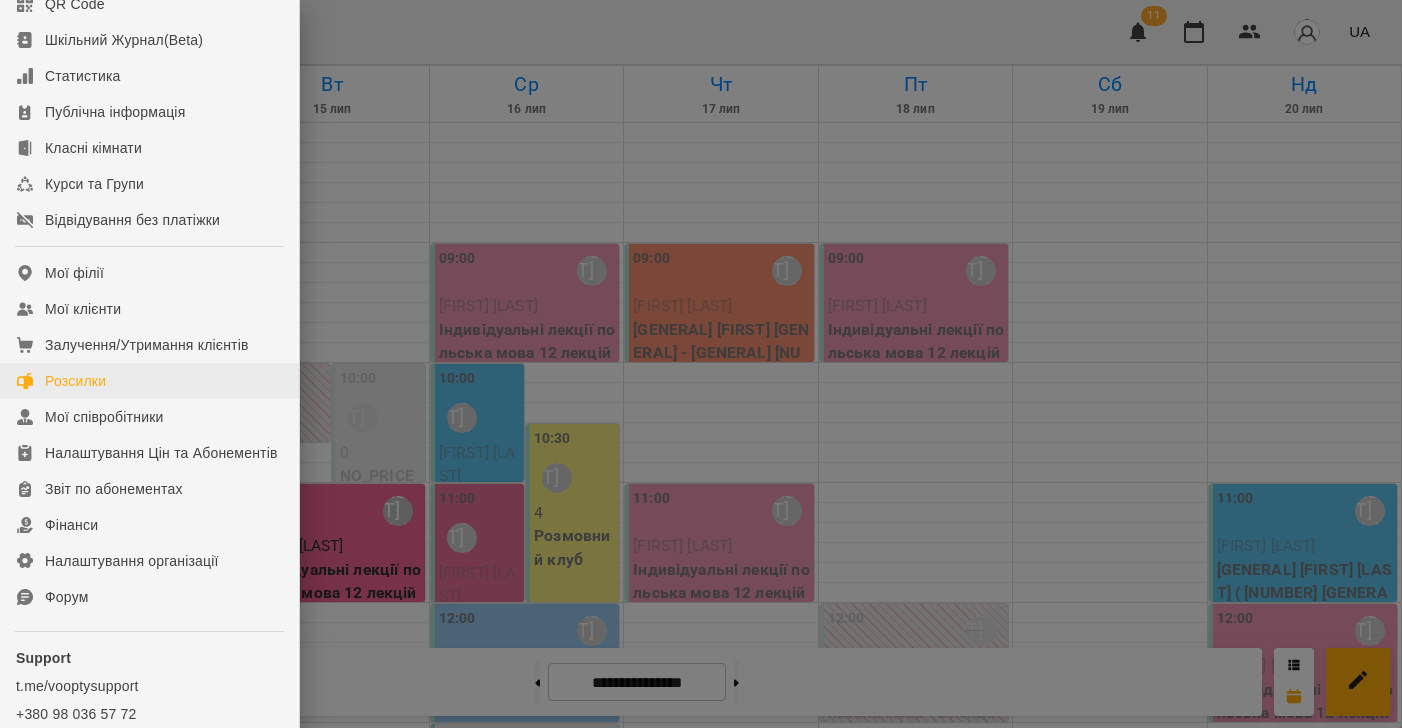 scroll, scrollTop: 267, scrollLeft: 0, axis: vertical 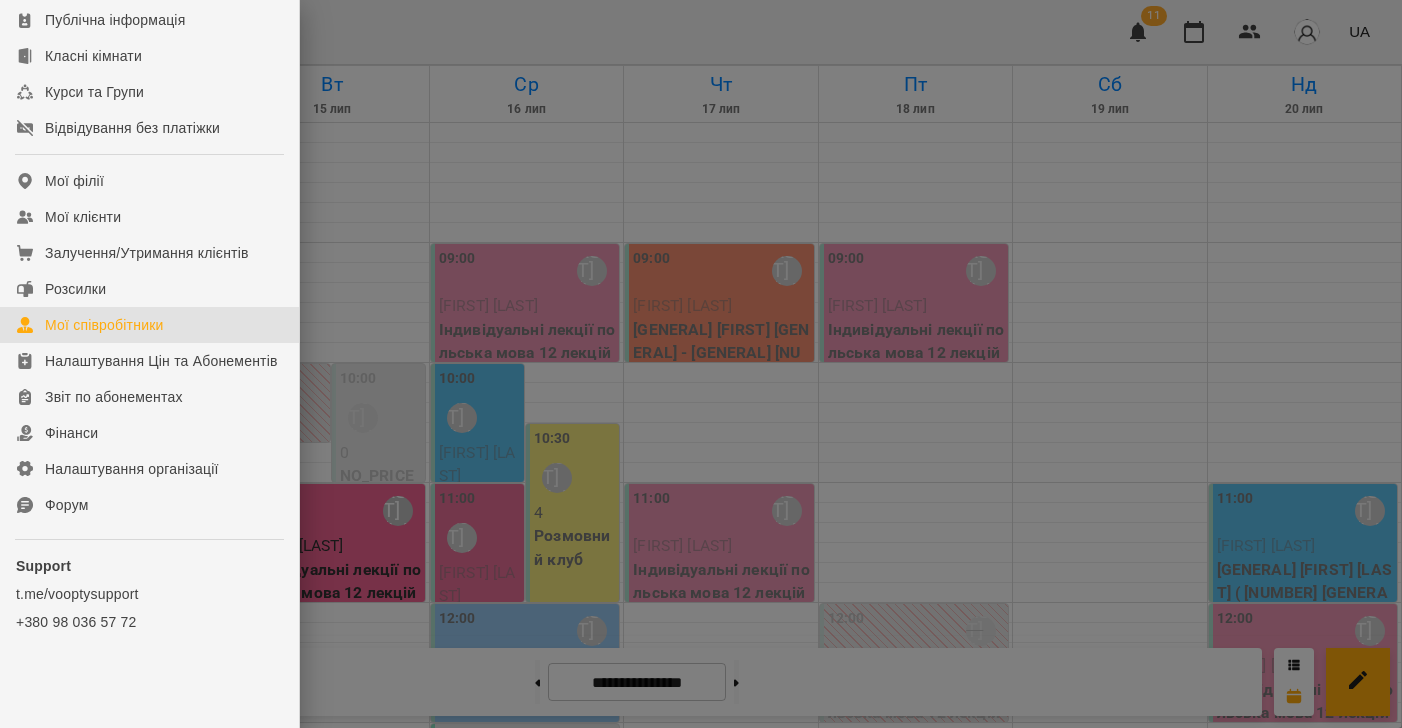 drag, startPoint x: 145, startPoint y: 301, endPoint x: 331, endPoint y: 398, distance: 209.77368 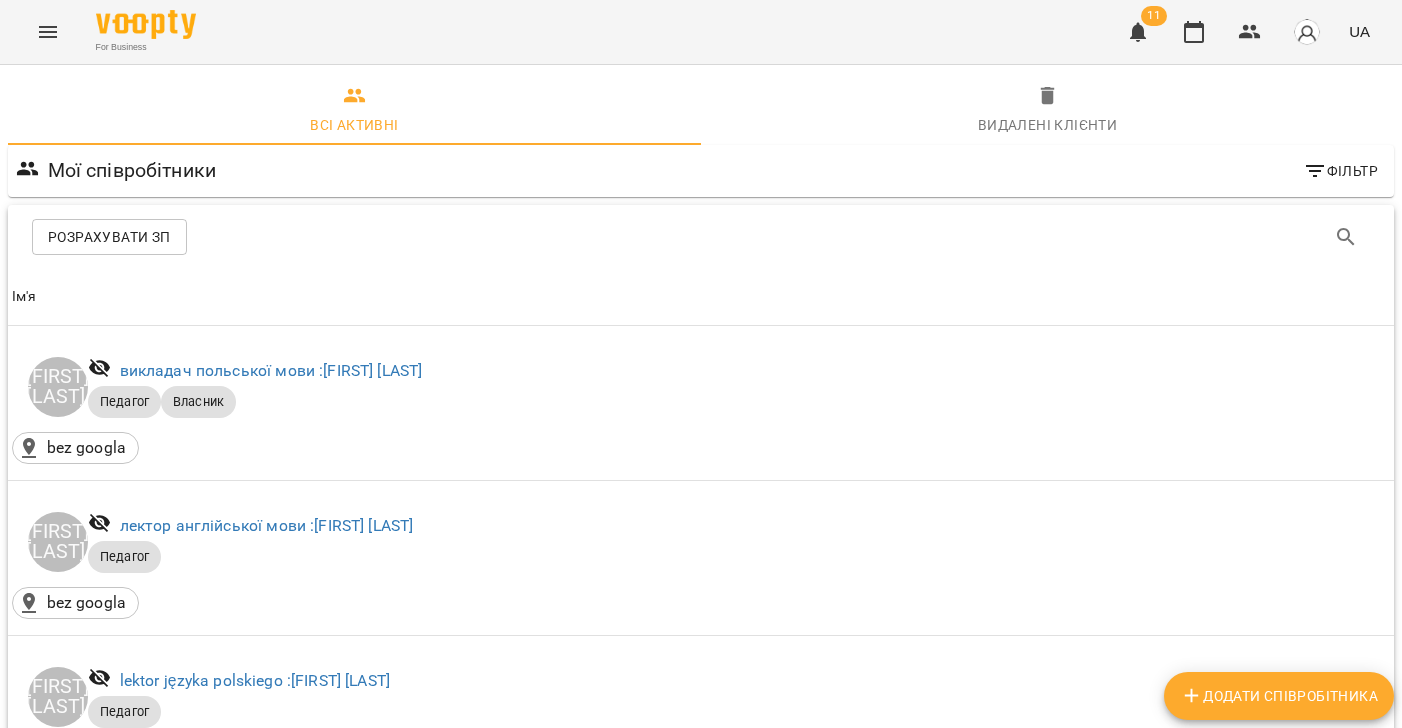 click on "Розрахувати ЗП" at bounding box center (109, 237) 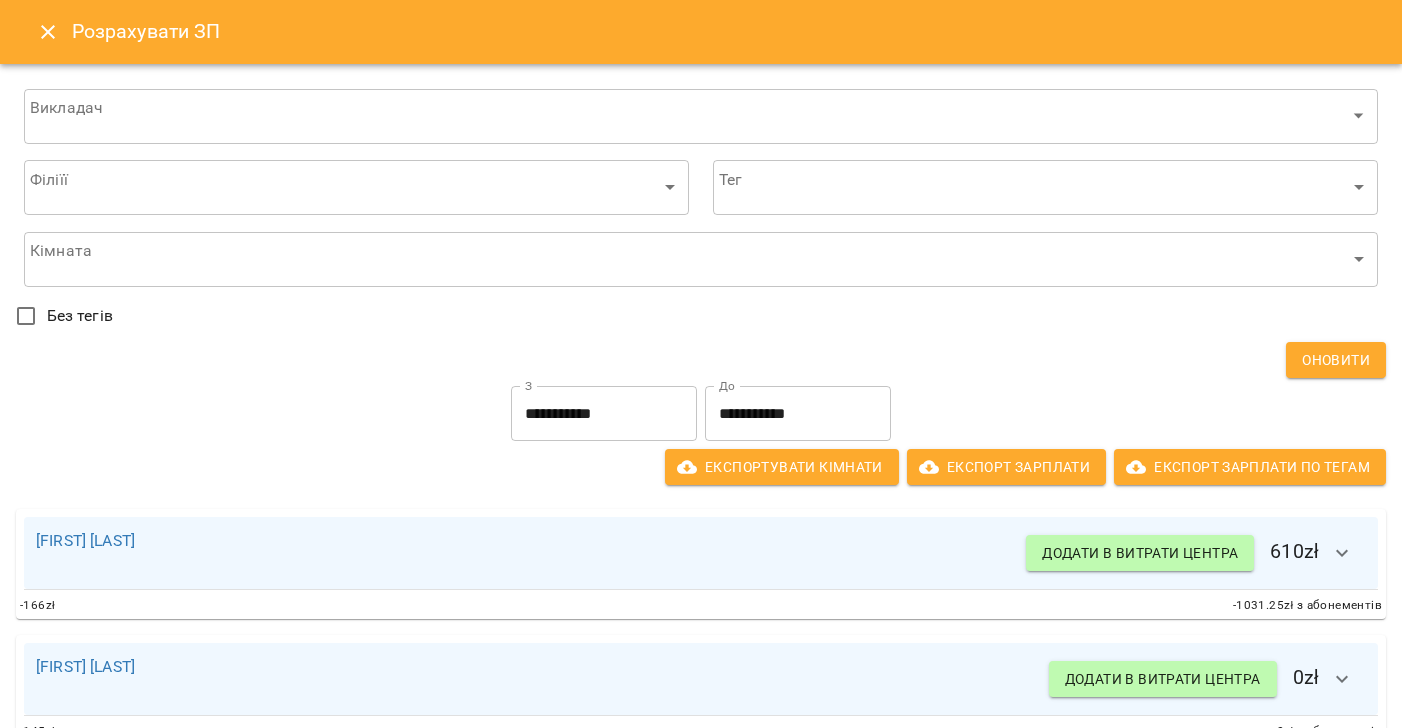 click on "[FIRST] [LAST] [FIRST] [LAST] [FIRST] [LAST] [FIRST] [LAST] [FIRST] [LAST] [FIRST] [LAST]" at bounding box center (701, 694) 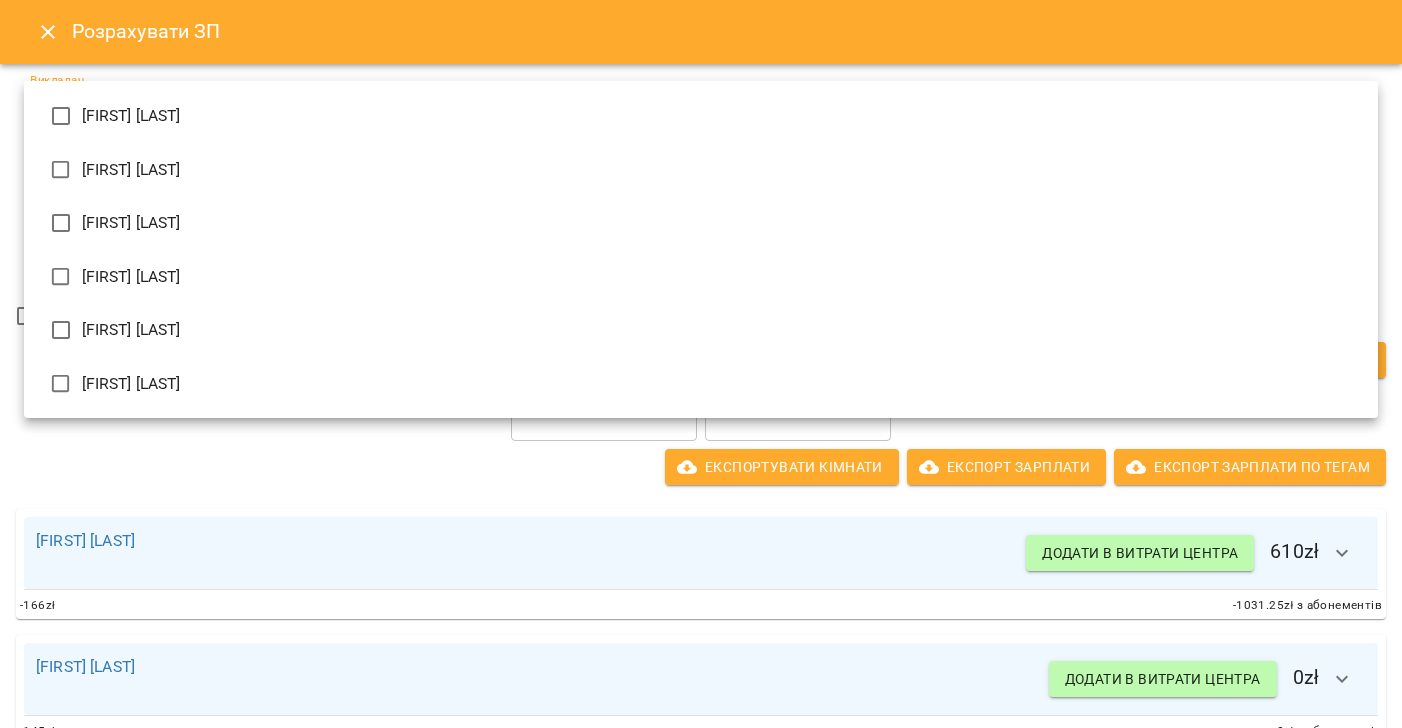 click on "[FIRST] [LAST]" at bounding box center [701, 223] 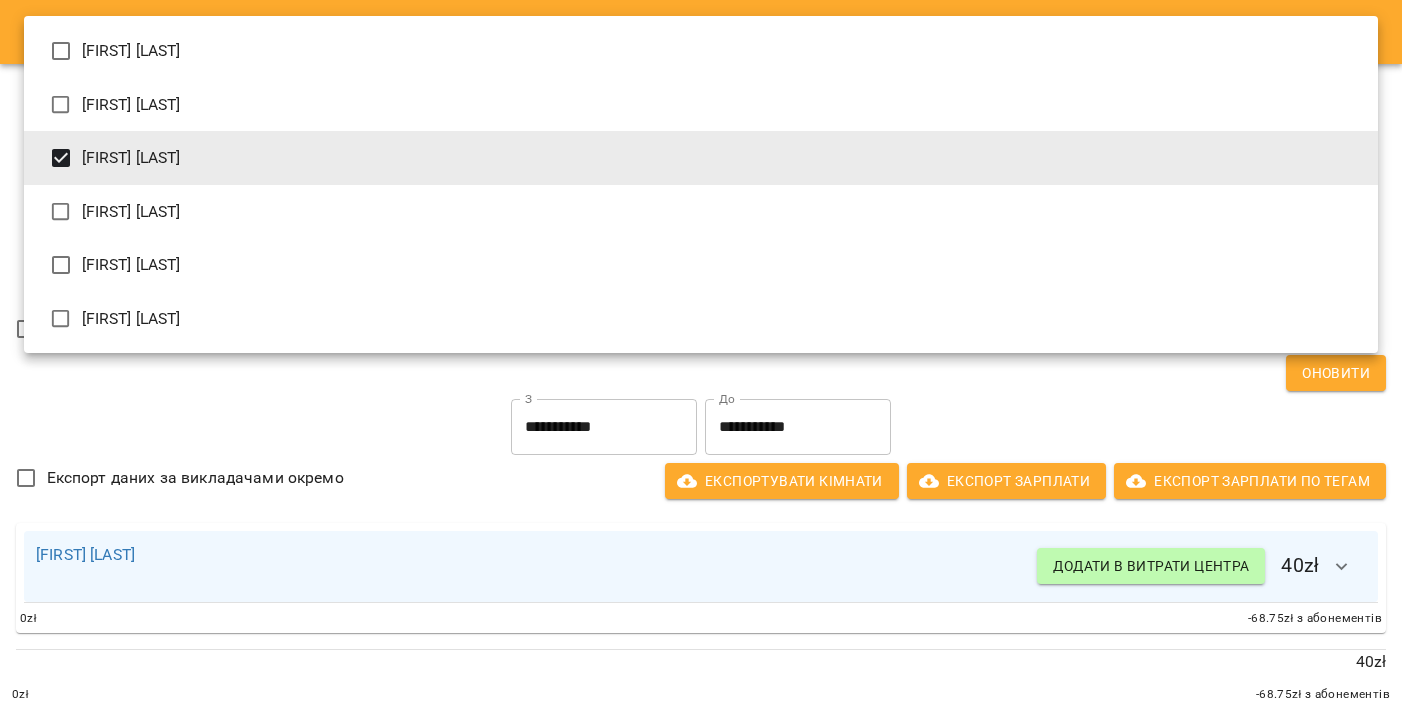 drag, startPoint x: 363, startPoint y: 428, endPoint x: 398, endPoint y: 446, distance: 39.357338 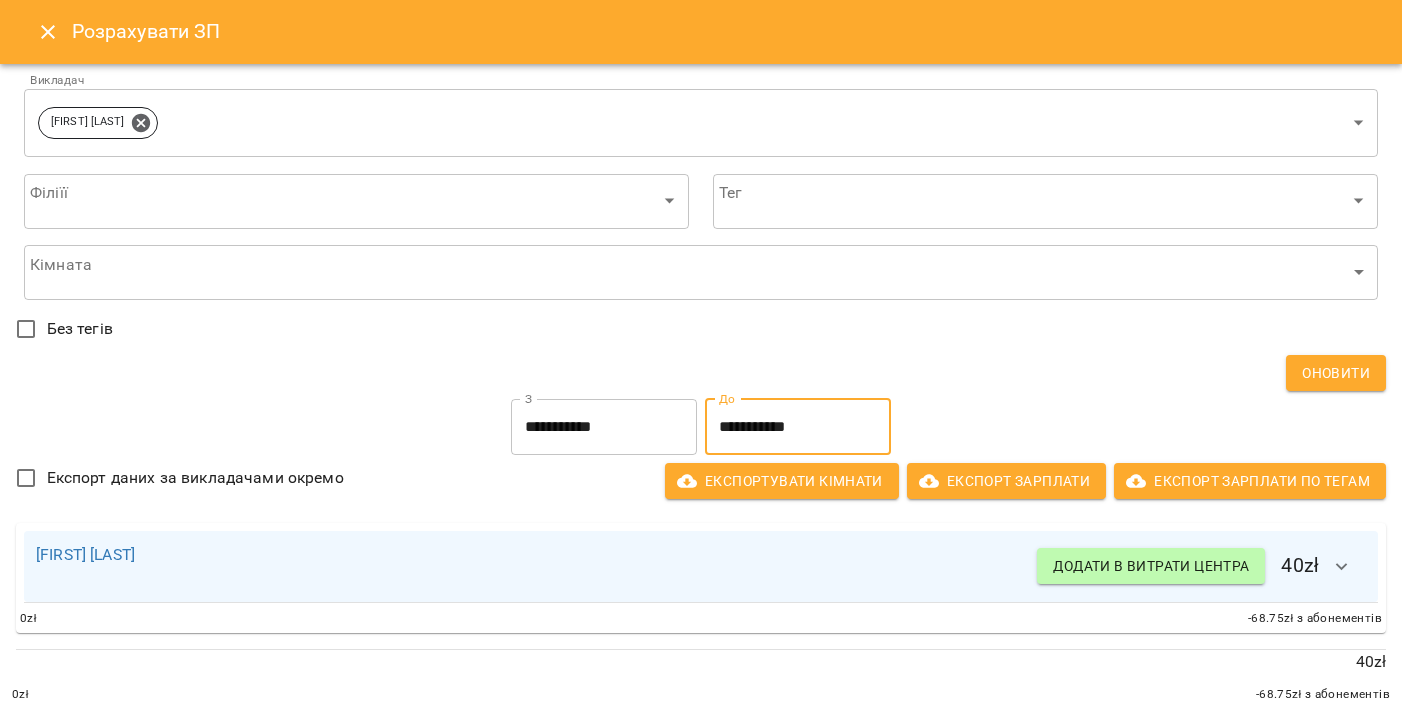 click on "**********" at bounding box center [798, 427] 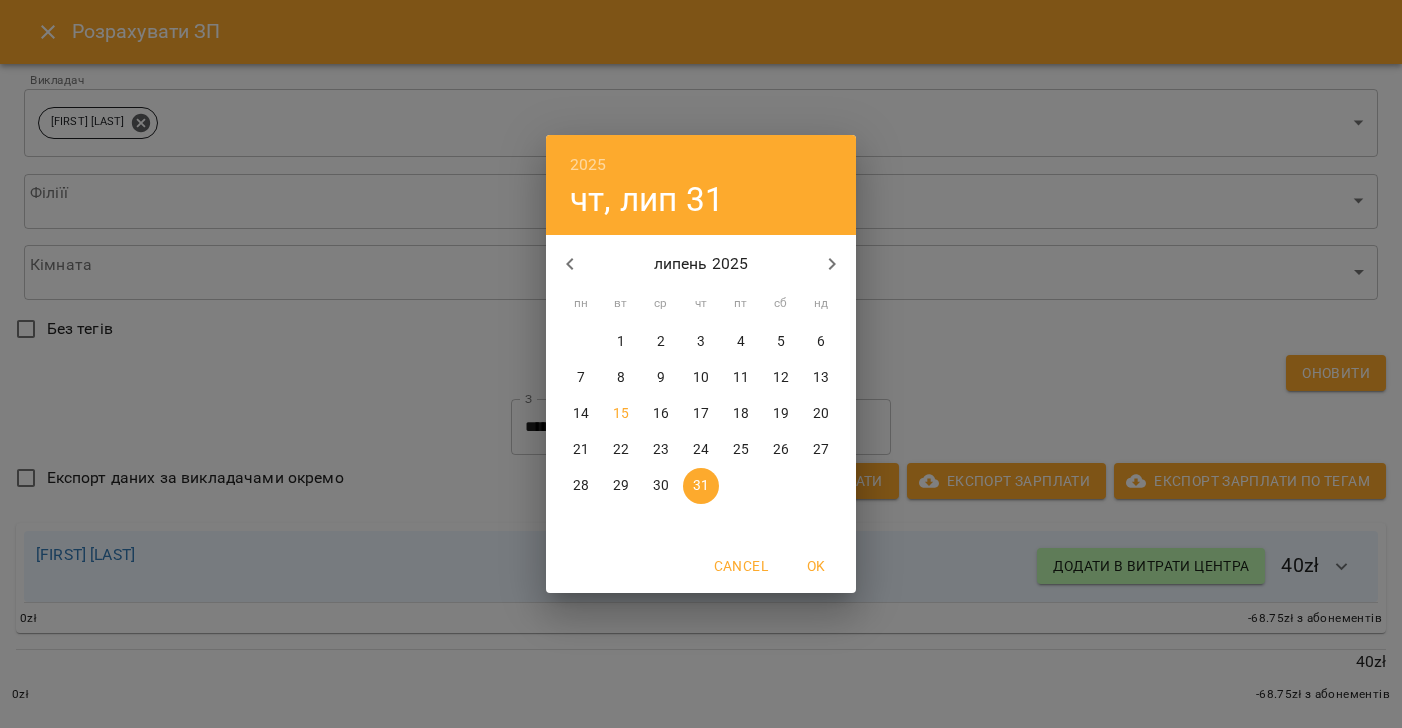 click on "15" at bounding box center (621, 414) 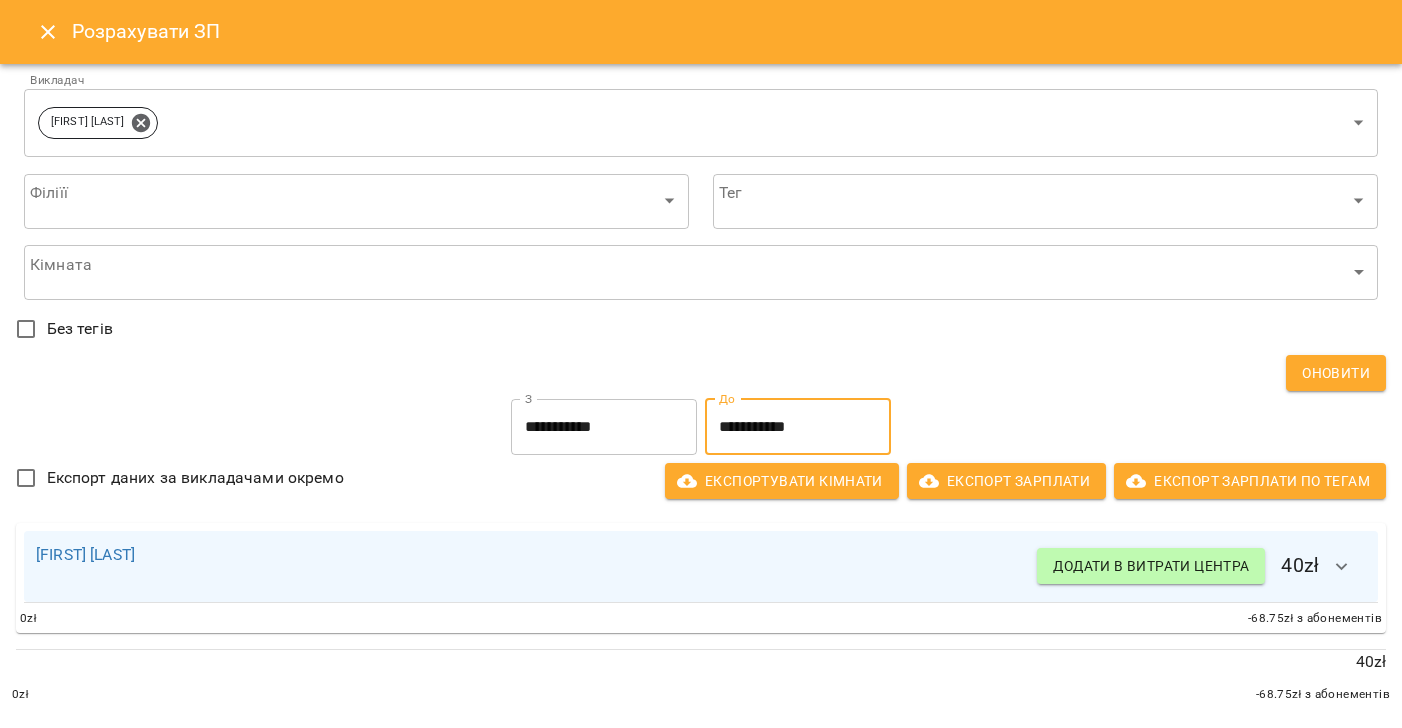 click on "Додати в витрати центра" at bounding box center [1151, 566] 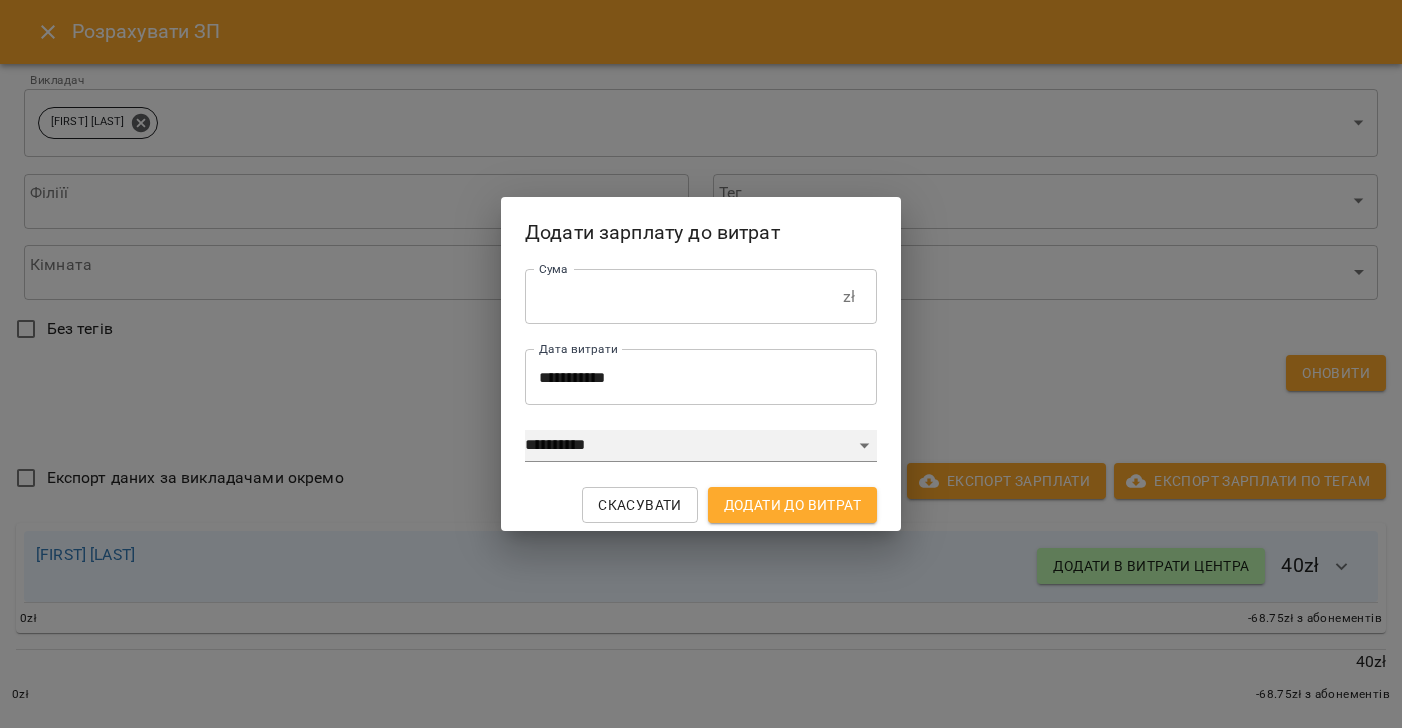 click on "**********" at bounding box center (701, 446) 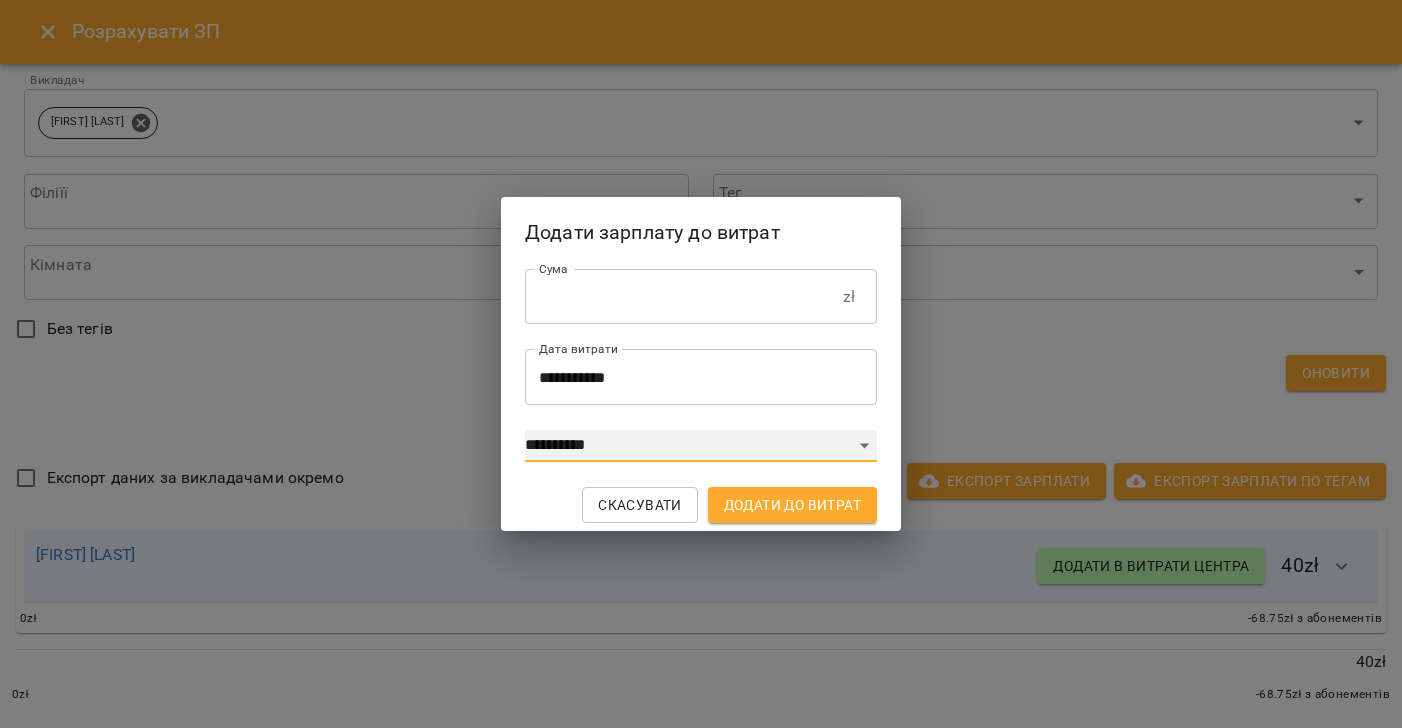 select on "****" 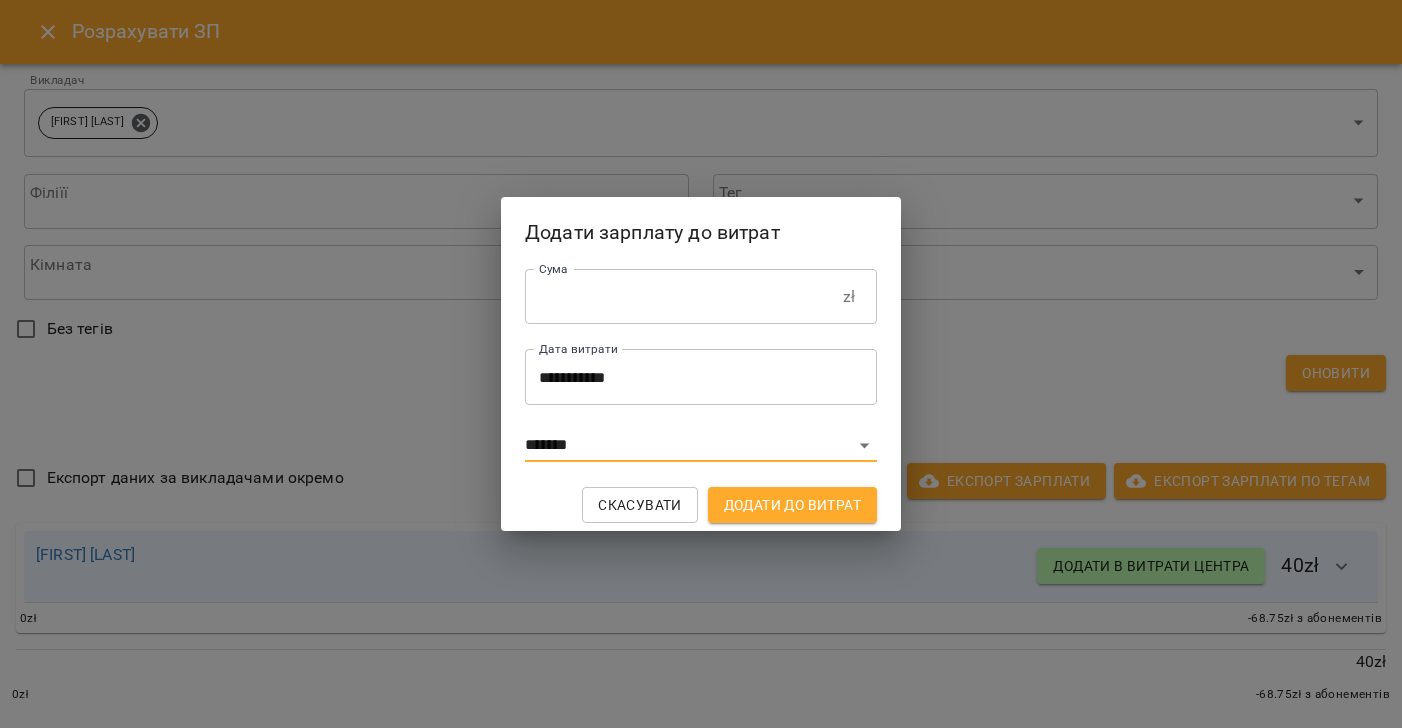 click on "Додати до витрат" at bounding box center (792, 505) 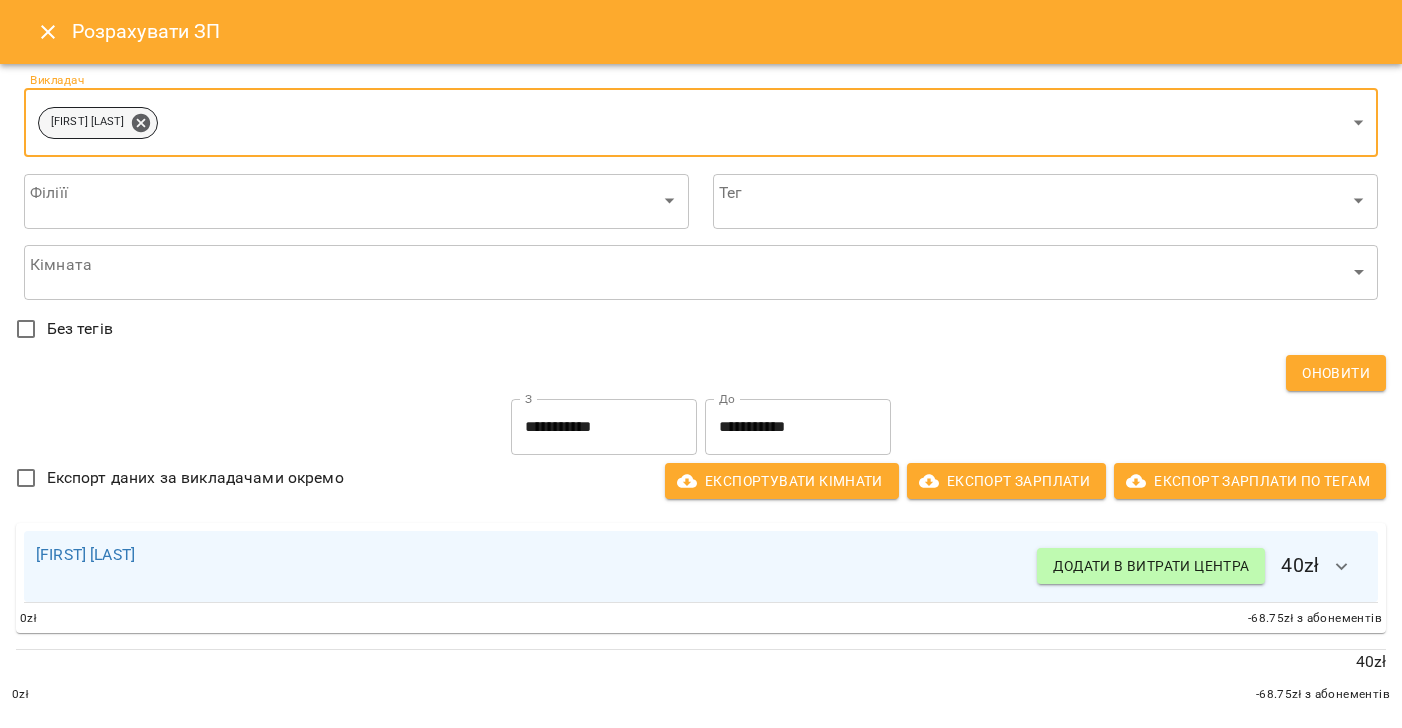 drag, startPoint x: 158, startPoint y: 121, endPoint x: 197, endPoint y: 135, distance: 41.4367 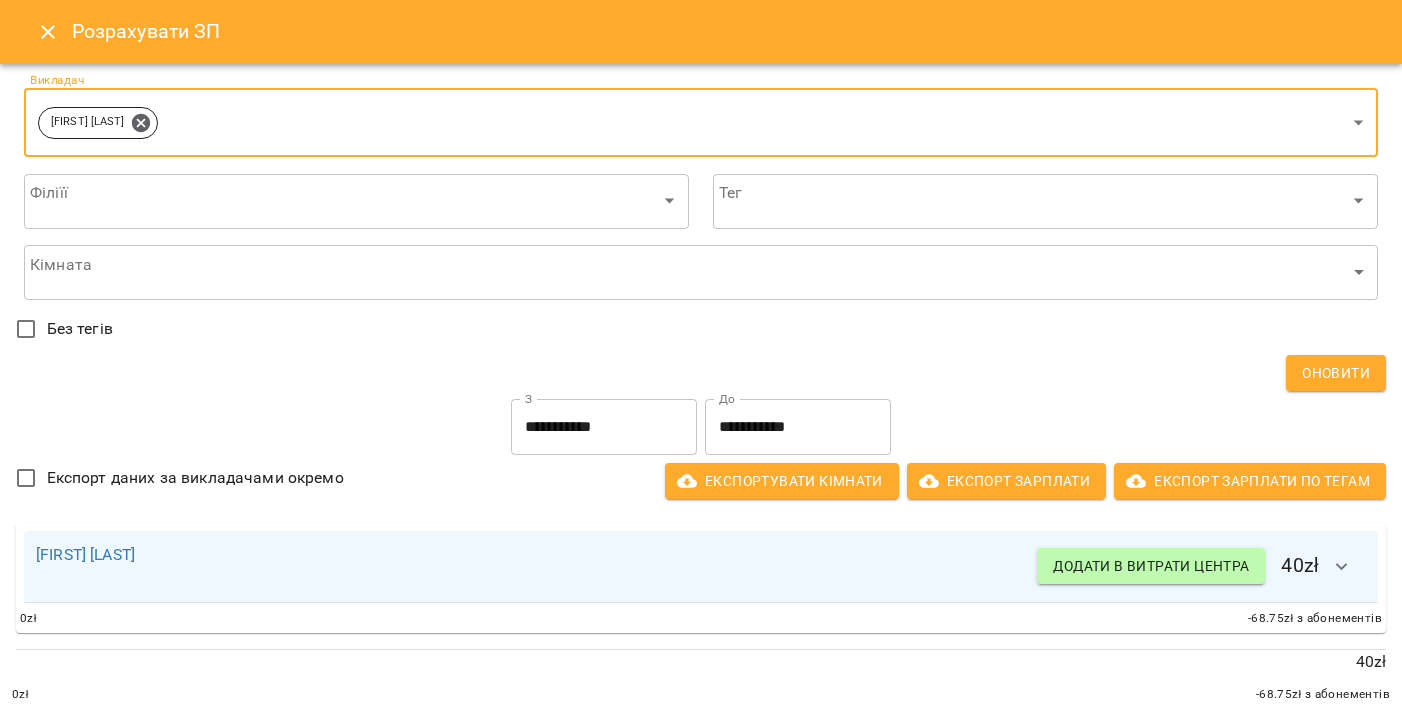 type 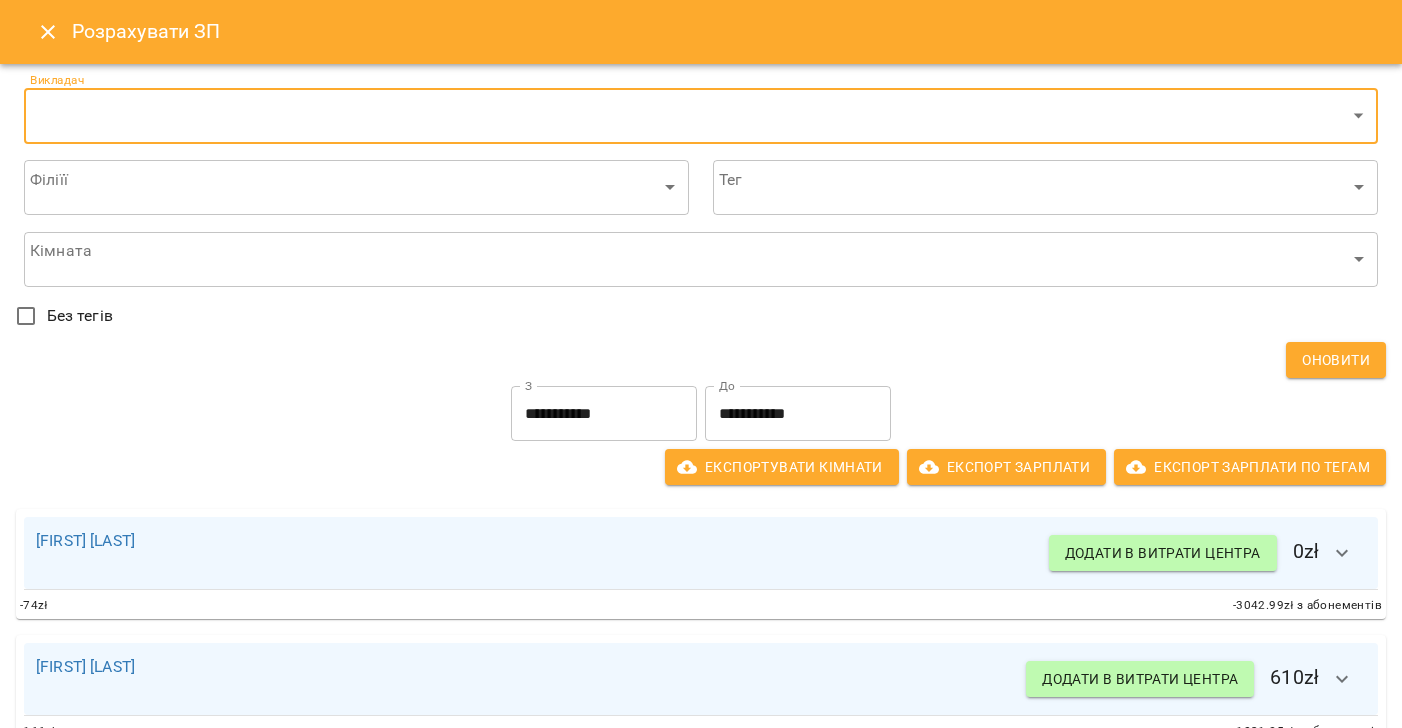 click 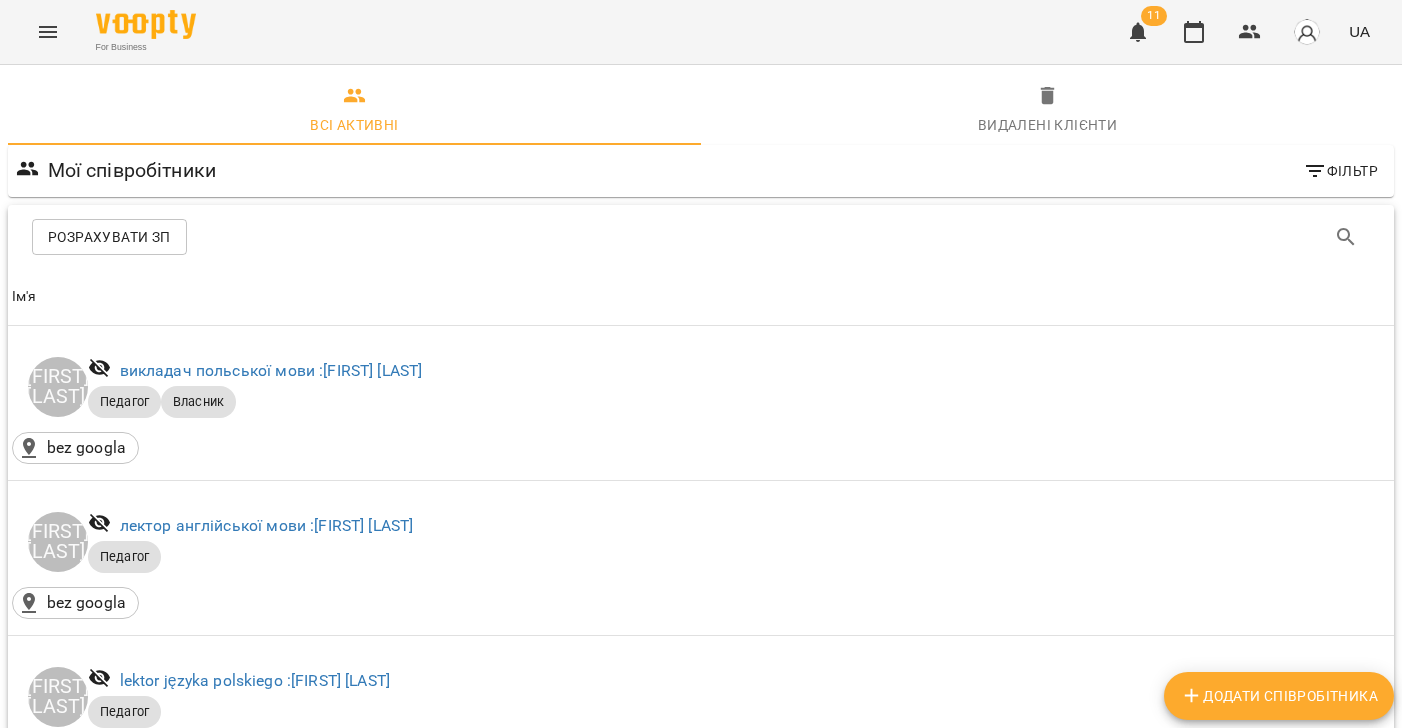 click on "Розрахувати ЗП" at bounding box center (109, 237) 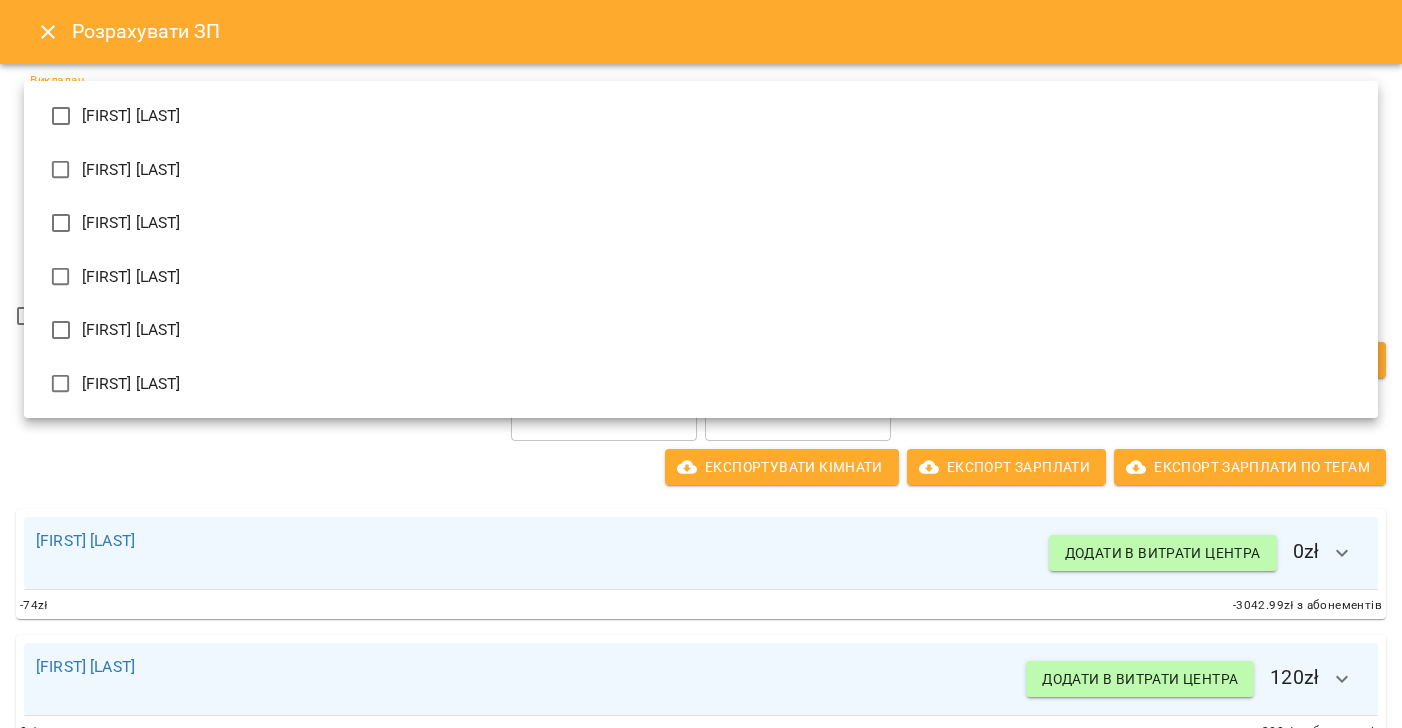 click on "[FIRST] [LAST] [FIRST] [LAST] [FIRST] [LAST] [FIRST] [LAST] [FIRST] [LAST] [FIRST] [LAST]" at bounding box center [701, 694] 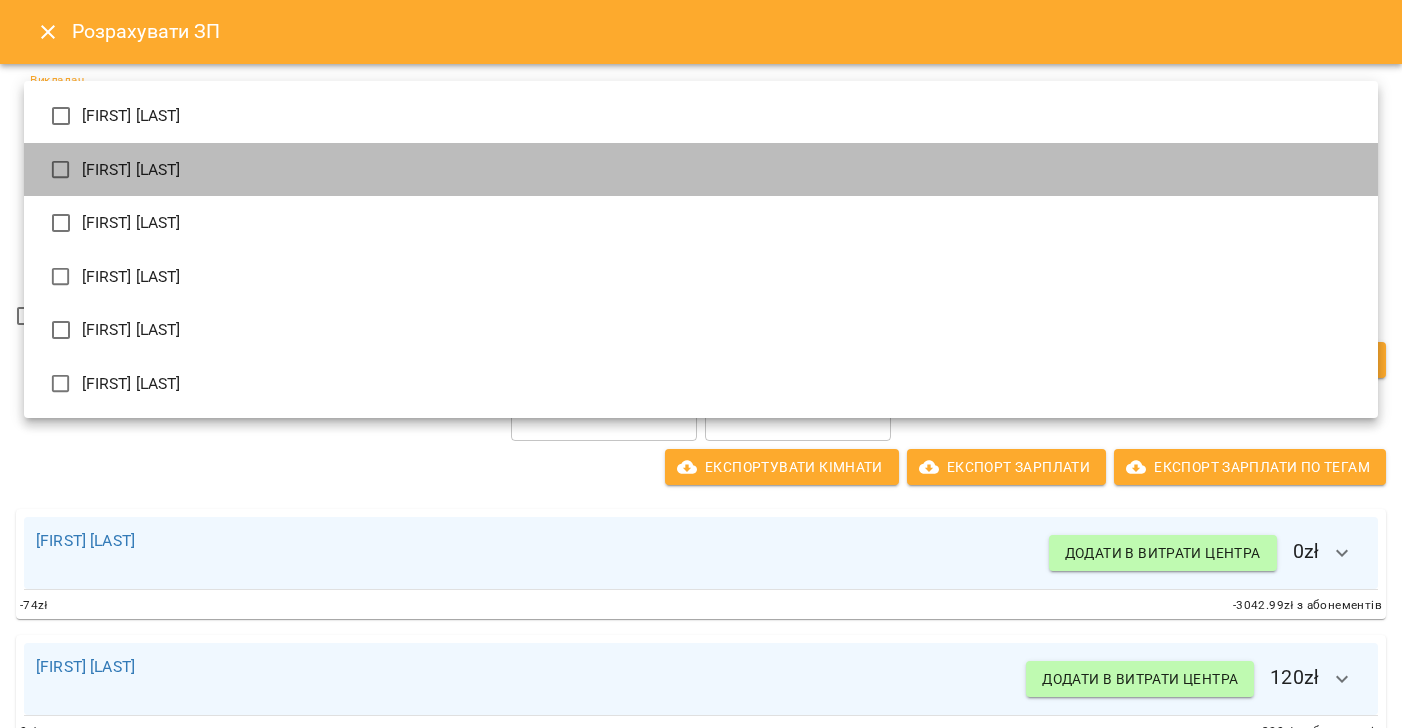 click on "[FIRST] [LAST]" at bounding box center [701, 170] 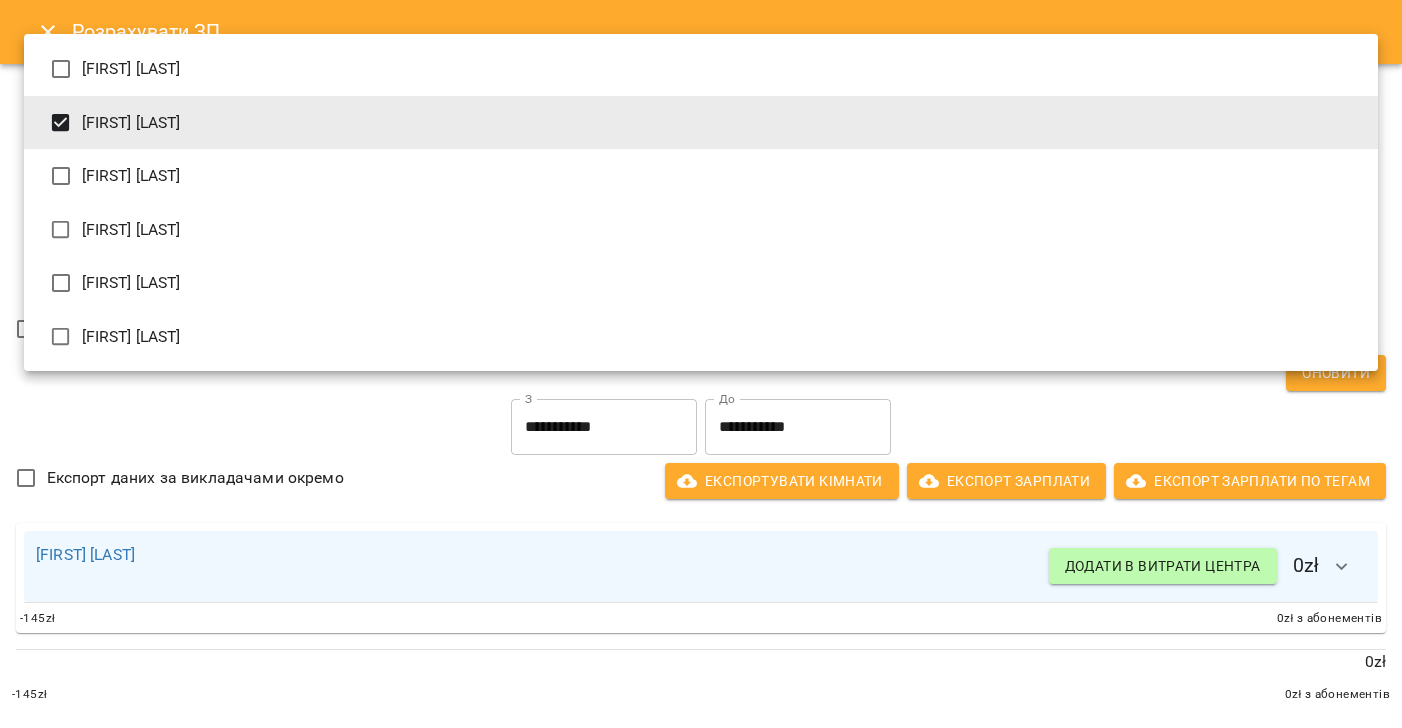 click at bounding box center [701, 364] 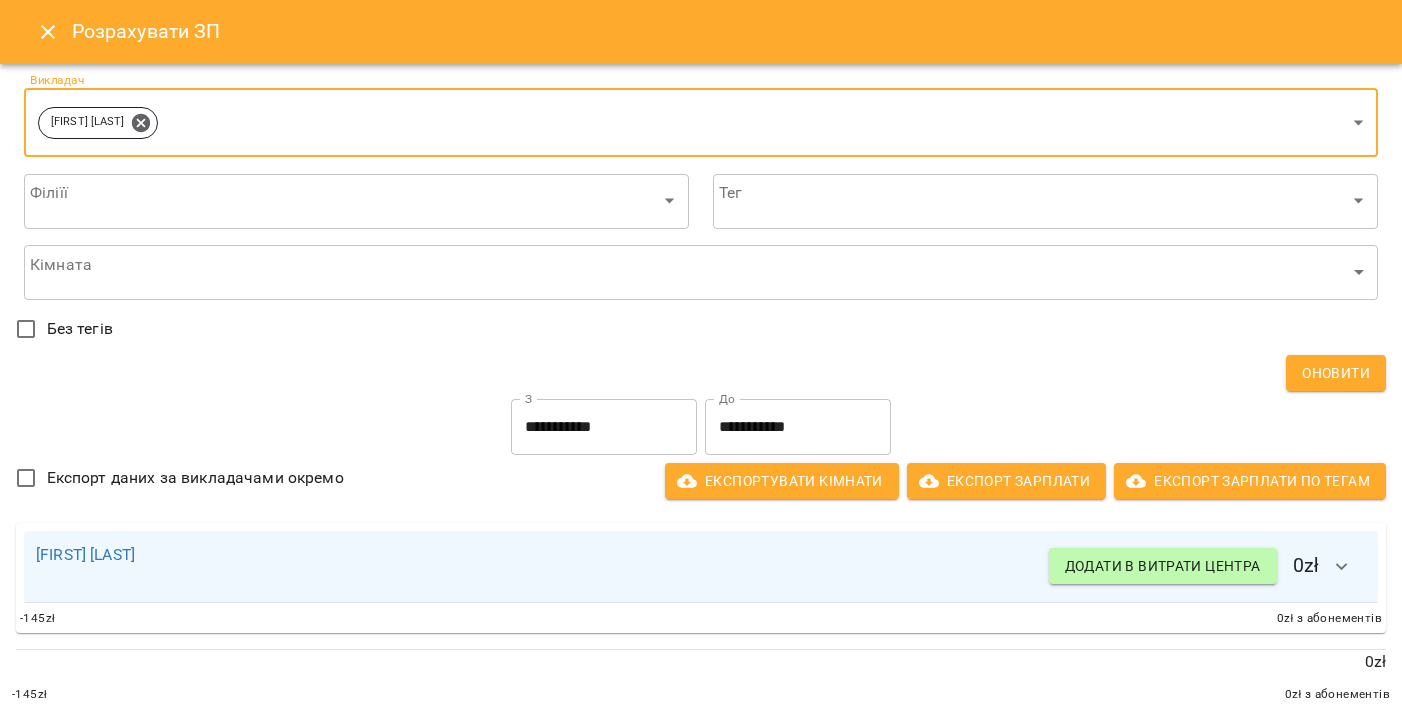 click on "**********" at bounding box center [798, 427] 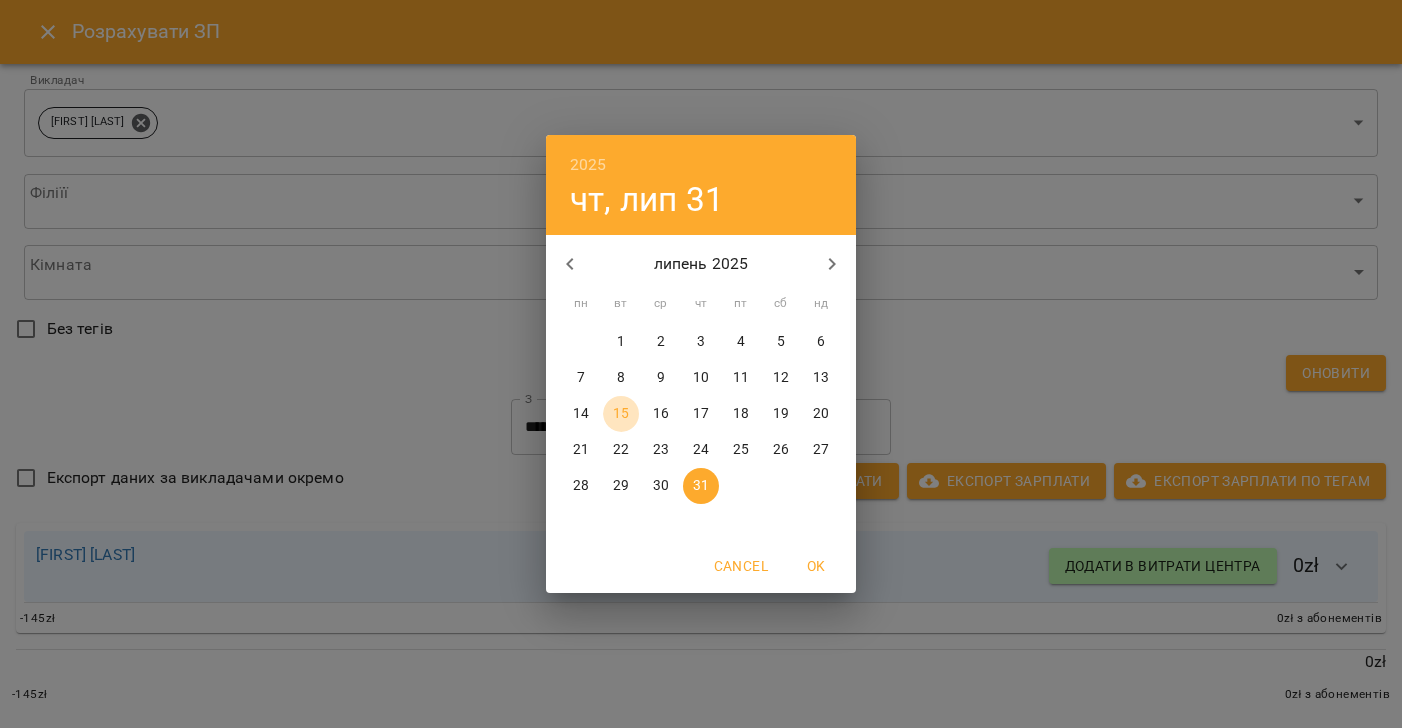 click on "15" at bounding box center (621, 414) 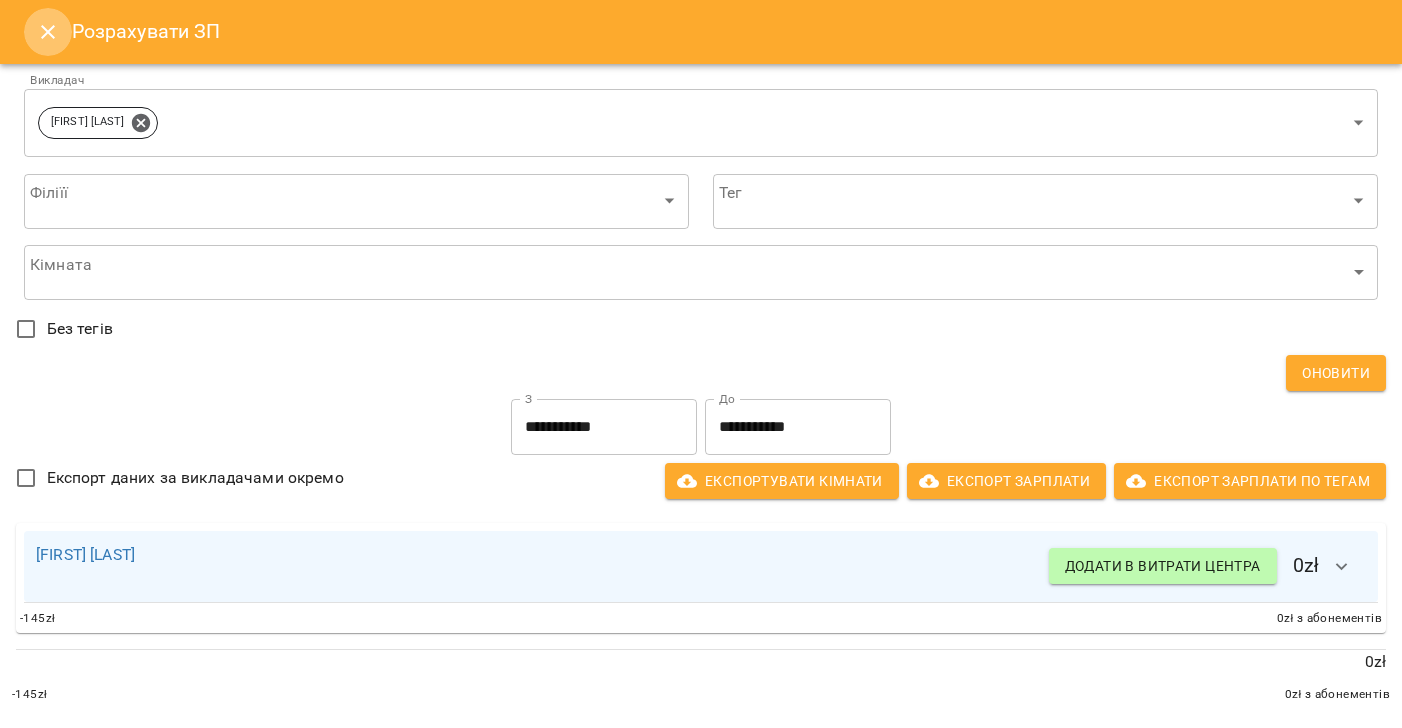 drag, startPoint x: 62, startPoint y: 22, endPoint x: 63, endPoint y: 49, distance: 27.018513 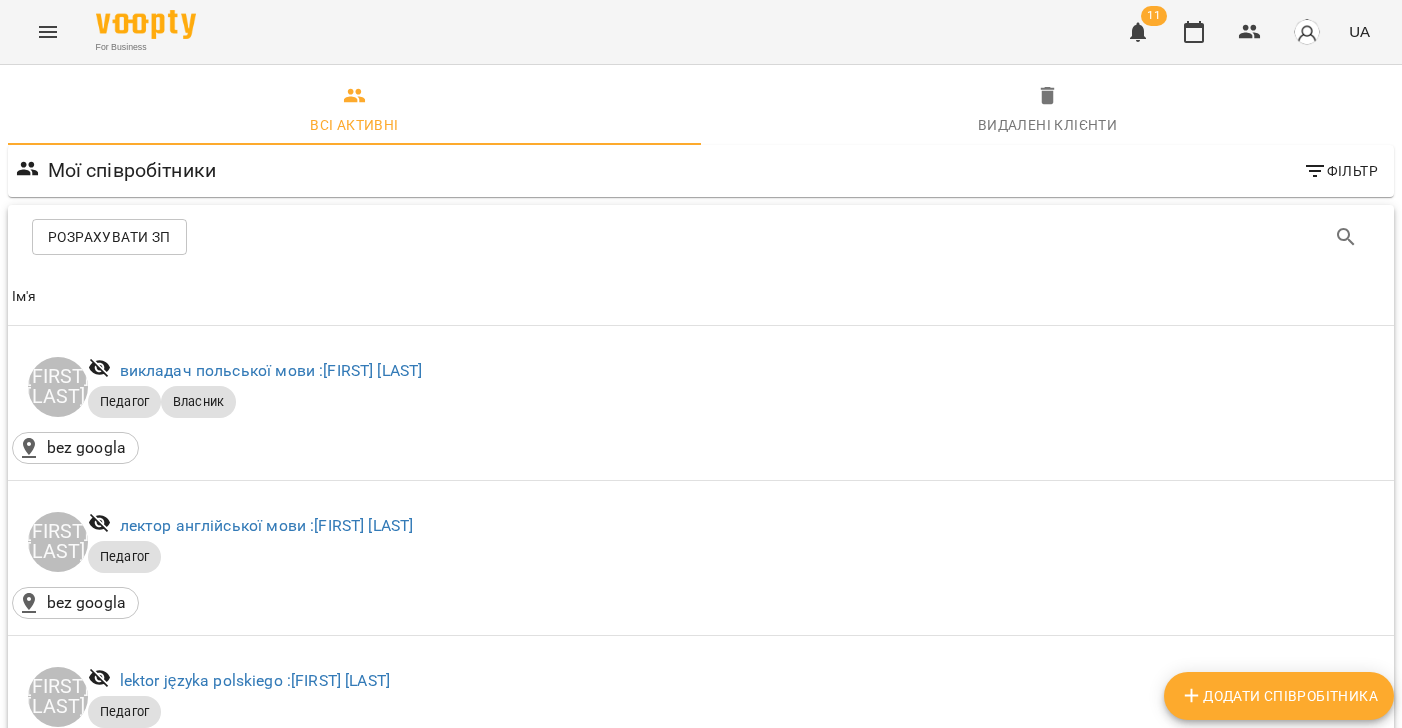 click 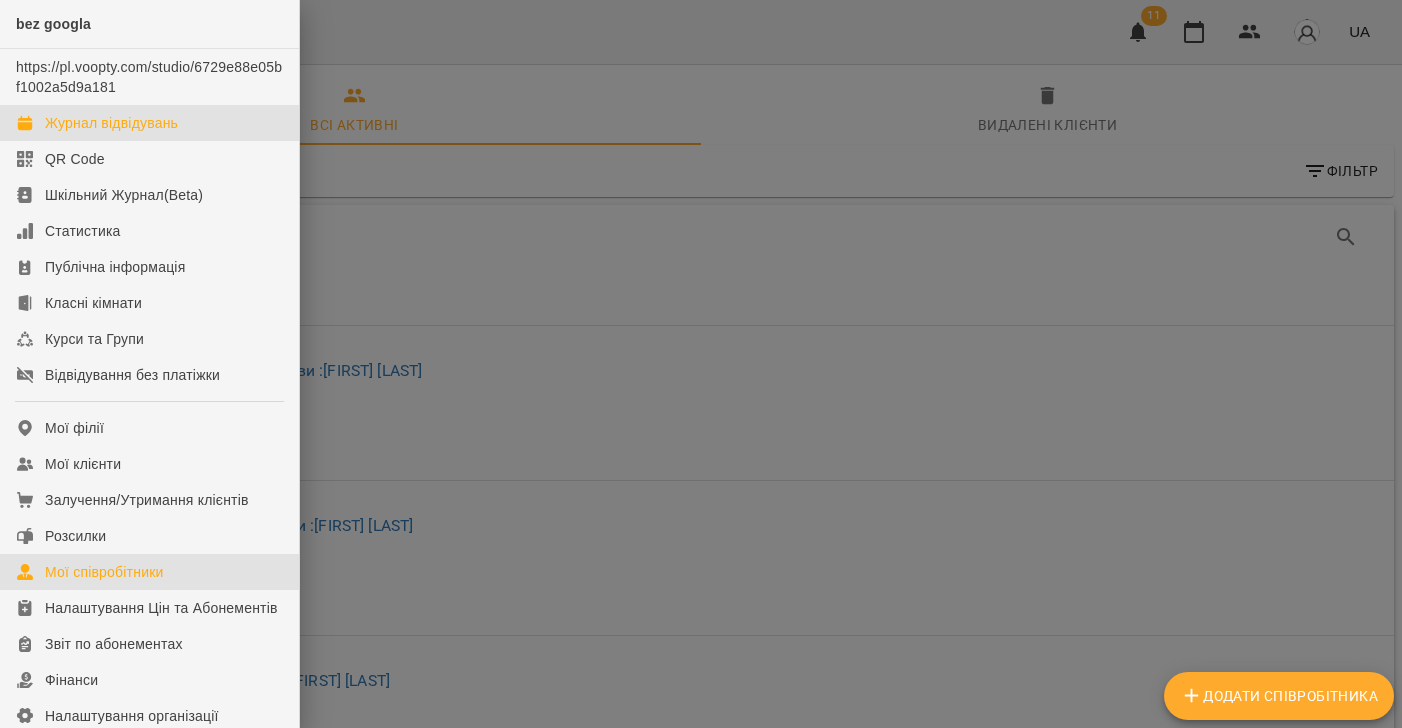 drag, startPoint x: 85, startPoint y: 116, endPoint x: 95, endPoint y: 124, distance: 12.806249 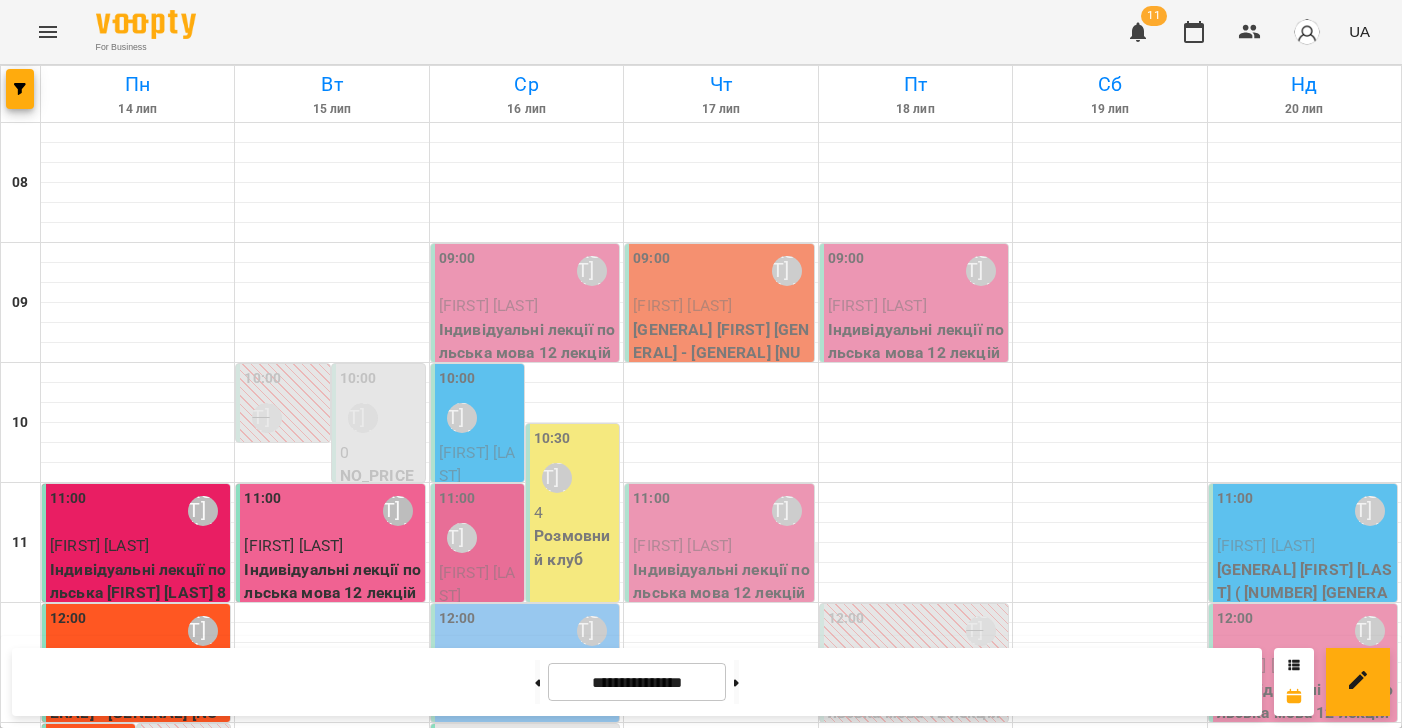 drag, startPoint x: 505, startPoint y: 682, endPoint x: 695, endPoint y: 550, distance: 231.35254 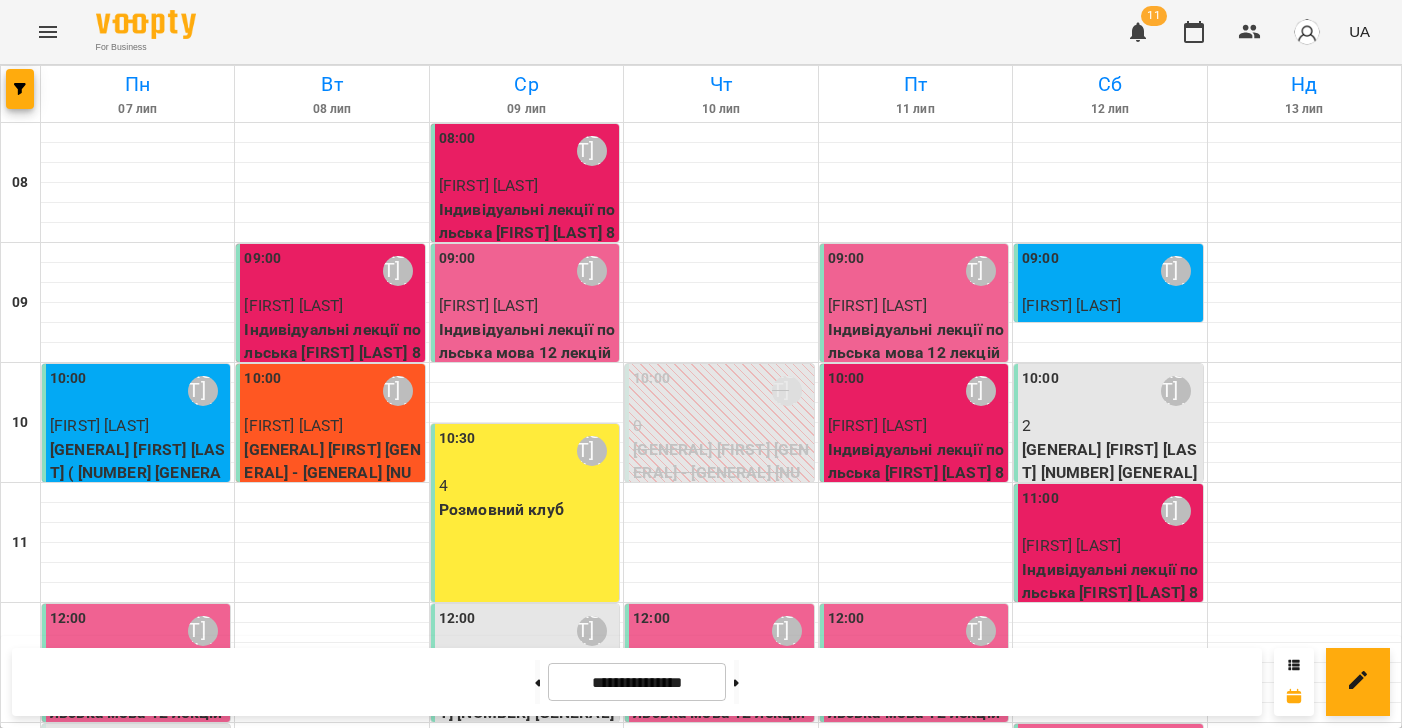 scroll, scrollTop: 919, scrollLeft: 0, axis: vertical 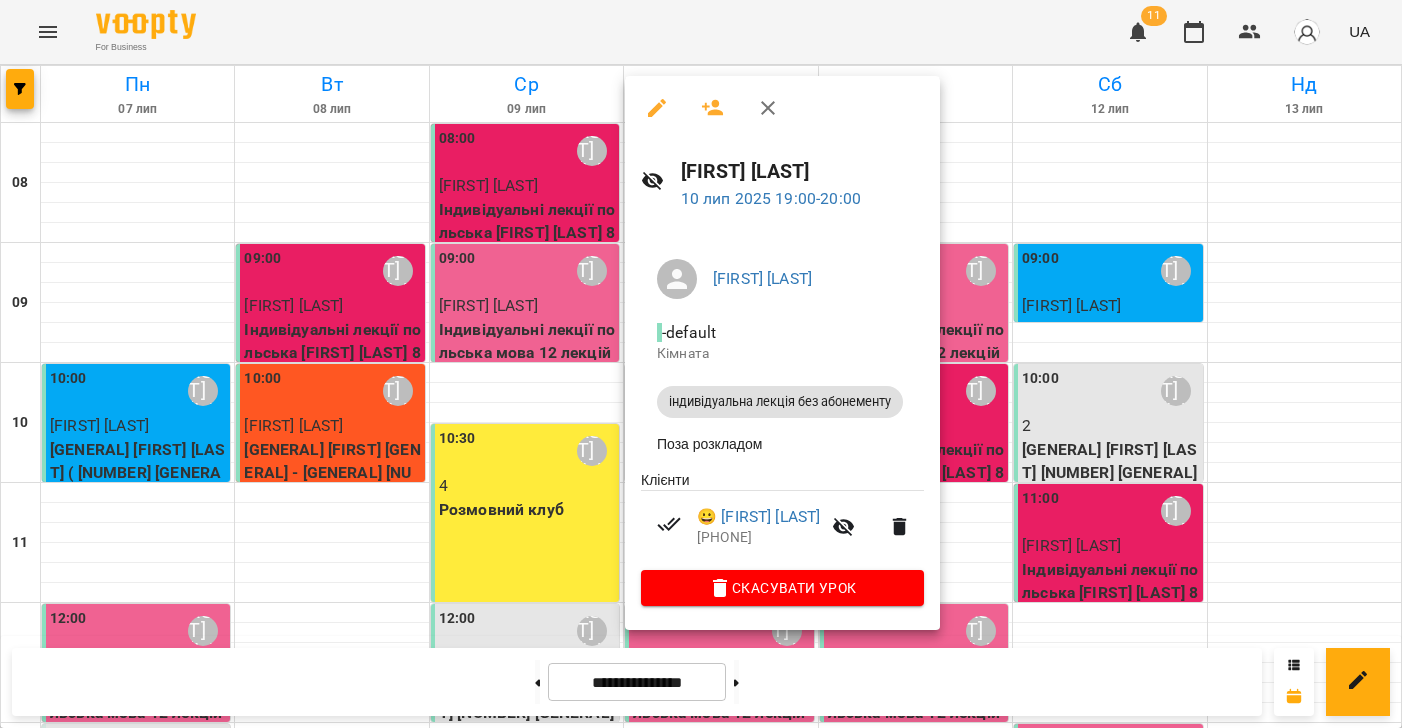 click 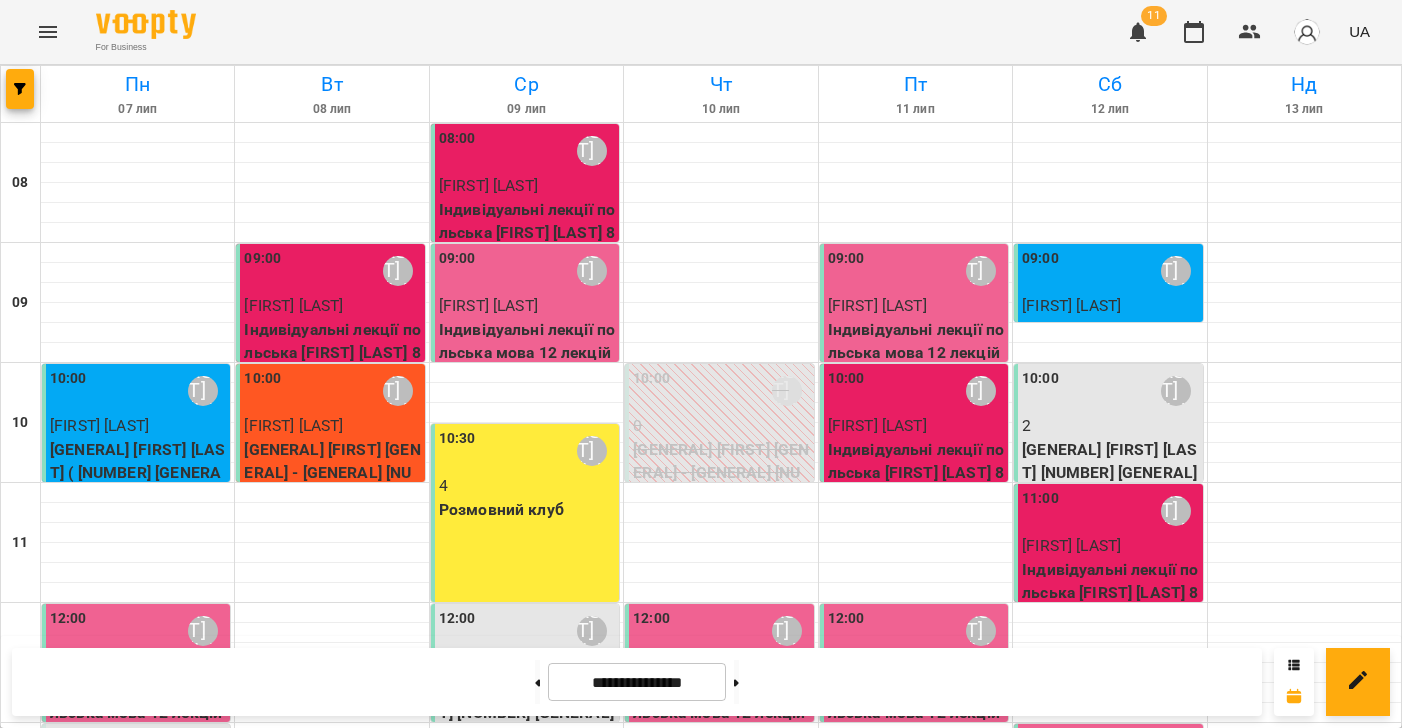 click 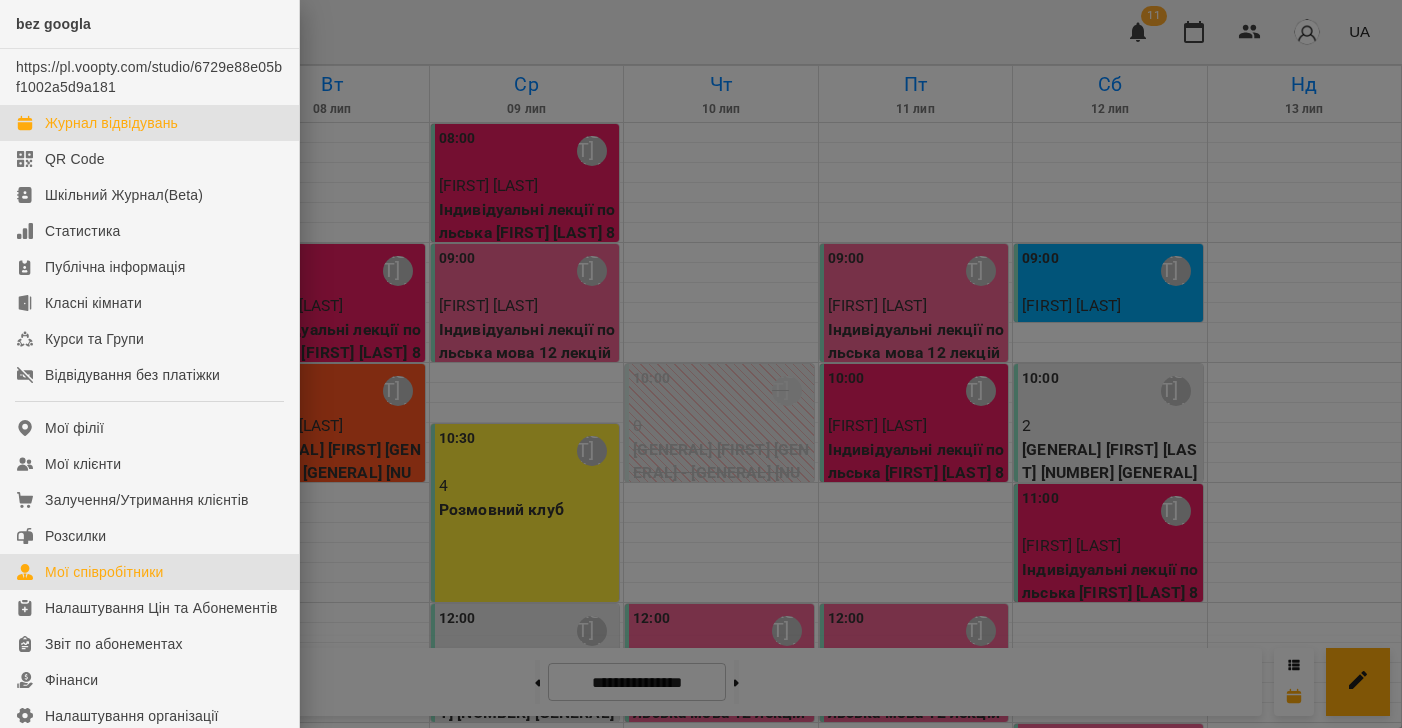 click on "Мої співробітники" at bounding box center (104, 572) 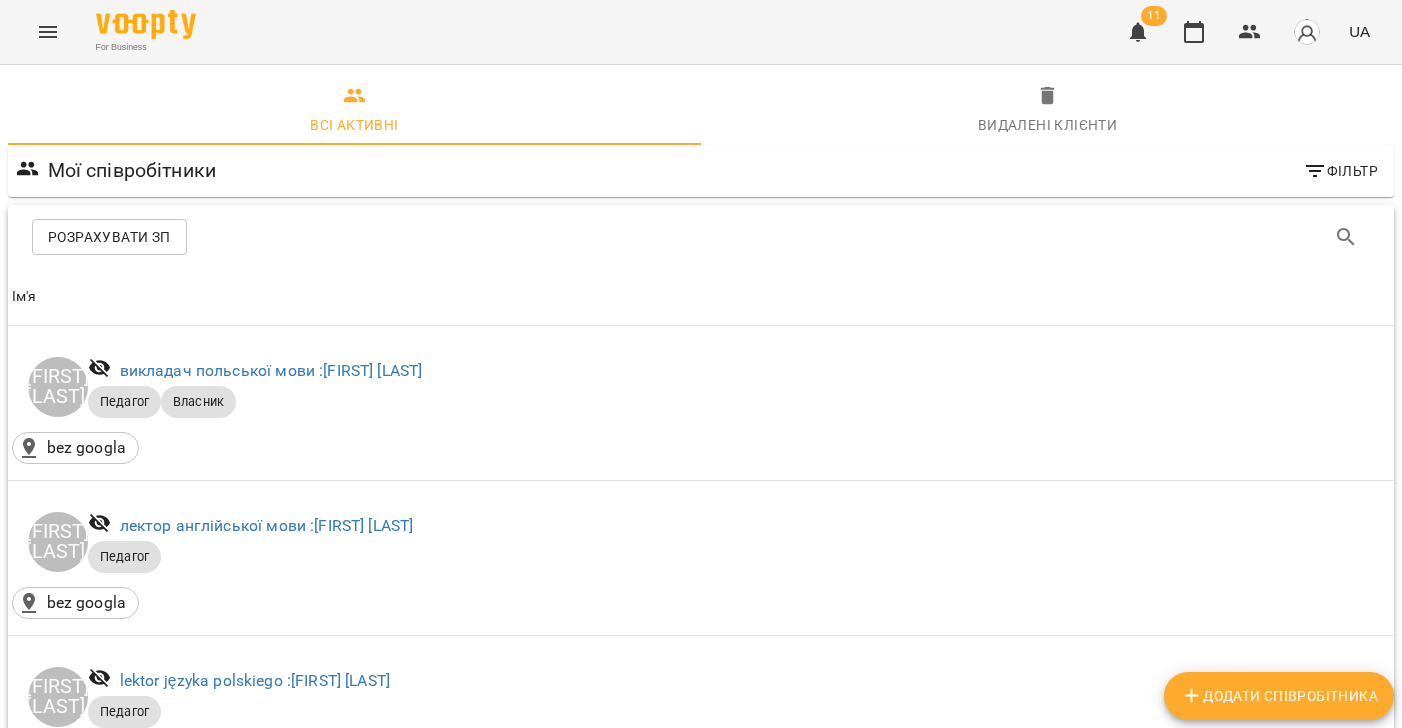 click on "Розрахувати ЗП" at bounding box center [109, 237] 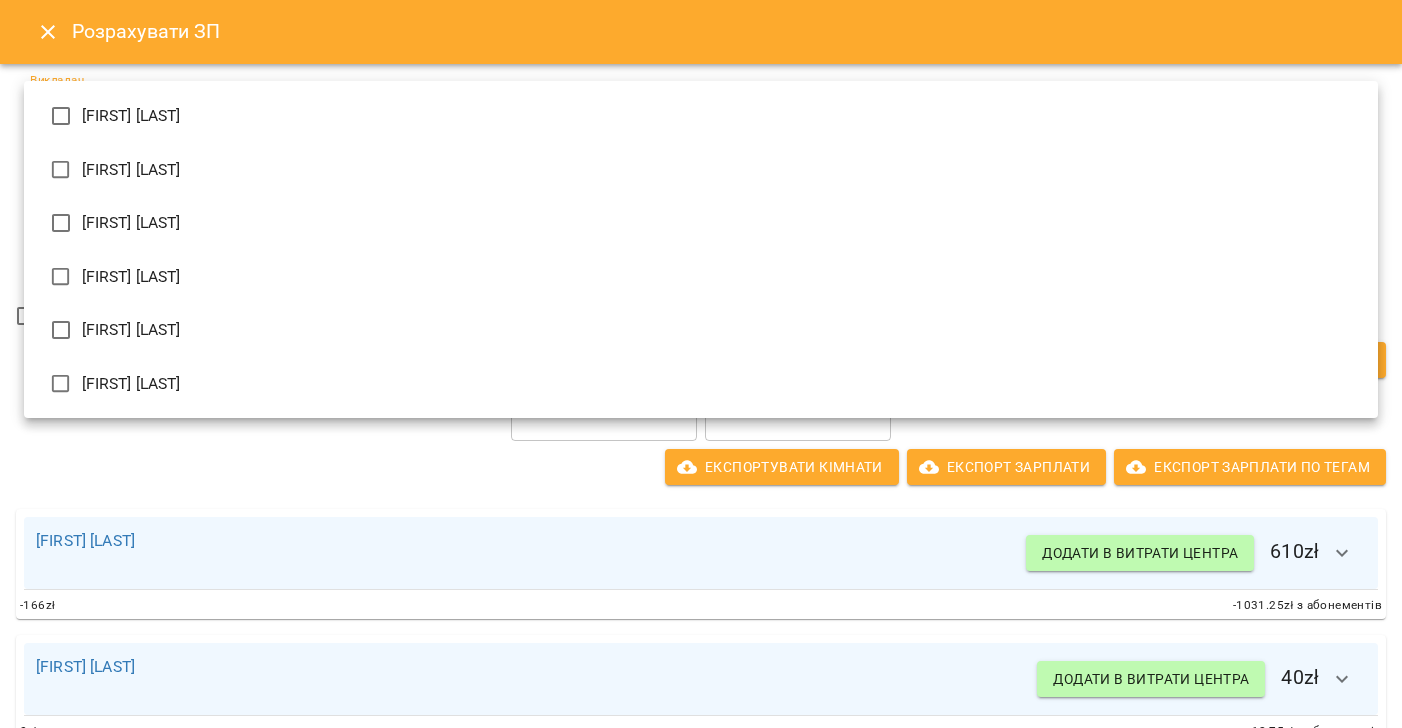 drag, startPoint x: 251, startPoint y: 110, endPoint x: 246, endPoint y: 127, distance: 17.720045 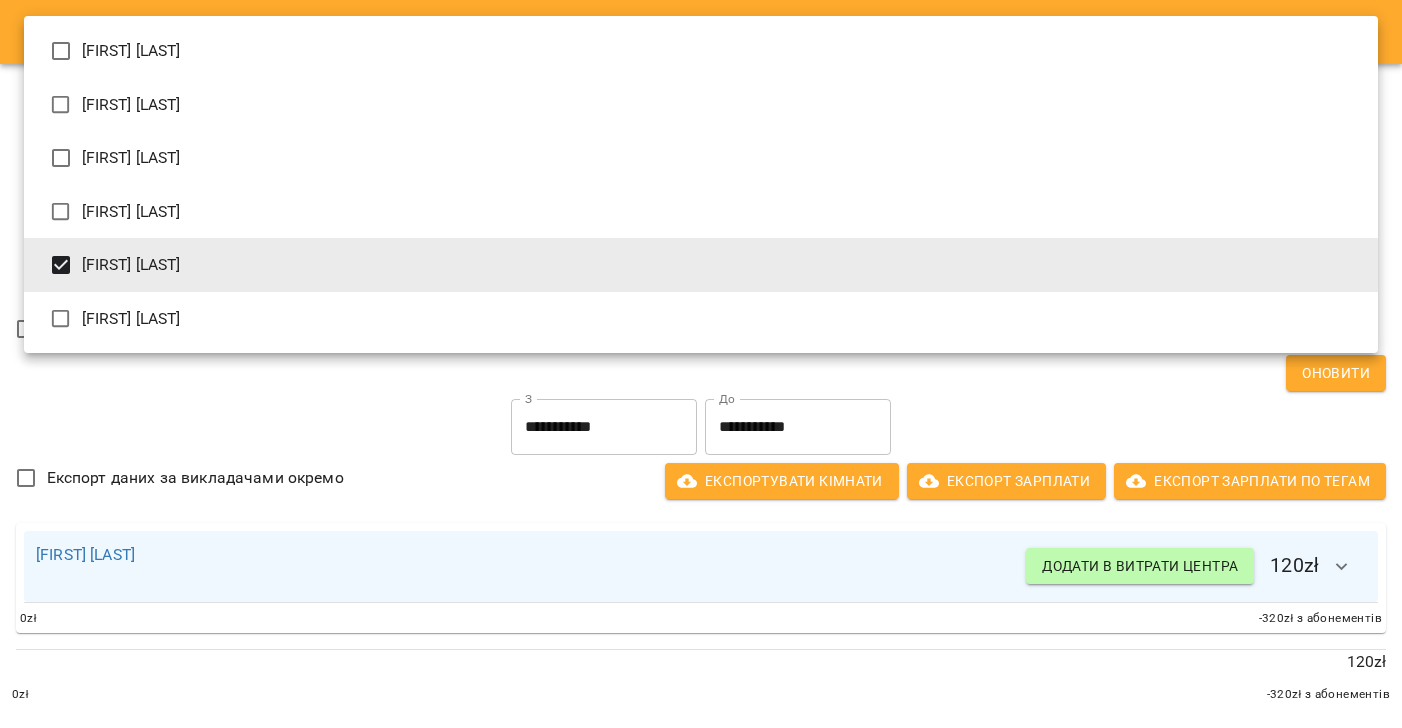 click at bounding box center [701, 364] 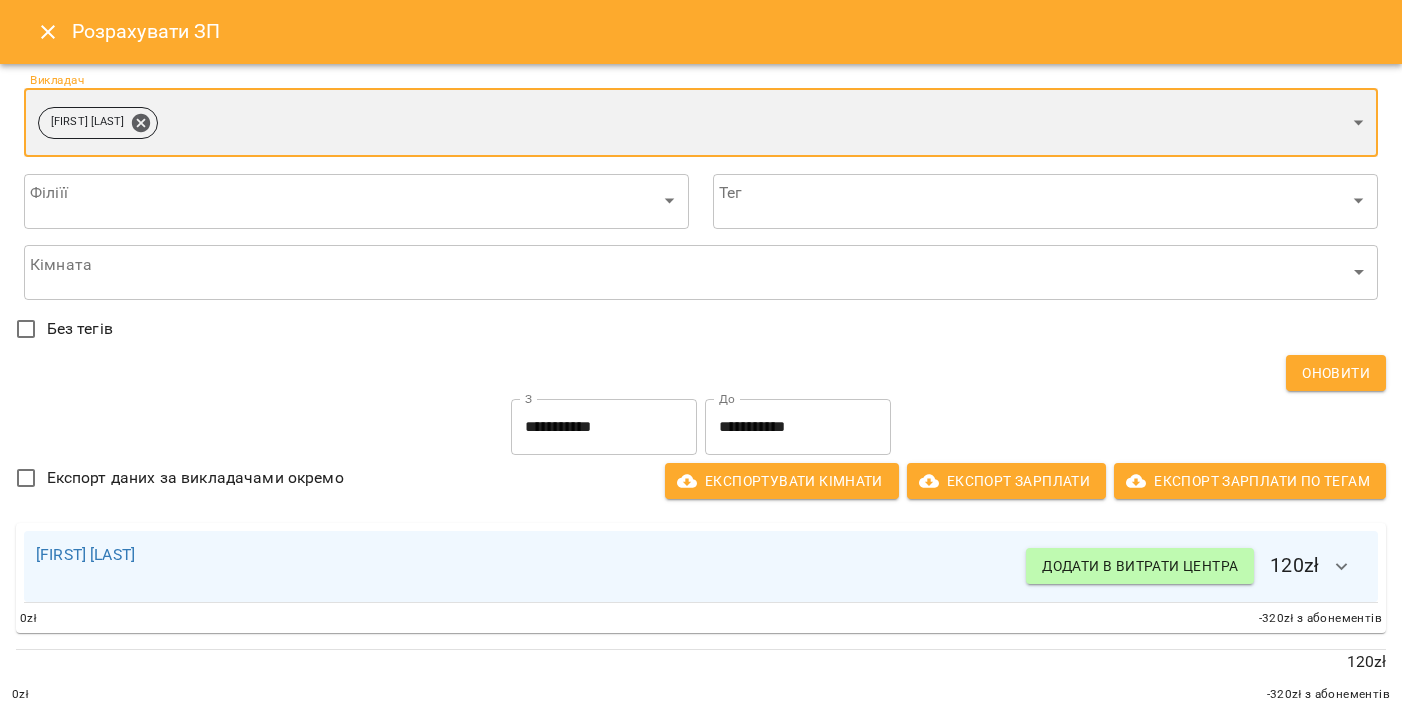 scroll, scrollTop: 0, scrollLeft: 4, axis: horizontal 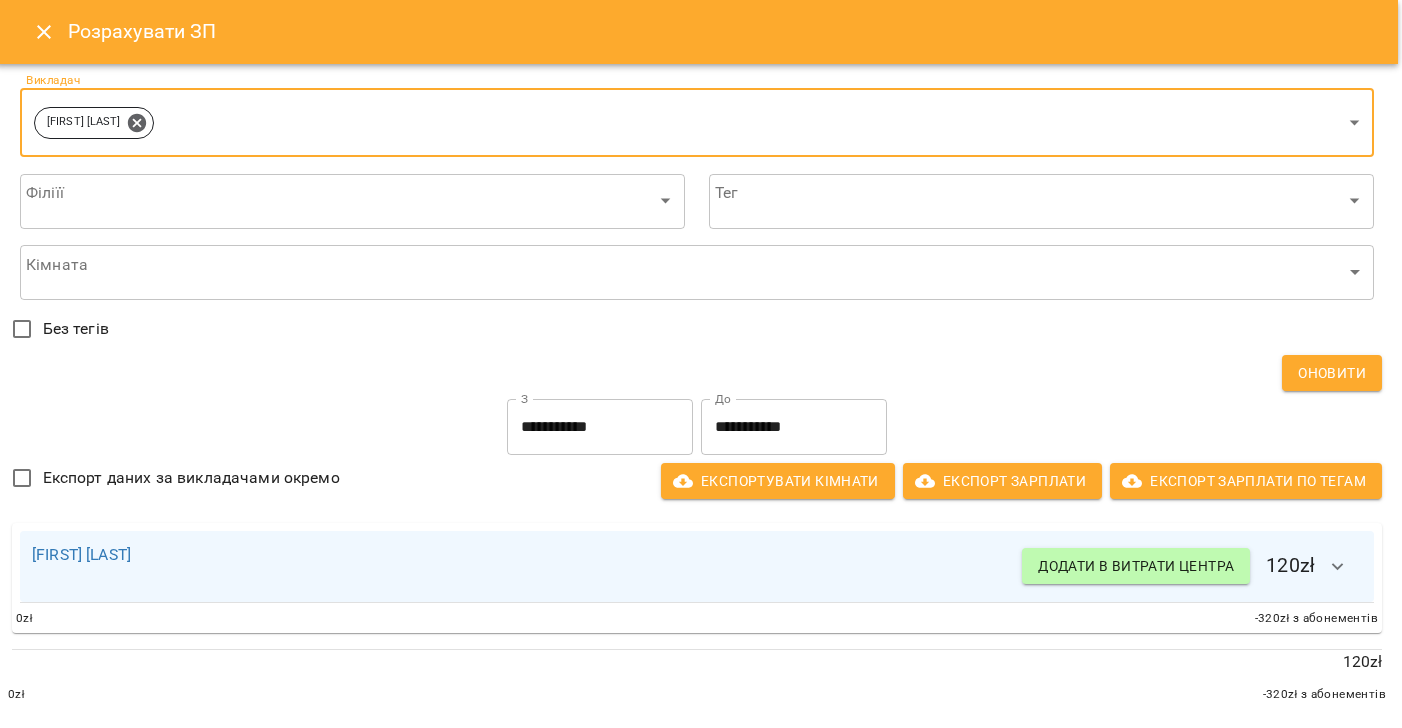 click on "**********" at bounding box center (600, 427) 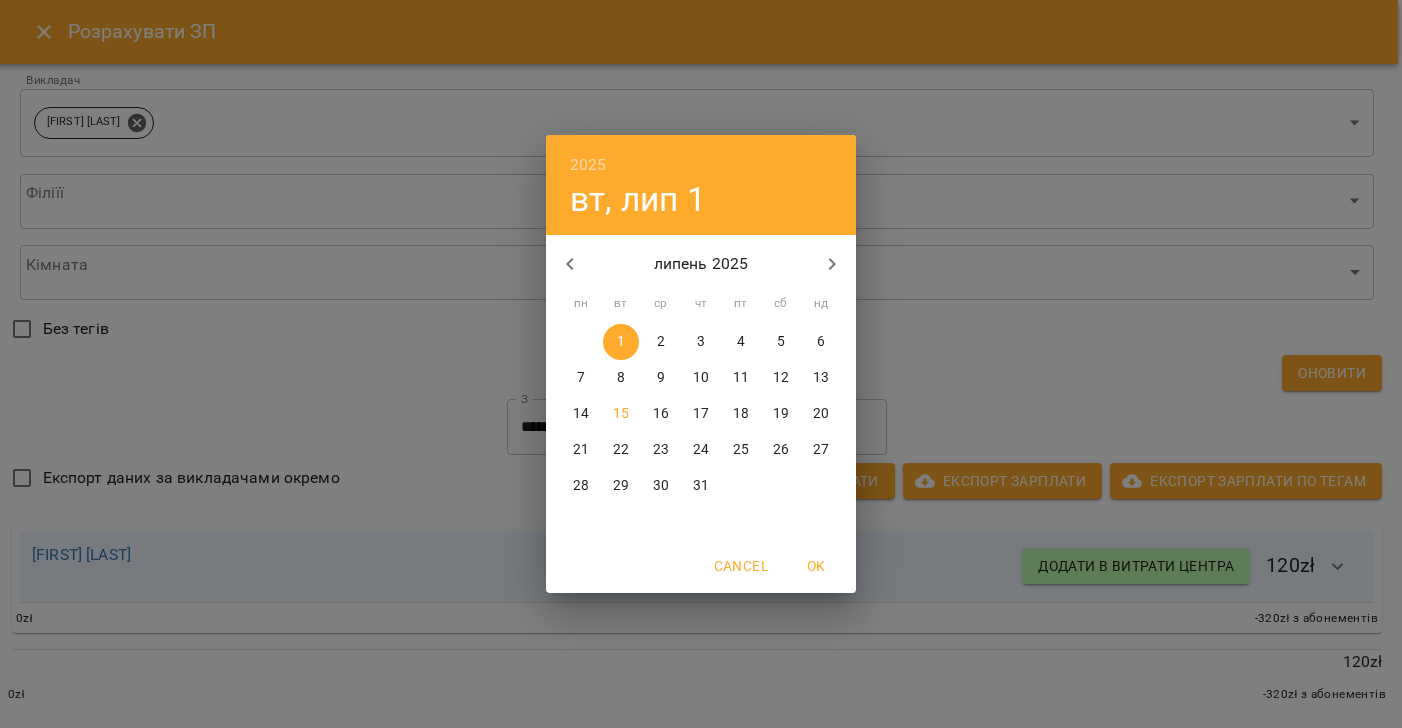 drag, startPoint x: 560, startPoint y: 268, endPoint x: 704, endPoint y: 283, distance: 144.77914 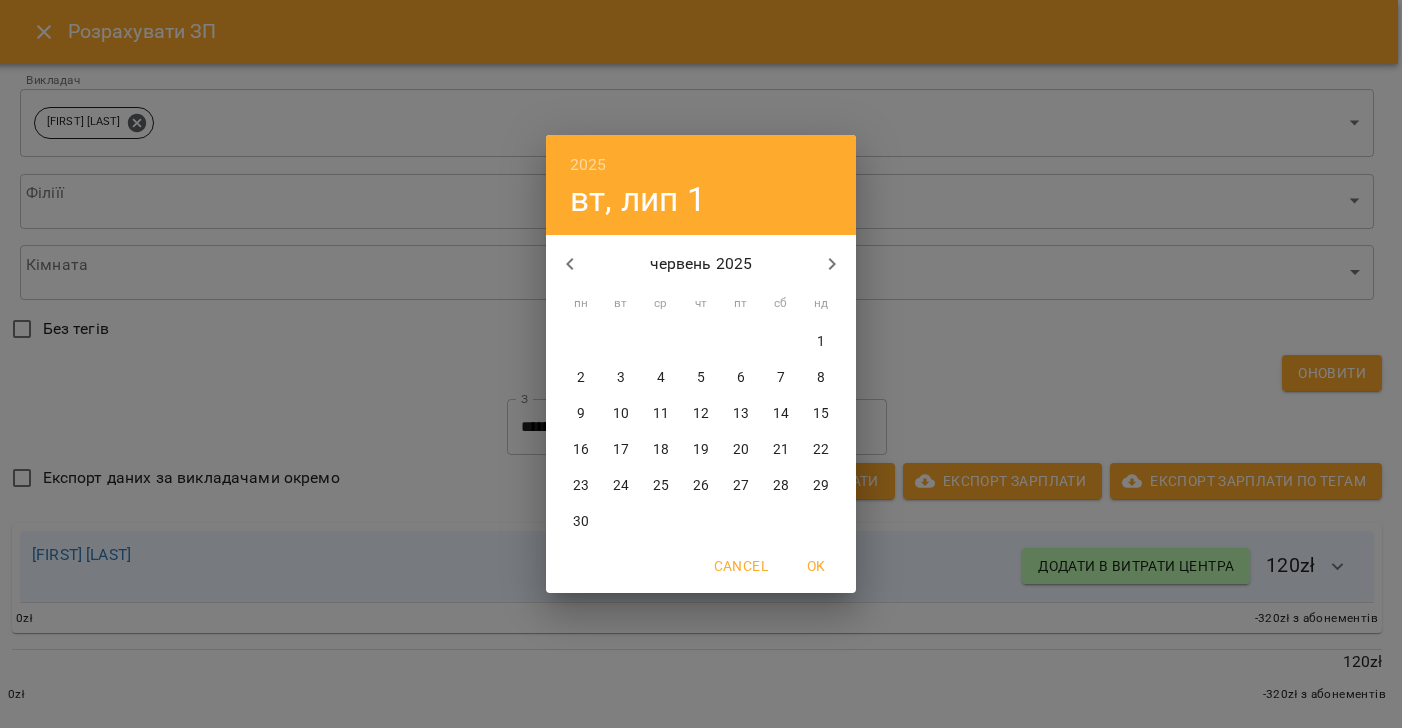 click on "15" at bounding box center (821, 414) 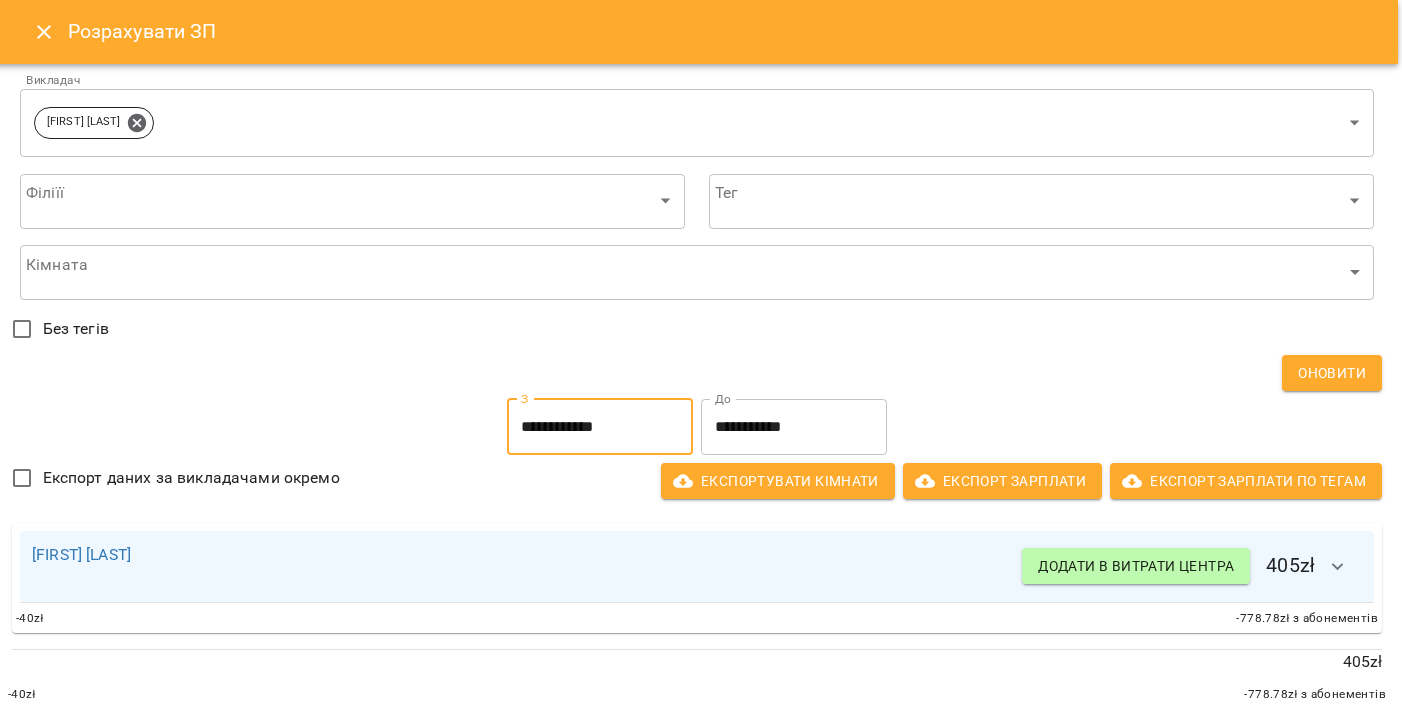click on "**********" at bounding box center (794, 427) 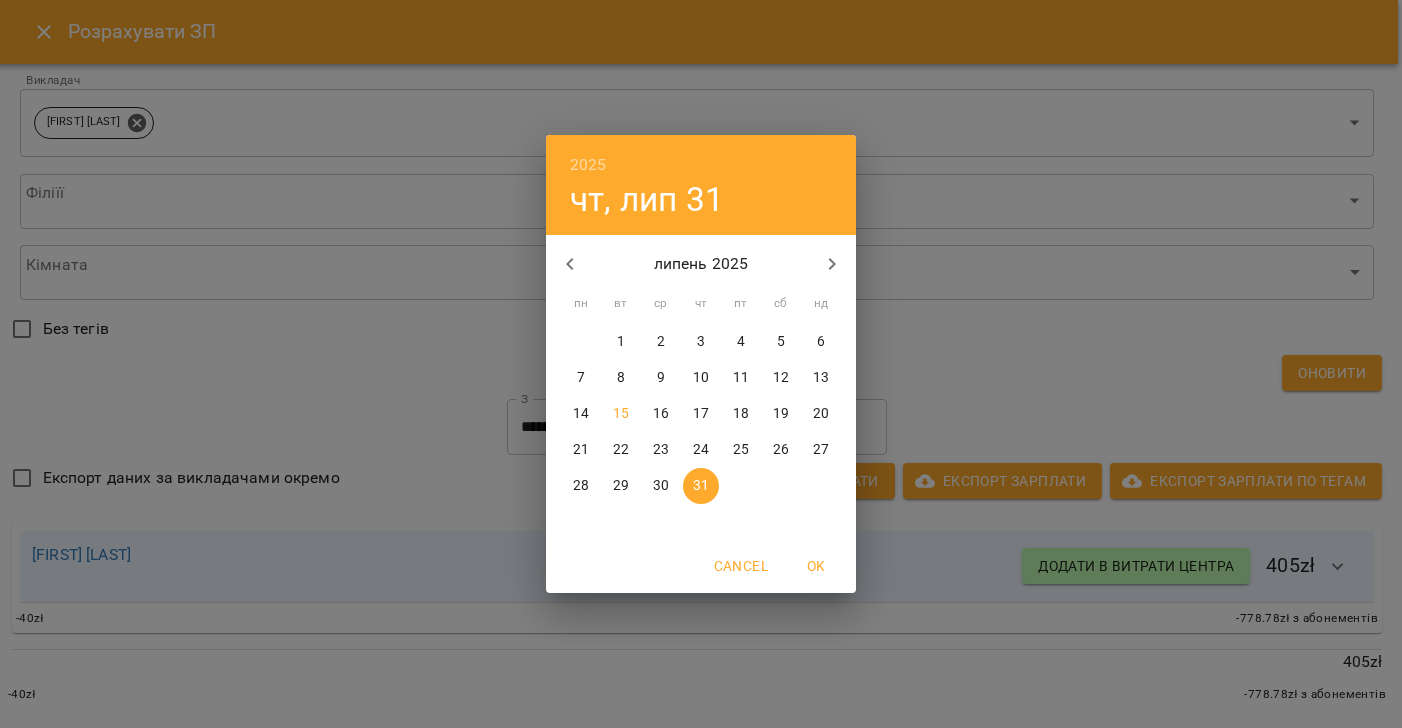 click on "15" at bounding box center [621, 414] 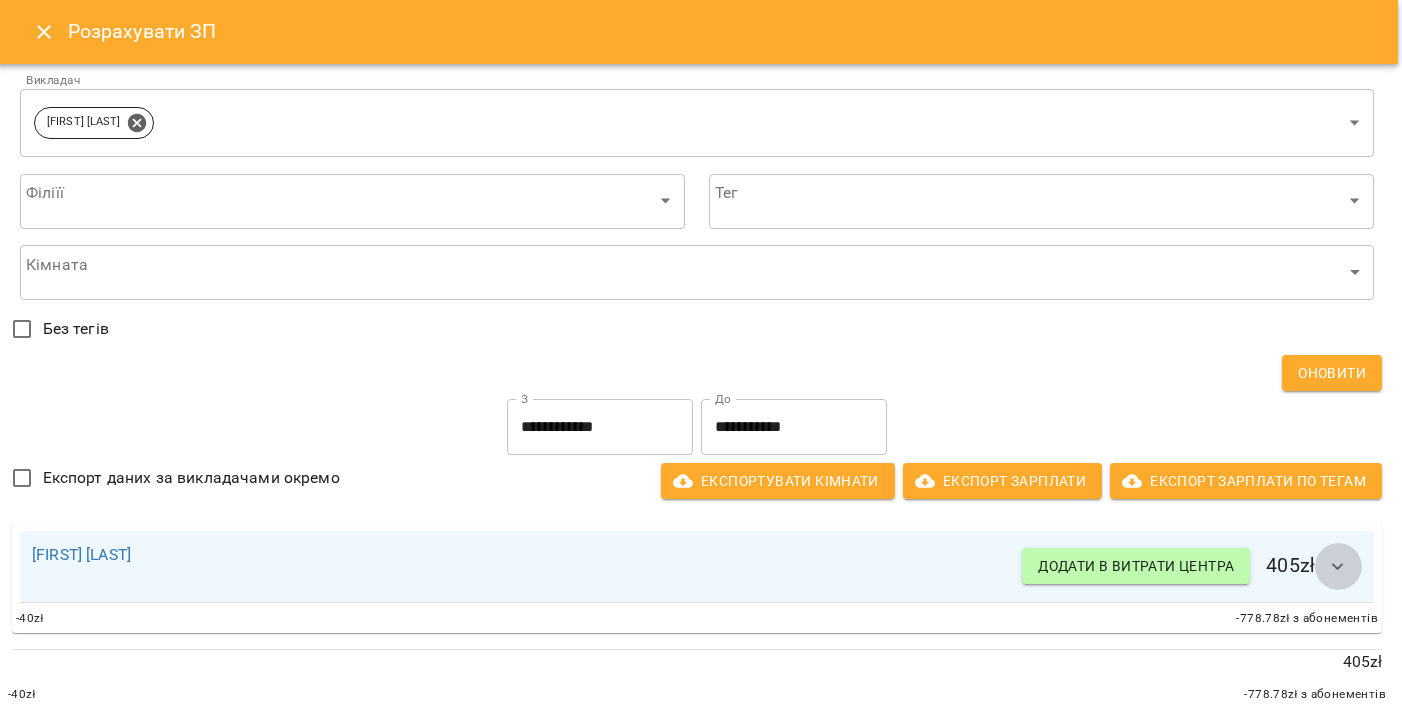 click 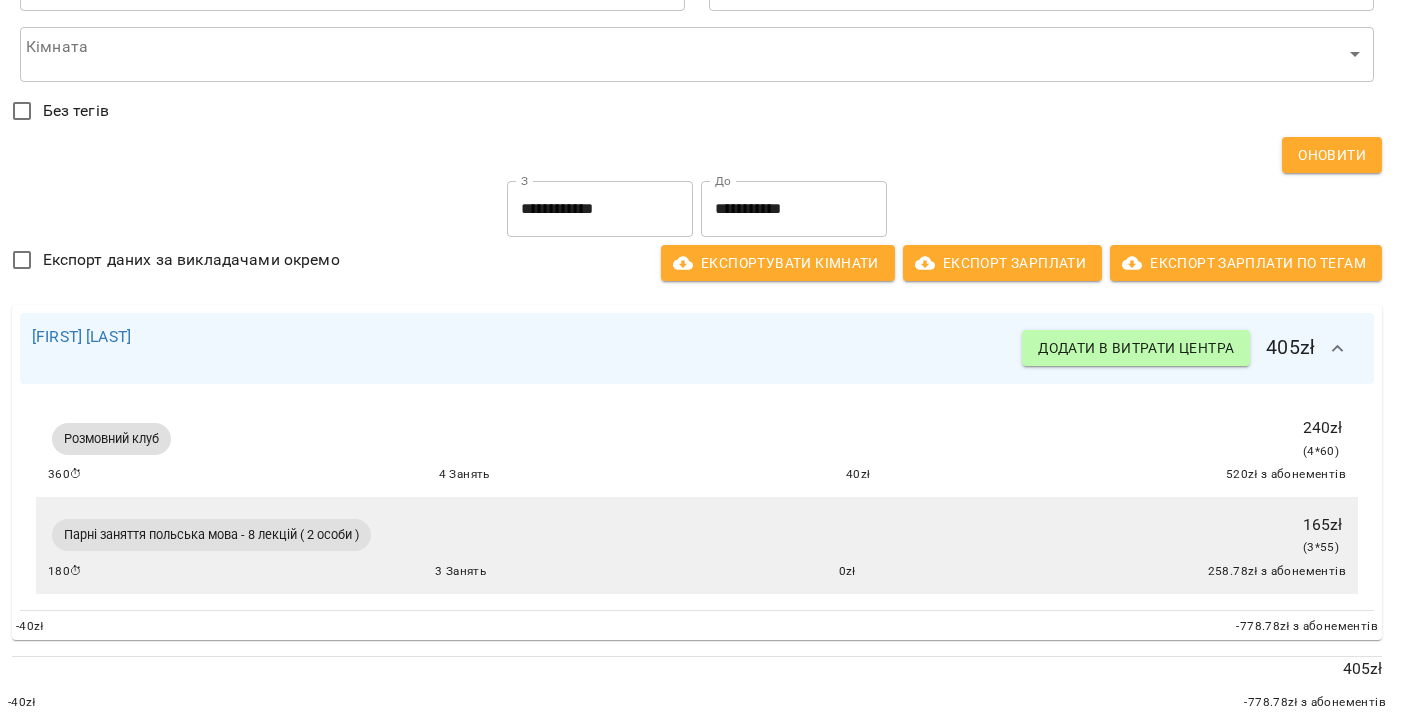 scroll, scrollTop: 0, scrollLeft: 4, axis: horizontal 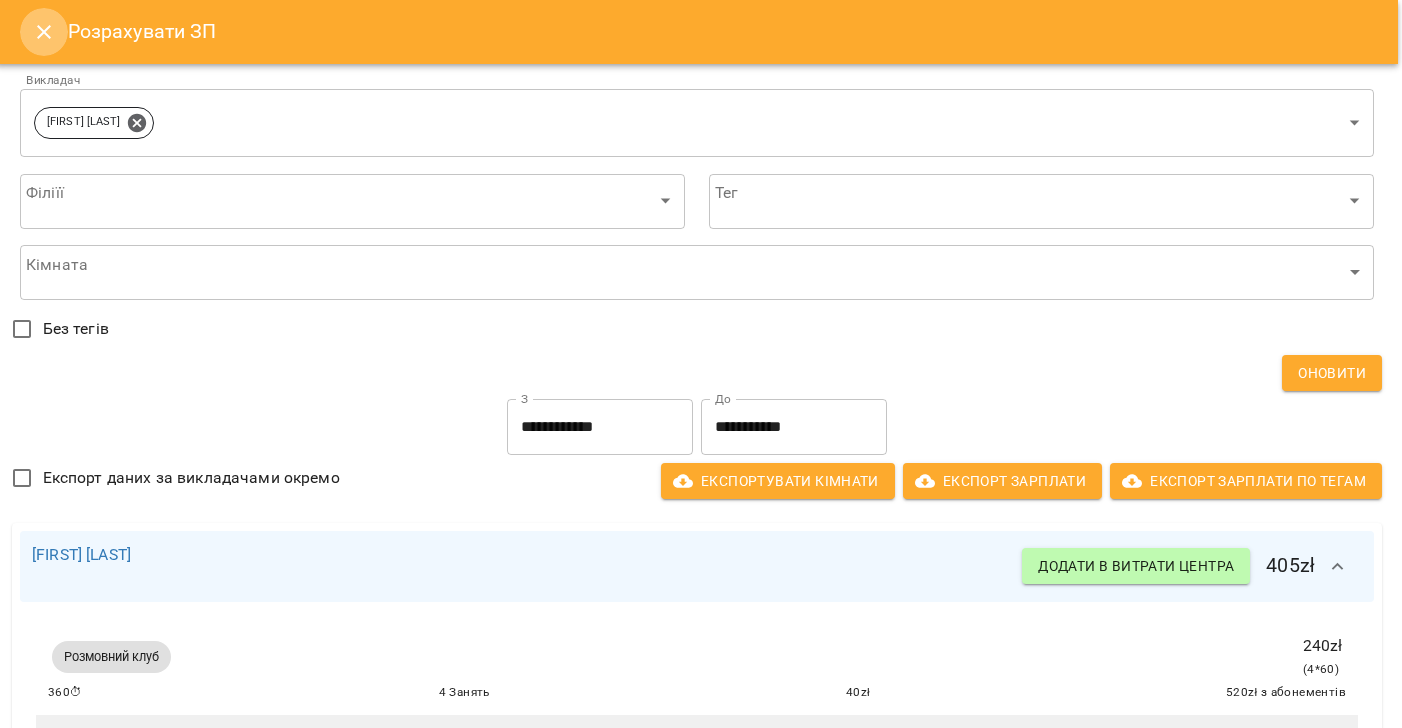 drag, startPoint x: 22, startPoint y: 30, endPoint x: 193, endPoint y: 126, distance: 196.10457 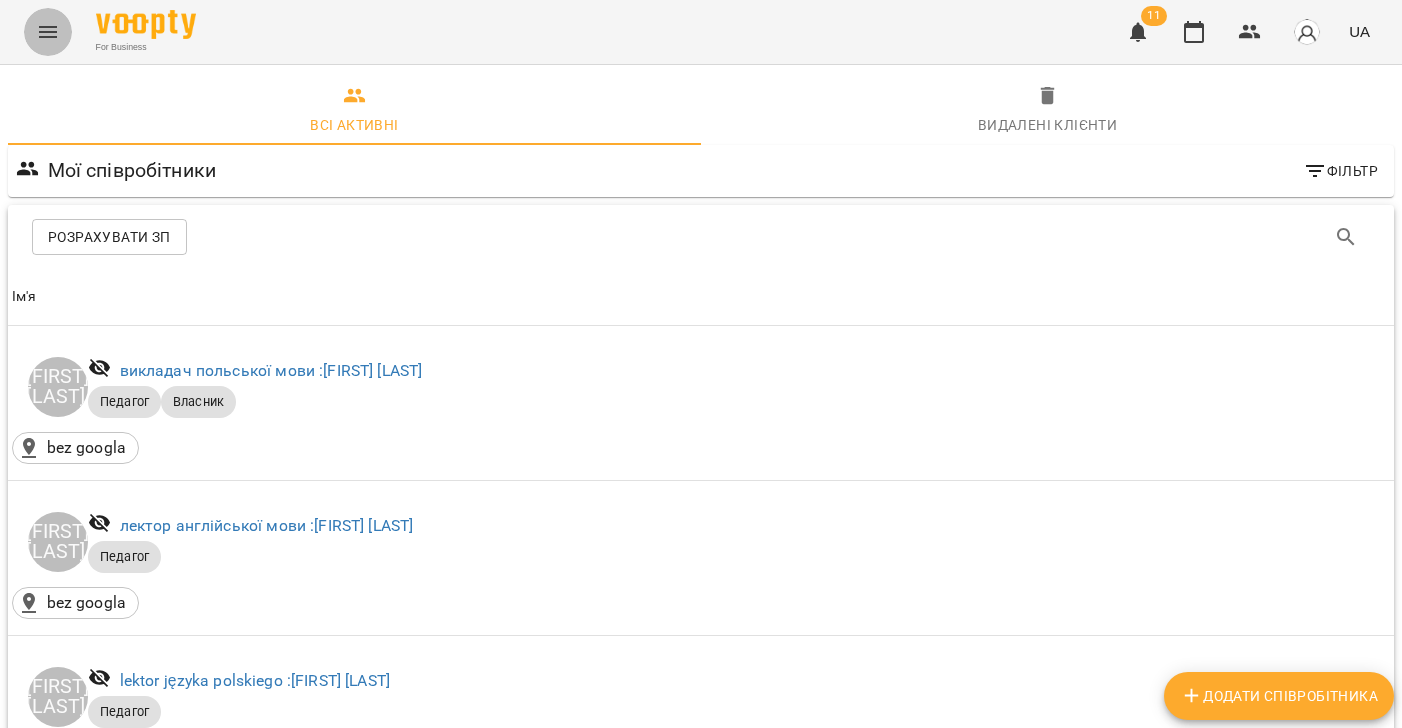 click 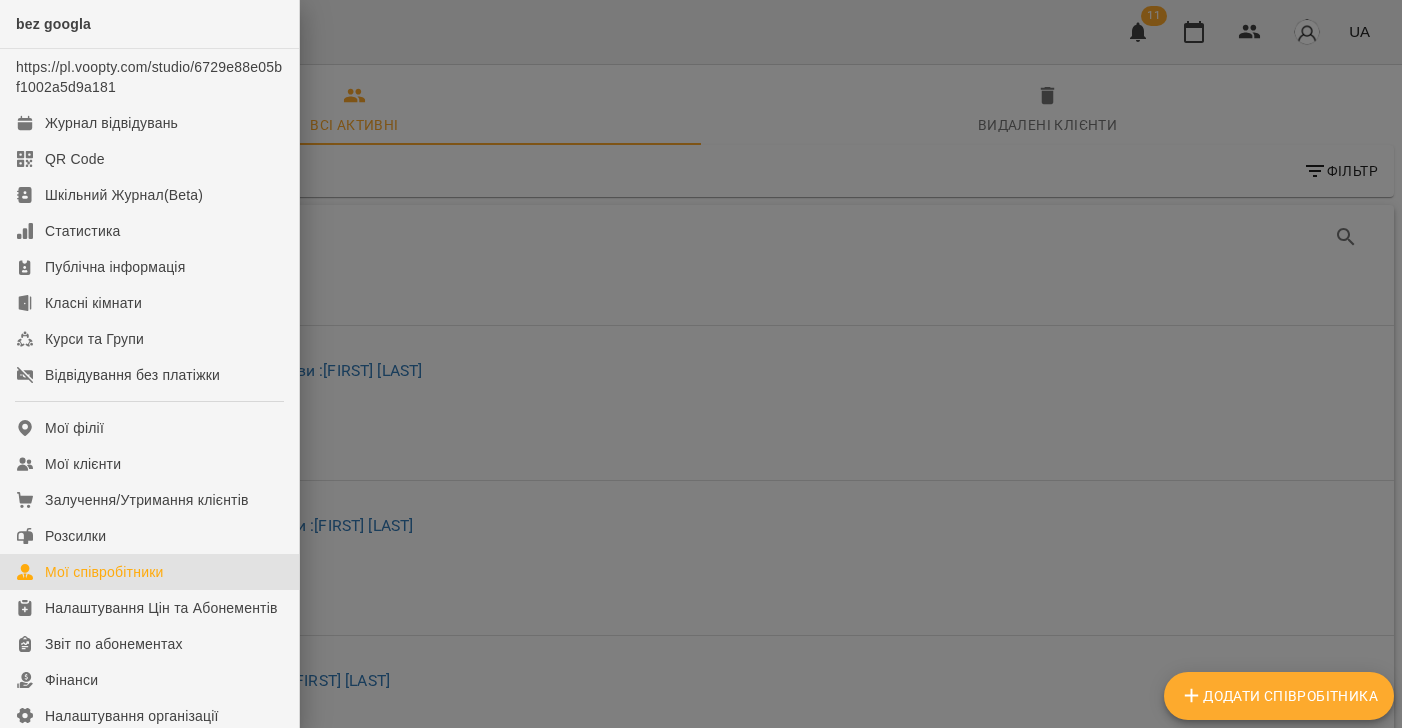 click on "Мої співробітники" at bounding box center (104, 572) 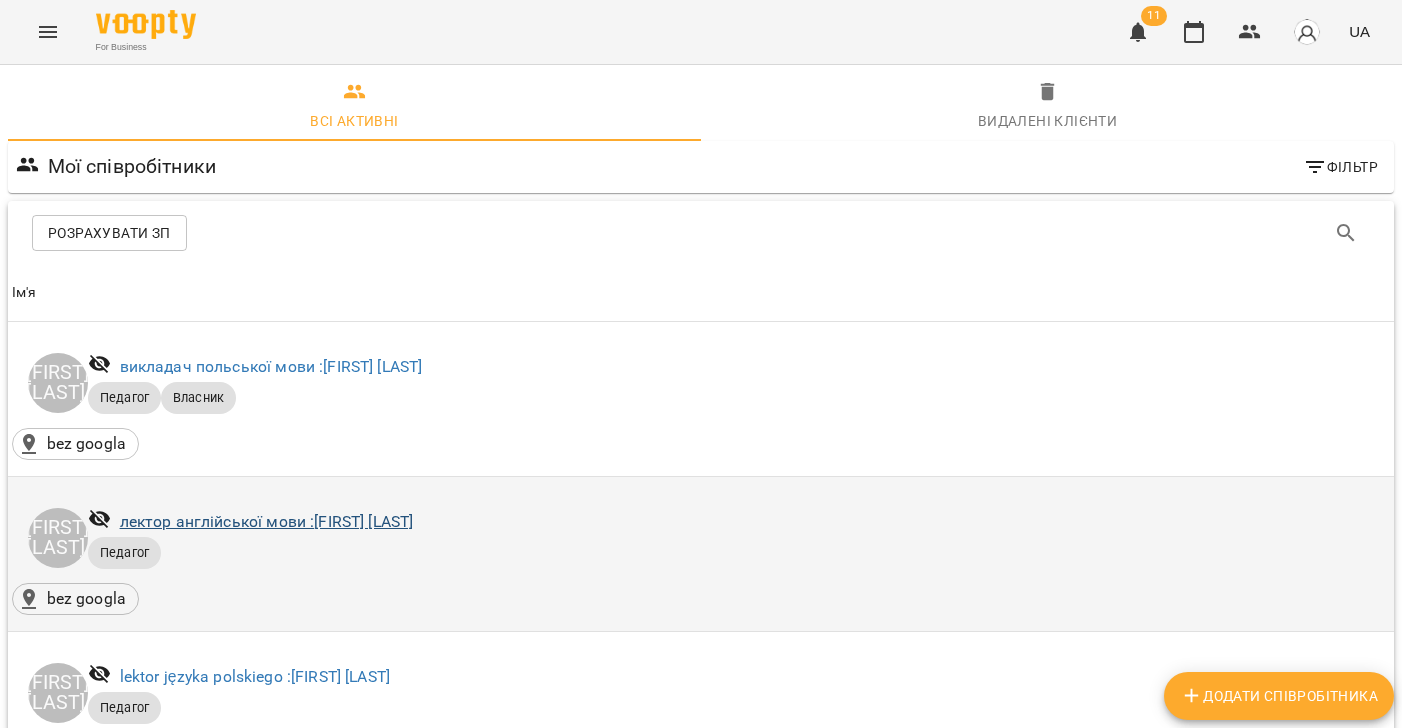 scroll, scrollTop: 618, scrollLeft: 0, axis: vertical 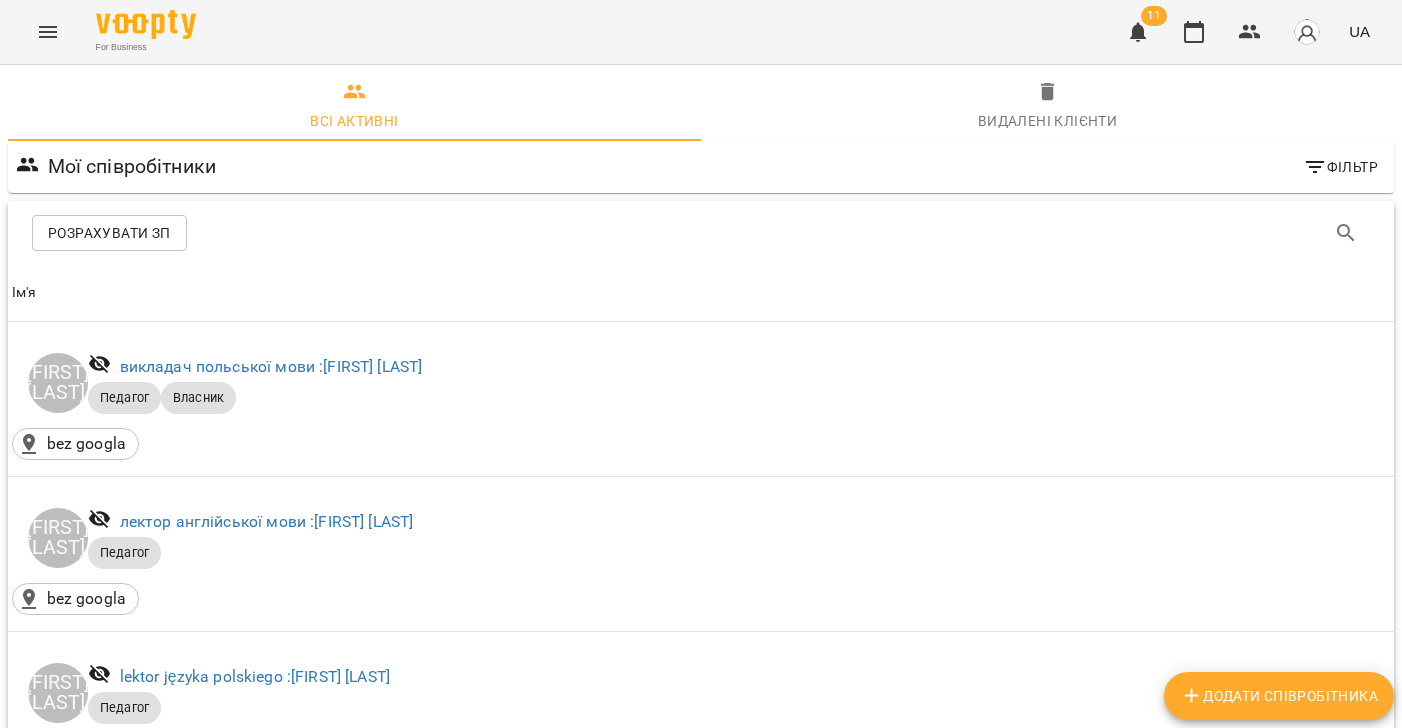 click on "[FIRST] [LAST]" at bounding box center [271, 986] 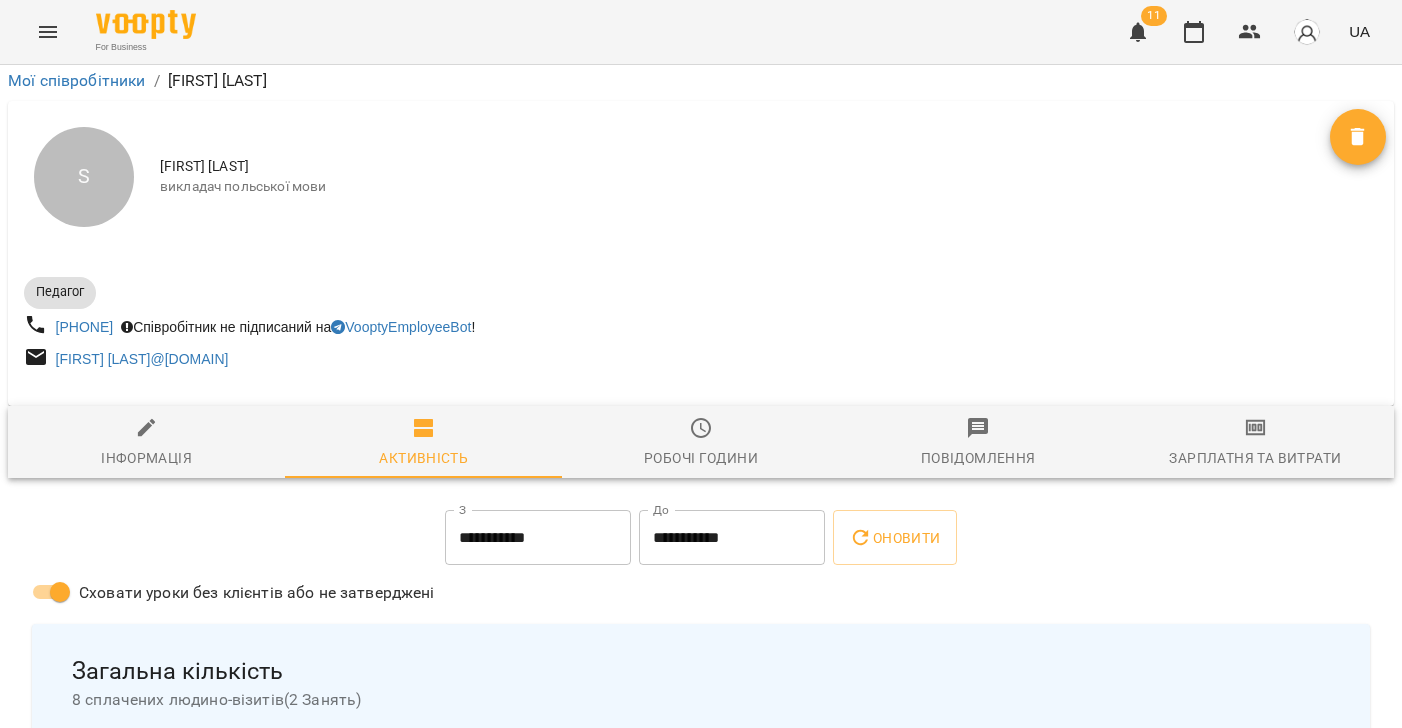 scroll, scrollTop: 0, scrollLeft: 0, axis: both 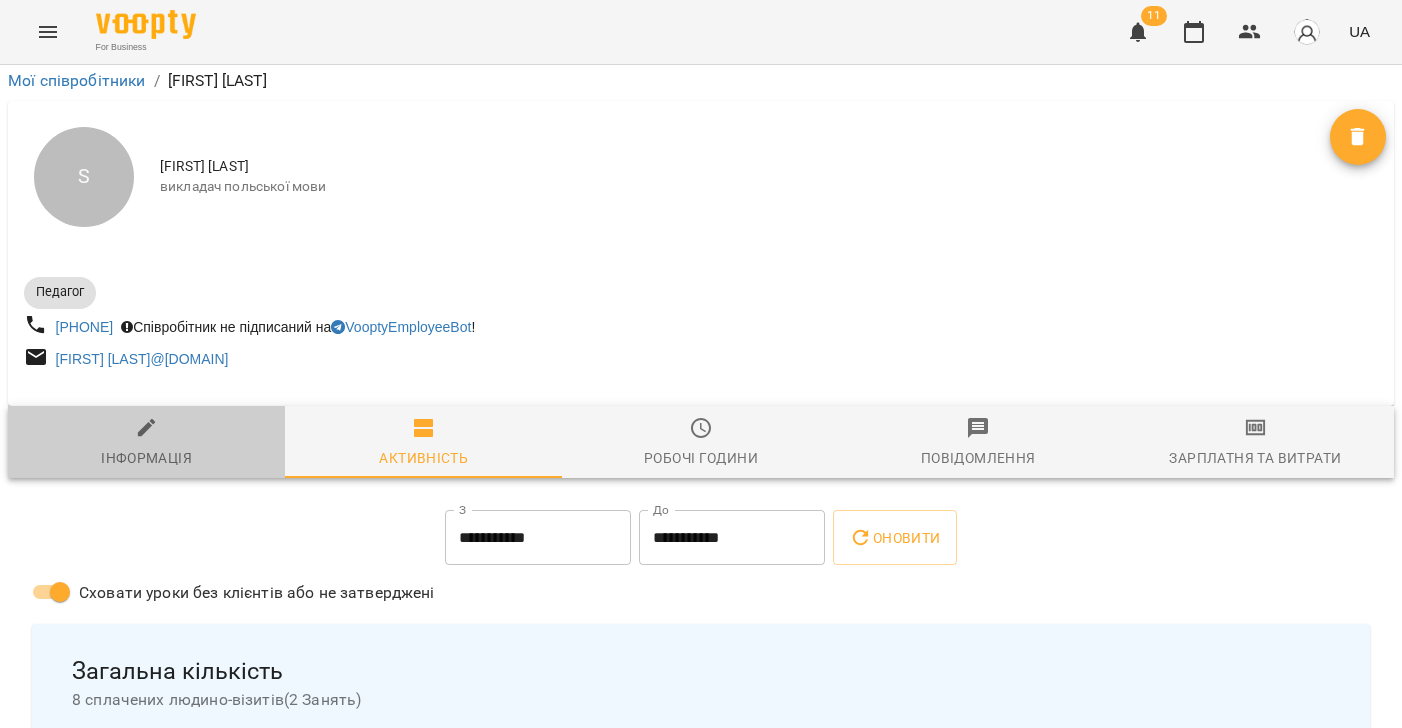 click on "Інформація" at bounding box center [146, 443] 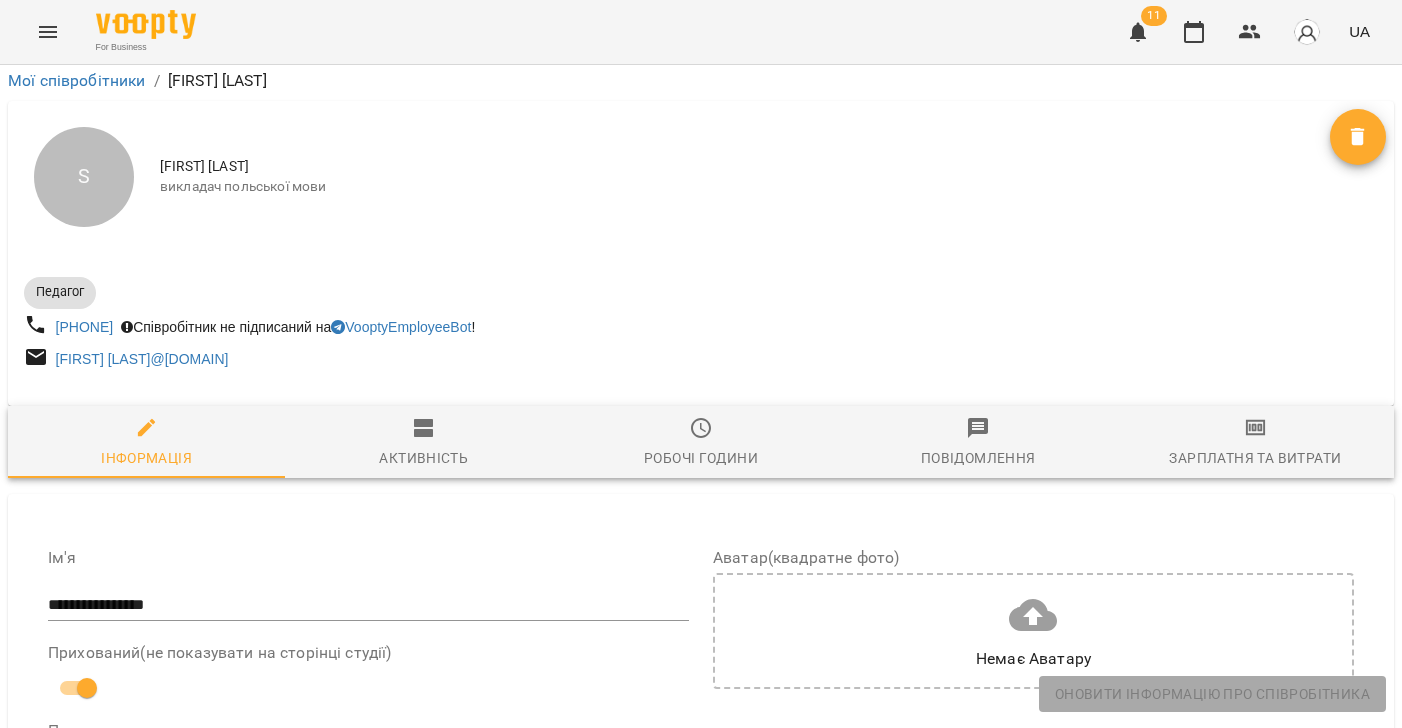 scroll, scrollTop: 908, scrollLeft: 0, axis: vertical 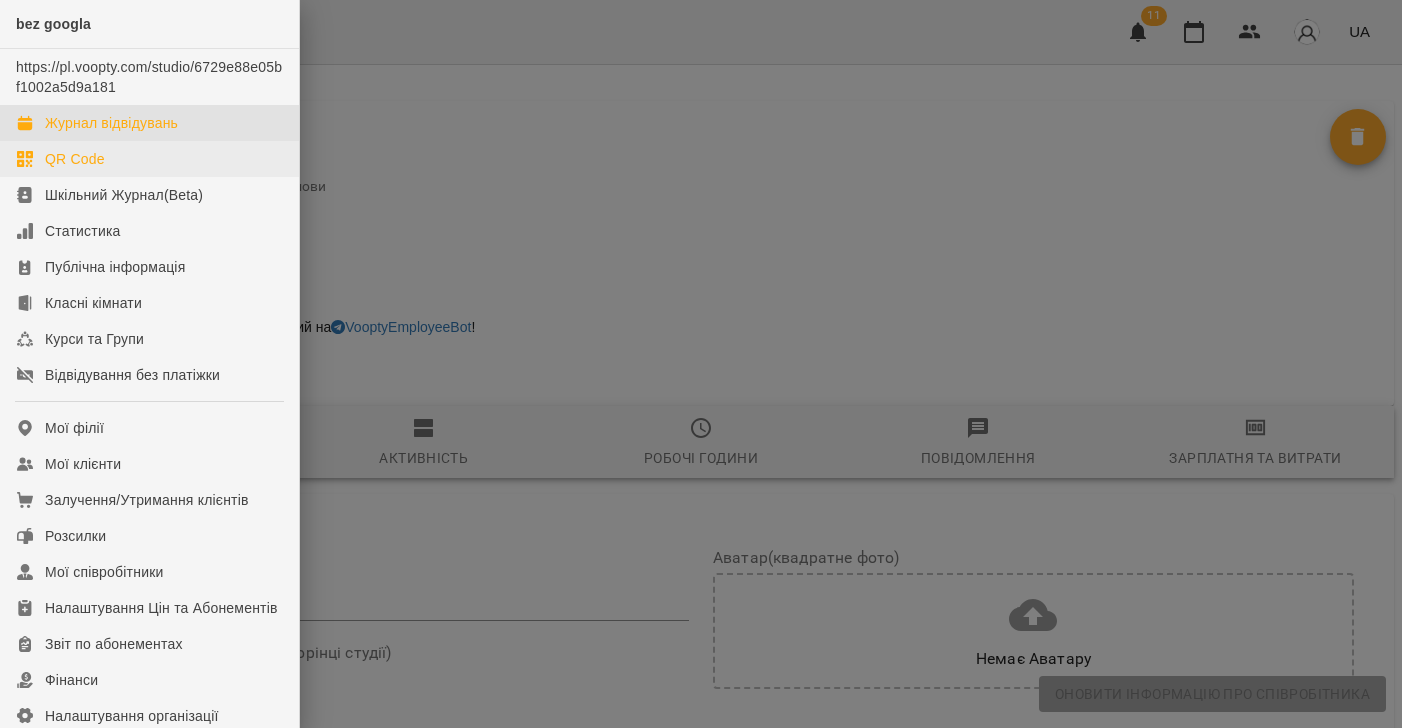 drag, startPoint x: 97, startPoint y: 136, endPoint x: 119, endPoint y: 150, distance: 26.076809 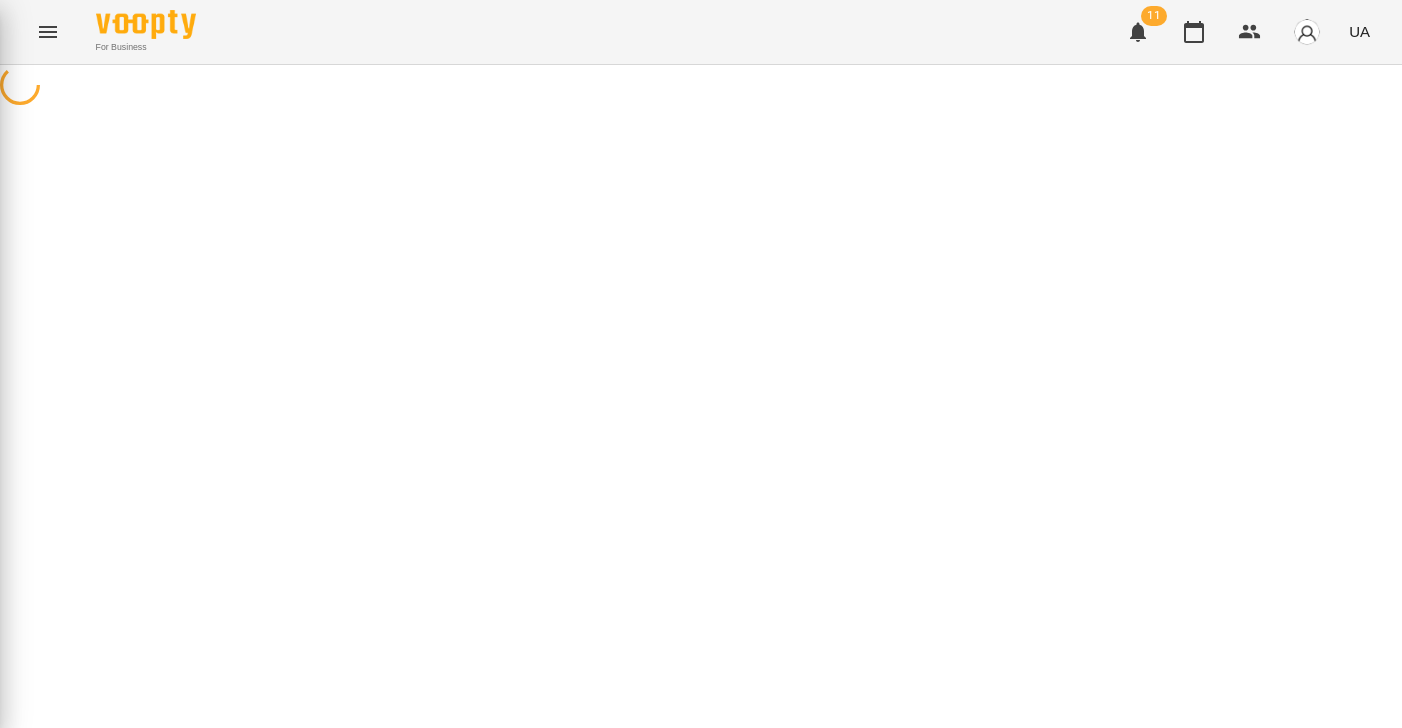 scroll, scrollTop: 0, scrollLeft: 0, axis: both 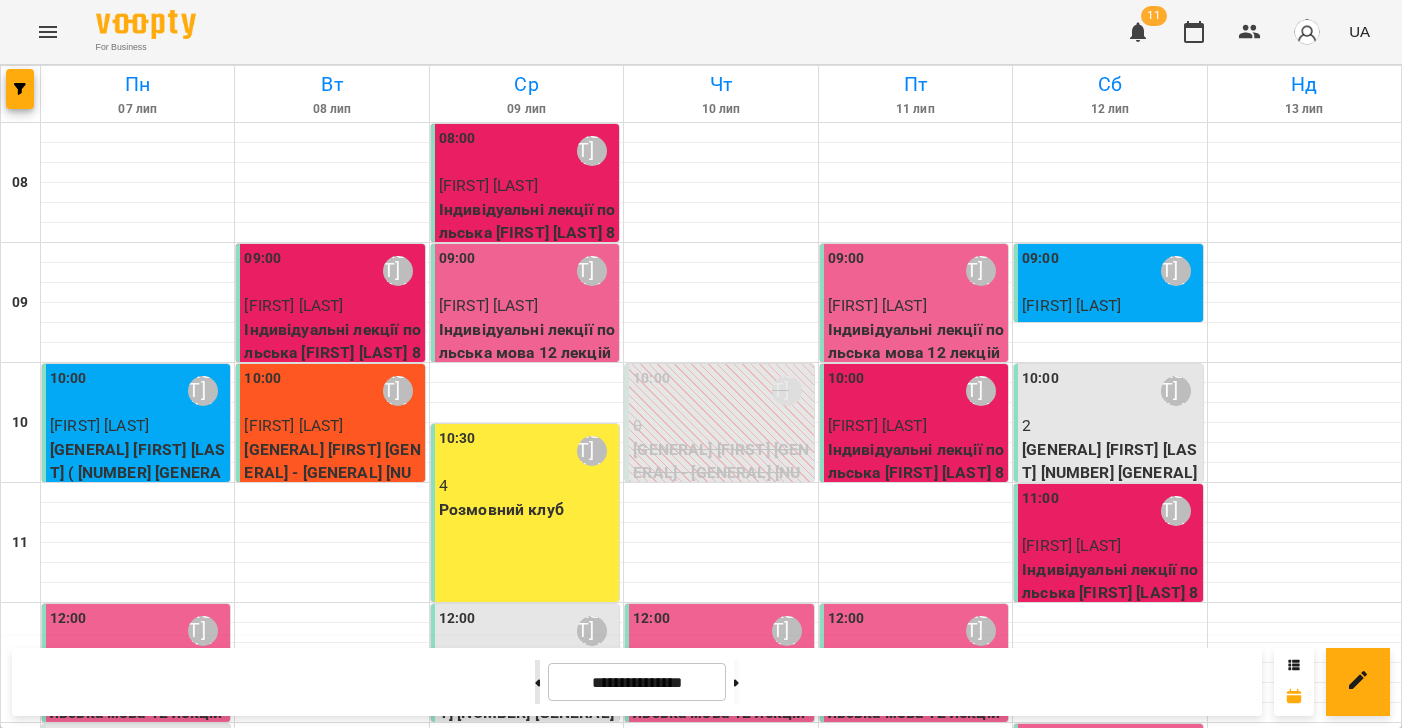 click at bounding box center [537, 682] 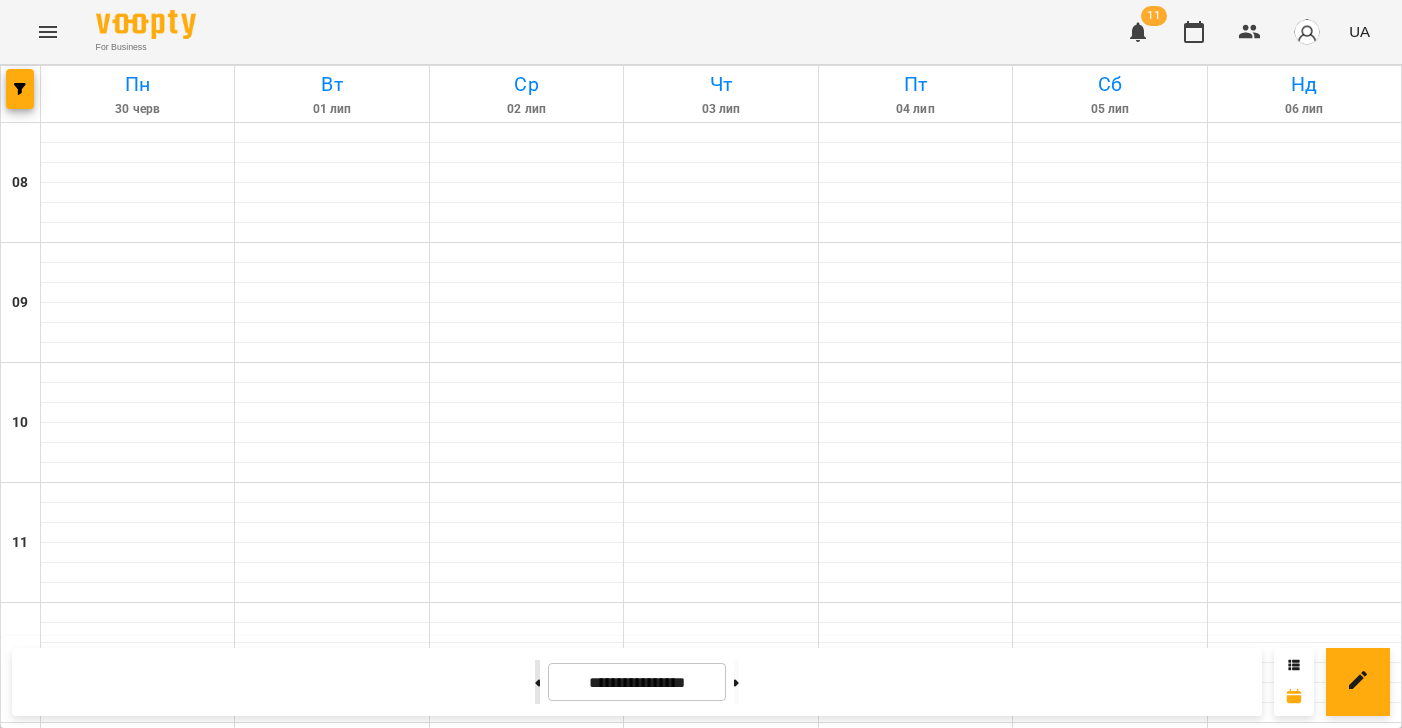 click at bounding box center [537, 682] 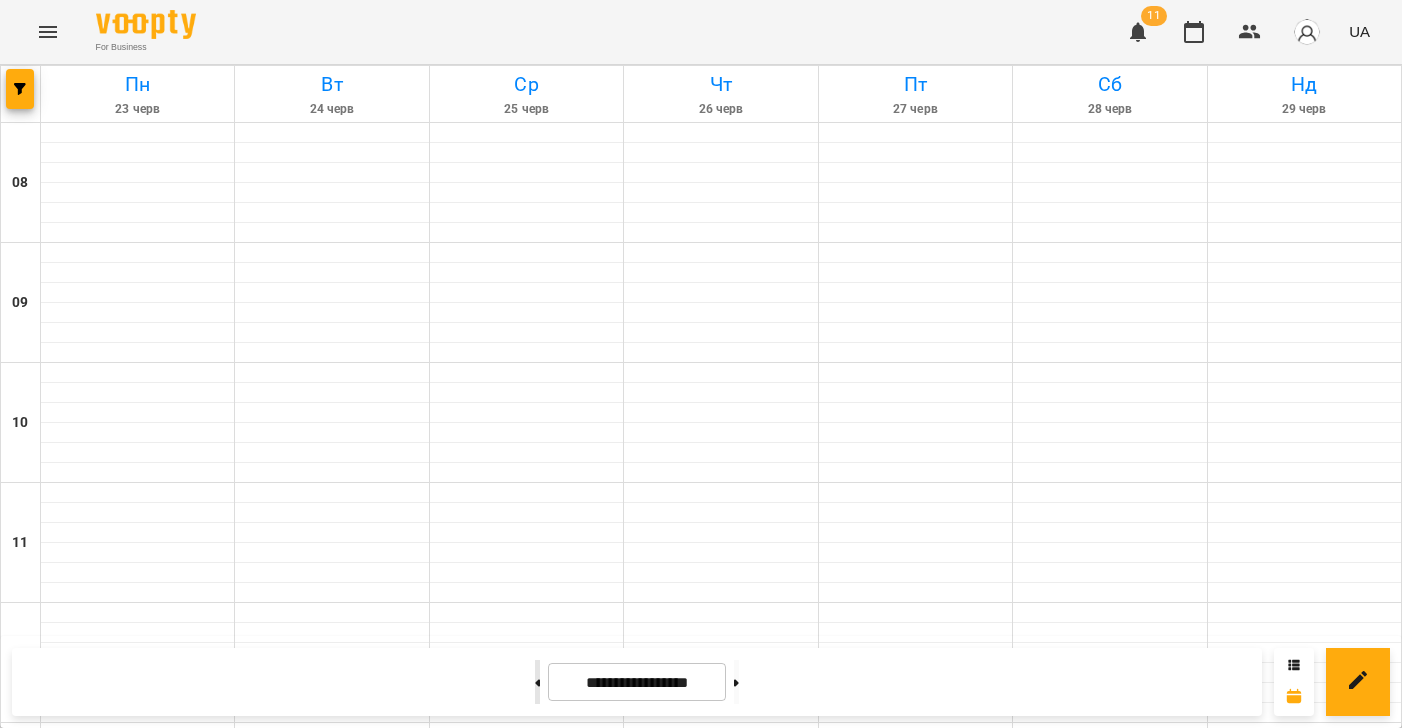 click at bounding box center (537, 682) 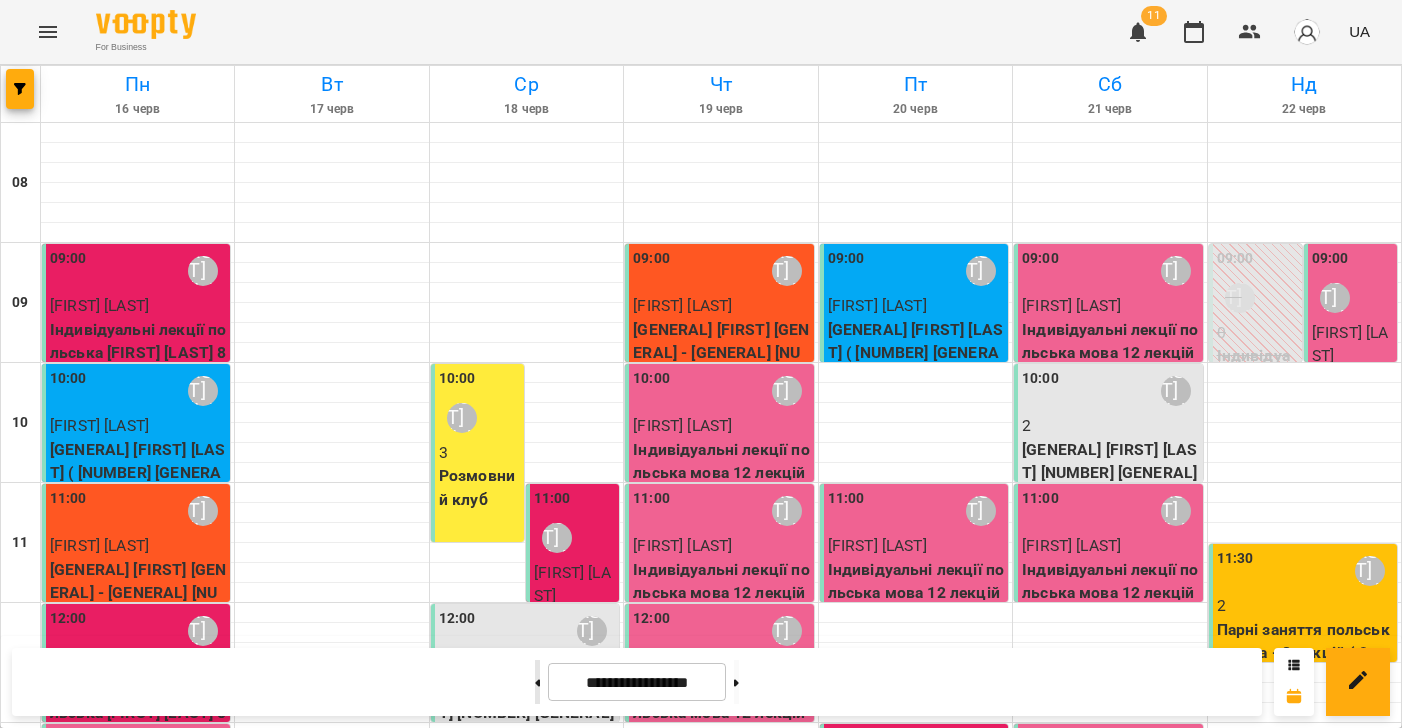 click at bounding box center [537, 682] 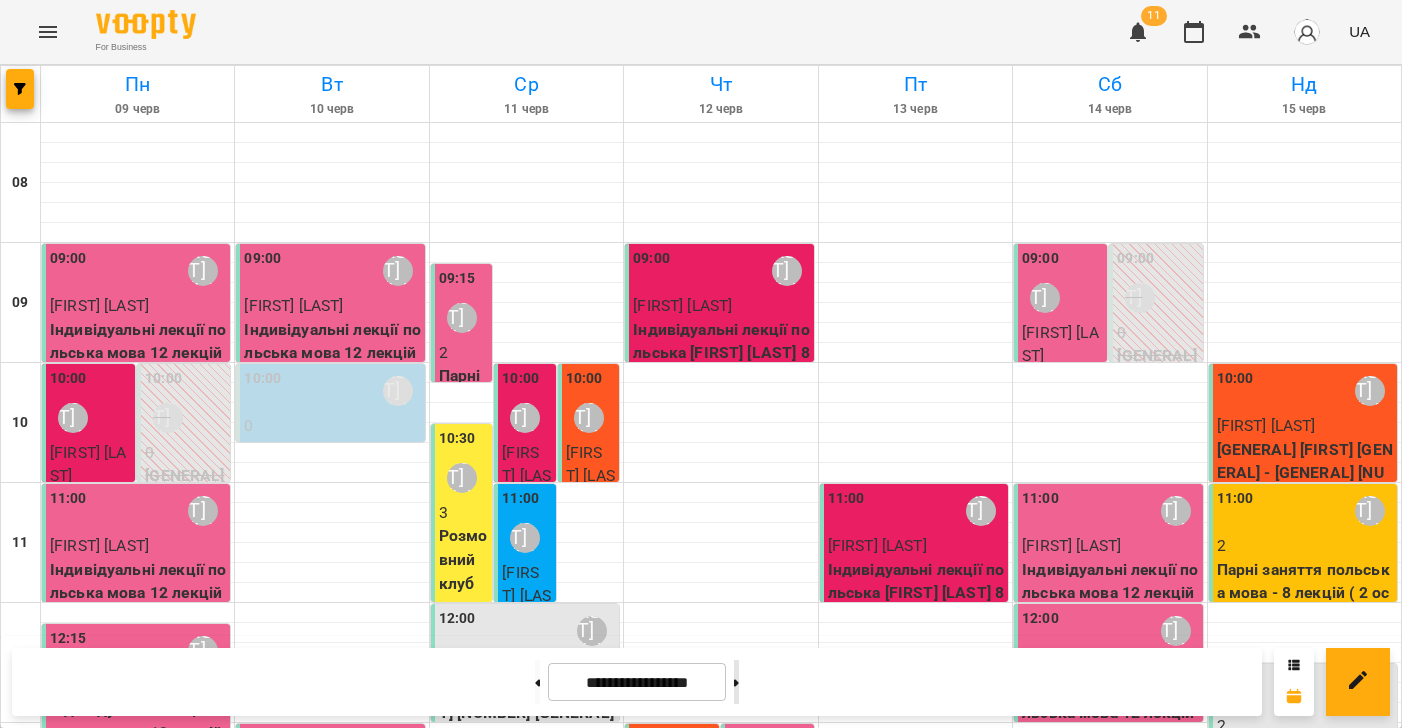 click 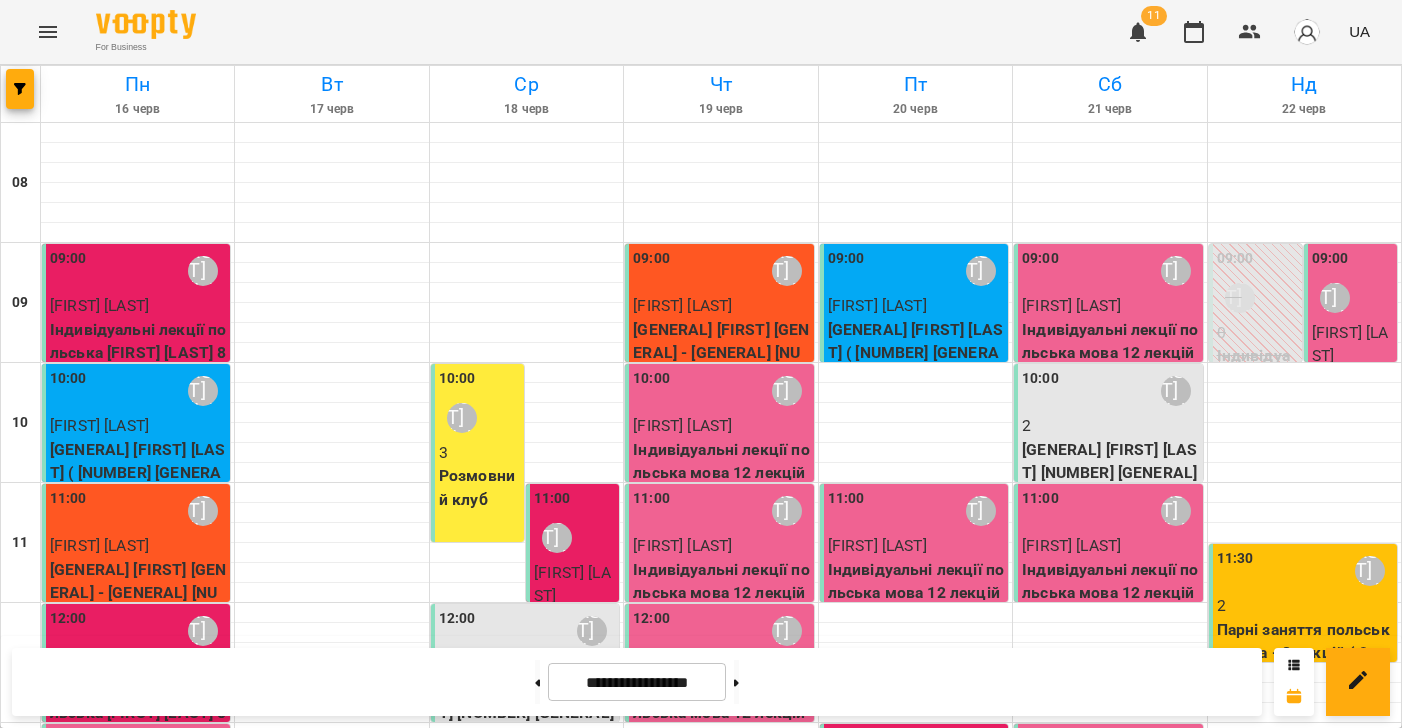 scroll, scrollTop: 57, scrollLeft: 0, axis: vertical 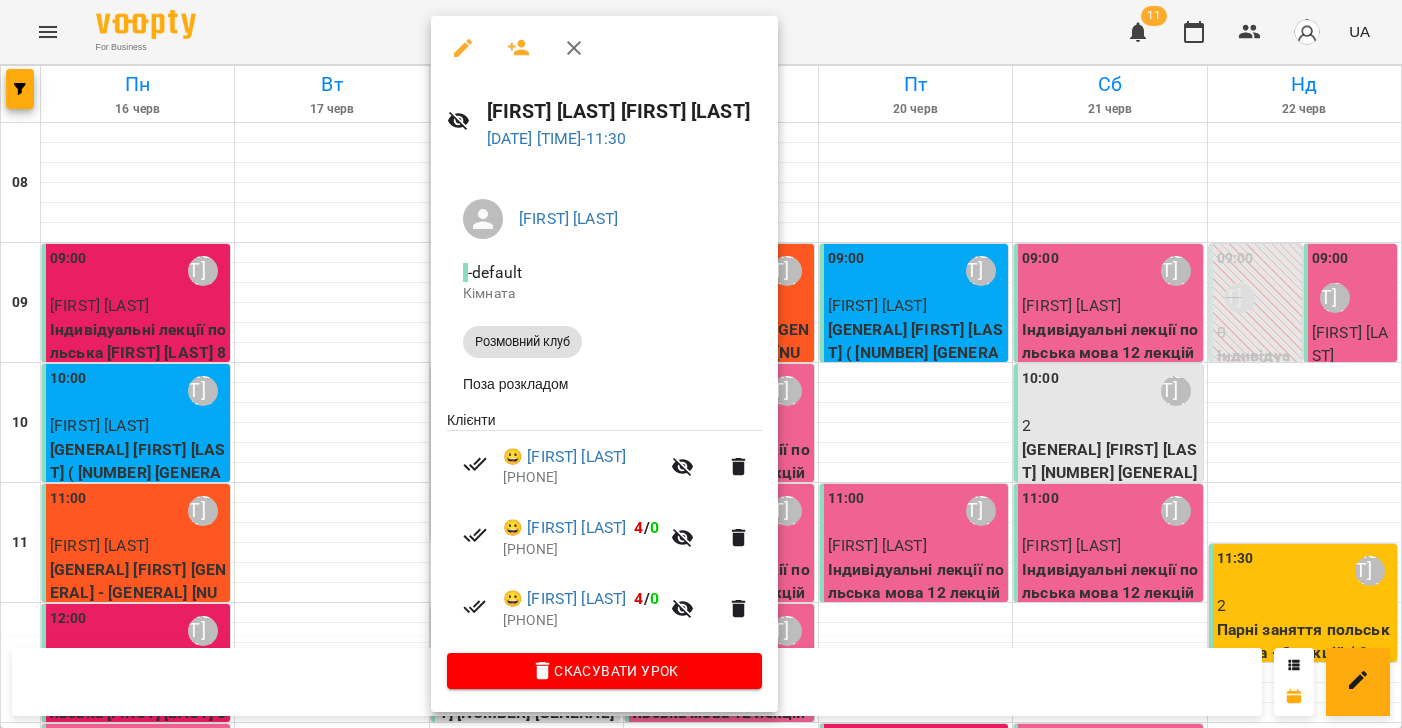 click at bounding box center [701, 364] 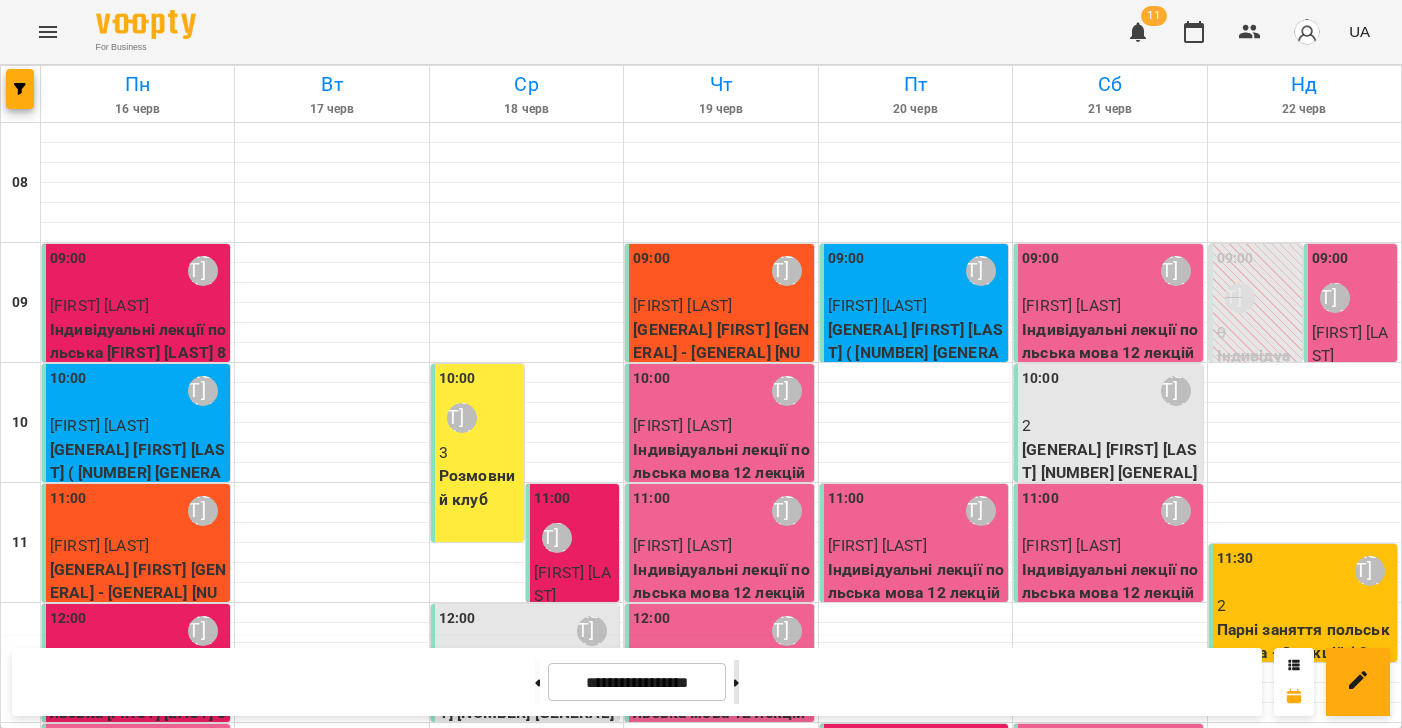 click at bounding box center [736, 682] 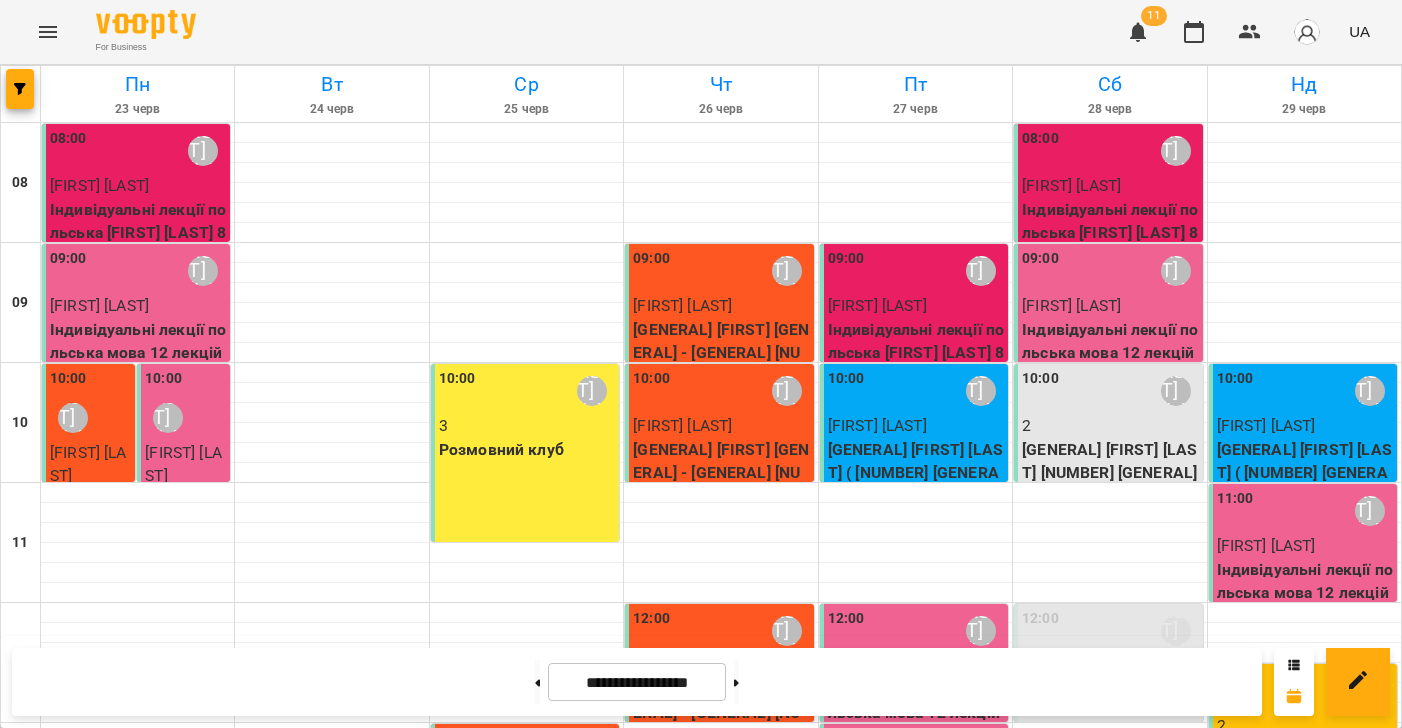 click on "[TIME] [FIRST]" at bounding box center [525, 453] 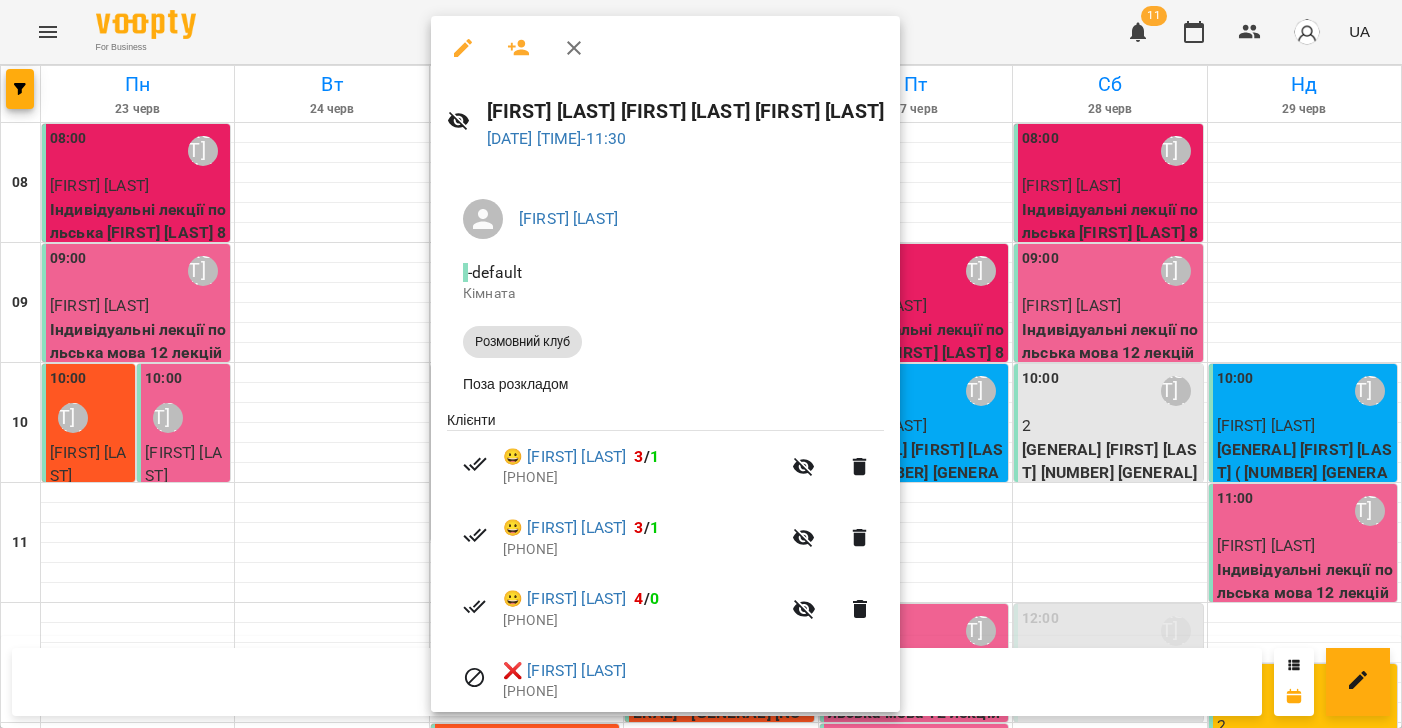 click at bounding box center [701, 364] 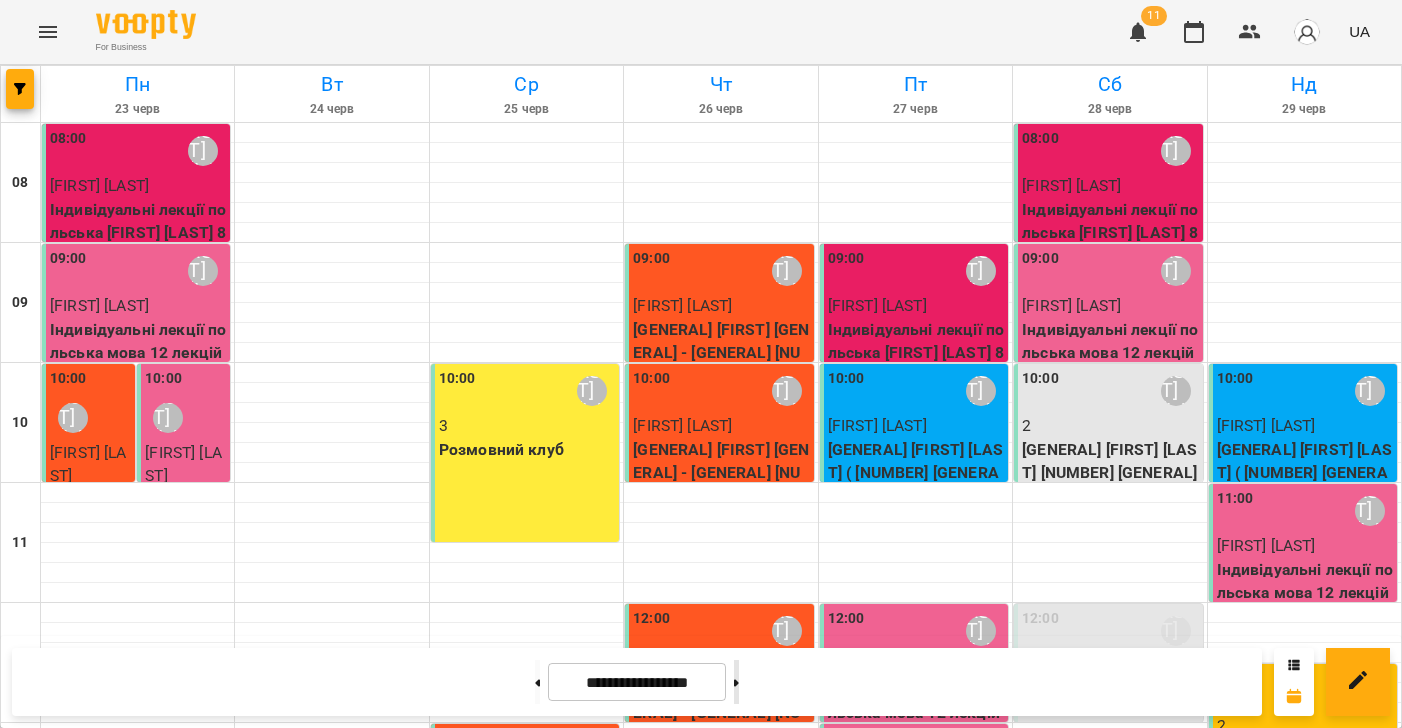 click 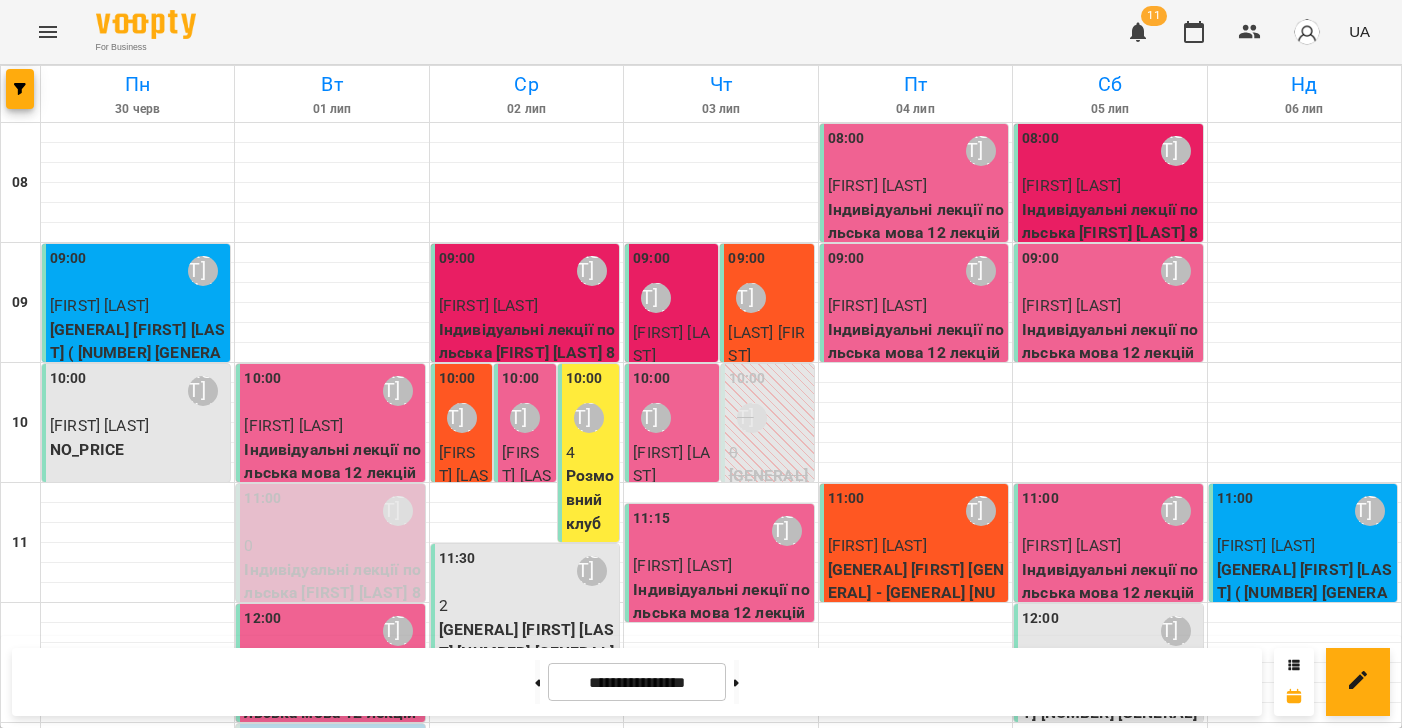 click on "Розмовний клуб" at bounding box center (590, 499) 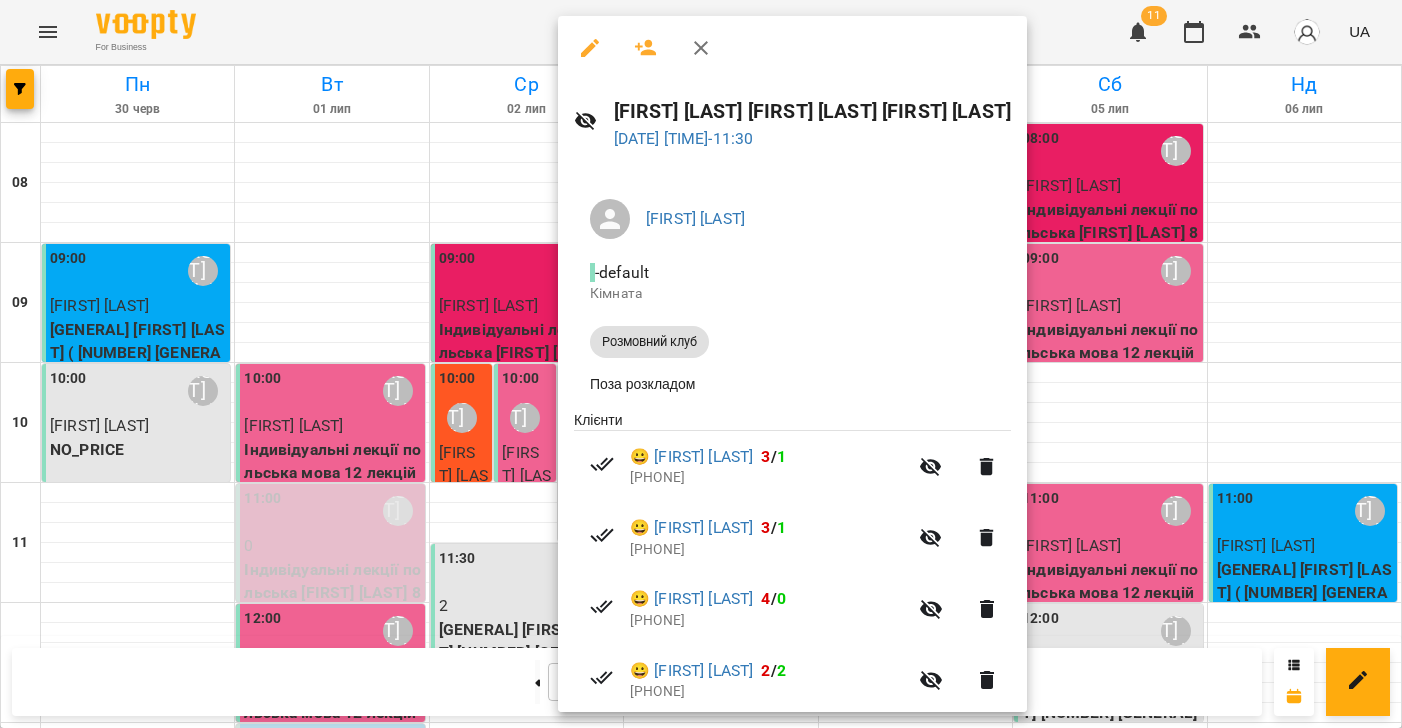 click at bounding box center (701, 364) 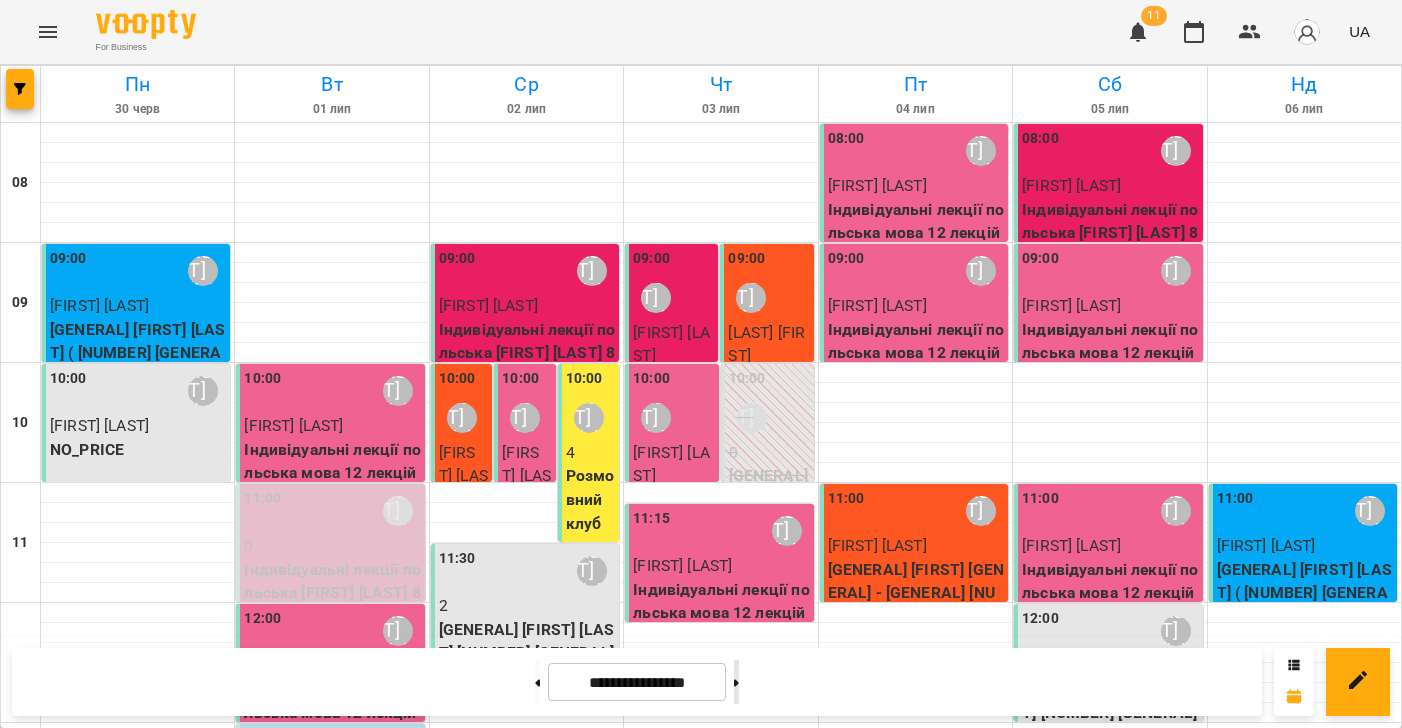click 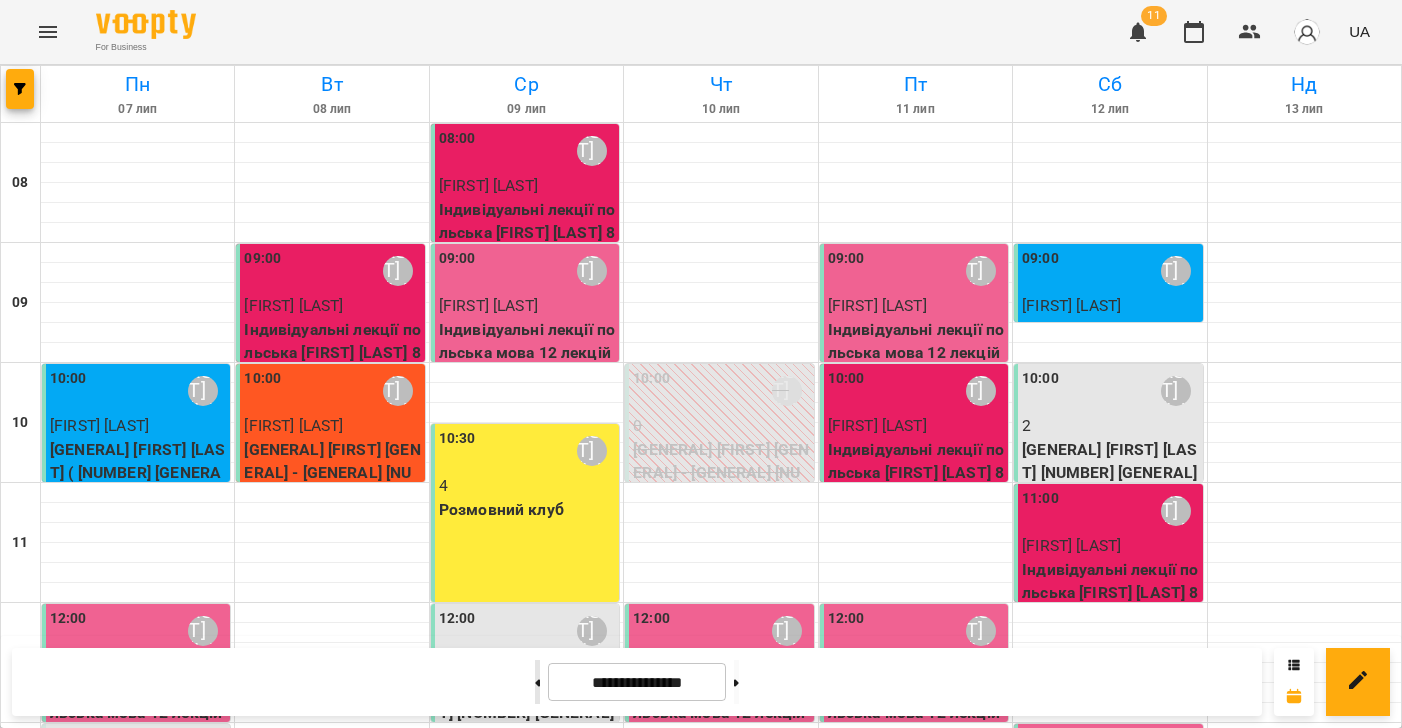 click at bounding box center (537, 682) 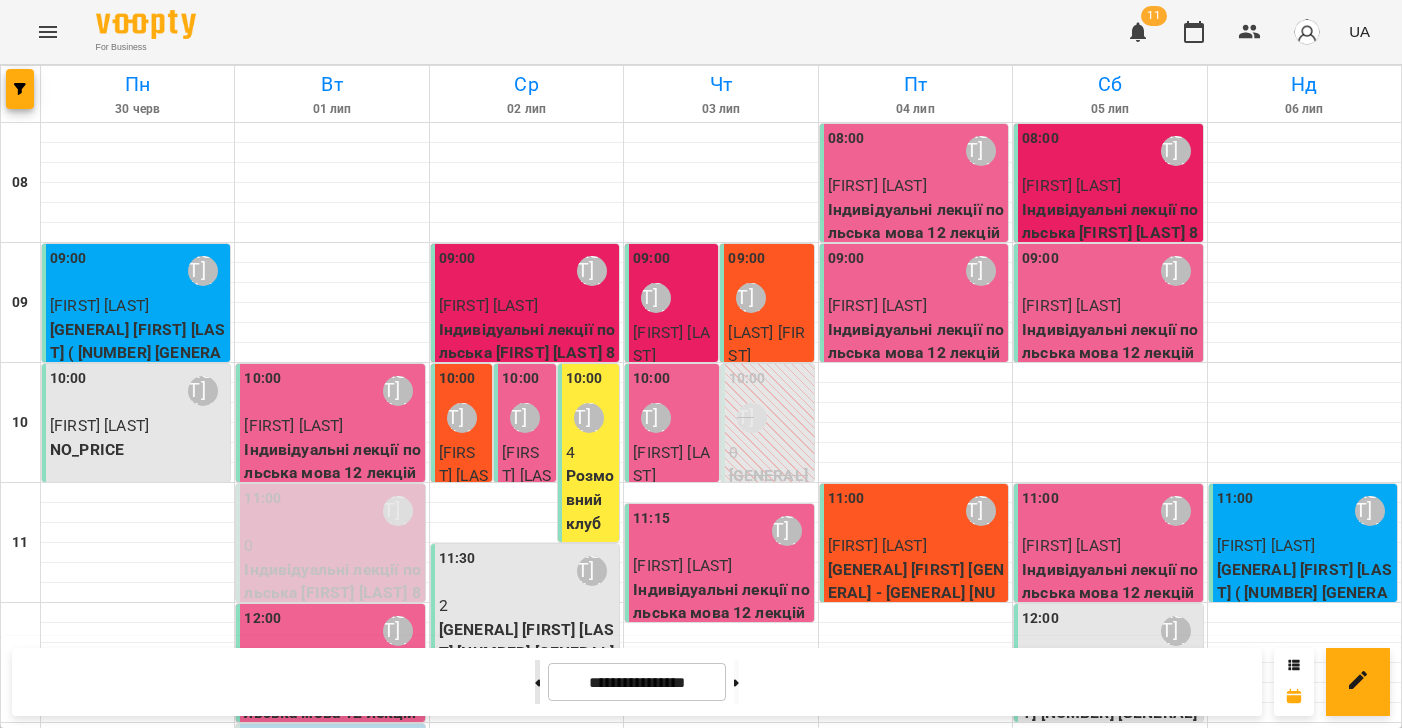 click at bounding box center (537, 682) 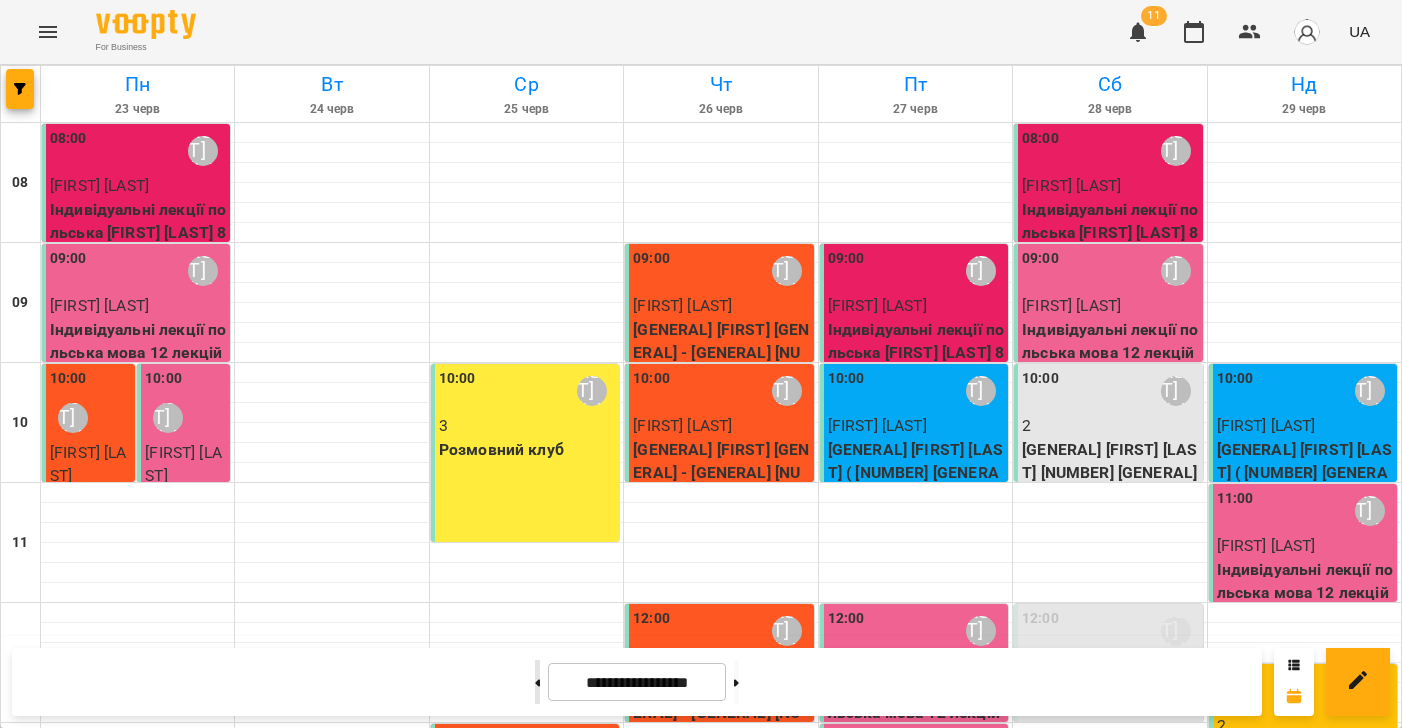 click at bounding box center [537, 682] 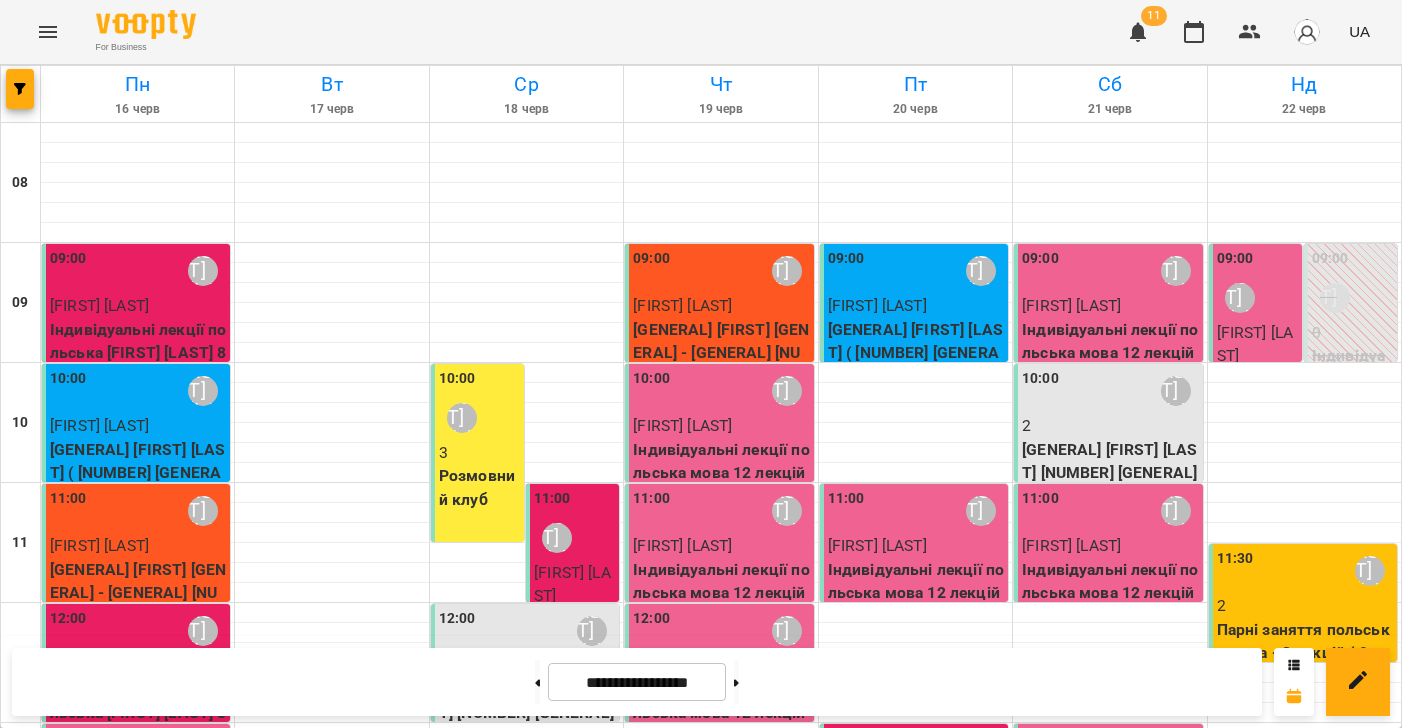 click on "Розмовний клуб" at bounding box center (479, 487) 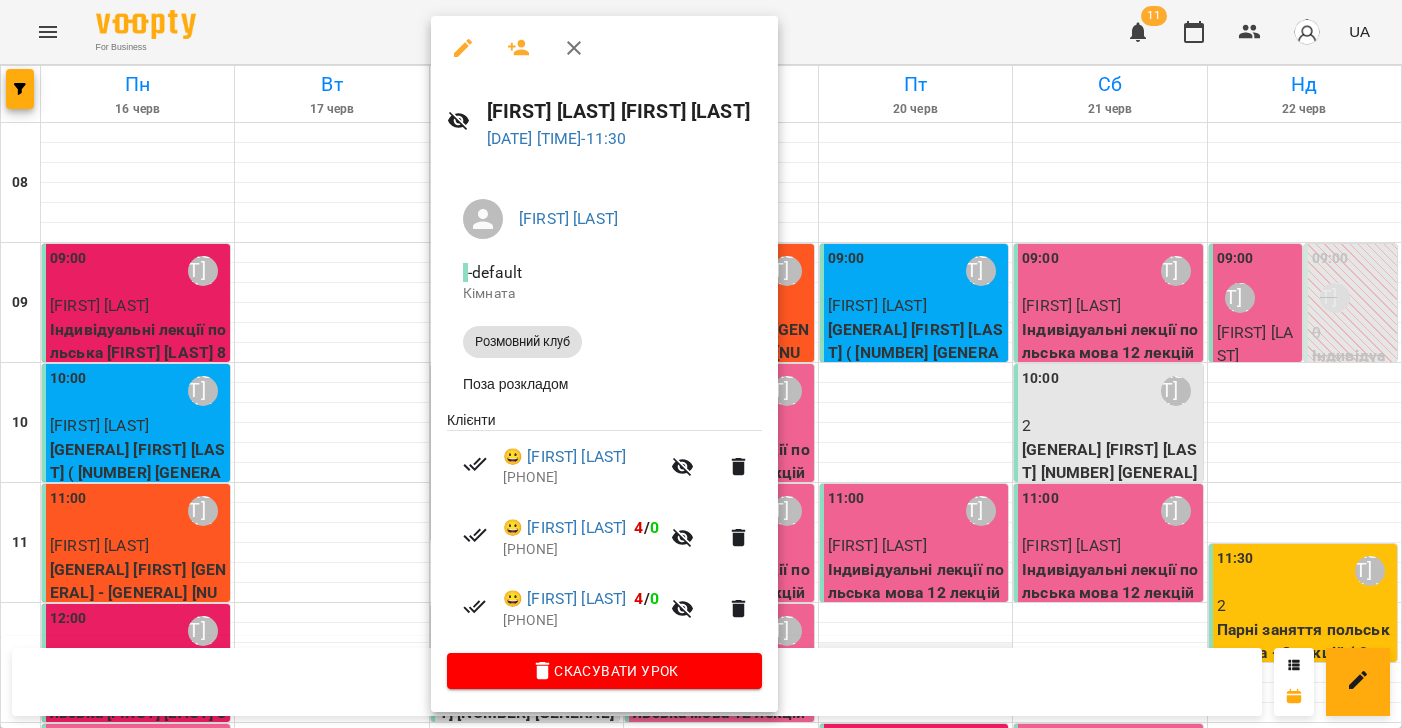 click at bounding box center [701, 364] 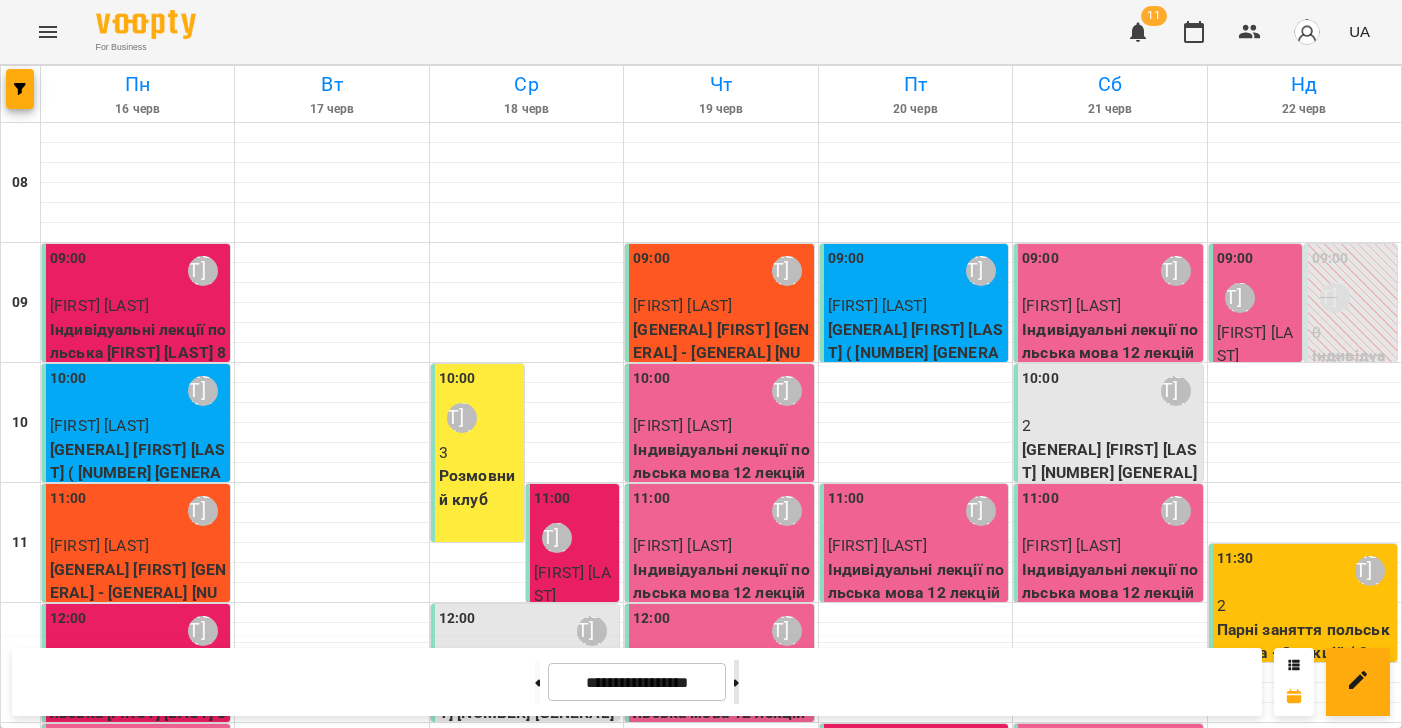 click 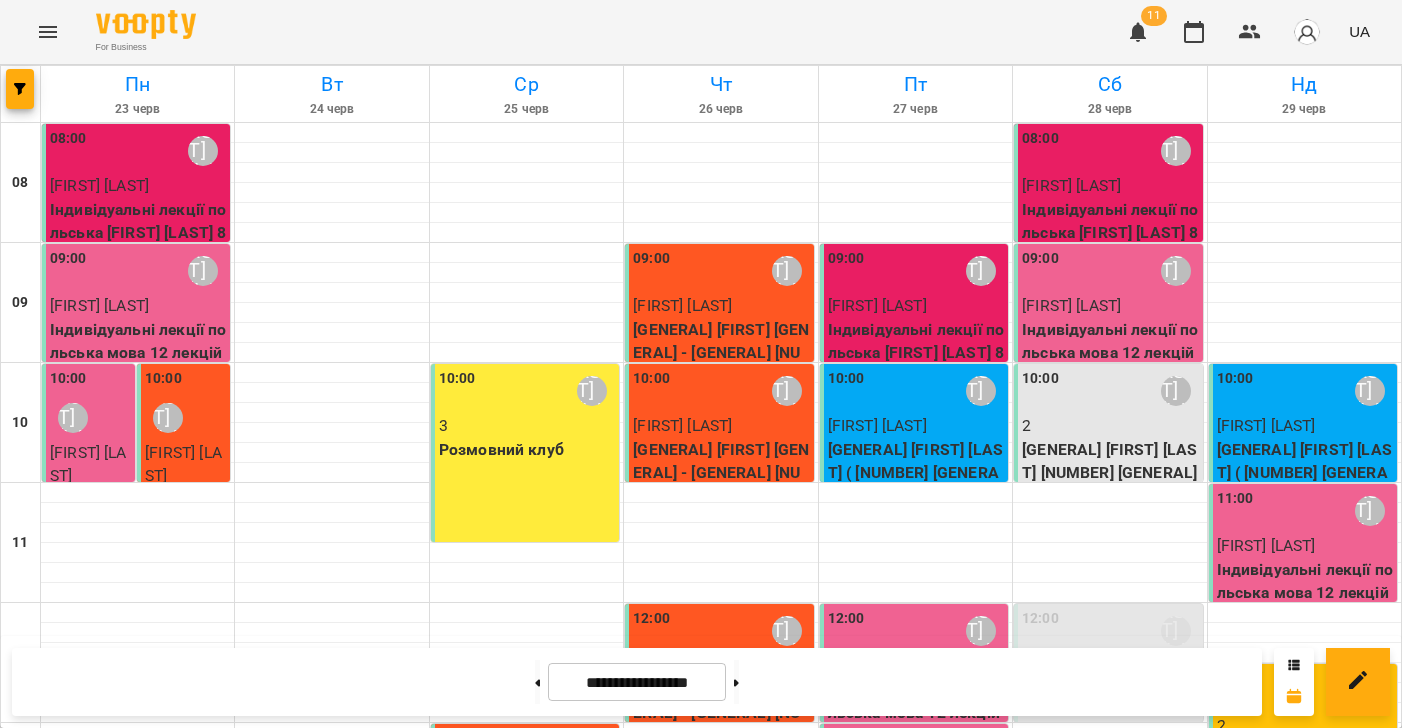 click on "[TIME] [FIRST]" at bounding box center [525, 453] 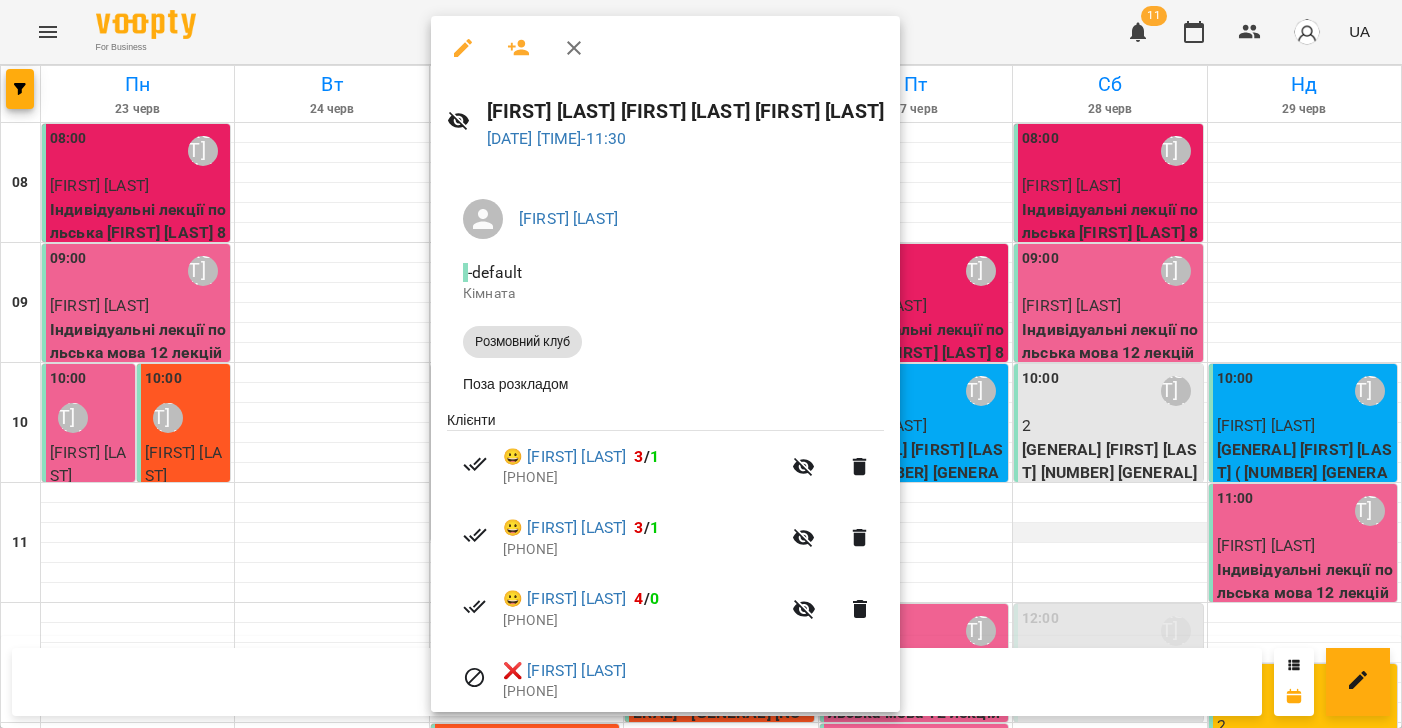 drag, startPoint x: 1167, startPoint y: 477, endPoint x: 1153, endPoint y: 484, distance: 15.652476 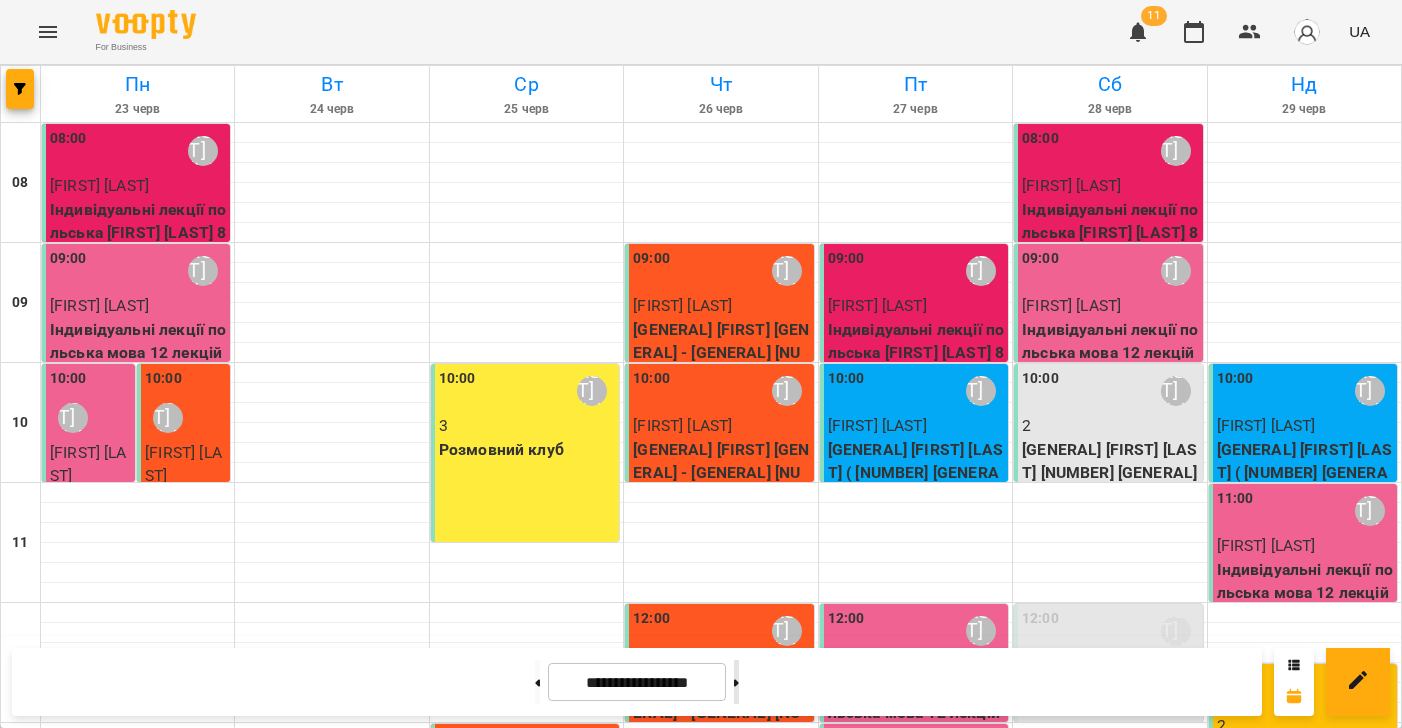 click 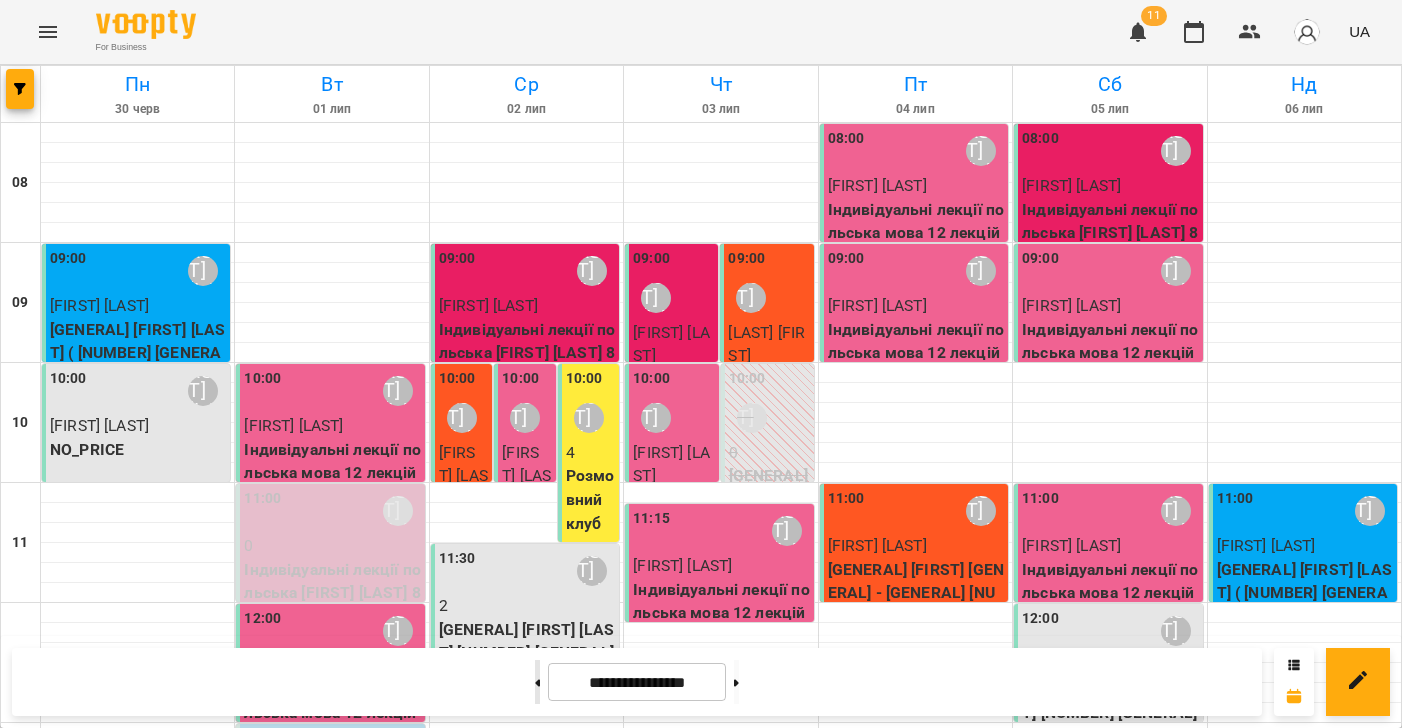 click at bounding box center (537, 682) 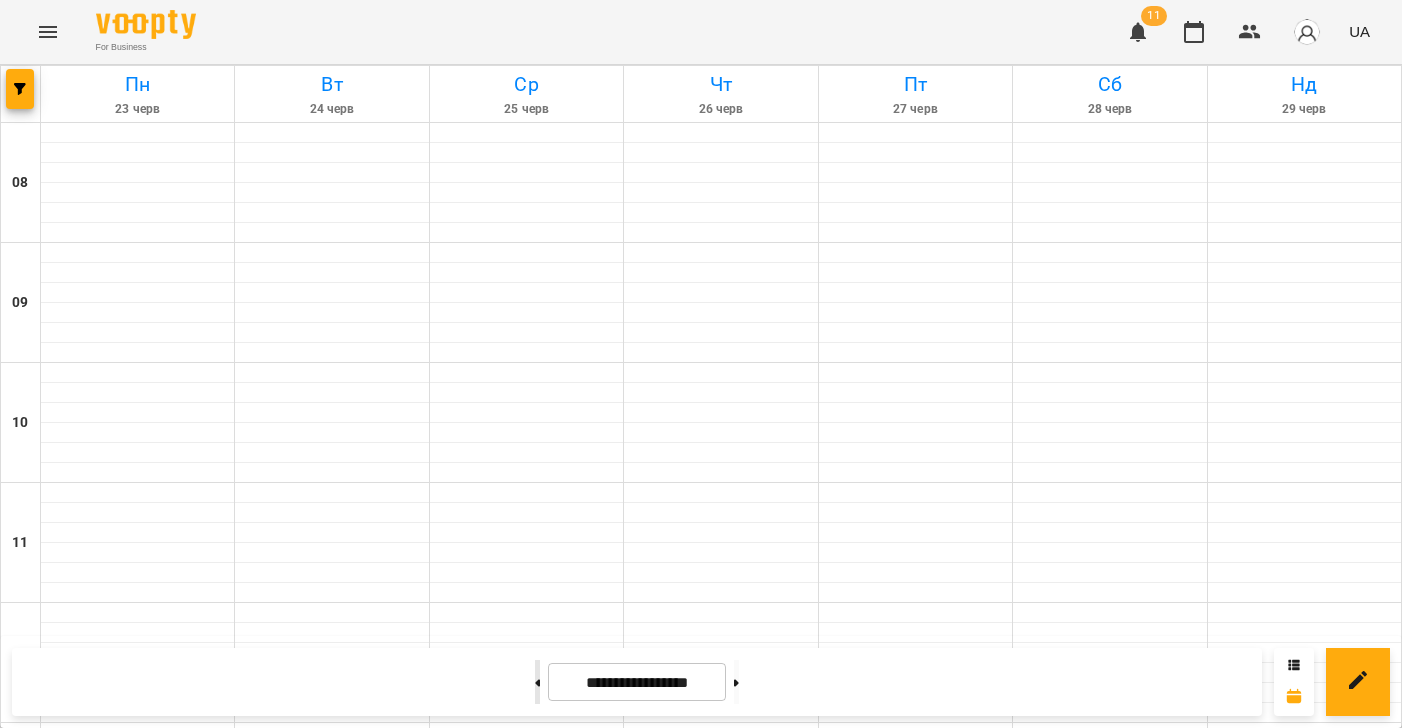 click at bounding box center [537, 682] 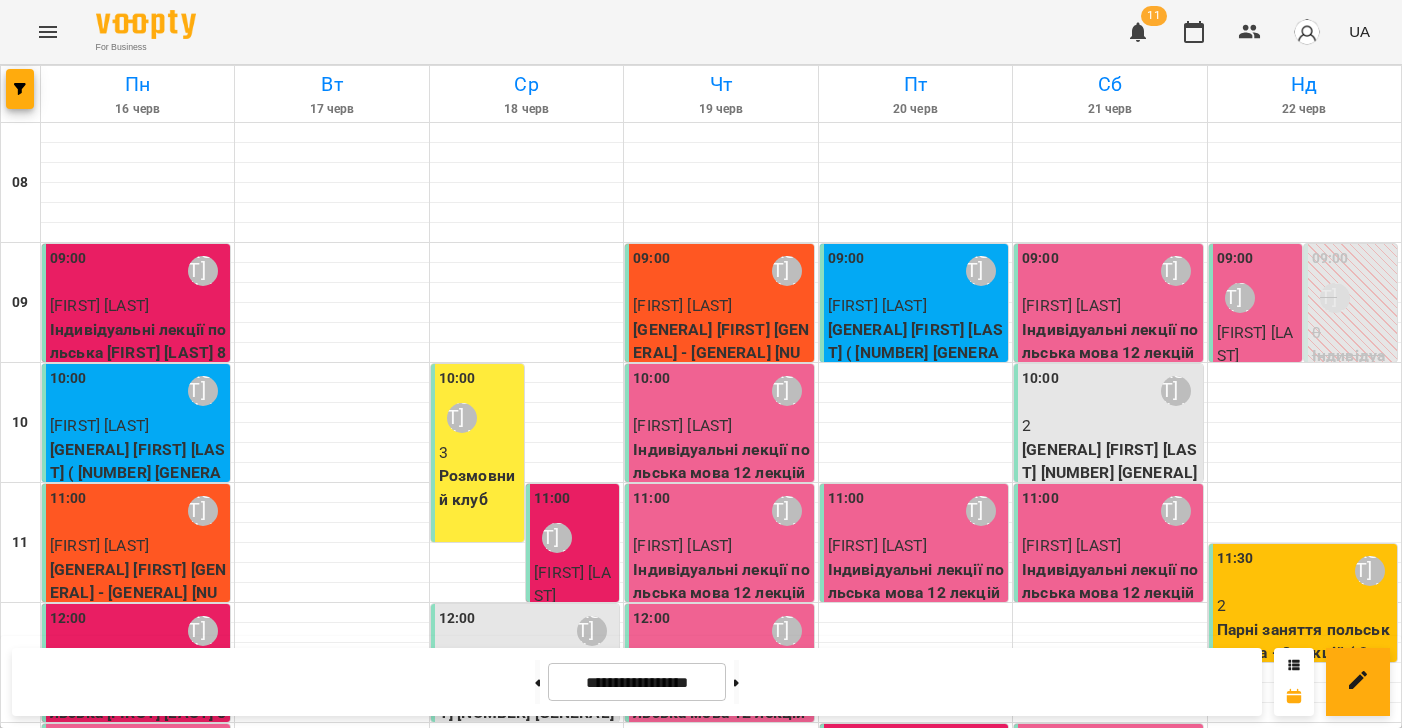 scroll, scrollTop: 0, scrollLeft: 0, axis: both 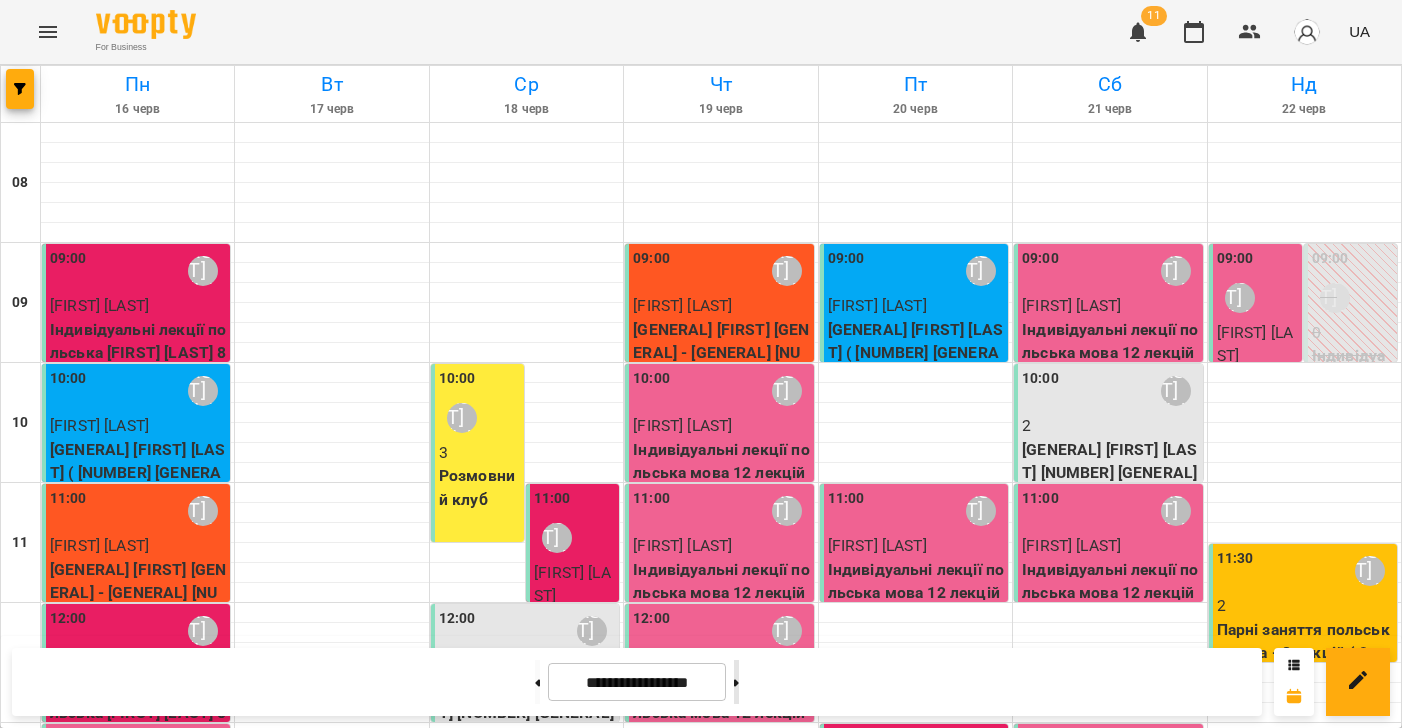 click at bounding box center [736, 682] 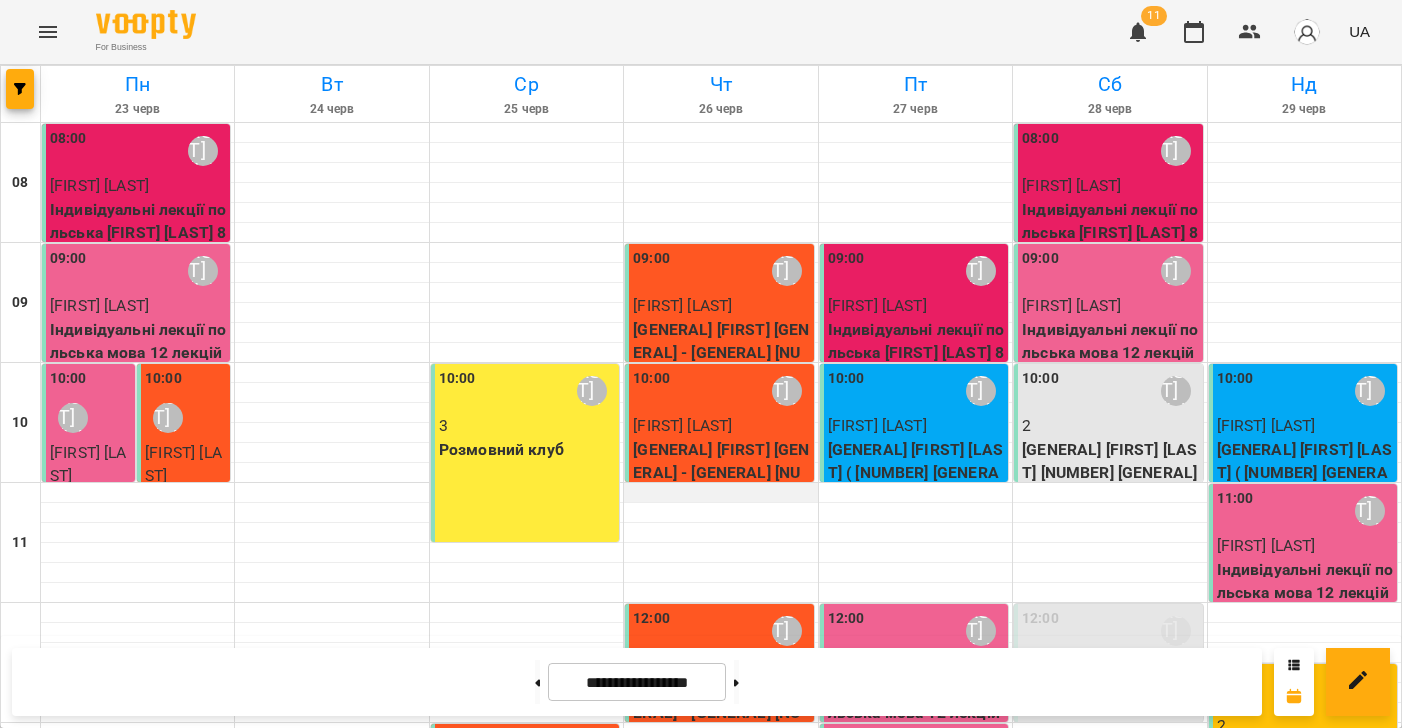 scroll, scrollTop: 0, scrollLeft: 0, axis: both 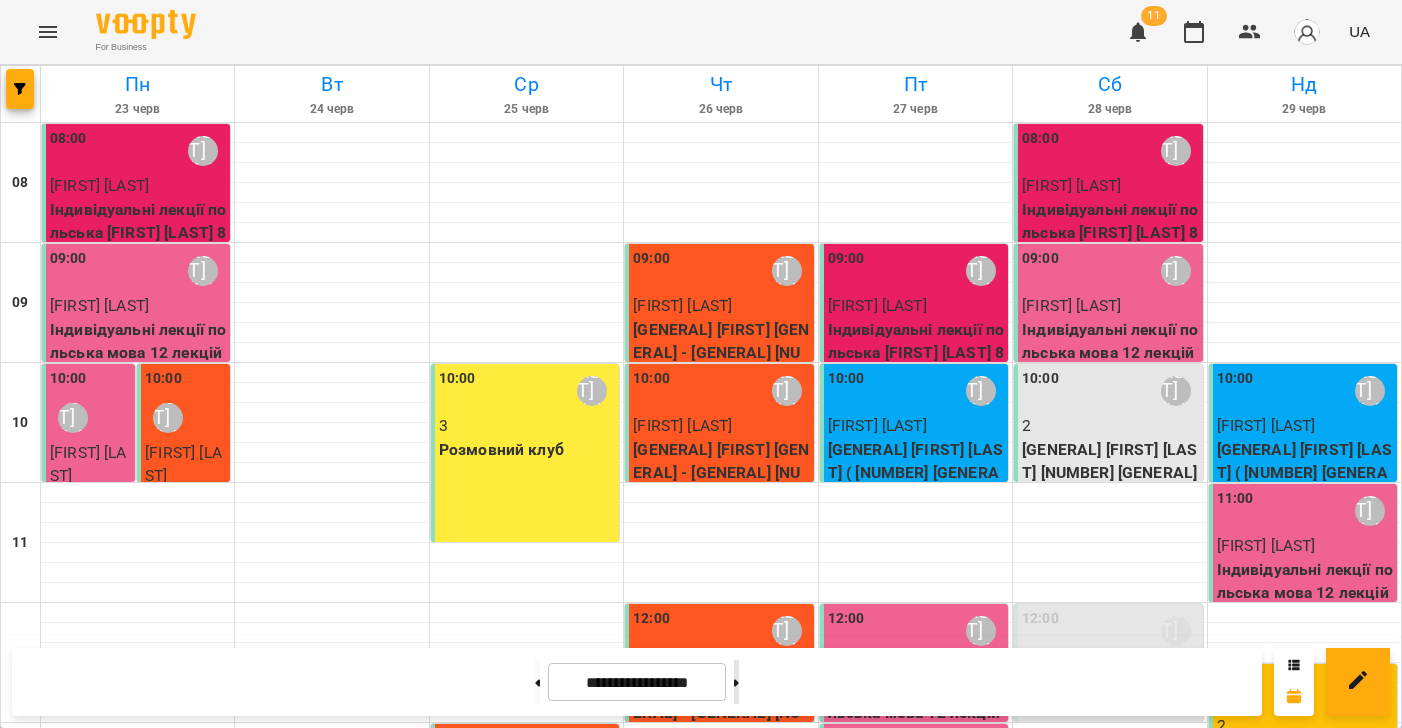click 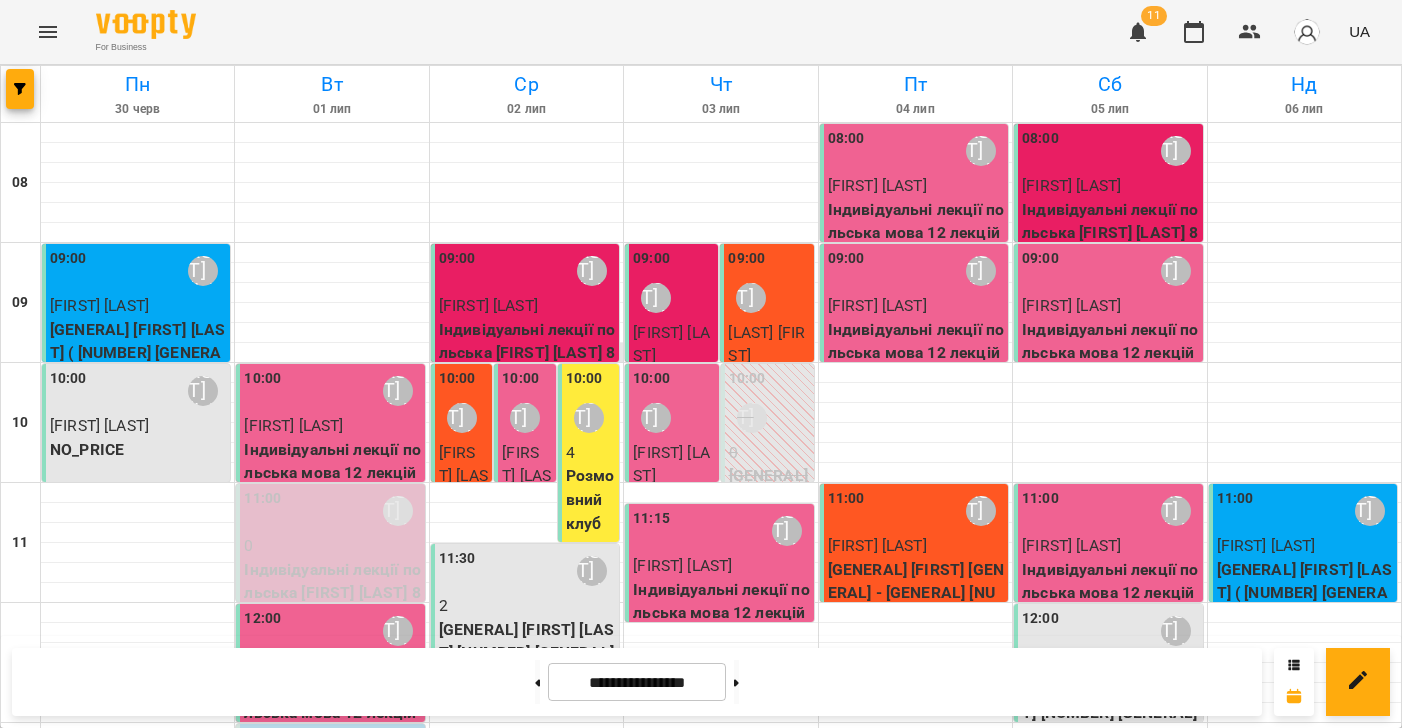 scroll, scrollTop: 0, scrollLeft: 0, axis: both 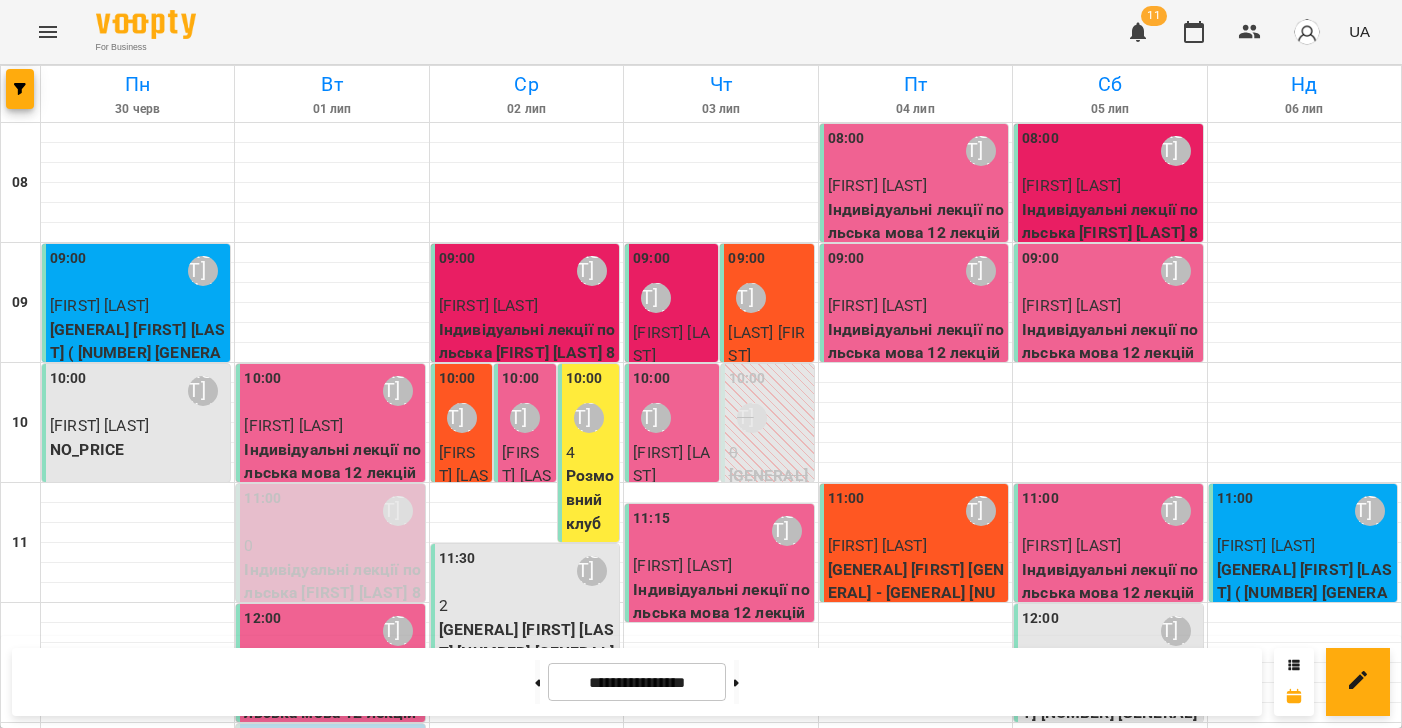 click on "4" at bounding box center [590, 453] 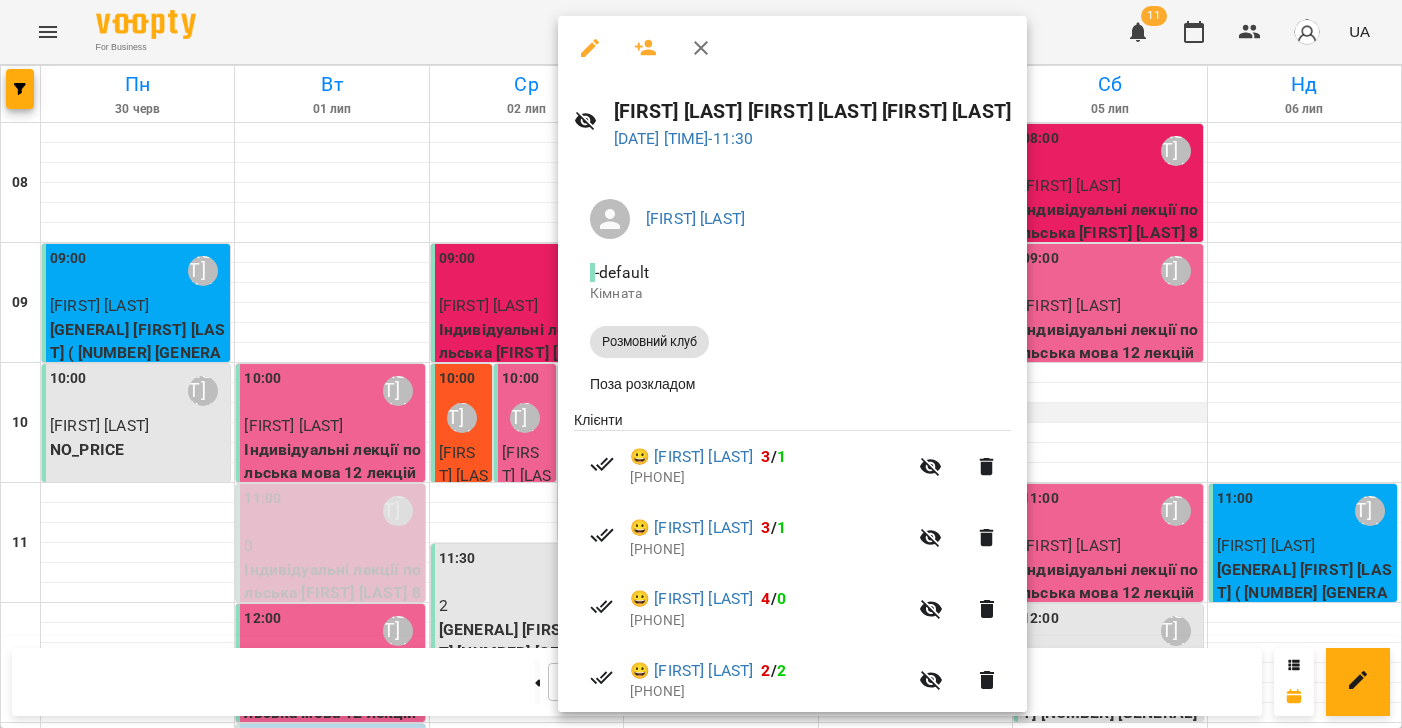 click at bounding box center [701, 364] 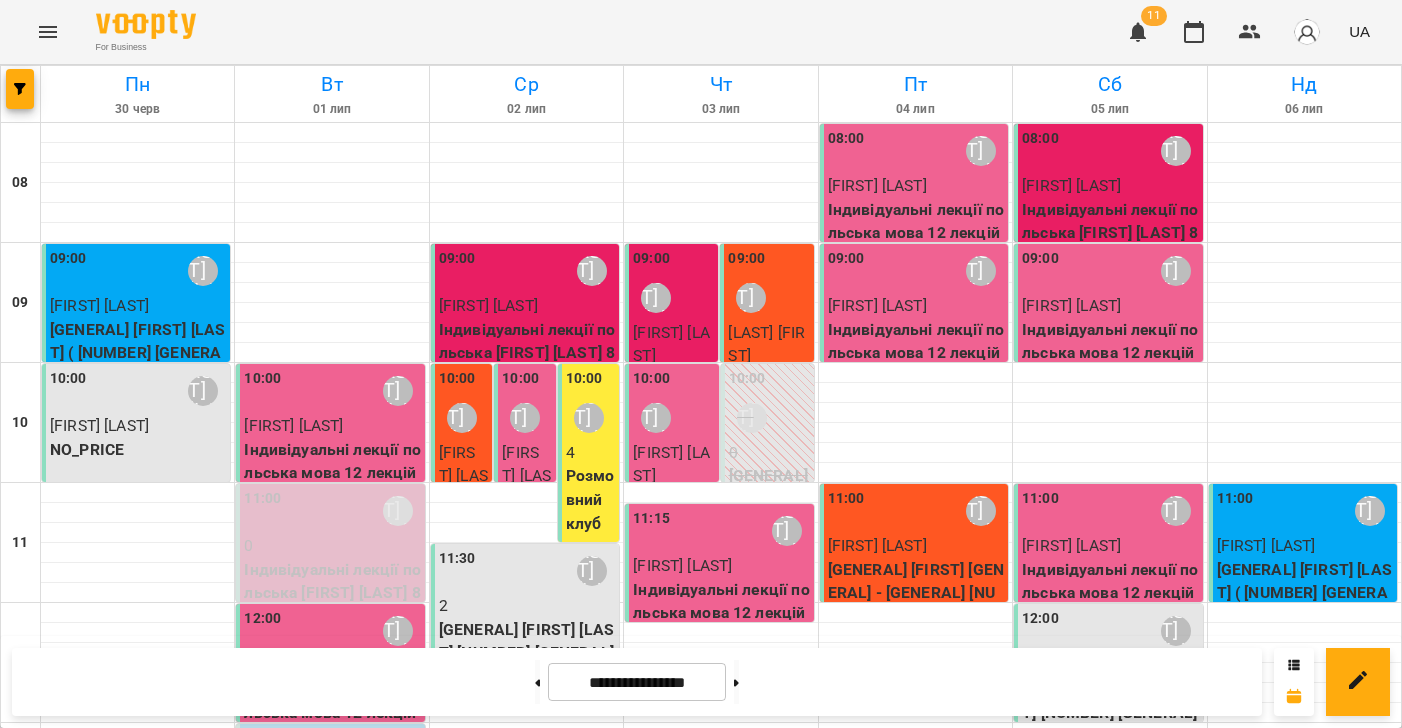 drag, startPoint x: 769, startPoint y: 688, endPoint x: 789, endPoint y: 676, distance: 23.323807 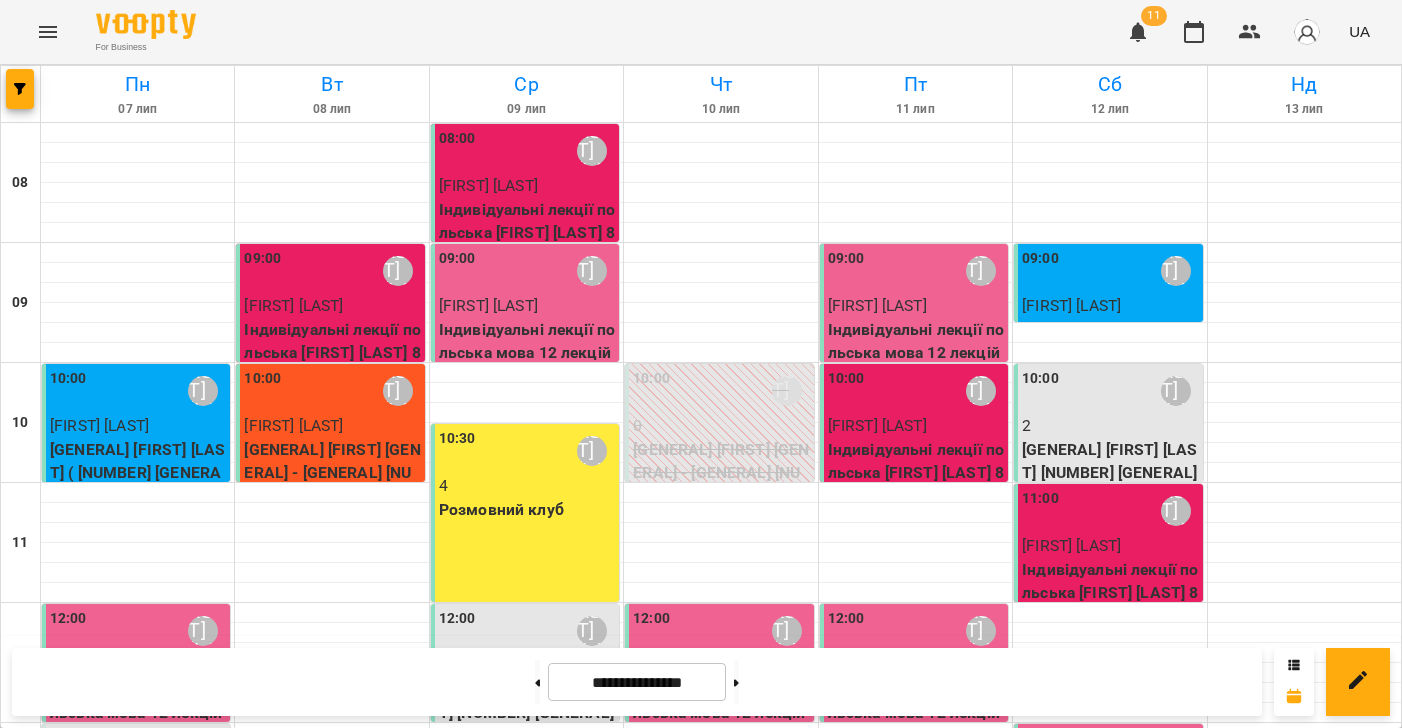 click on "[TIME] [FIRST] [LAST]" at bounding box center [525, 513] 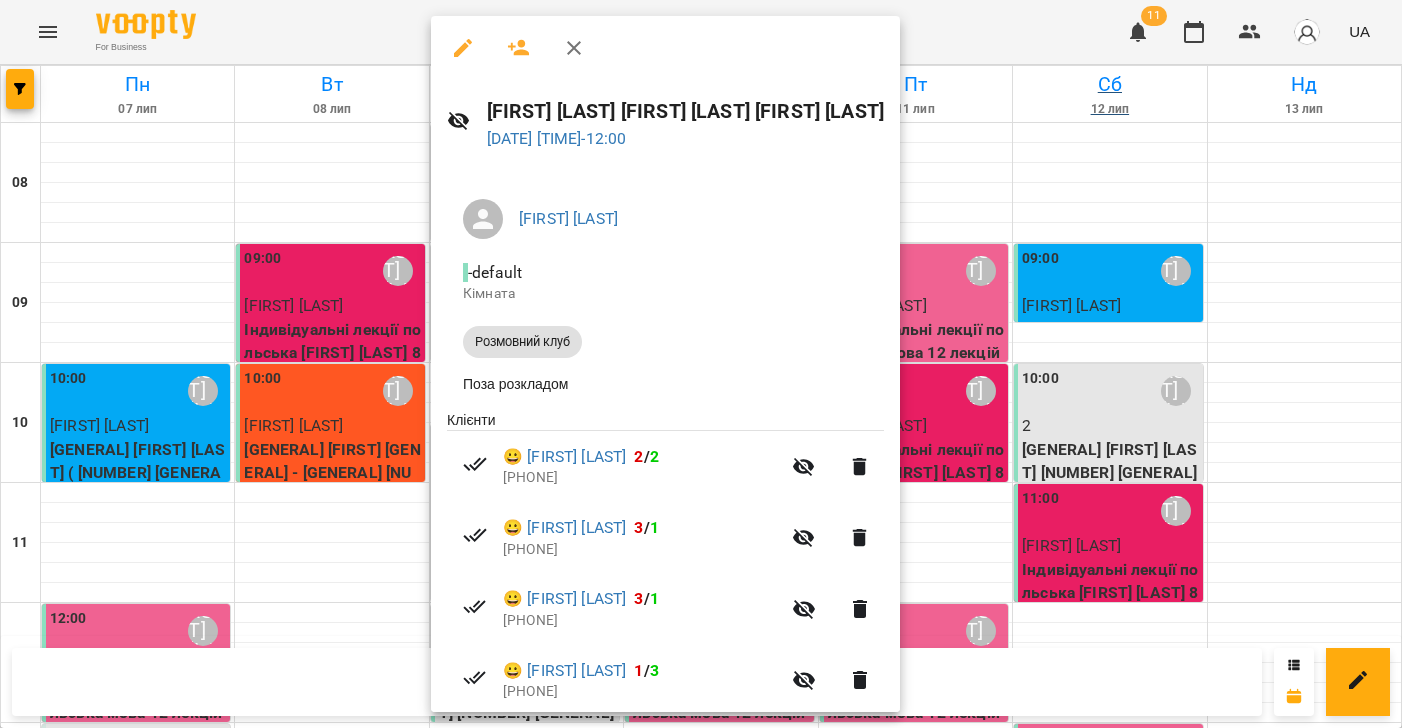 drag, startPoint x: 1056, startPoint y: 176, endPoint x: 1153, endPoint y: 88, distance: 130.96947 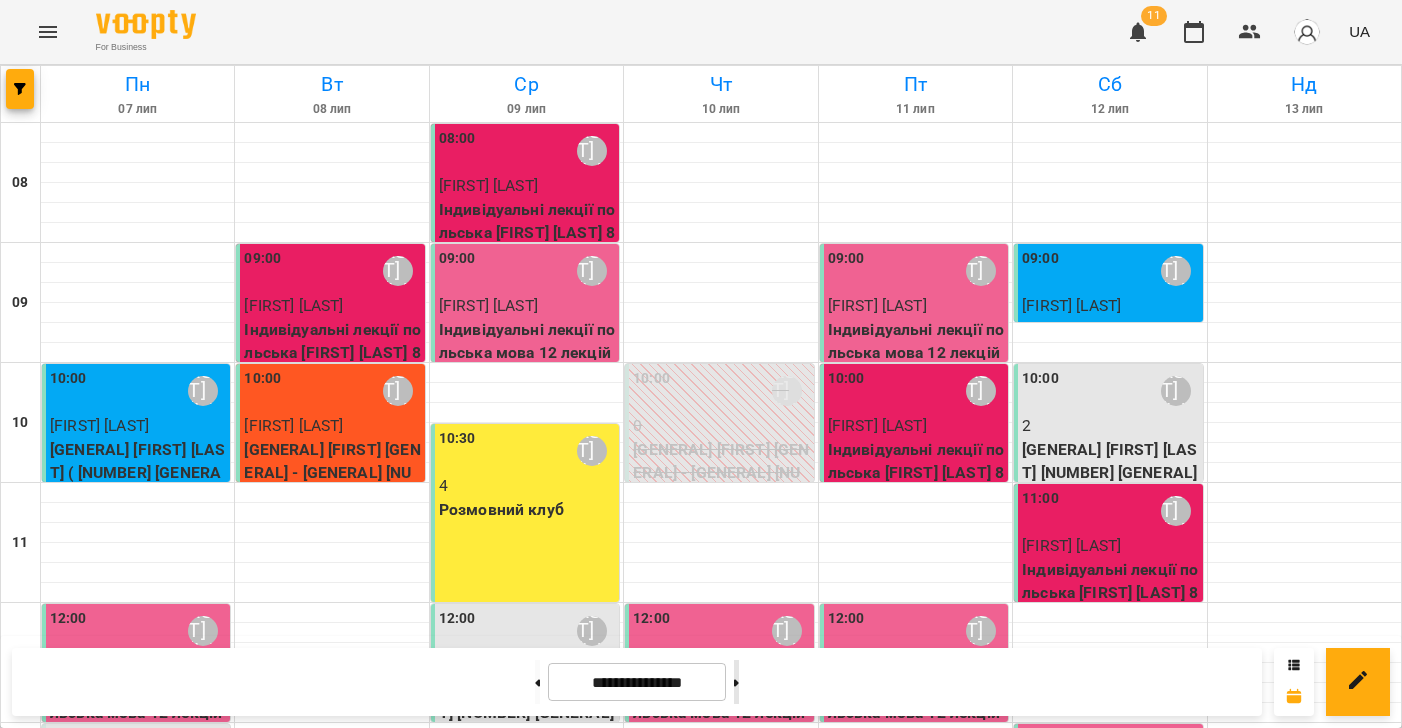 scroll, scrollTop: 629, scrollLeft: 0, axis: vertical 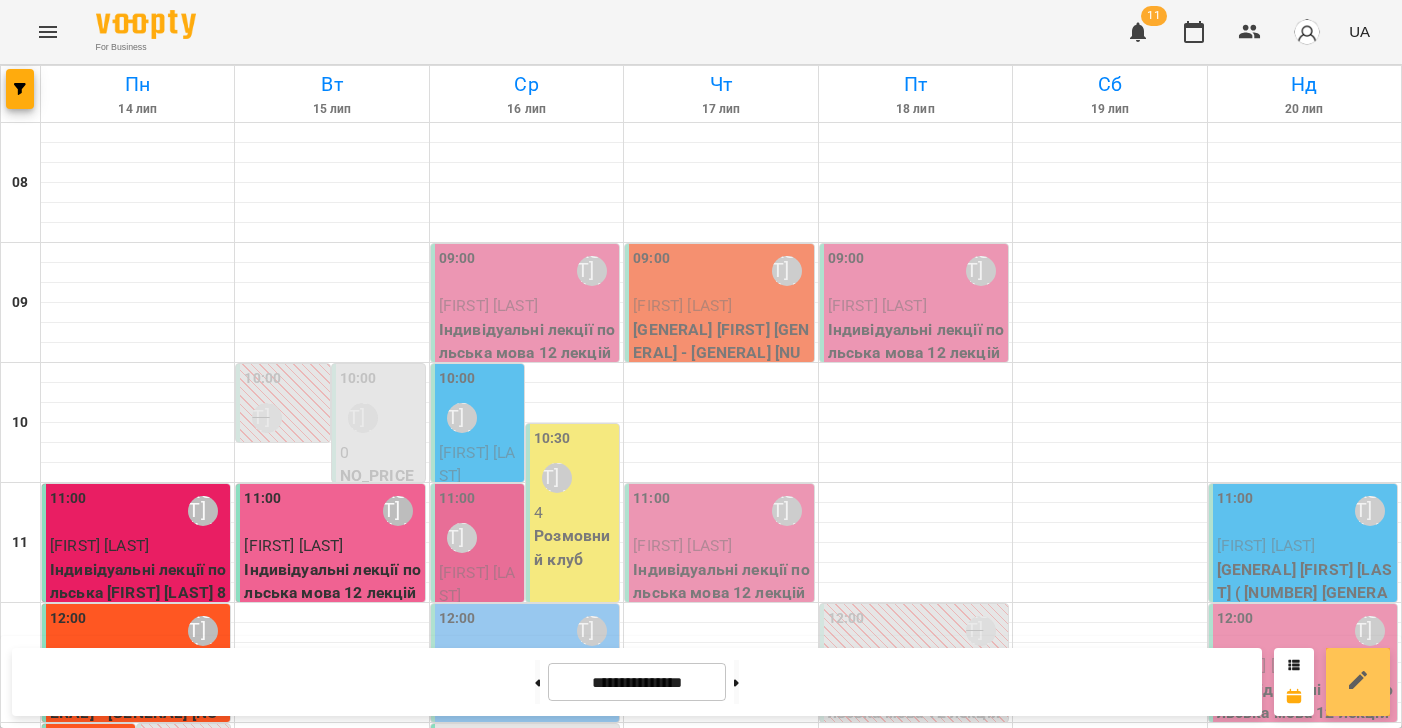 click 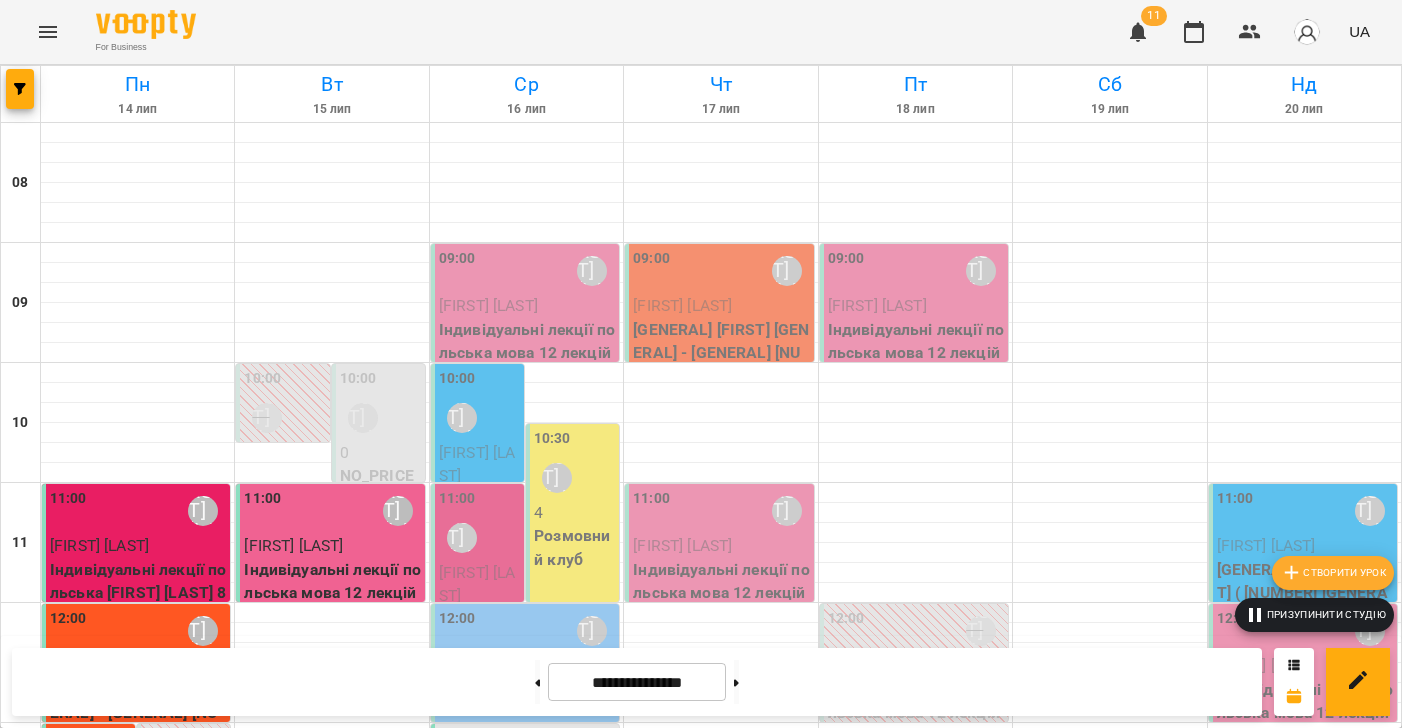 click on "Створити урок" at bounding box center (1333, 573) 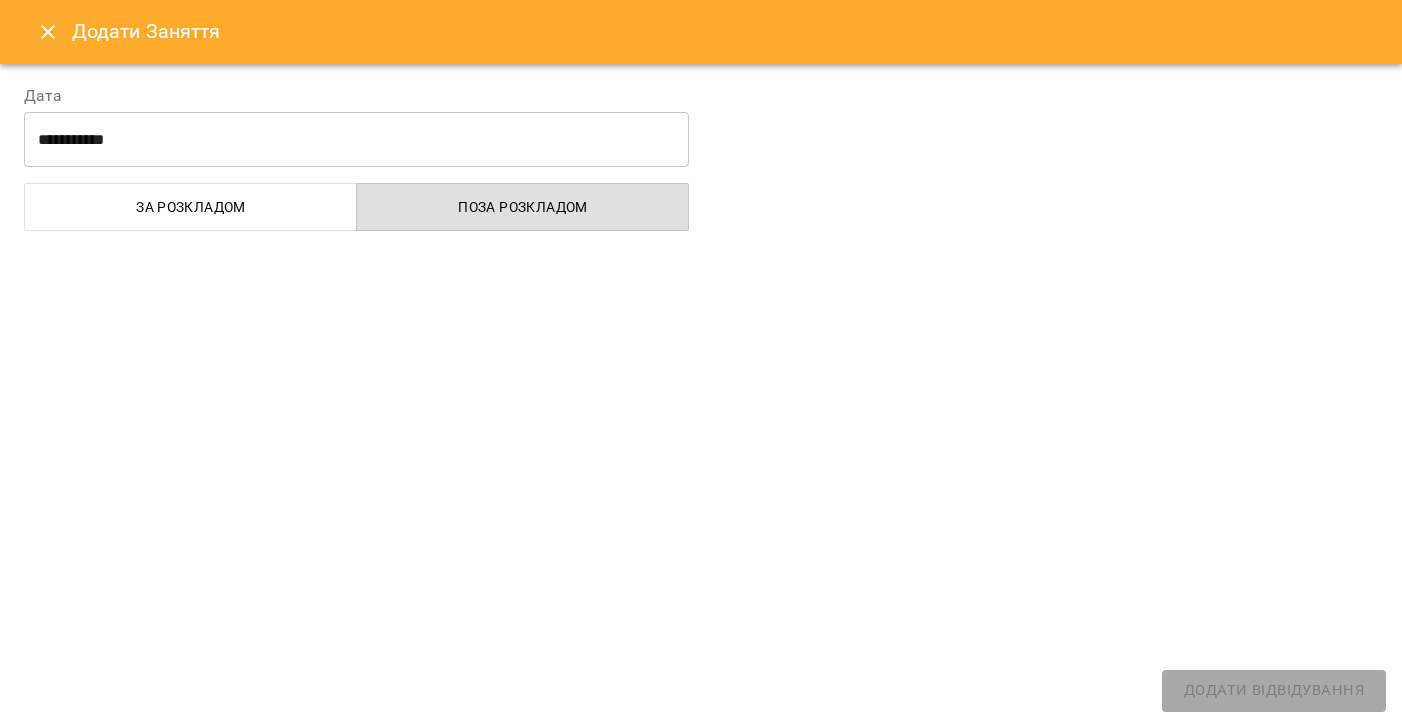 select 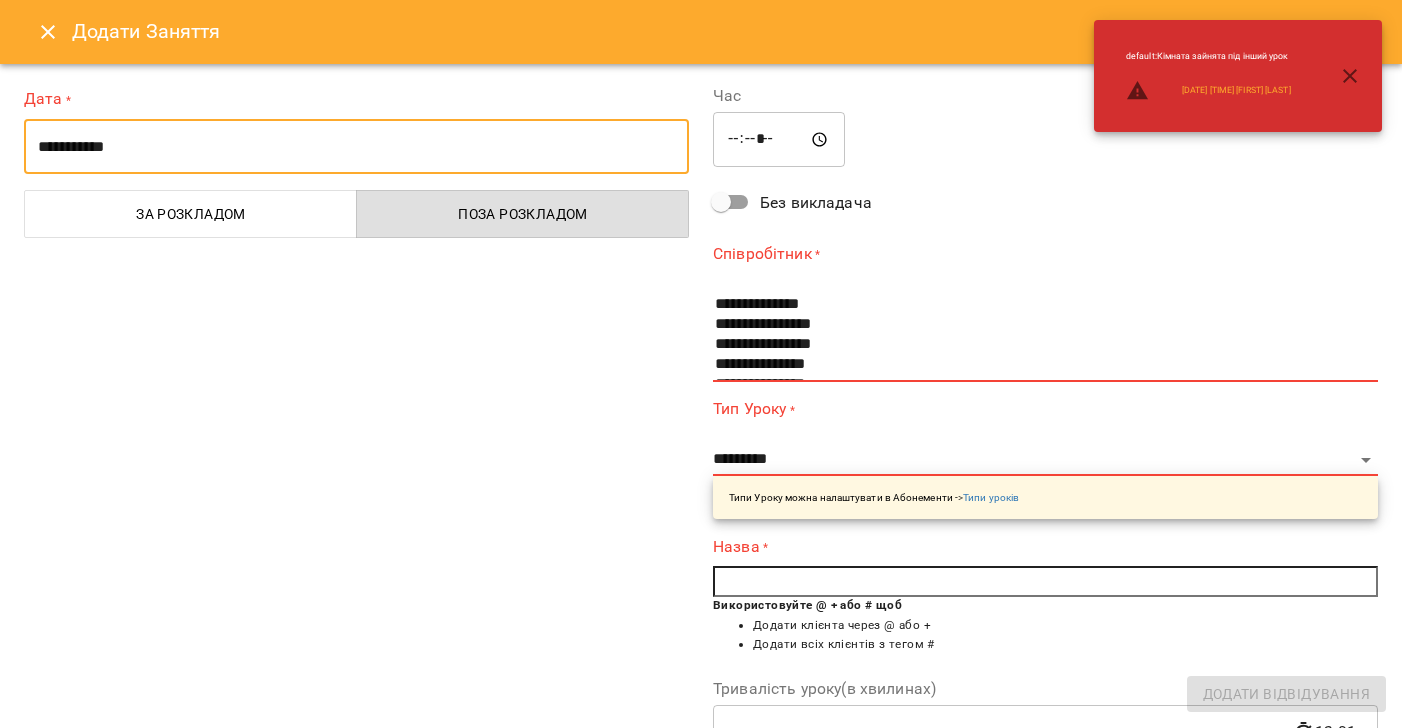 click on "**********" at bounding box center [356, 147] 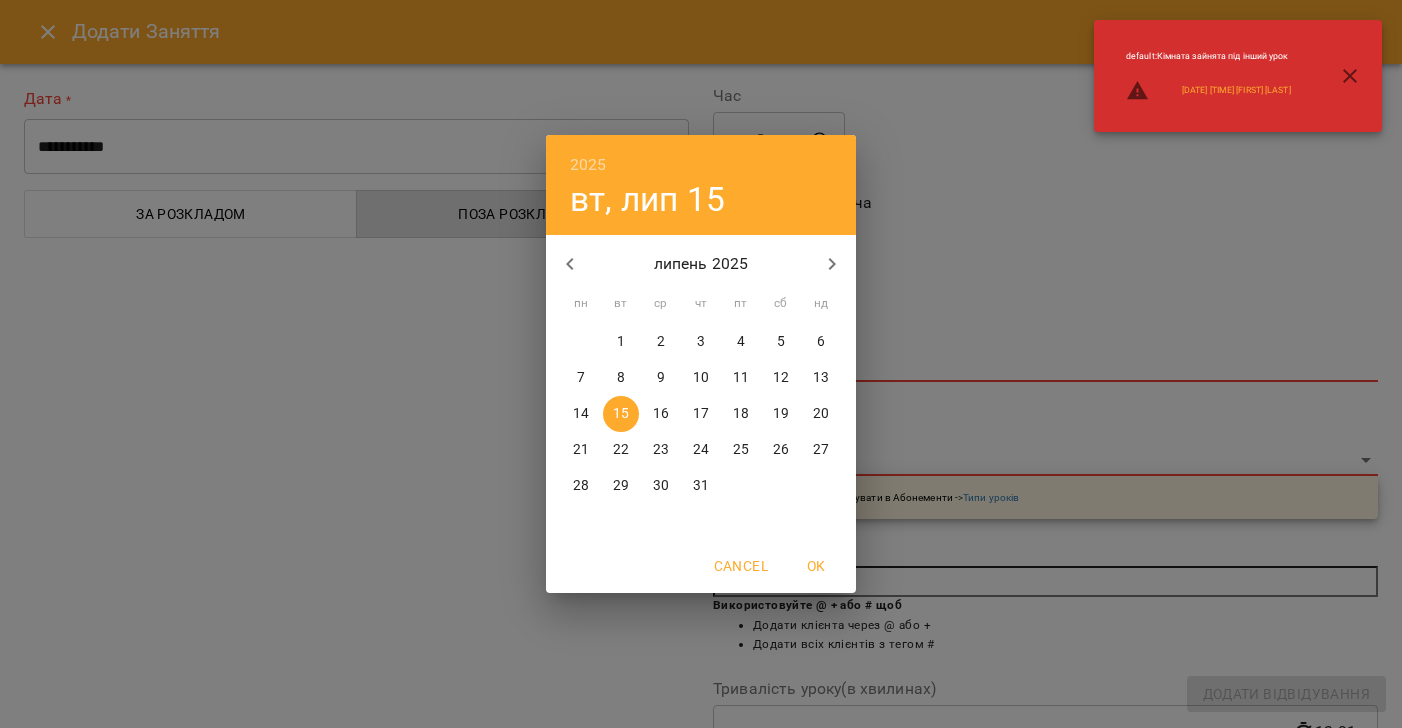 click on "17" at bounding box center [701, 414] 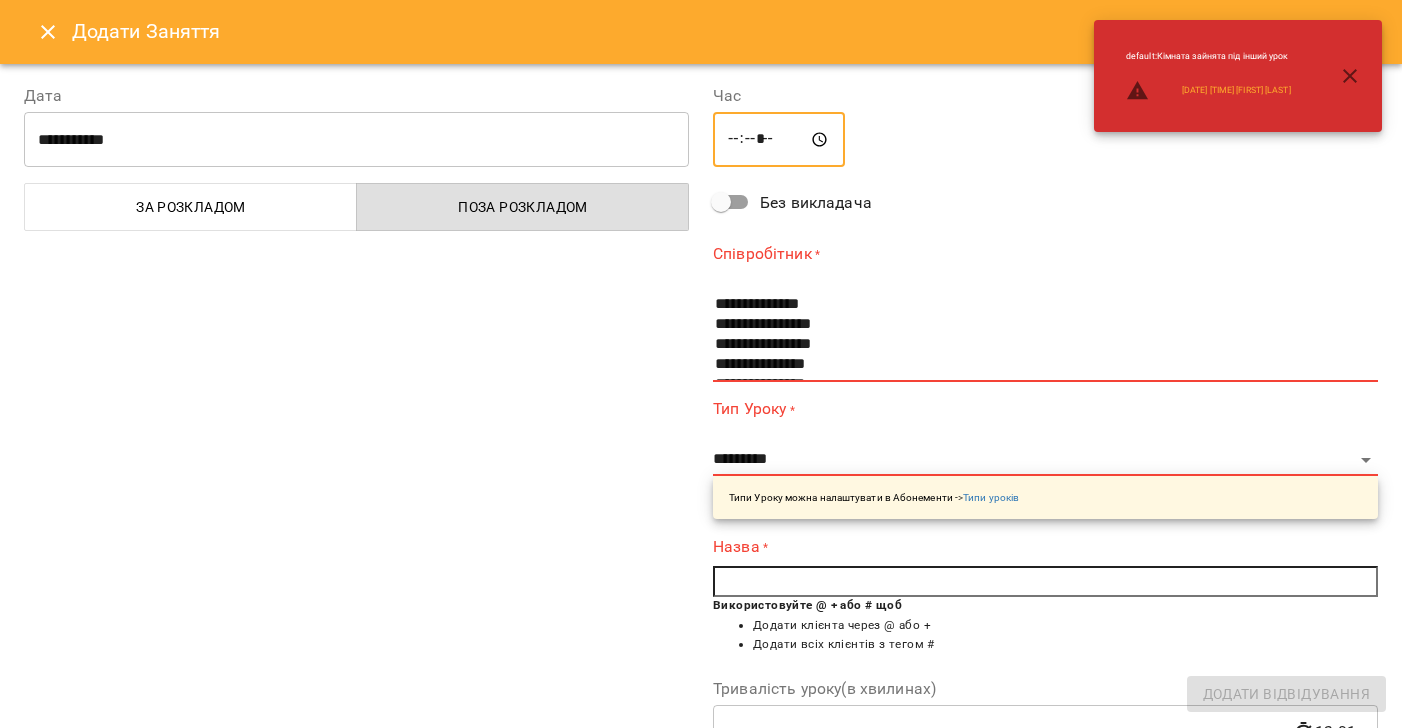 click on "*****" at bounding box center [779, 140] 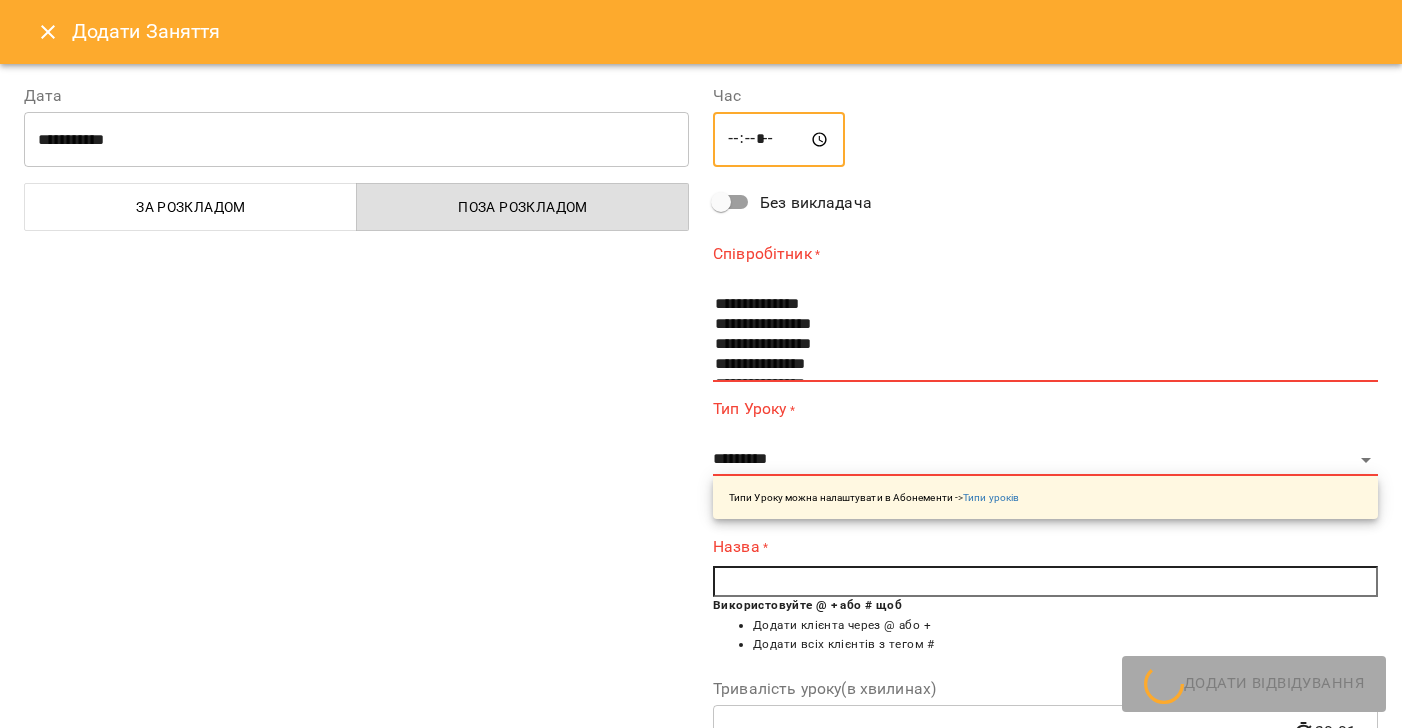 type on "*****" 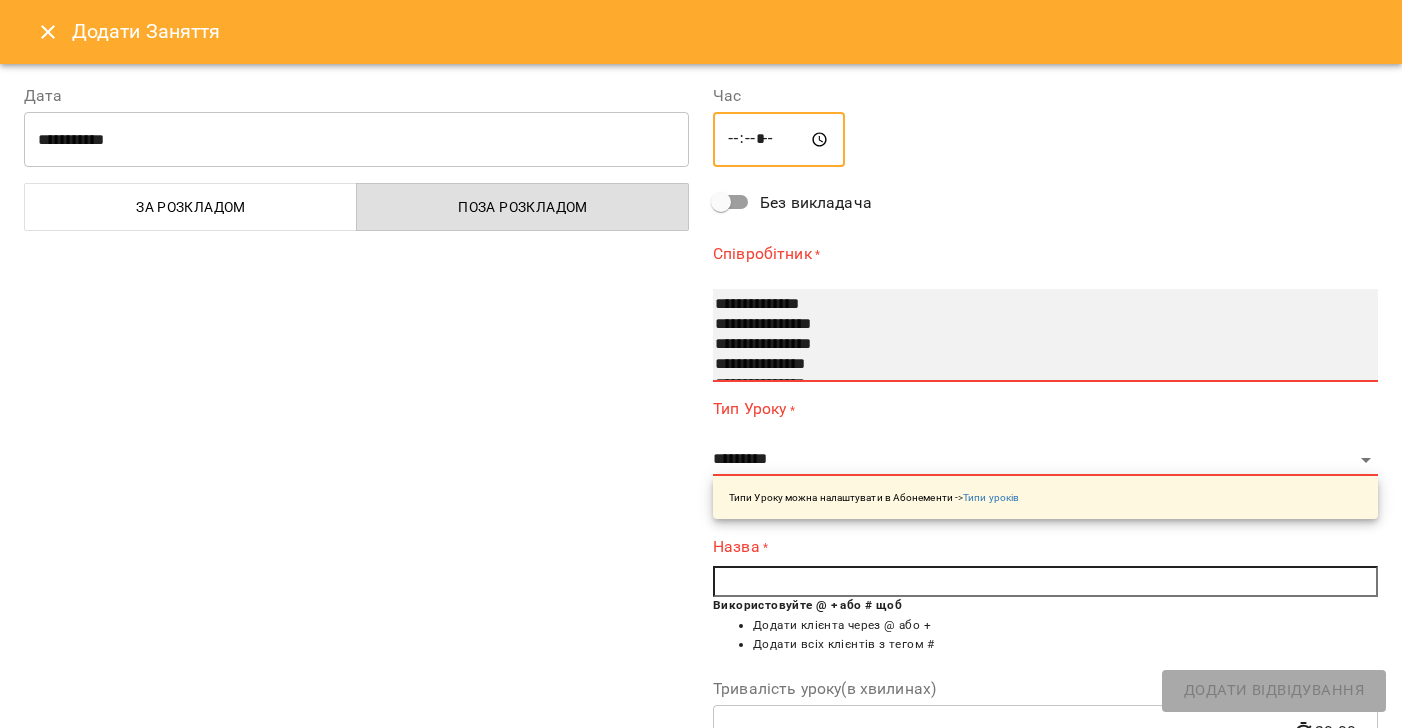drag, startPoint x: 767, startPoint y: 319, endPoint x: 769, endPoint y: 345, distance: 26.076809 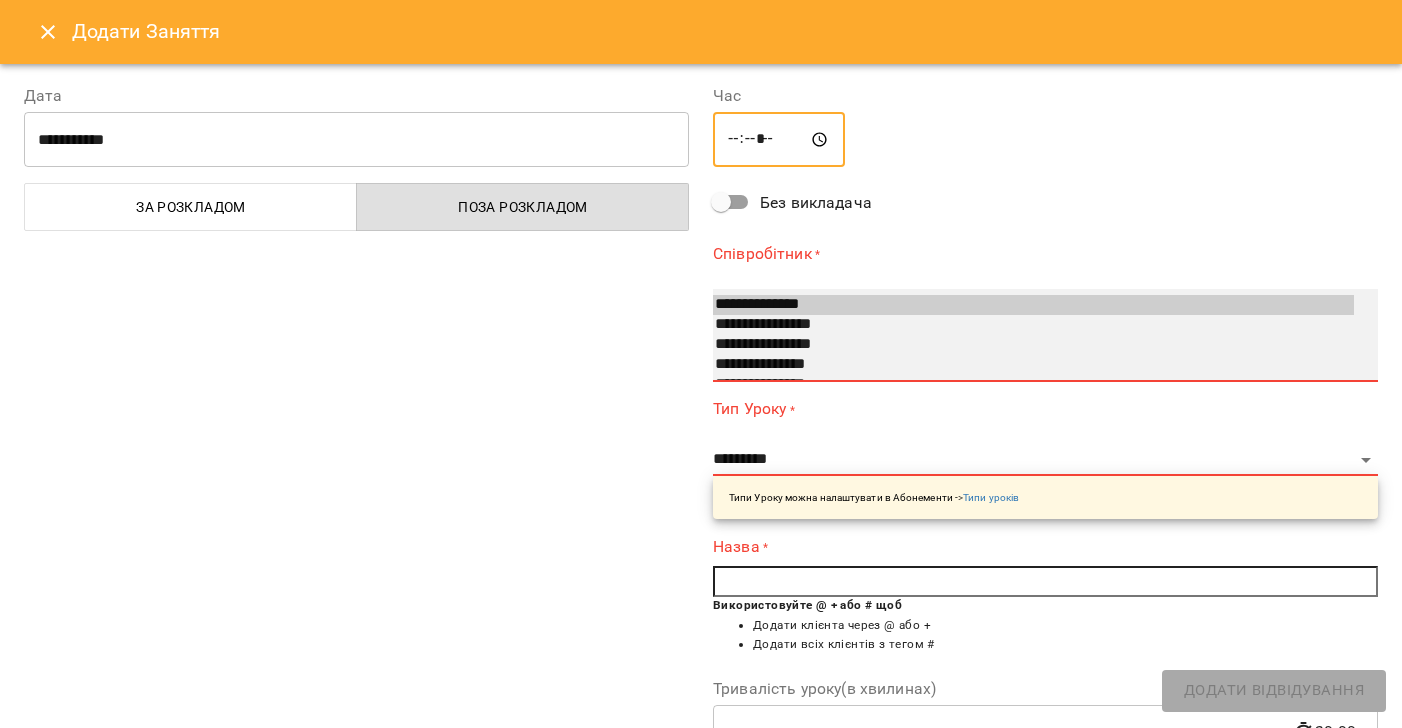 click on "**********" at bounding box center [1033, 325] 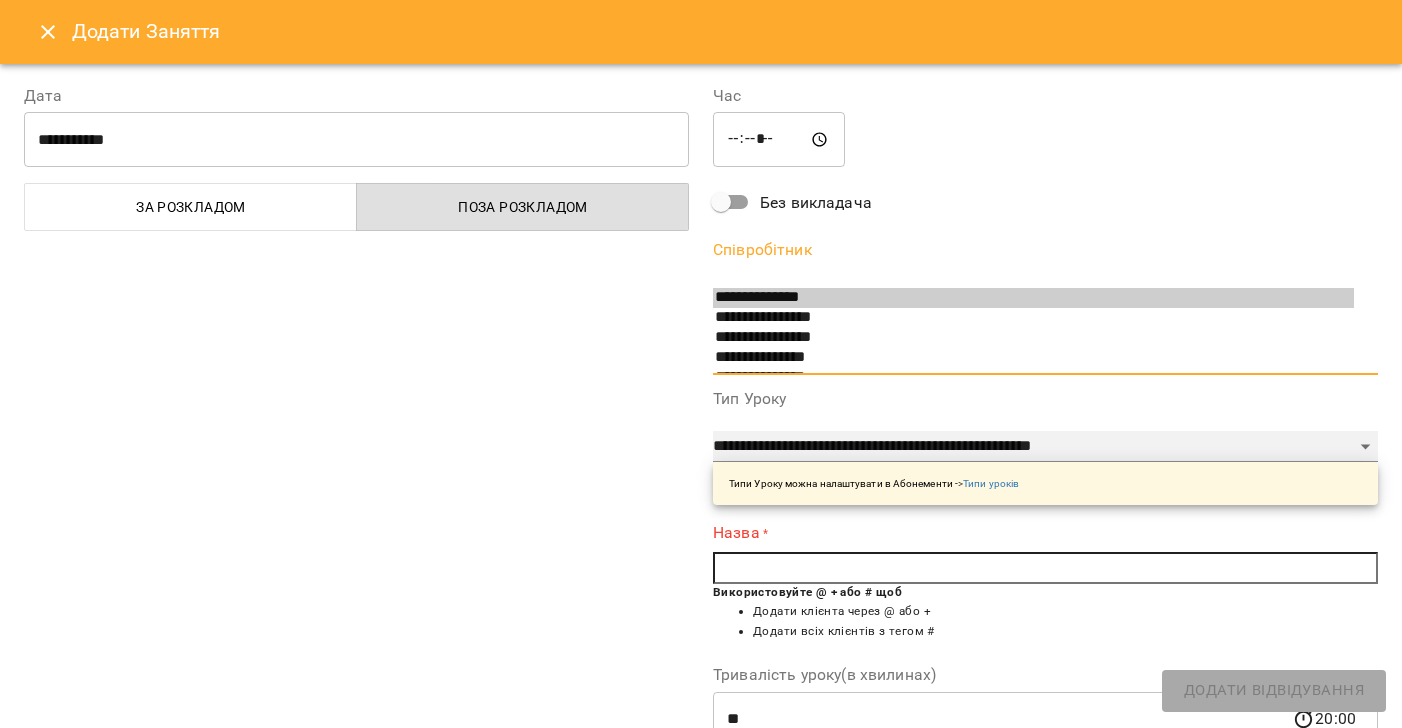 click on "**********" at bounding box center (1045, 447) 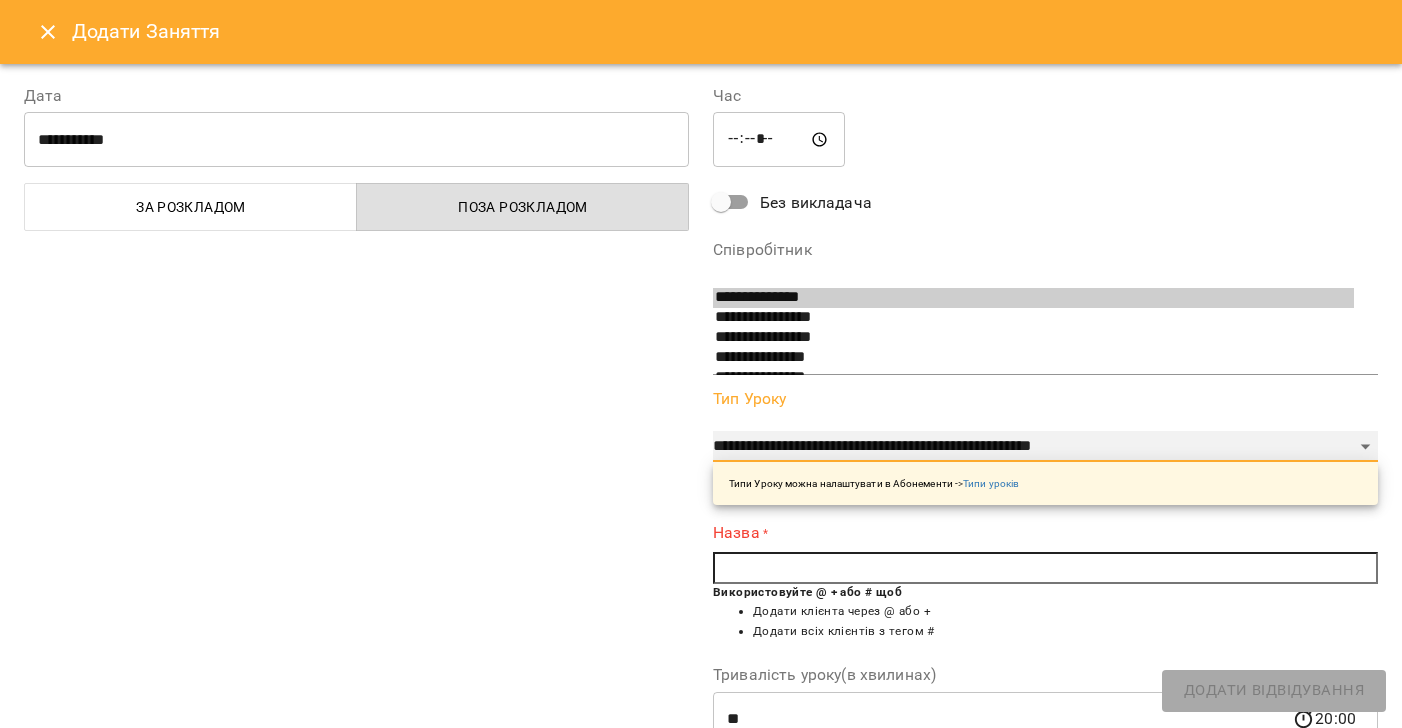 select on "**********" 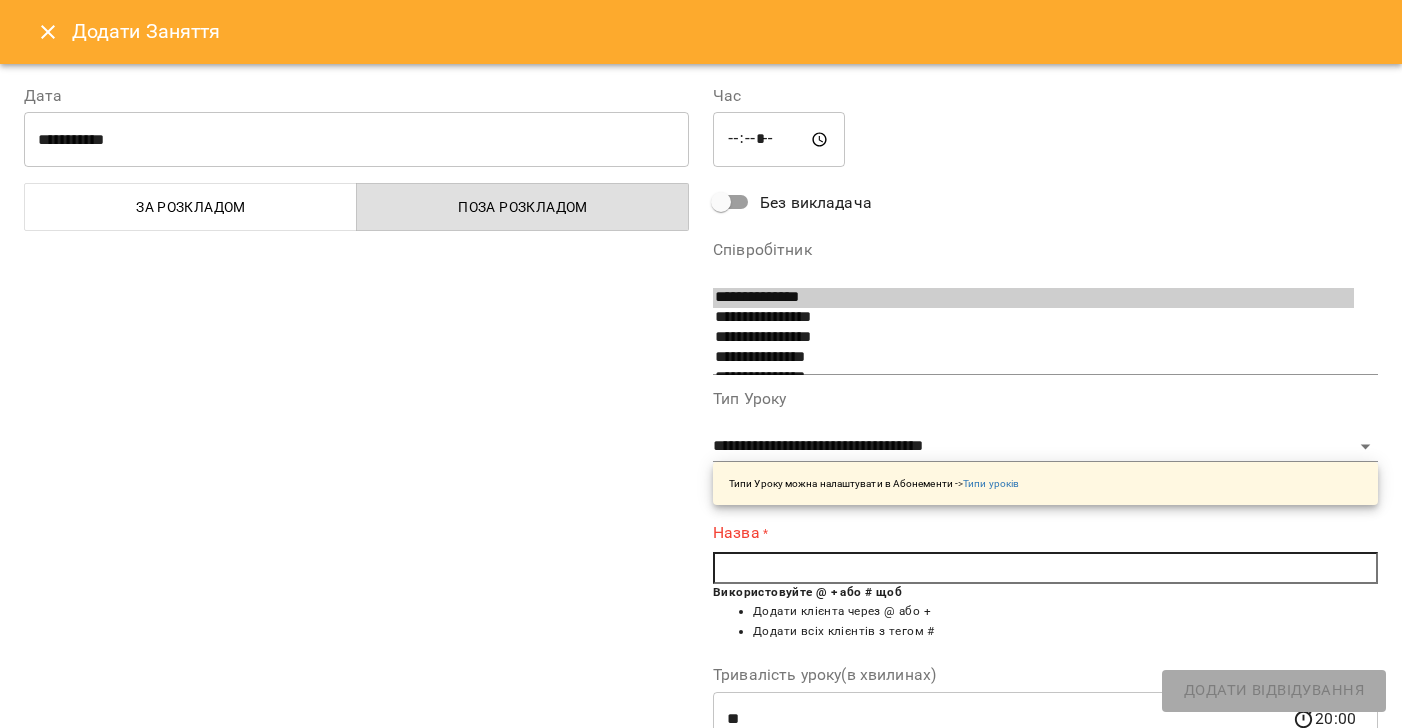 click at bounding box center [1045, 568] 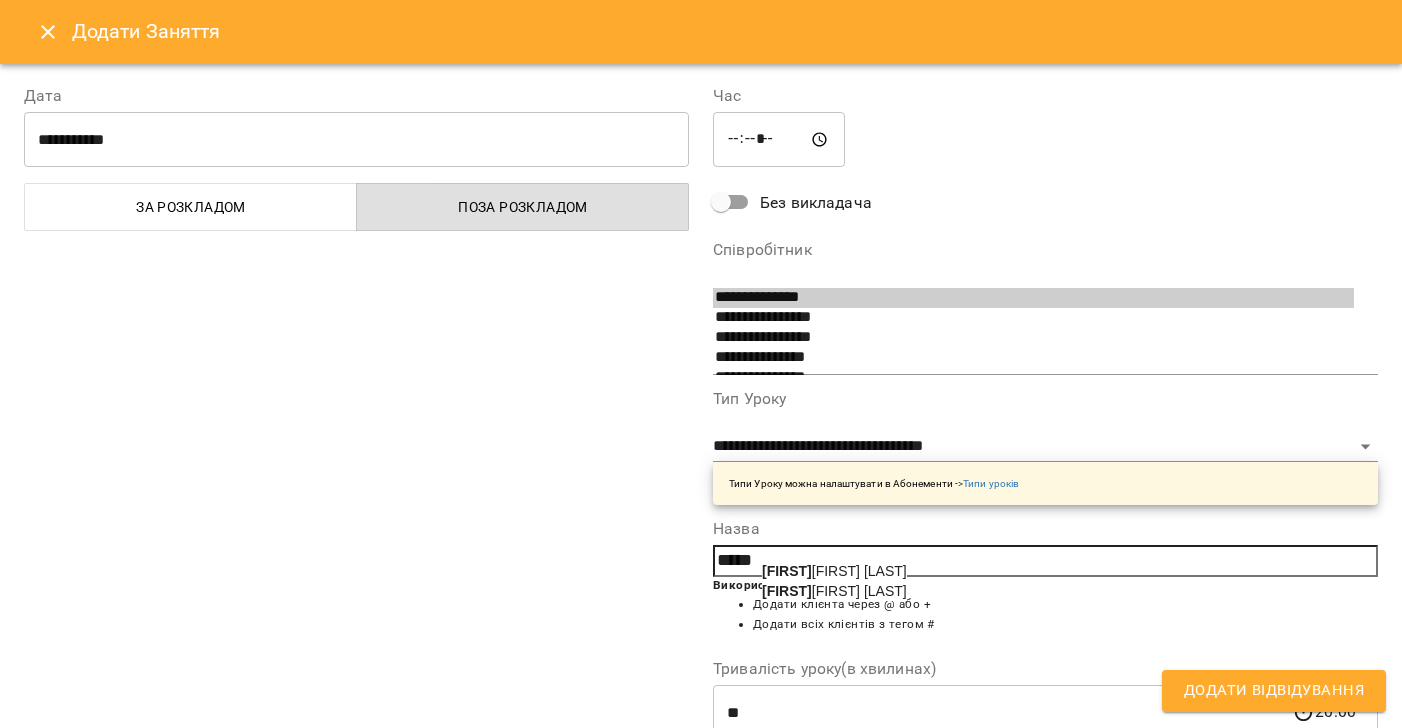 drag, startPoint x: 822, startPoint y: 569, endPoint x: 857, endPoint y: 582, distance: 37.336308 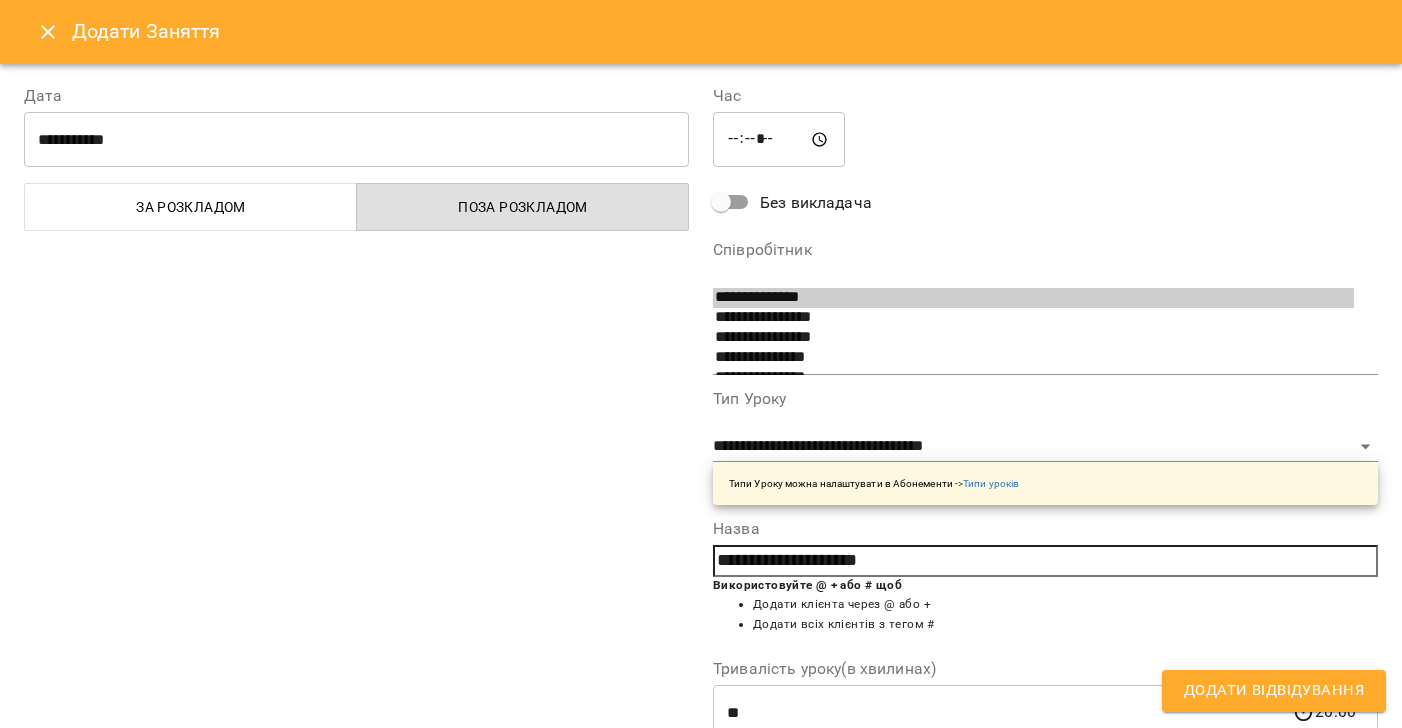 click on "Додати Відвідування" at bounding box center (1274, 691) 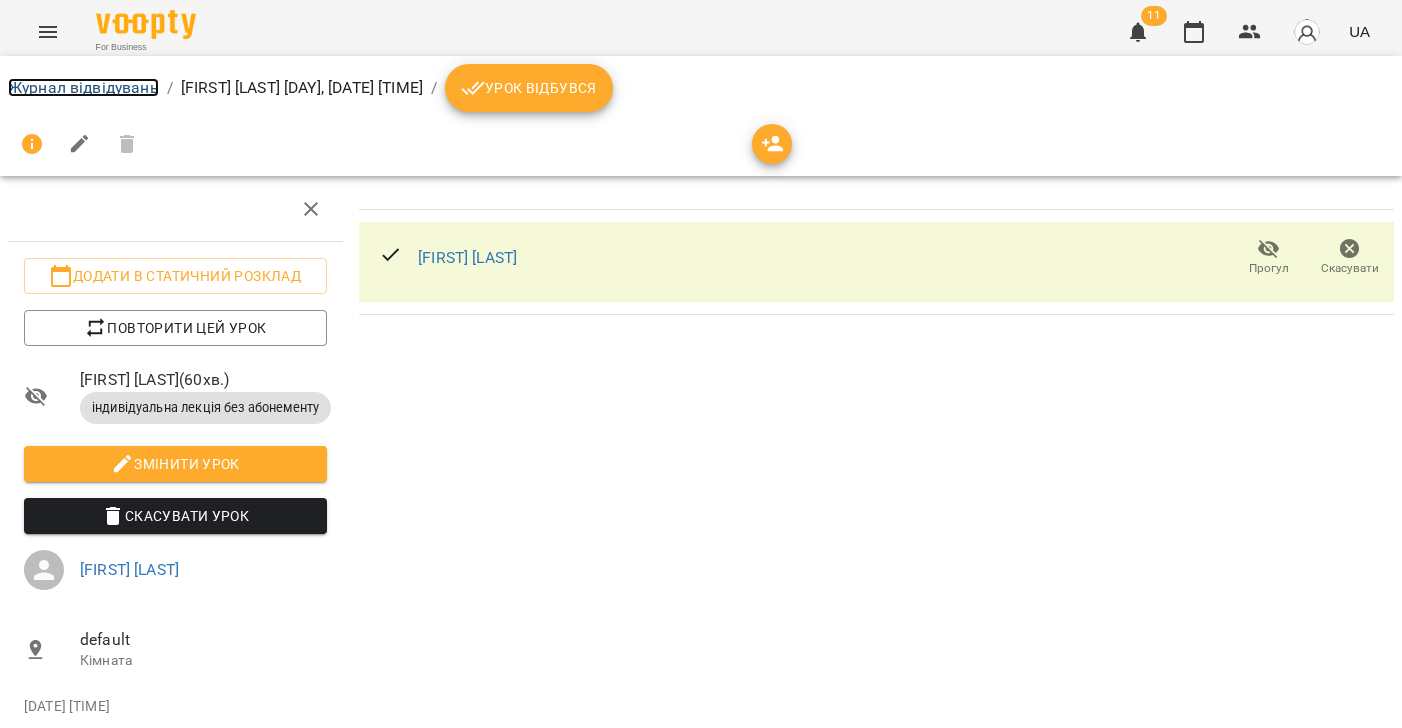 click on "Журнал відвідувань" at bounding box center [83, 87] 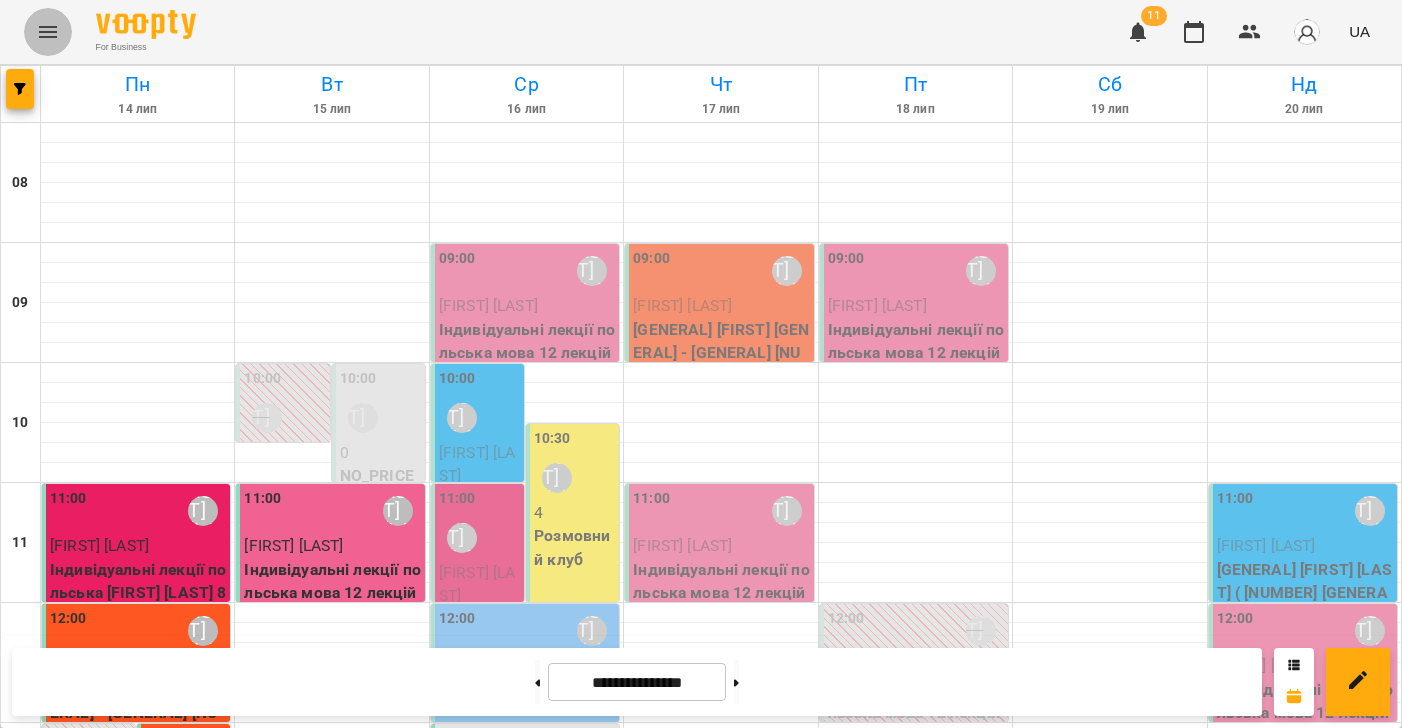 click 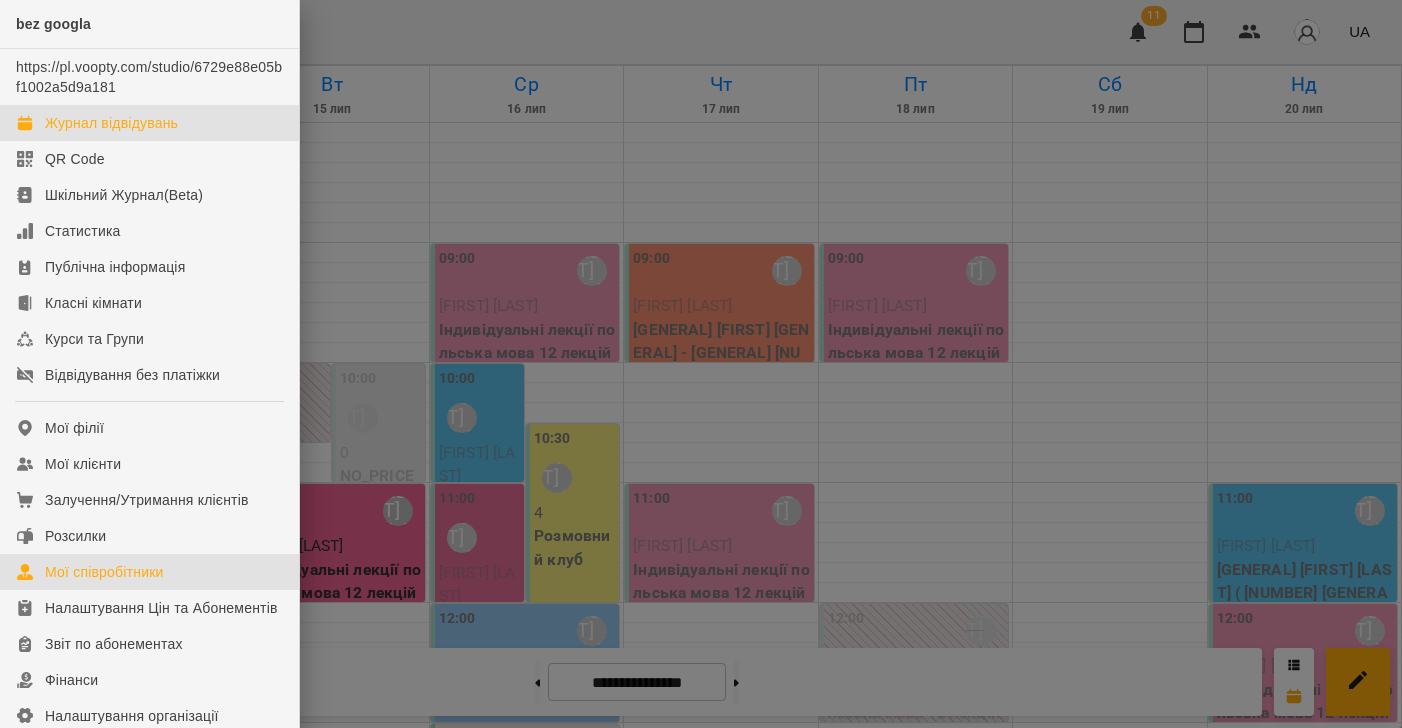 drag, startPoint x: 134, startPoint y: 573, endPoint x: 331, endPoint y: 525, distance: 202.76341 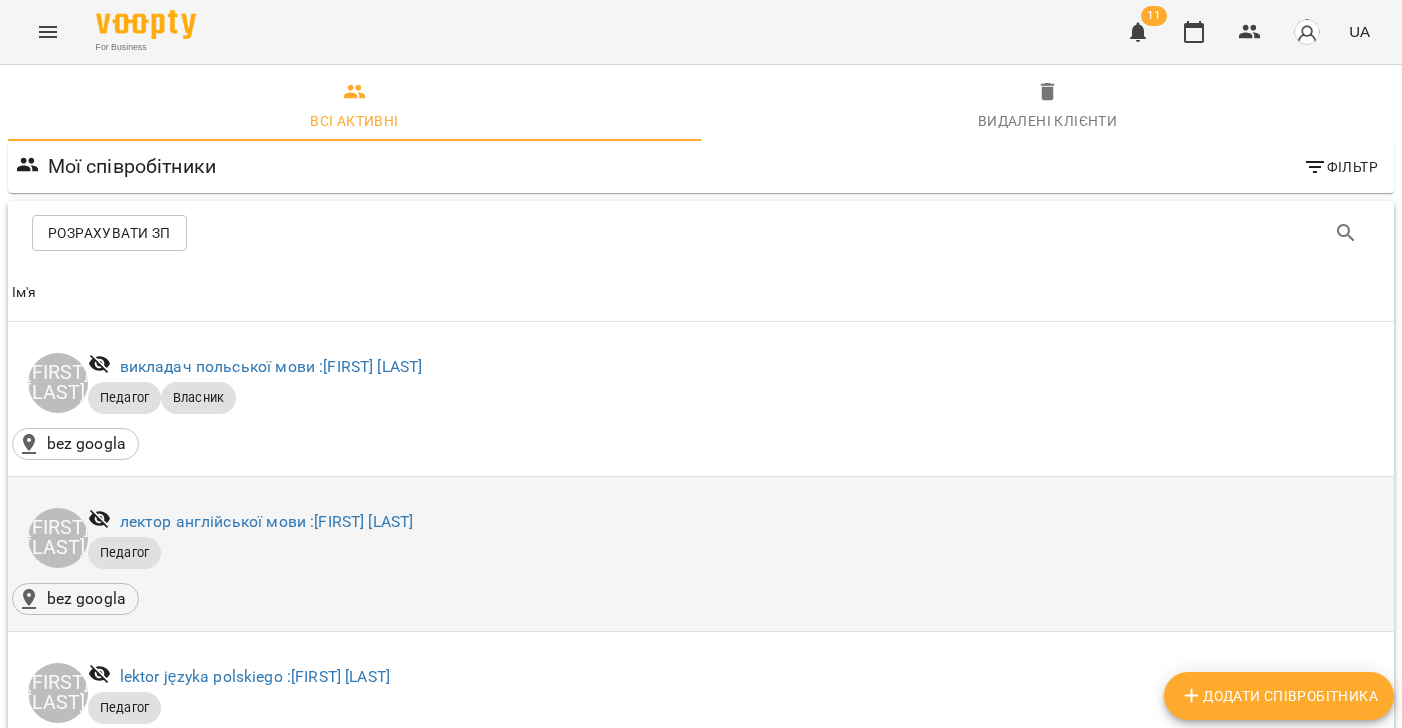 scroll, scrollTop: 64, scrollLeft: 0, axis: vertical 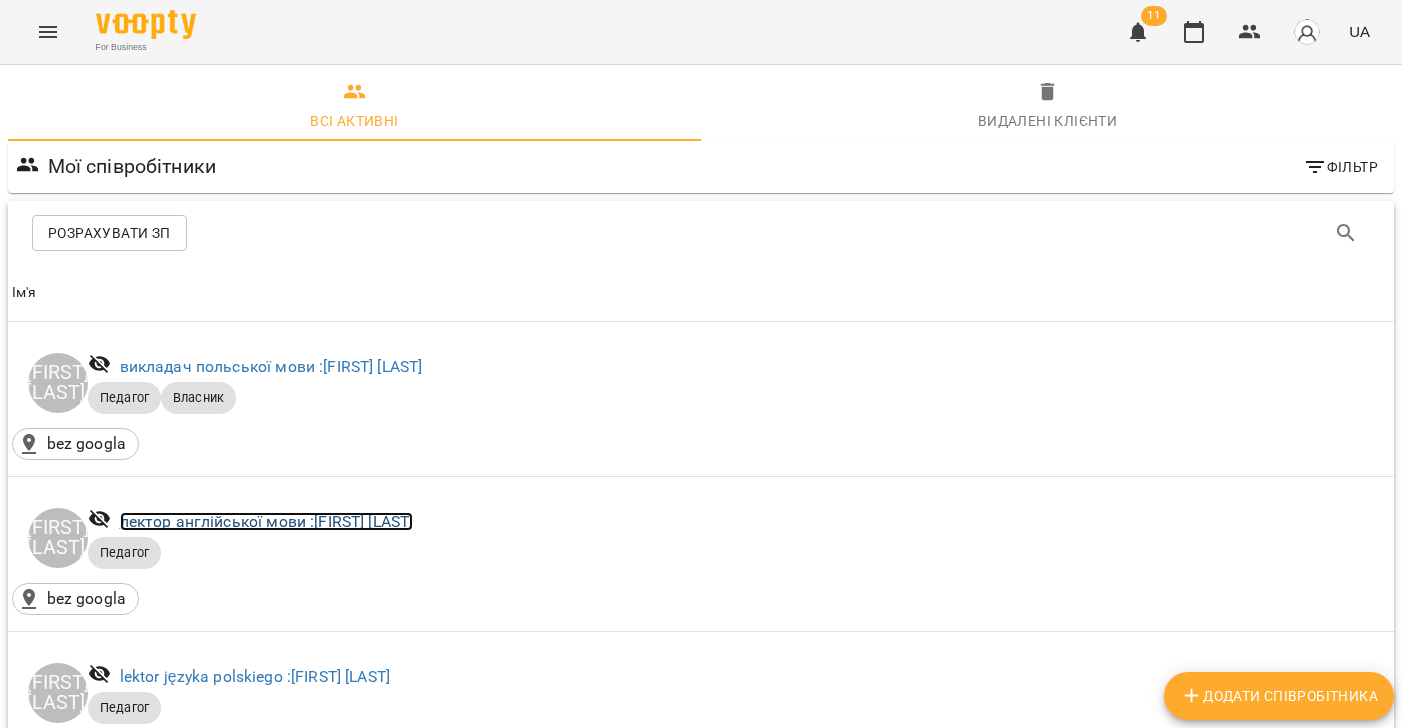 click on "лектор англійської мови :  [FIRST] [LAST]" at bounding box center [267, 521] 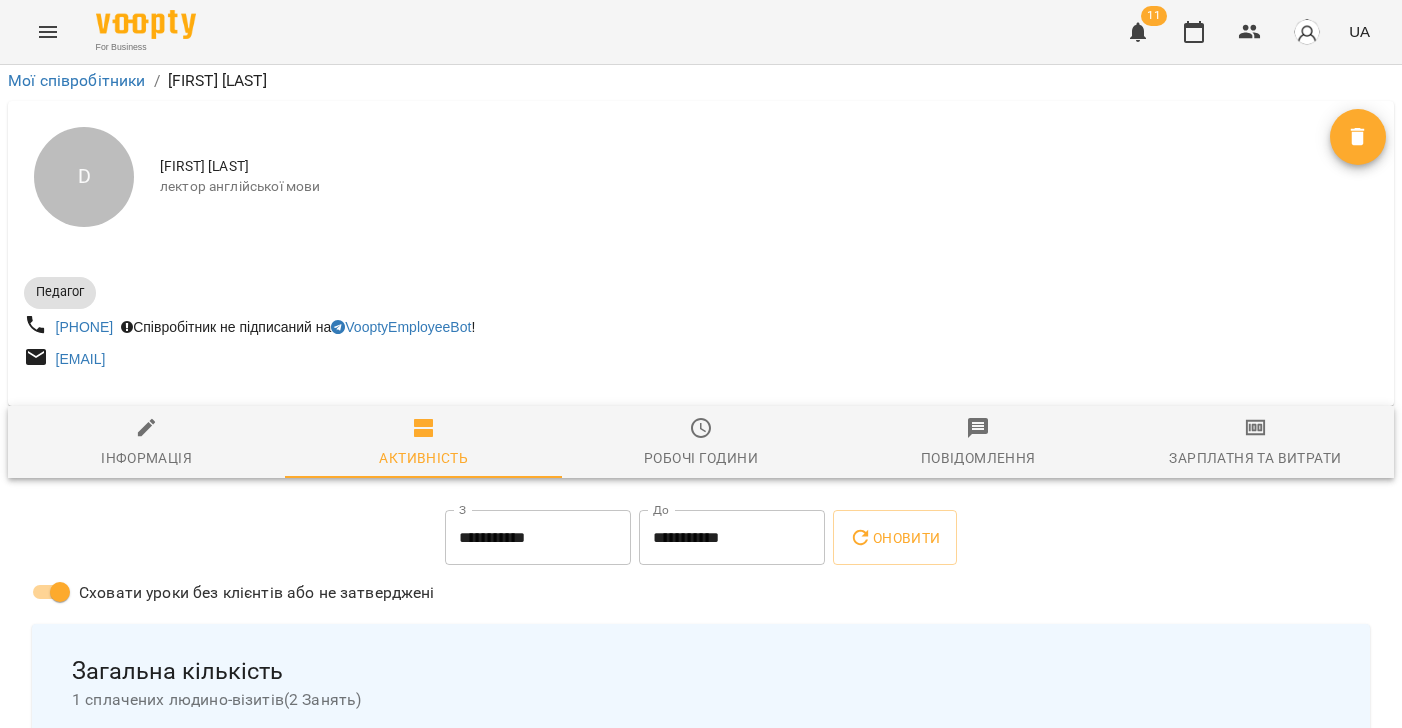 scroll, scrollTop: 79, scrollLeft: 0, axis: vertical 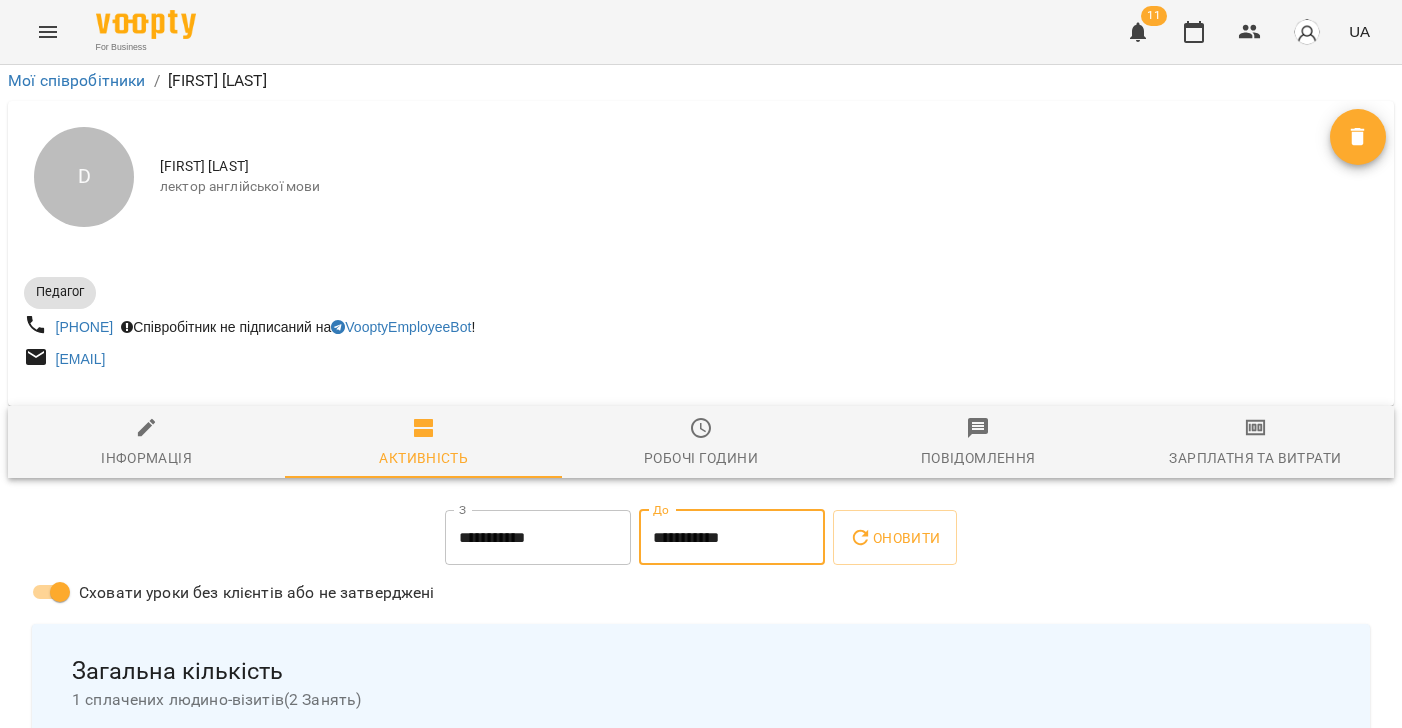 click on "**********" at bounding box center [732, 538] 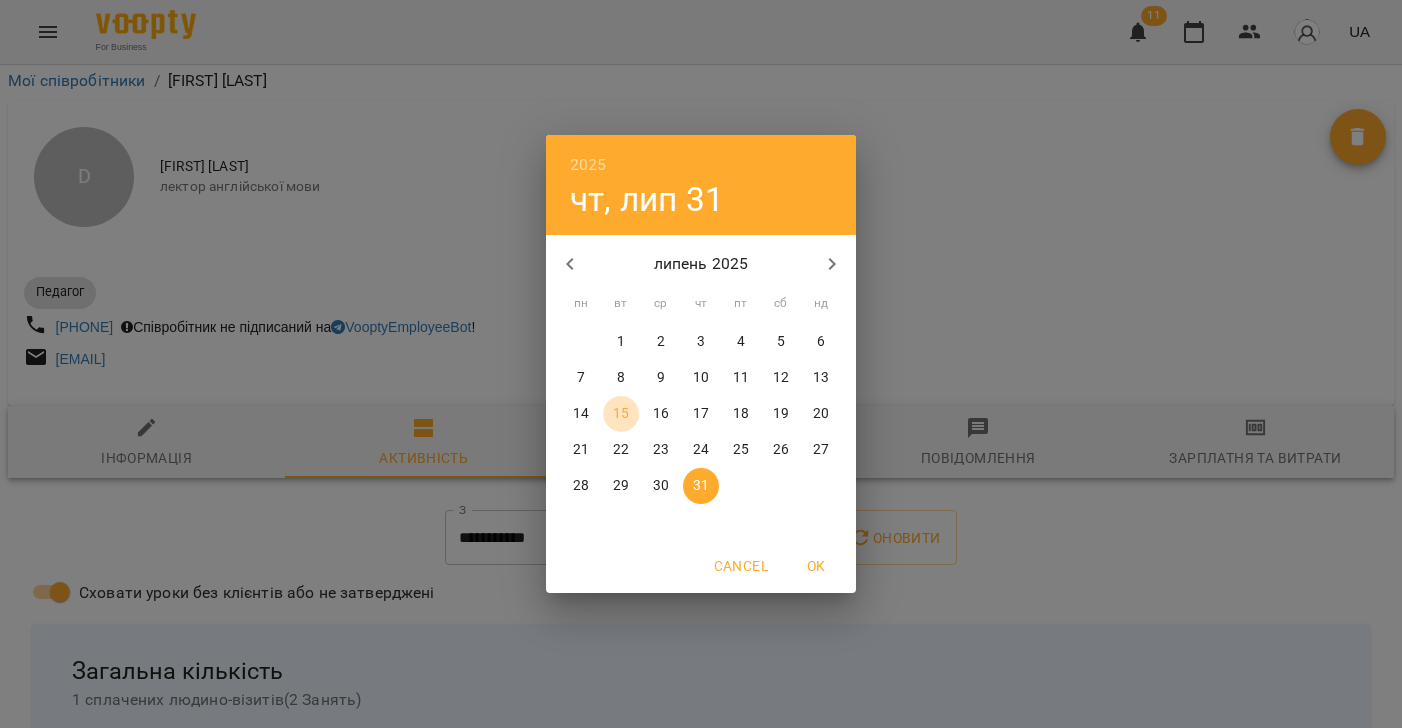 drag, startPoint x: 614, startPoint y: 416, endPoint x: 747, endPoint y: 490, distance: 152.20053 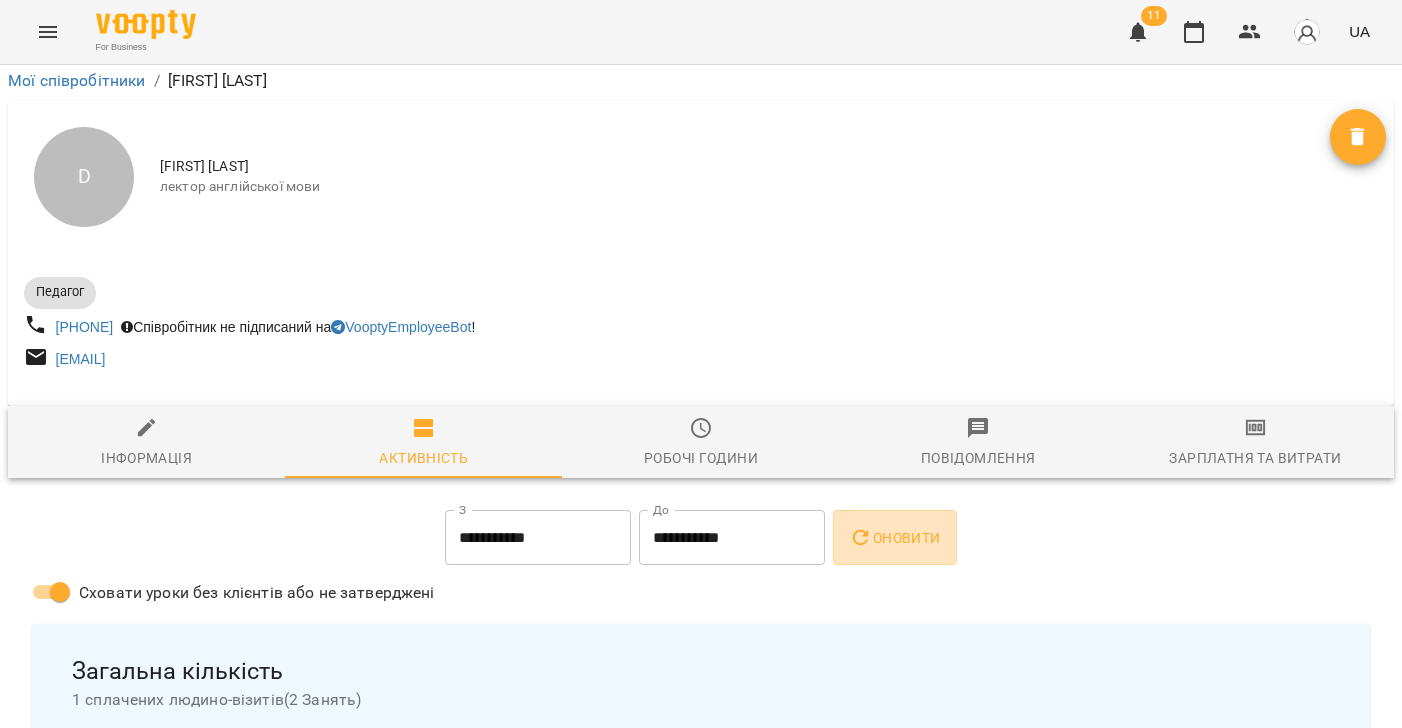 drag, startPoint x: 895, startPoint y: 465, endPoint x: 852, endPoint y: 569, distance: 112.53888 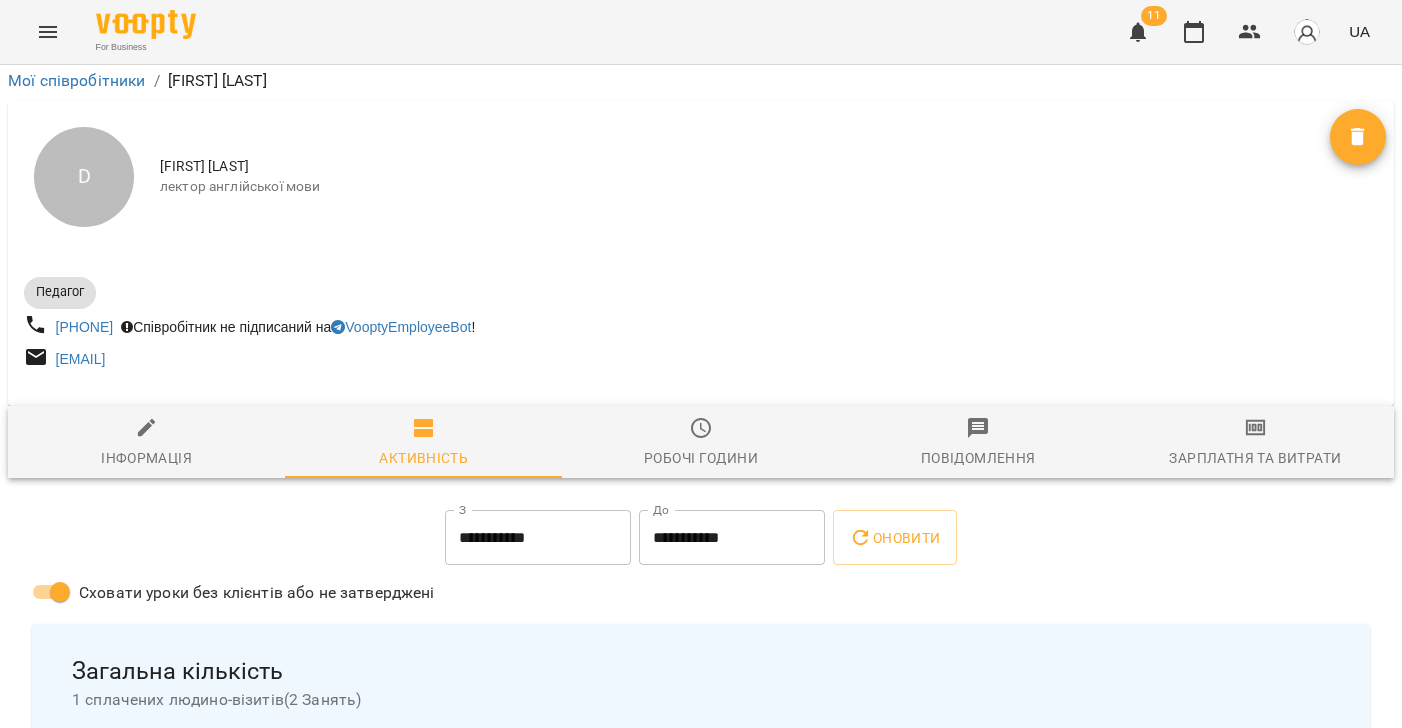 scroll, scrollTop: 0, scrollLeft: 0, axis: both 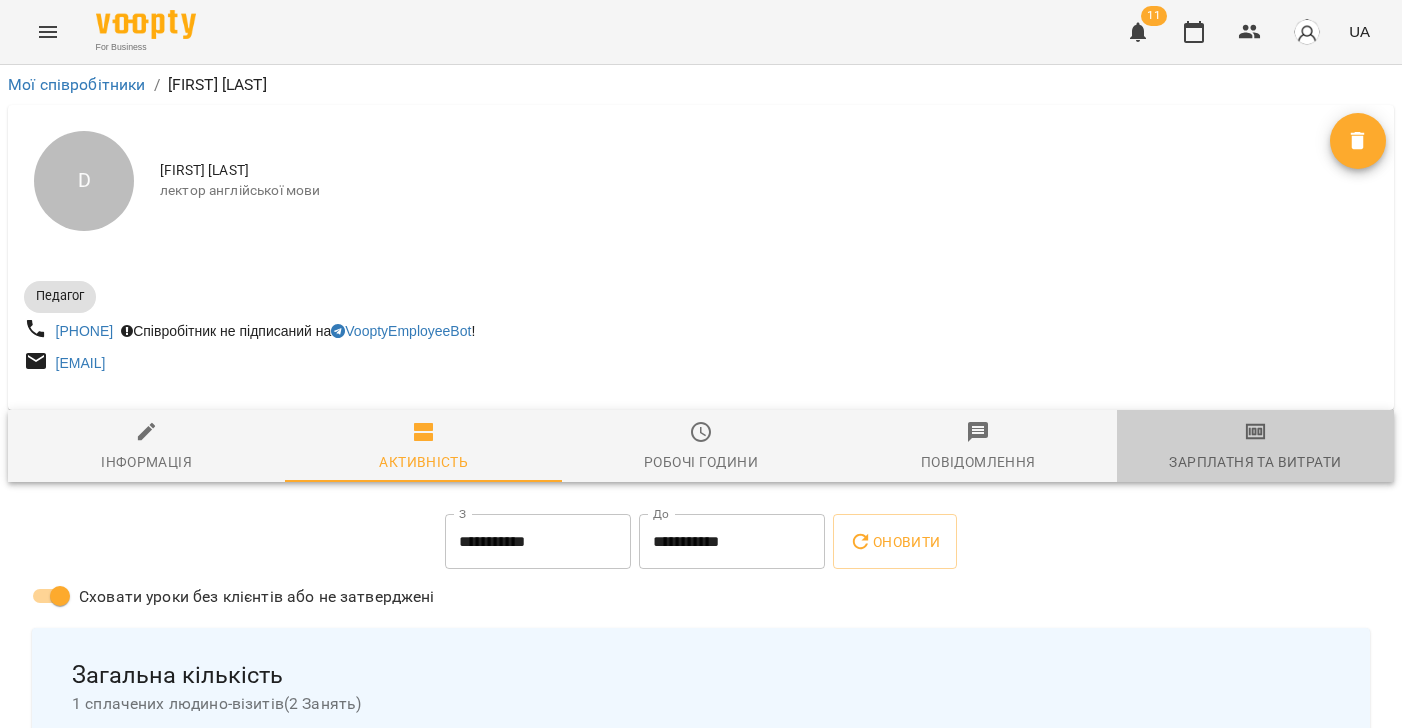 drag, startPoint x: 1257, startPoint y: 457, endPoint x: 619, endPoint y: 359, distance: 645.4828 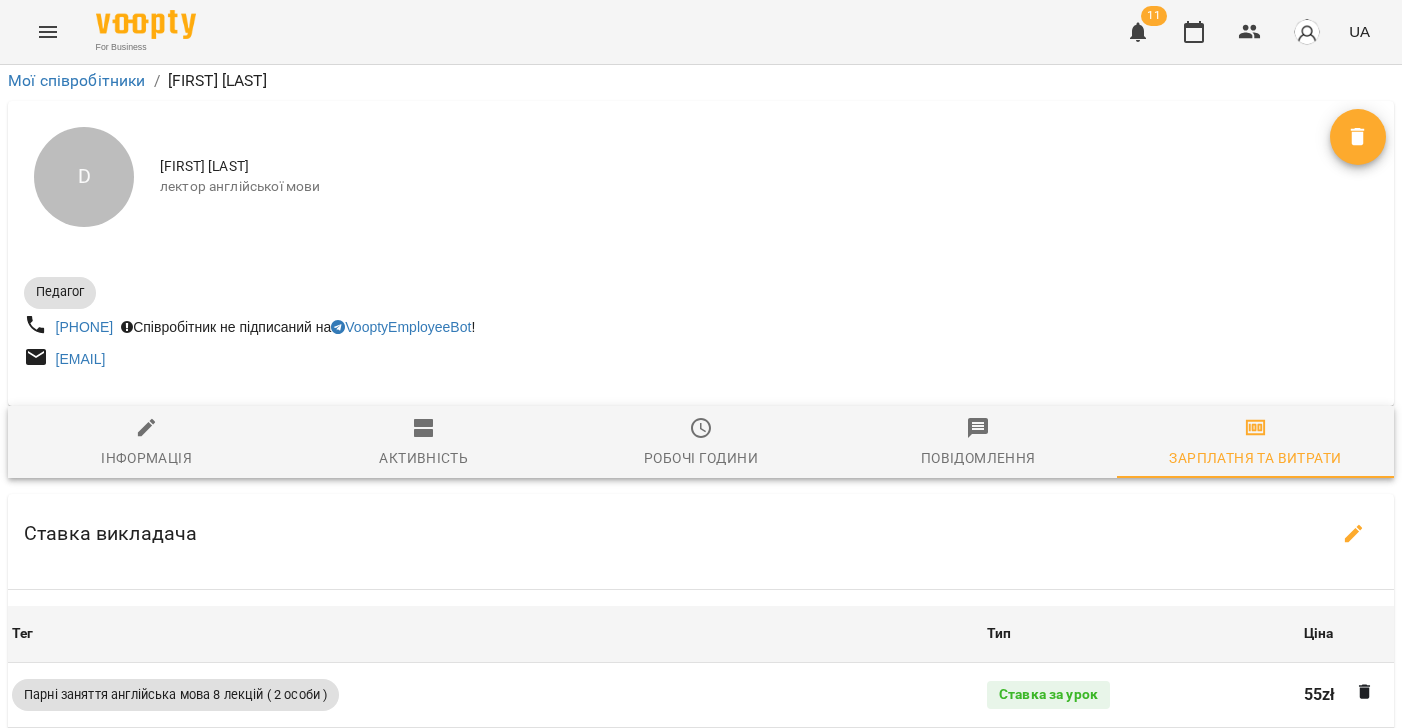 scroll, scrollTop: 301, scrollLeft: 0, axis: vertical 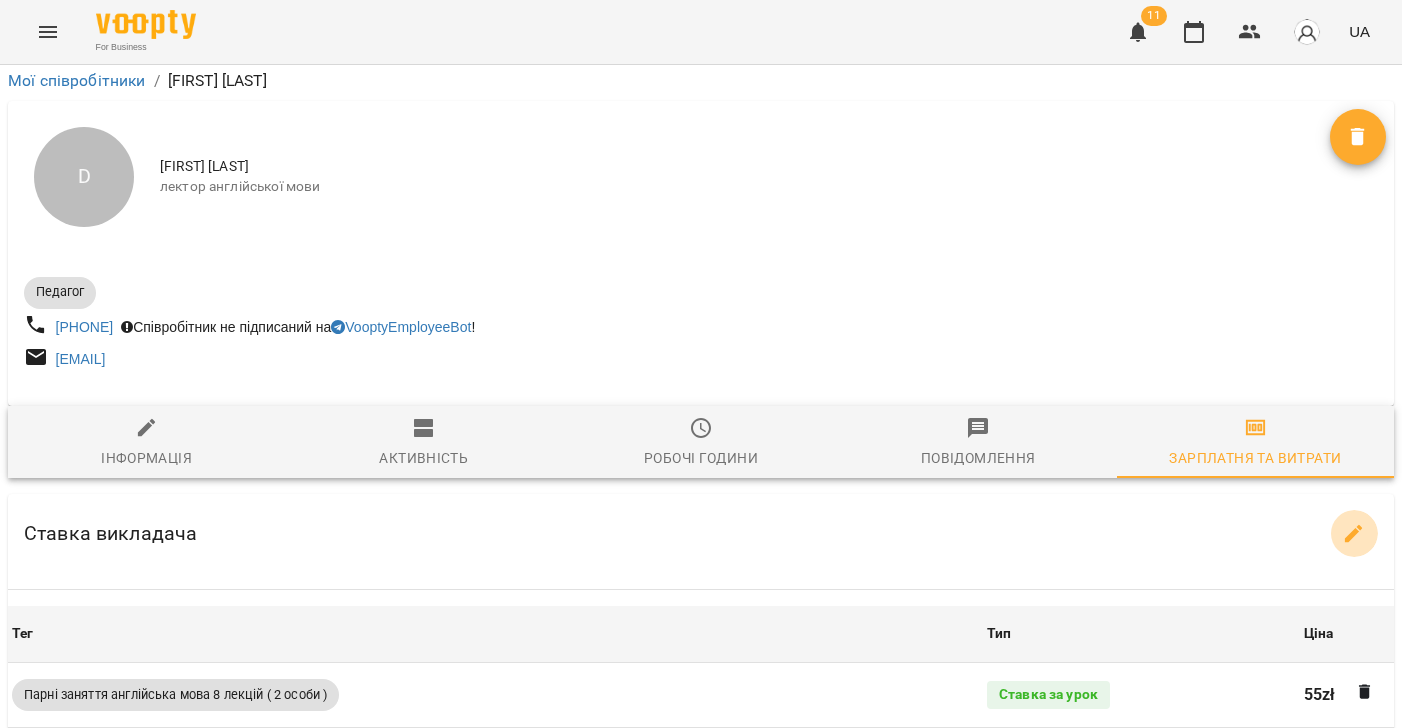click 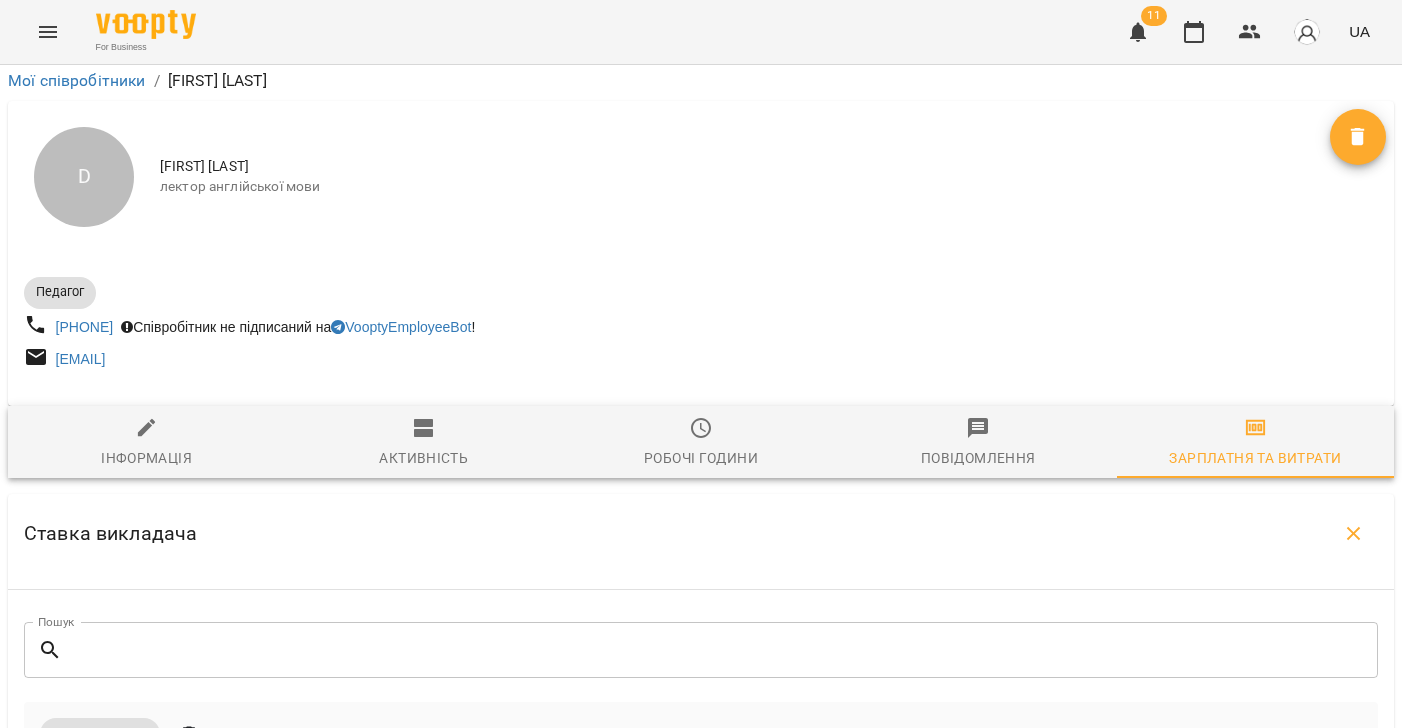 scroll, scrollTop: 673, scrollLeft: 0, axis: vertical 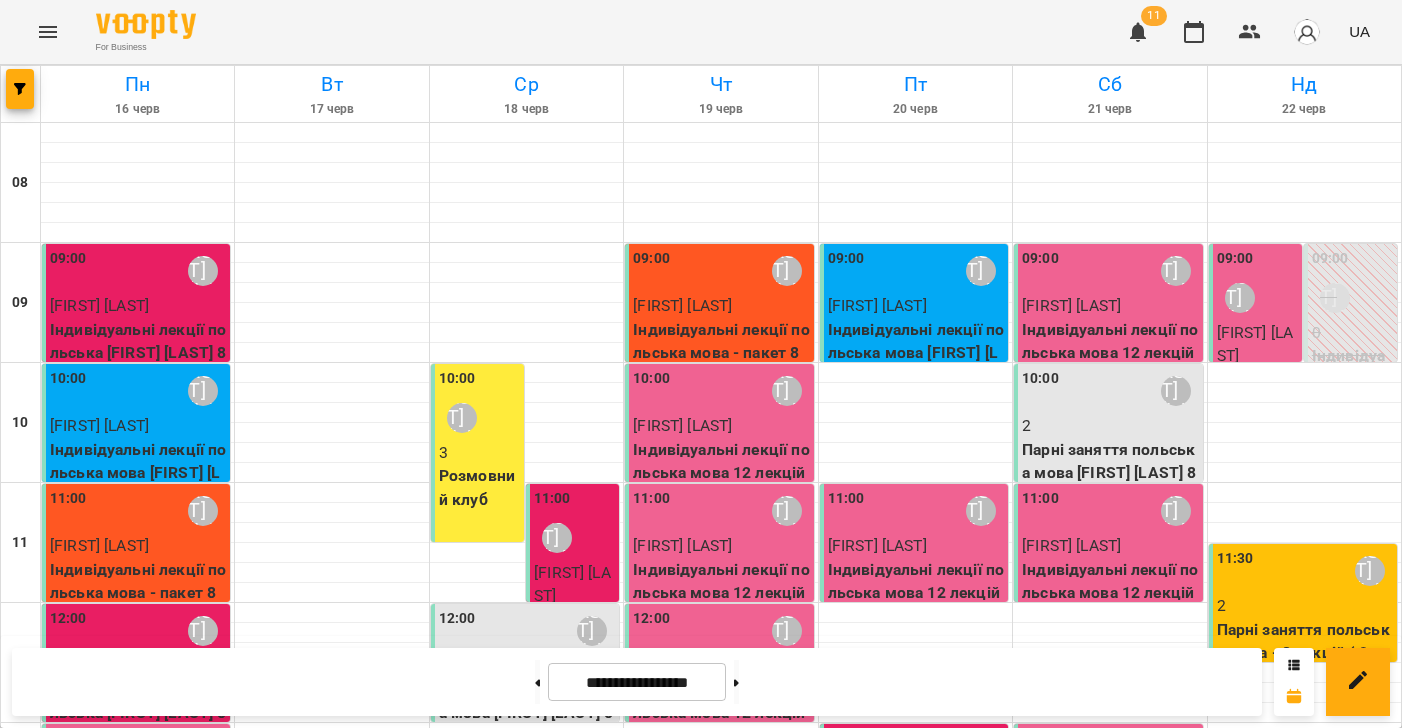 click 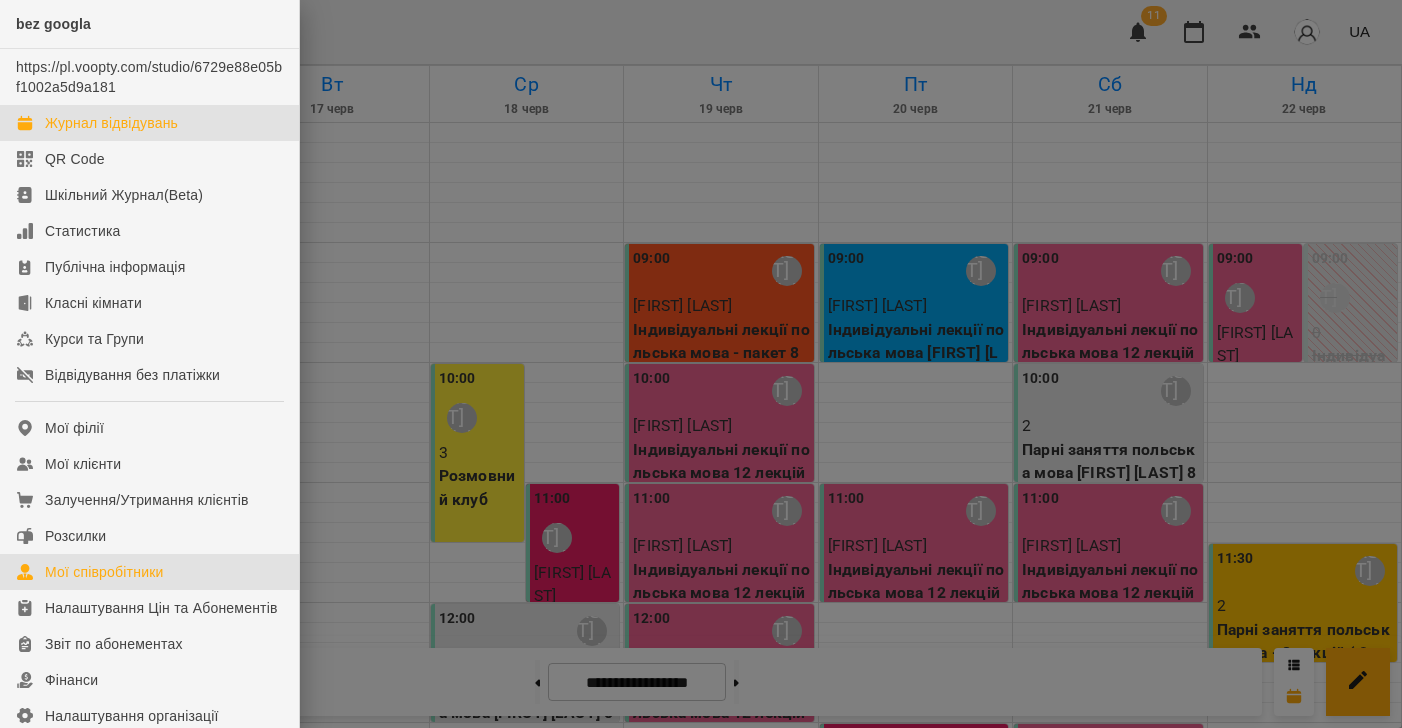 click on "Мої співробітники" at bounding box center [104, 572] 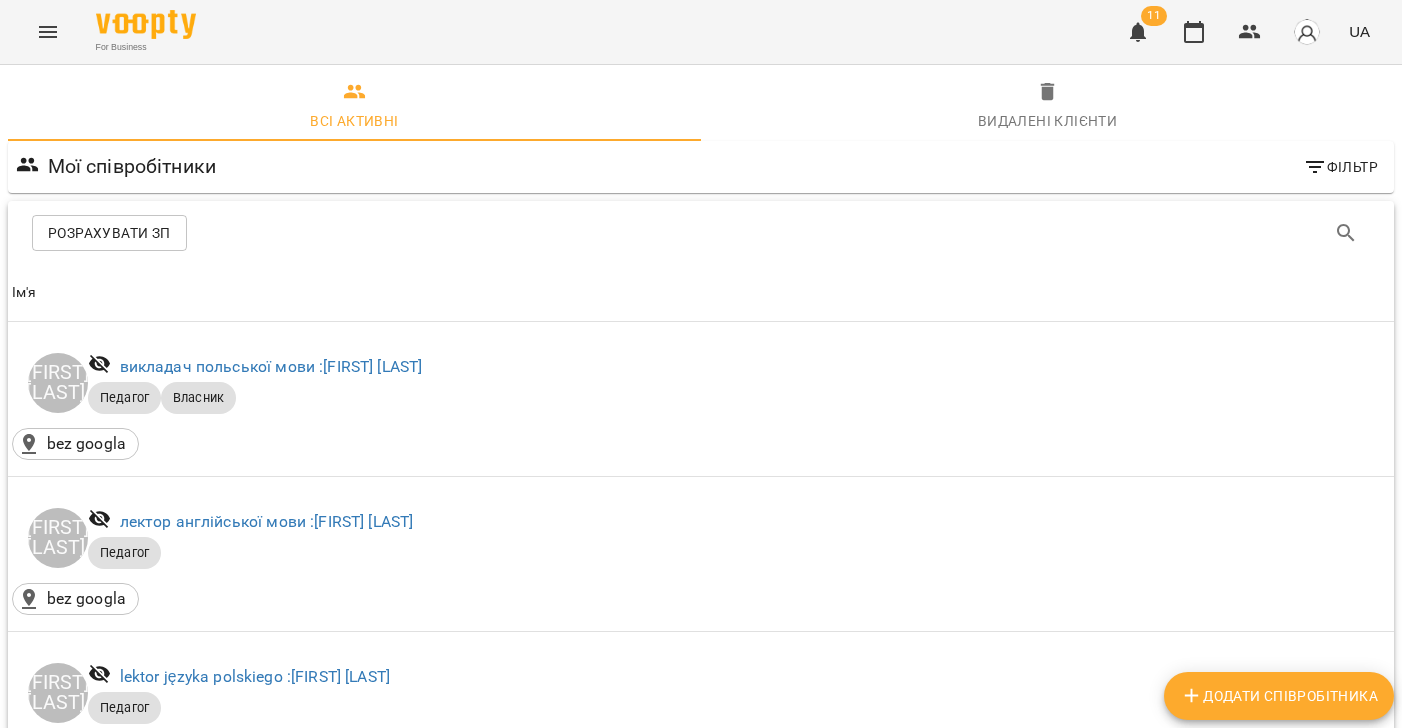 scroll, scrollTop: 561, scrollLeft: 0, axis: vertical 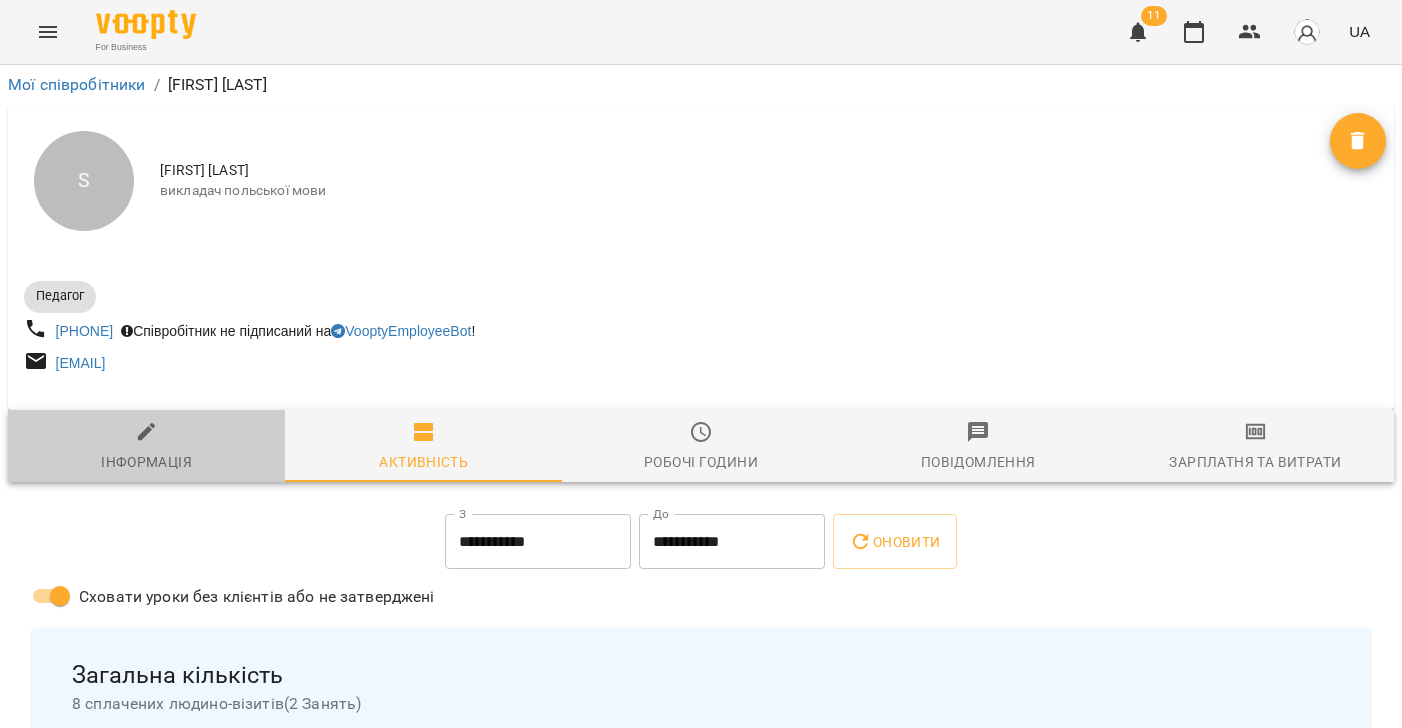 click on "Інформація" at bounding box center [146, 447] 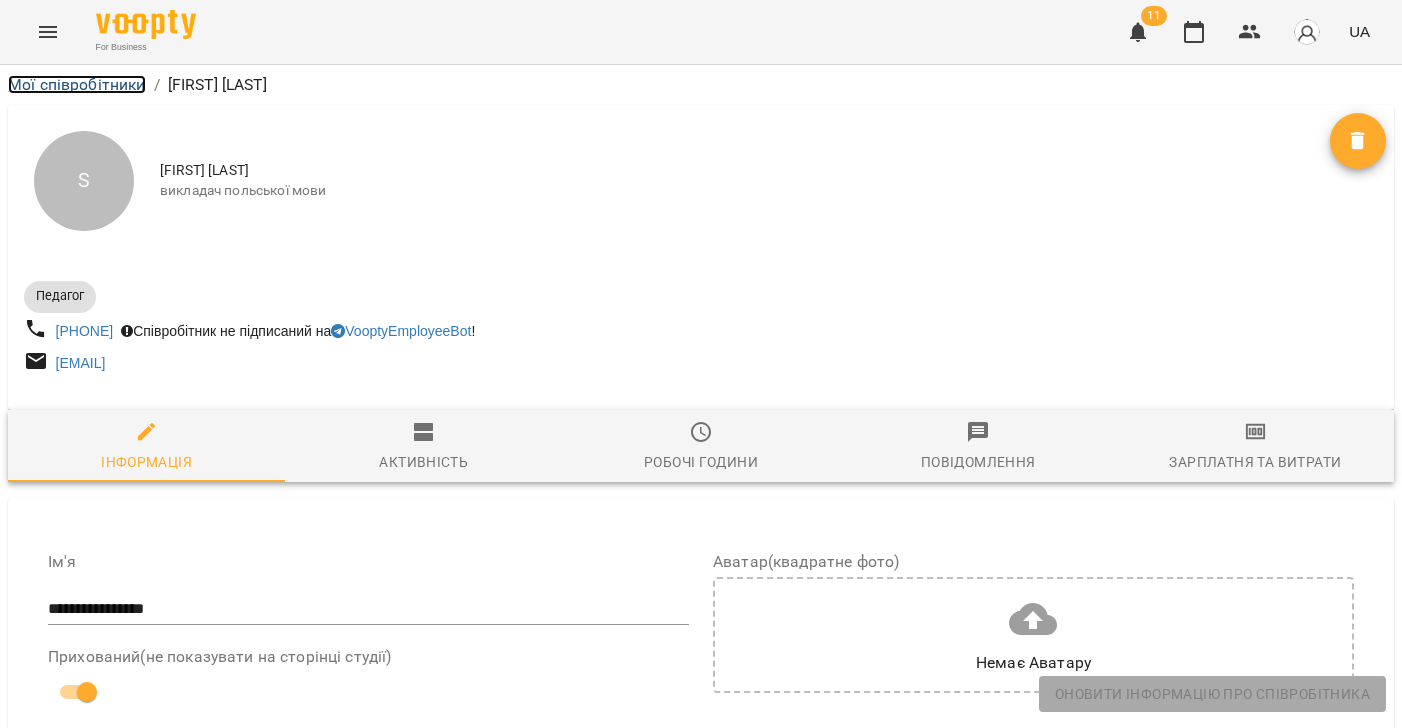 click on "Мої співробітники" at bounding box center [77, 84] 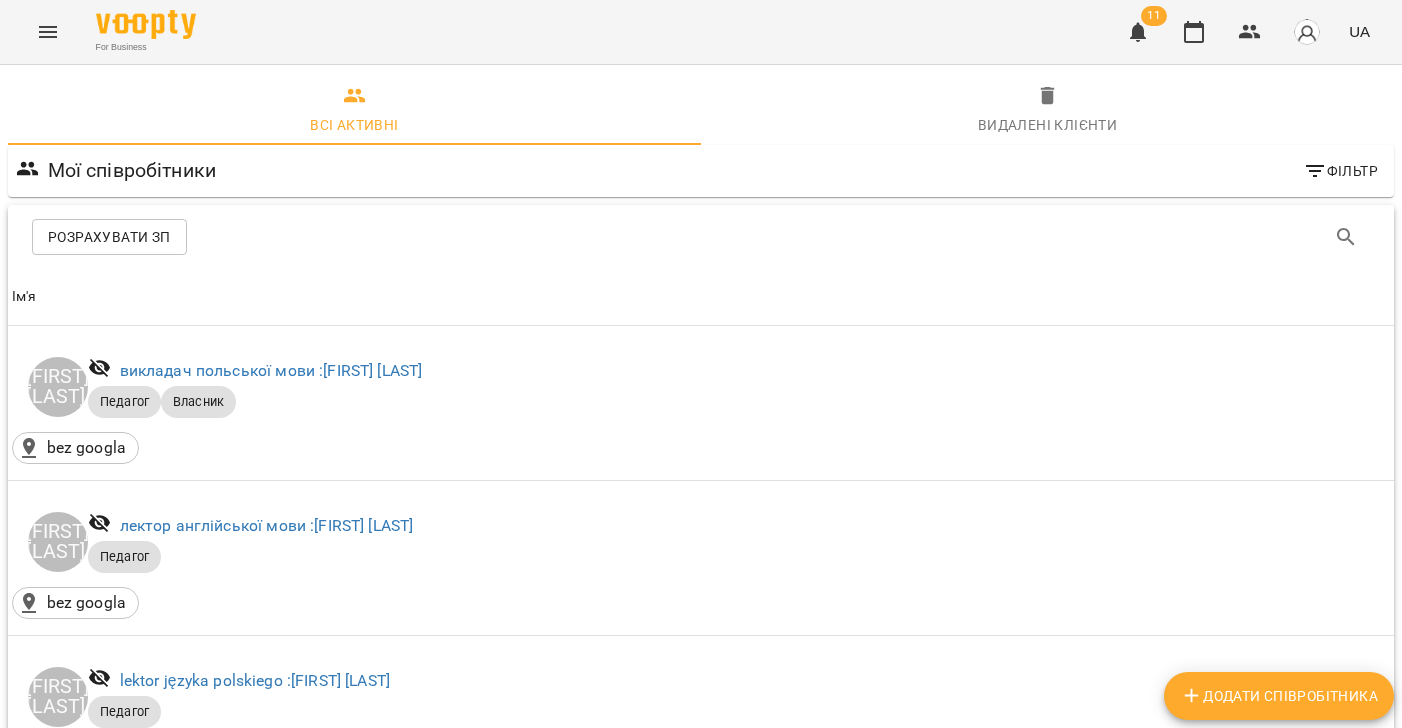 click on "Розрахувати ЗП" at bounding box center (109, 237) 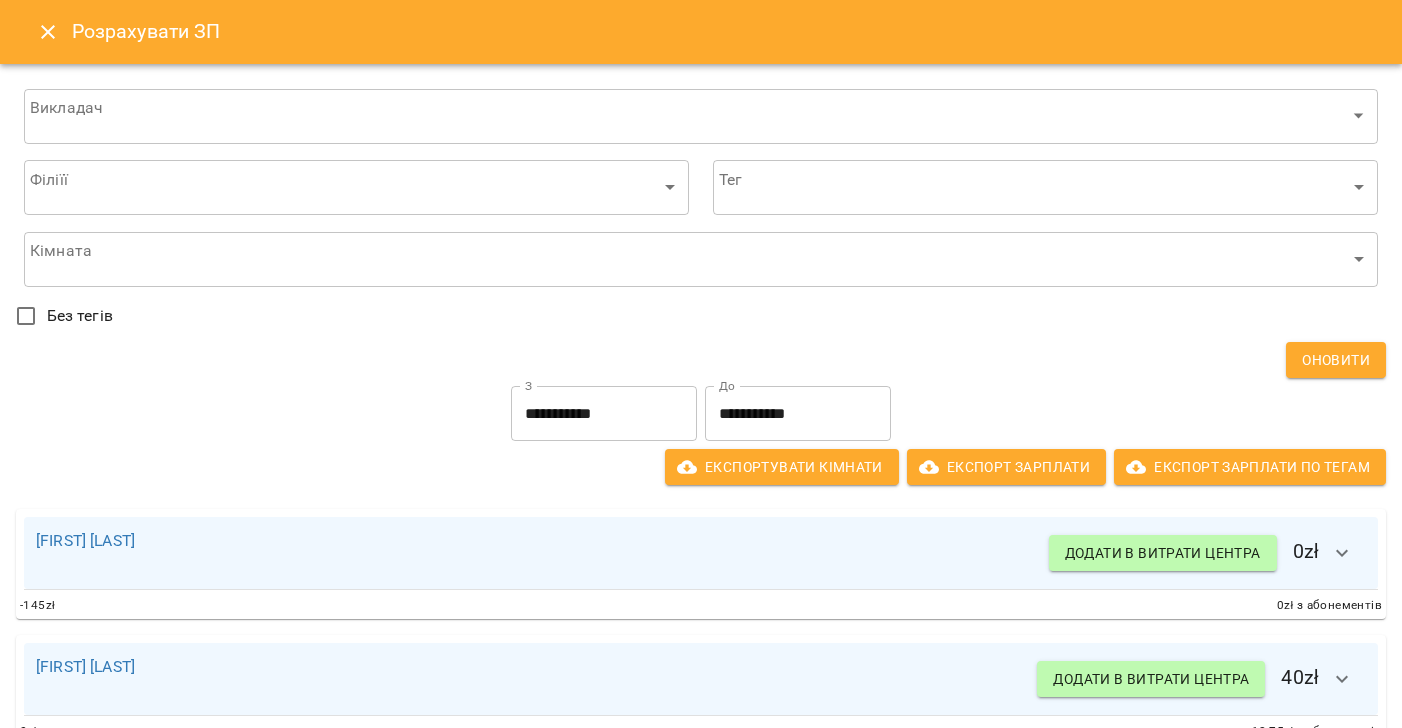 click on "[FIRST] [LAST] [FIRST] [LAST] [FIRST] [LAST] [FIRST] [LAST] [FIRST] [LAST] [FIRST] [LAST]" at bounding box center (701, 694) 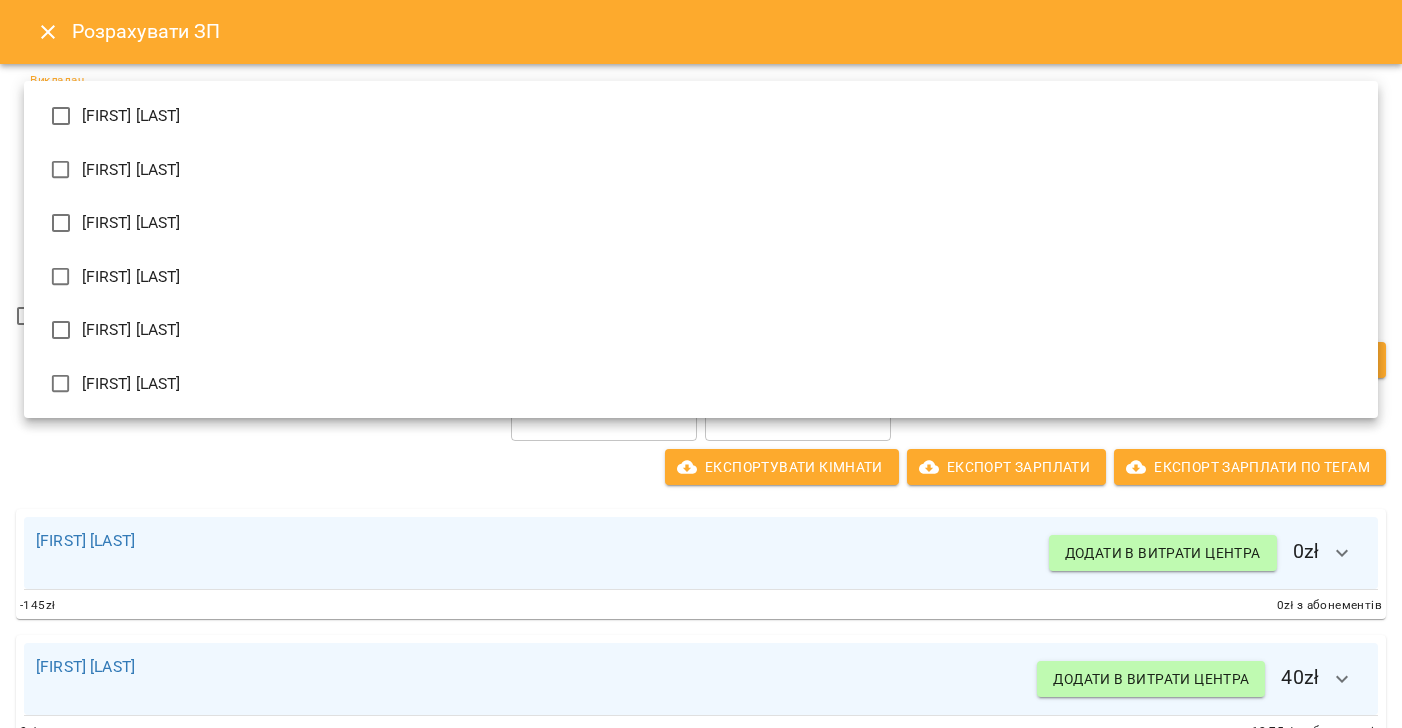 click on "[FIRST] [LAST]" at bounding box center (131, 330) 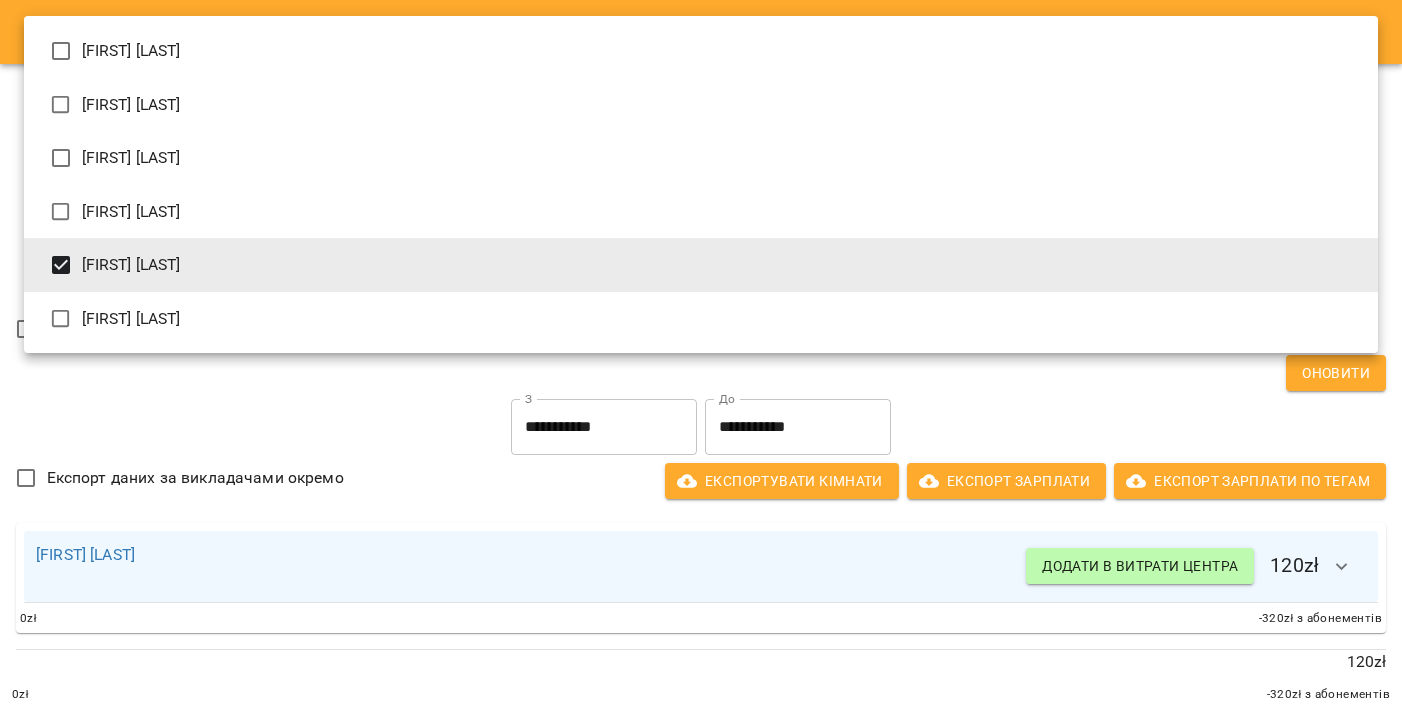 click at bounding box center (701, 364) 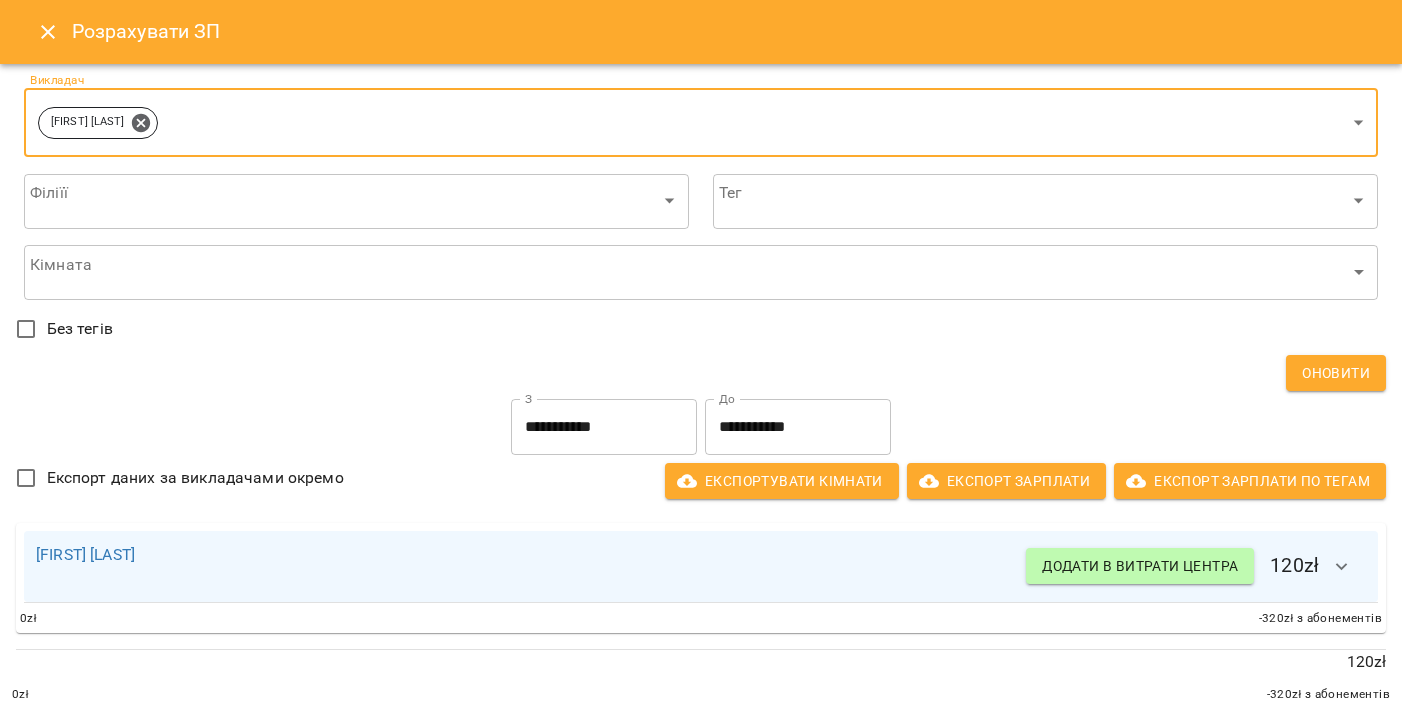 click on "**********" at bounding box center [604, 427] 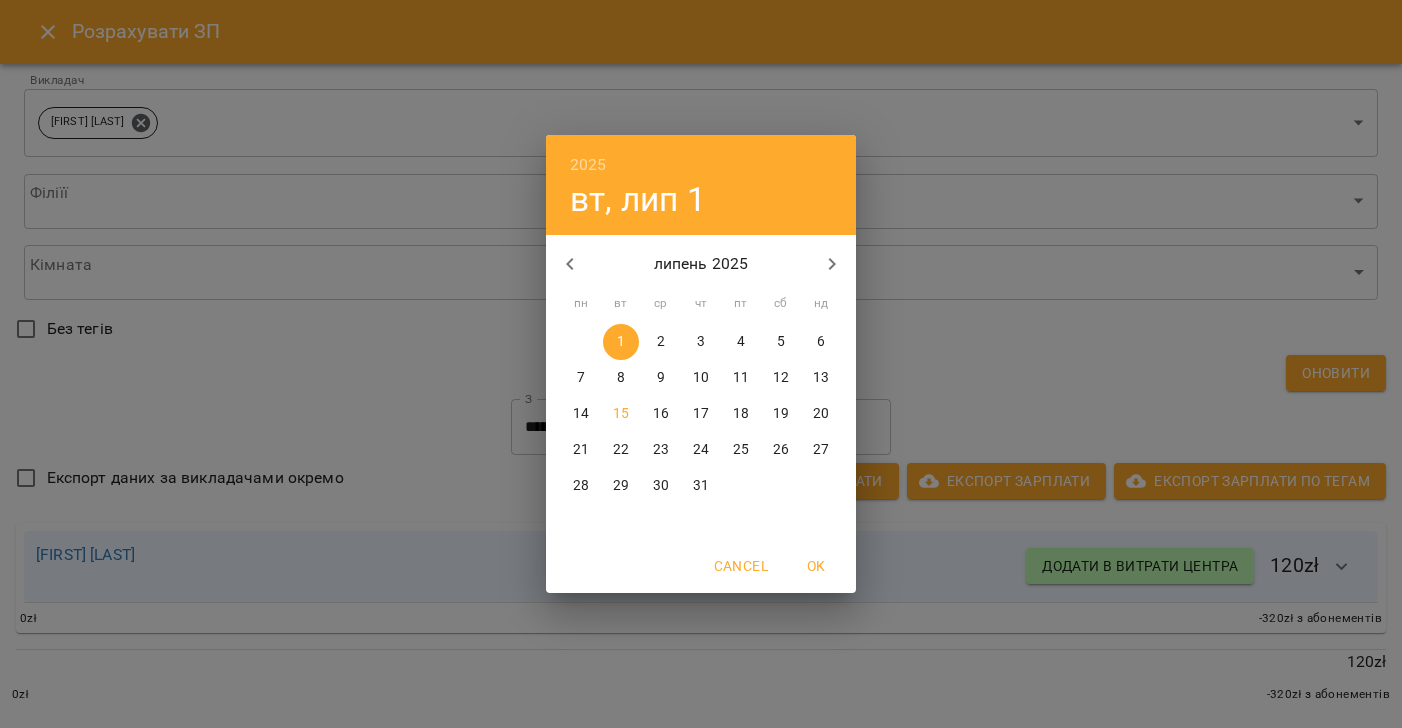 click 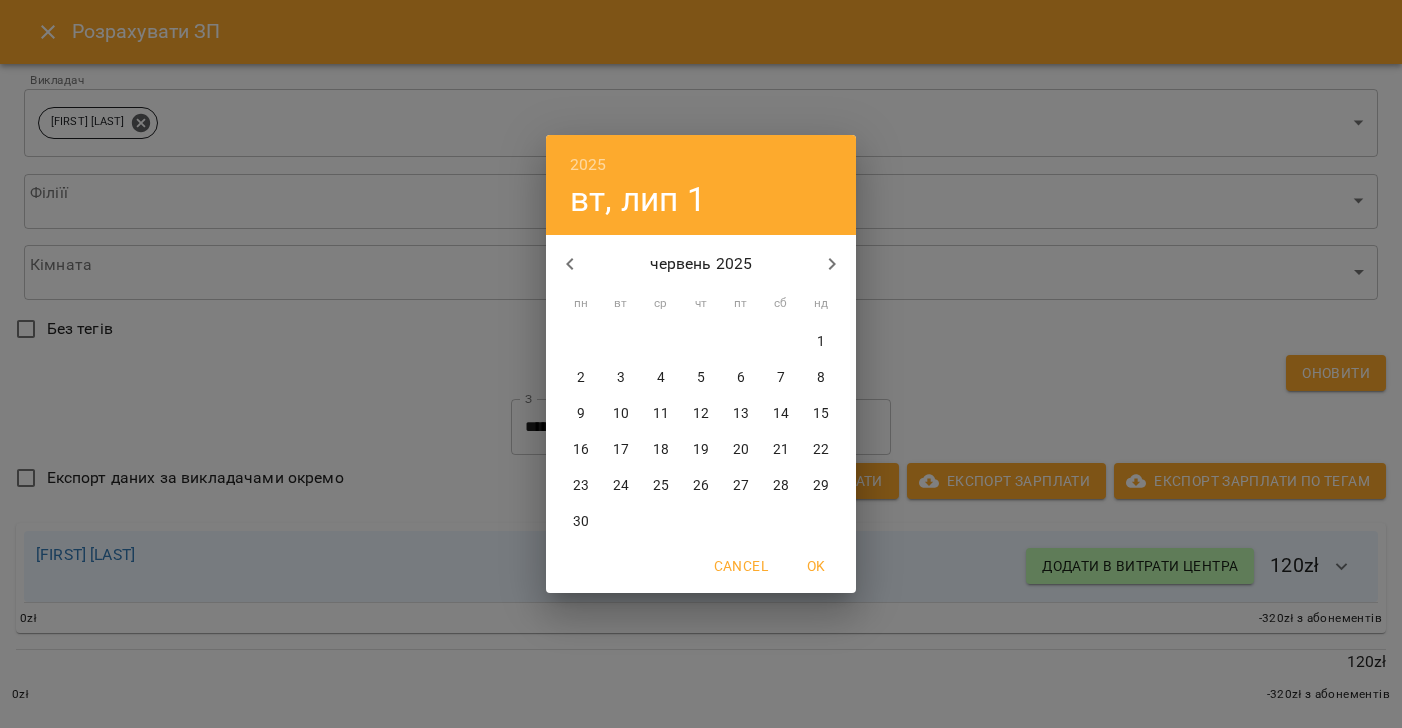 click on "15" at bounding box center (821, 414) 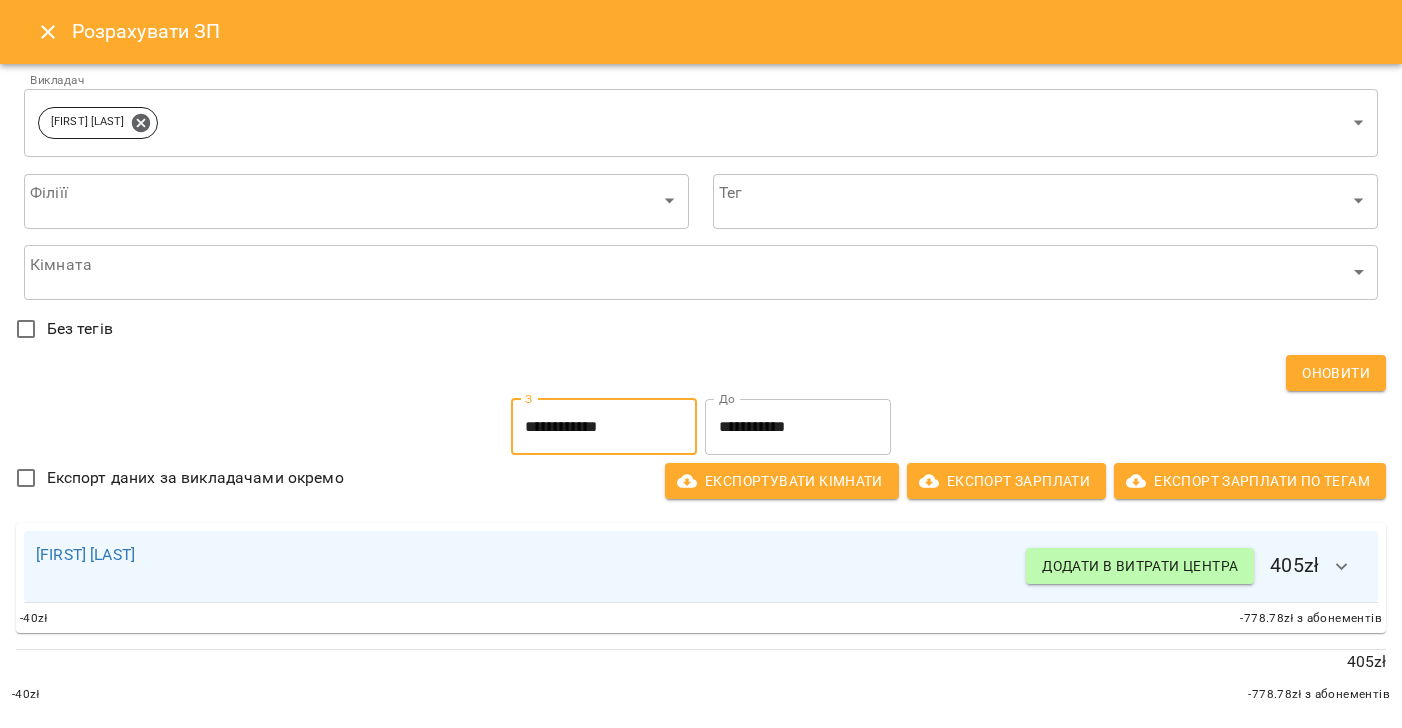 click on "**********" at bounding box center [798, 427] 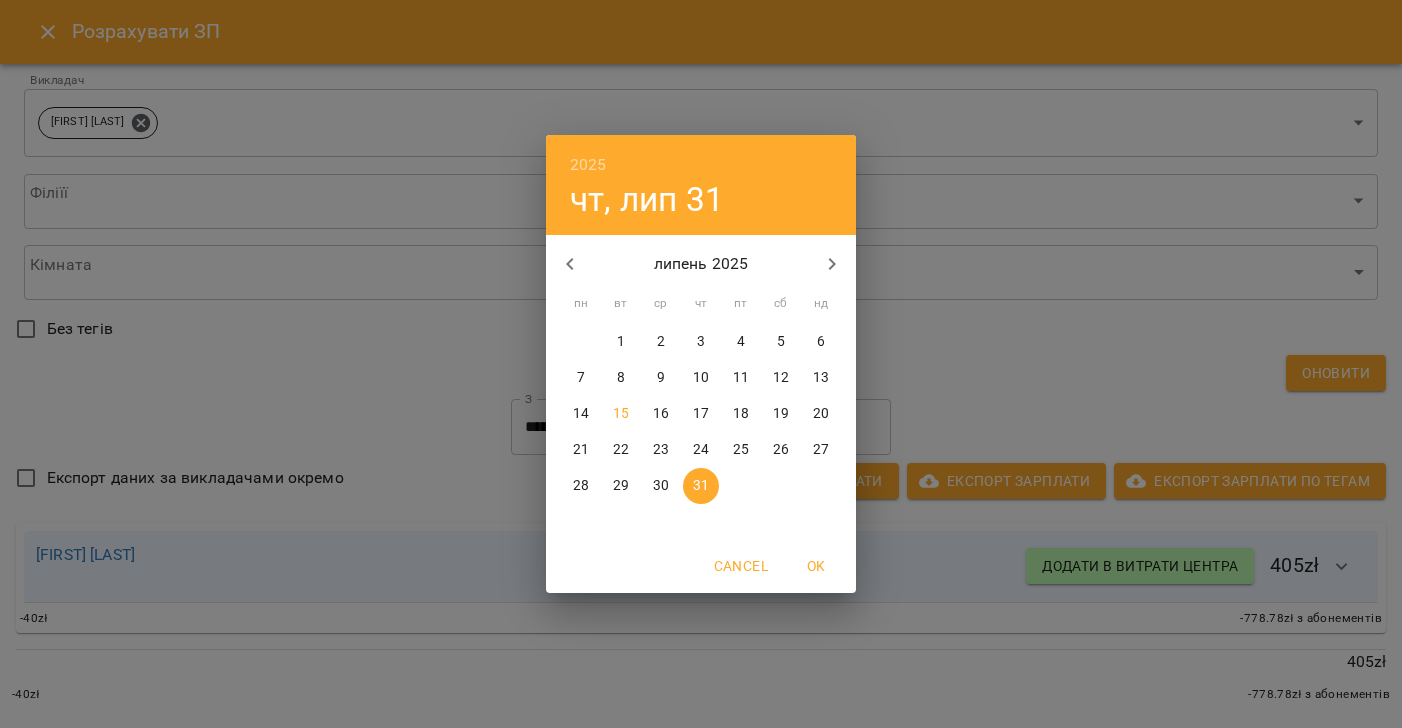 click on "15" at bounding box center (621, 414) 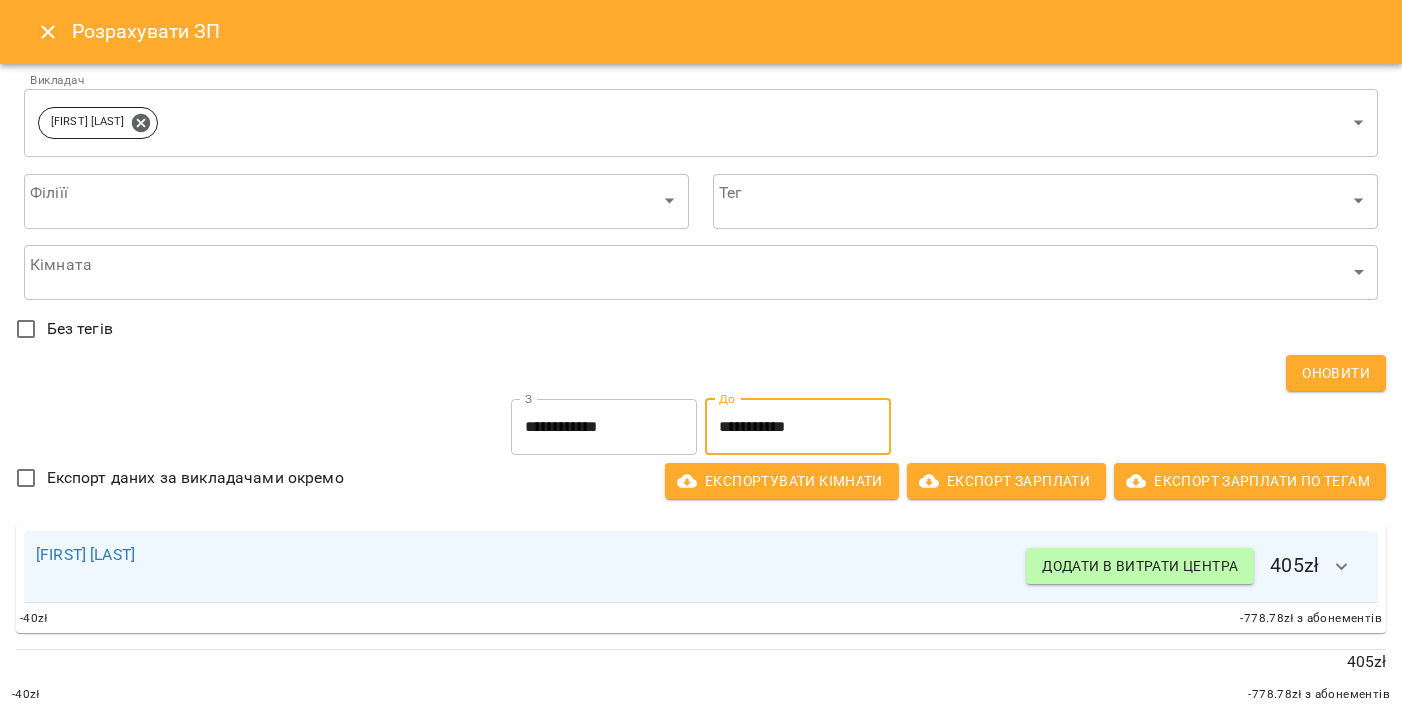 click on "Sofiia Aloshyna  Додати в витрати центра 405 zł" at bounding box center [701, 567] 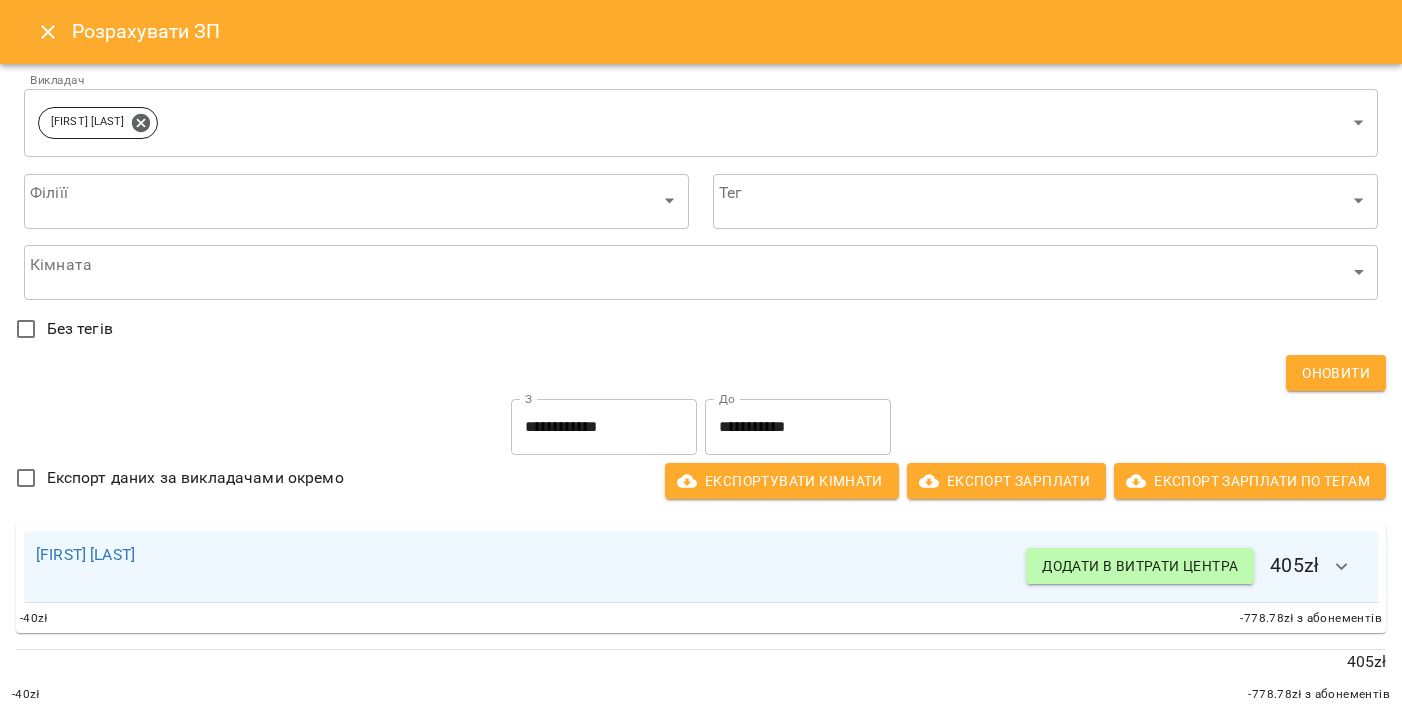 click 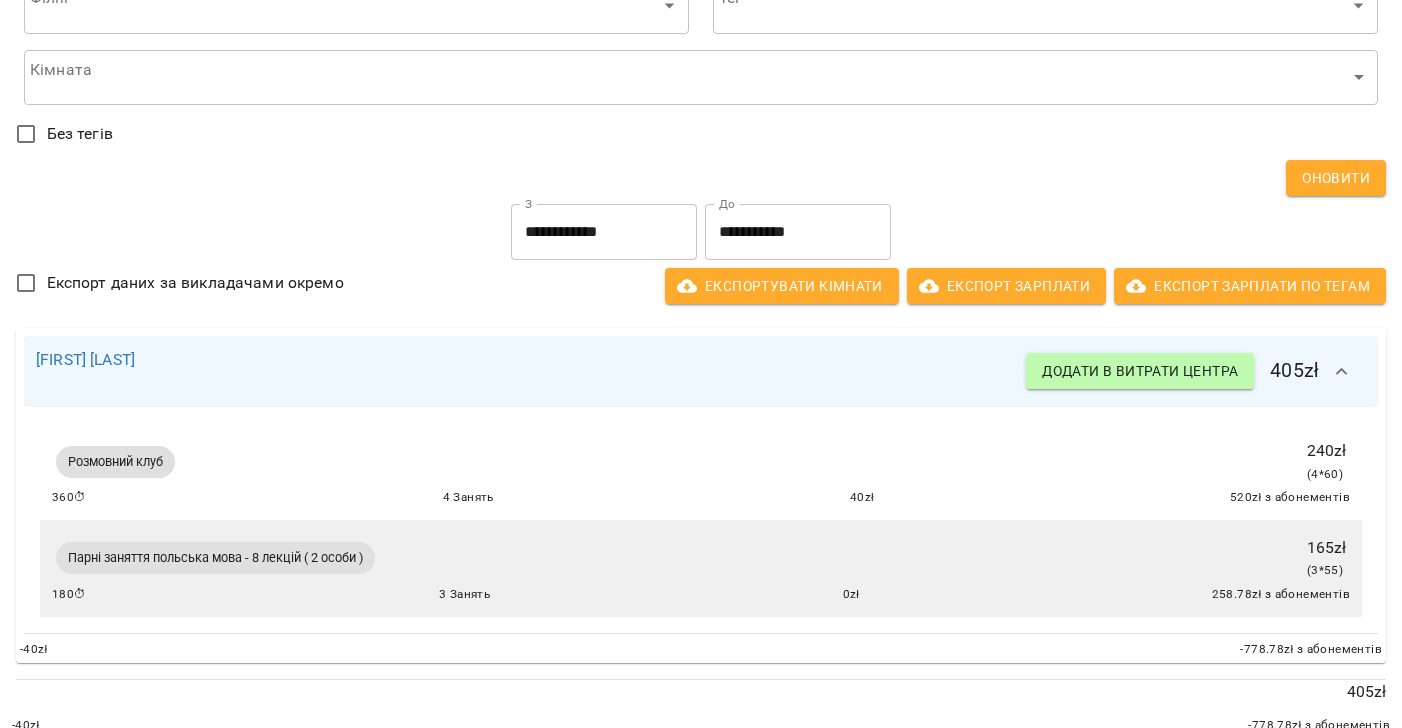 scroll, scrollTop: 221, scrollLeft: 0, axis: vertical 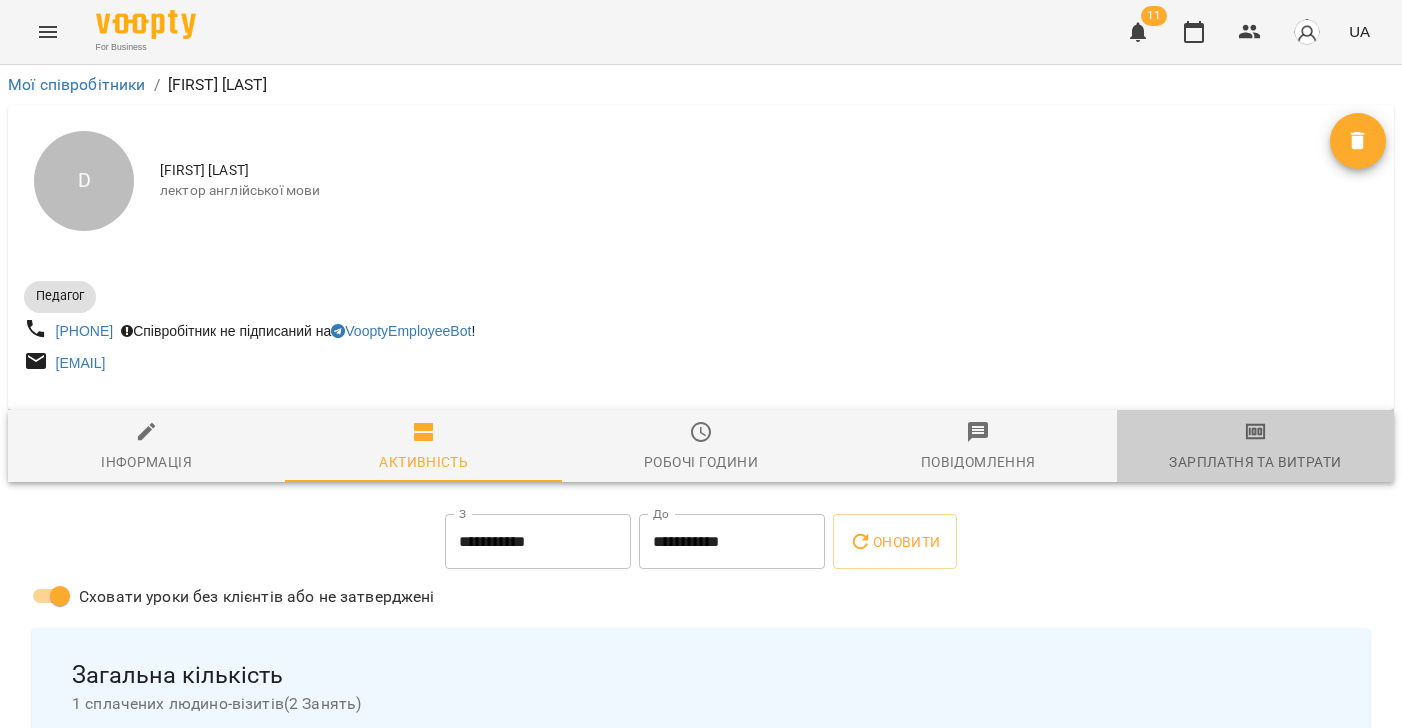 click on "Зарплатня та Витрати" at bounding box center [1255, 447] 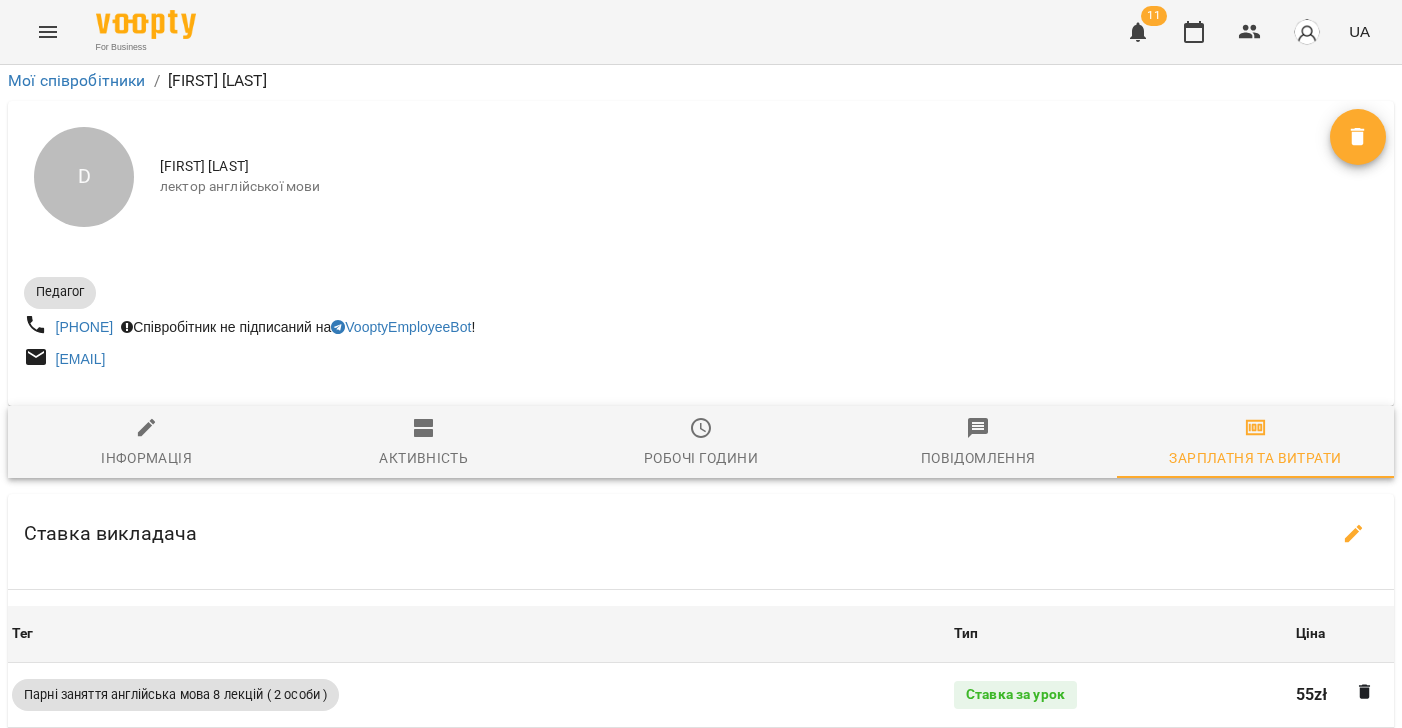 scroll, scrollTop: 274, scrollLeft: 0, axis: vertical 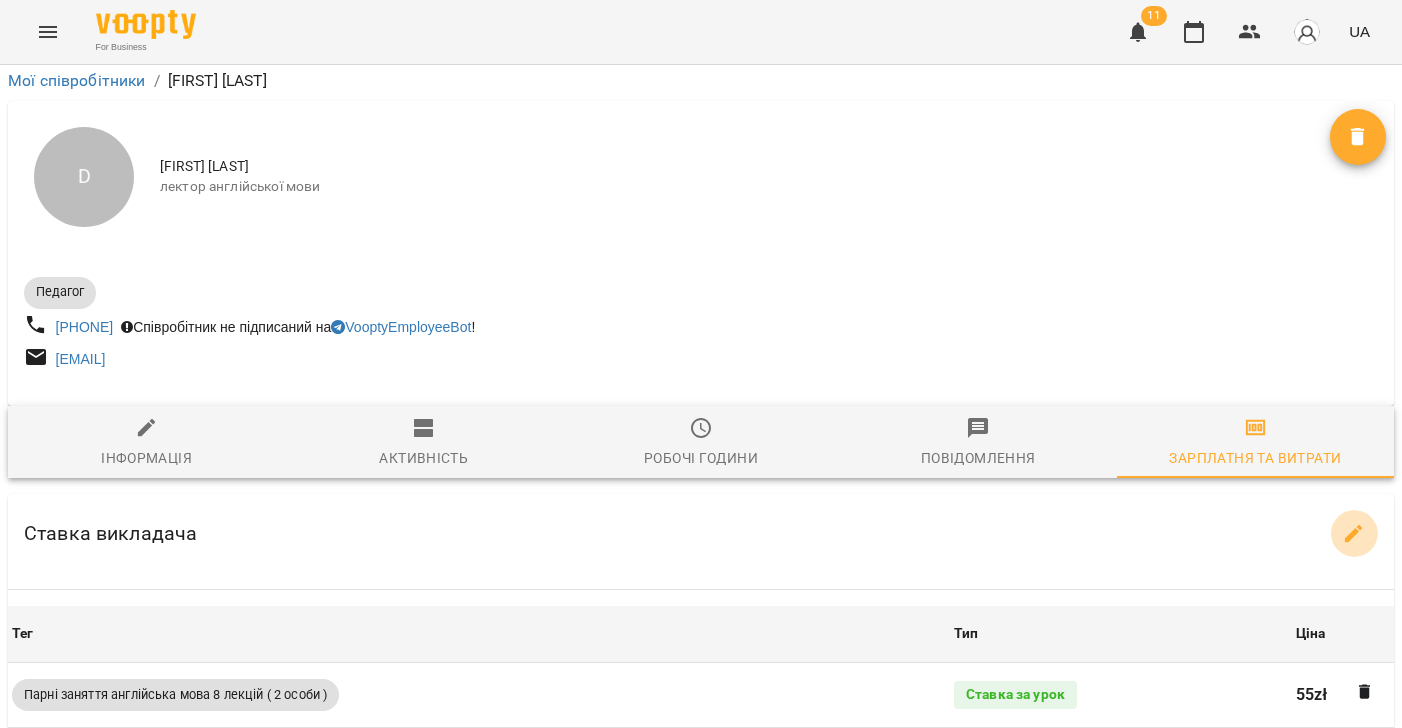 drag, startPoint x: 1355, startPoint y: 267, endPoint x: 1143, endPoint y: 294, distance: 213.71242 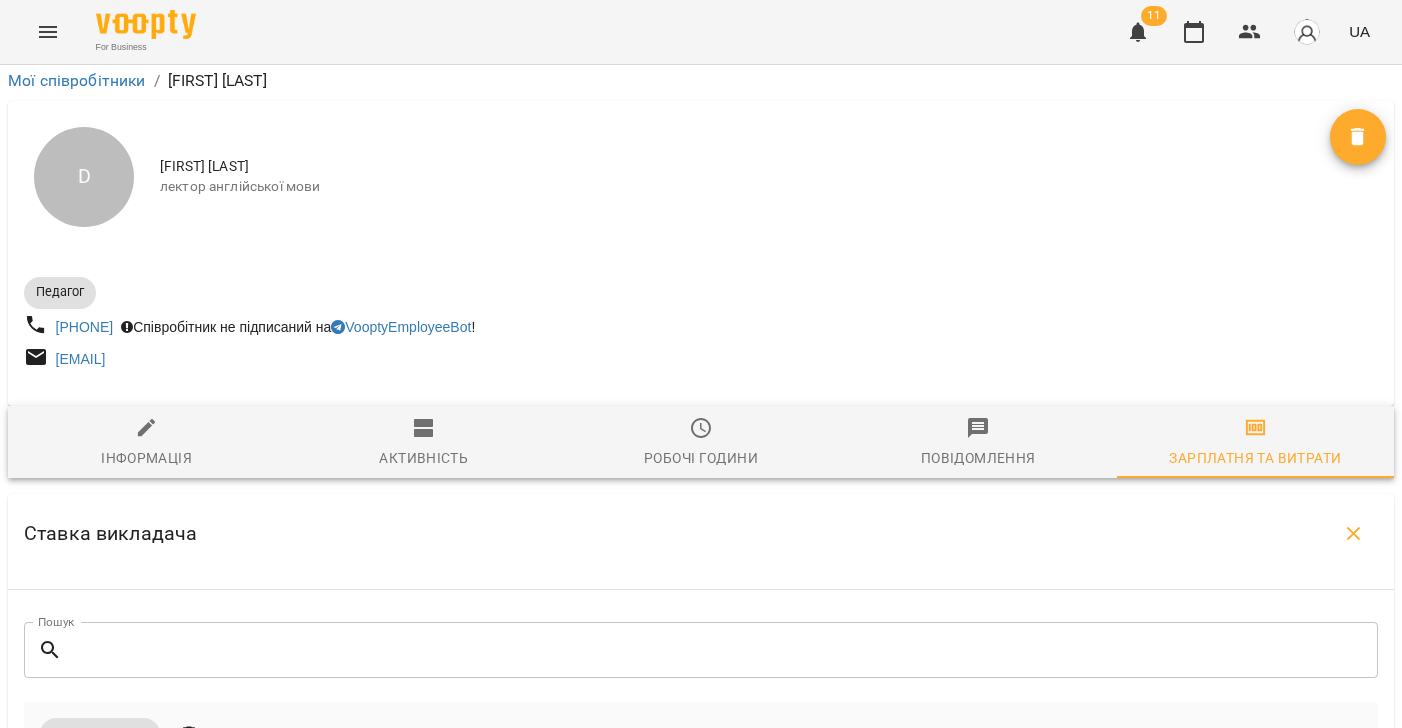 scroll, scrollTop: 3276, scrollLeft: 4, axis: both 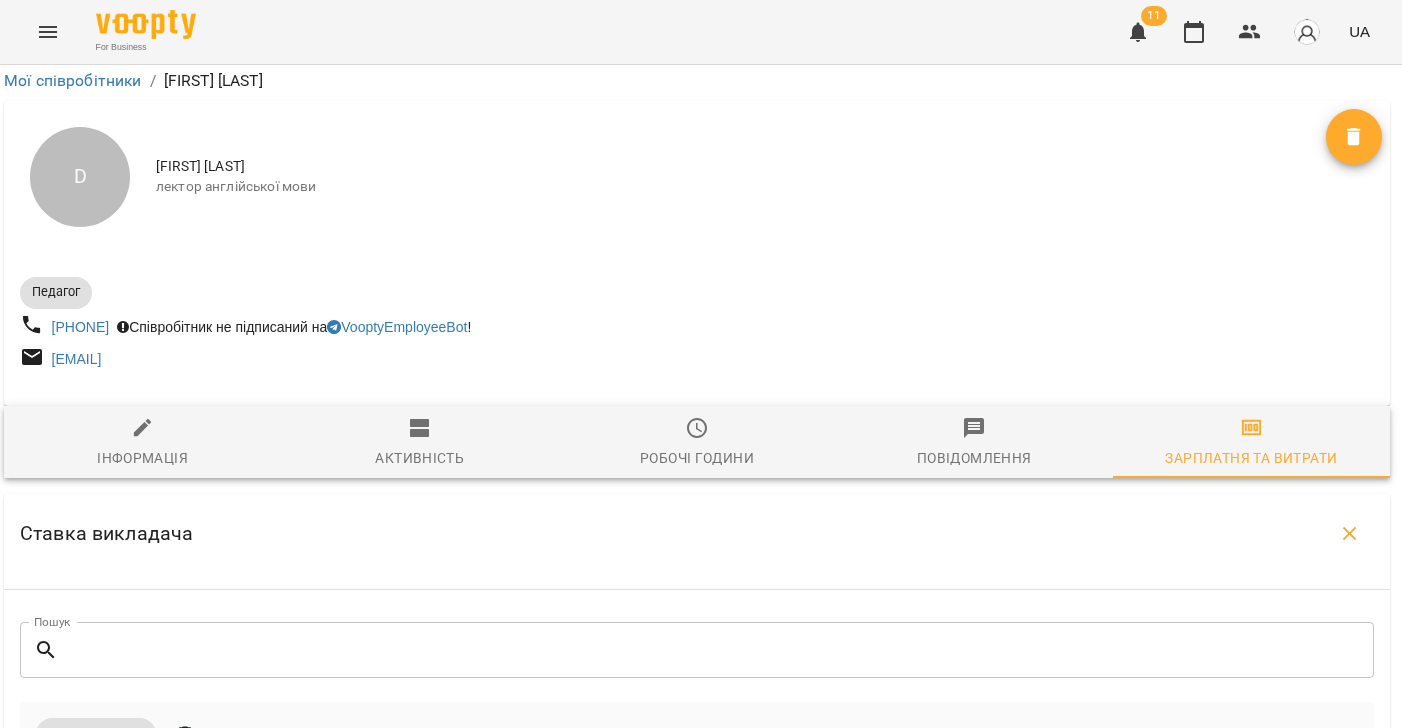 click on "індивідуальна лекція без абонементу" at bounding box center [161, 3393] 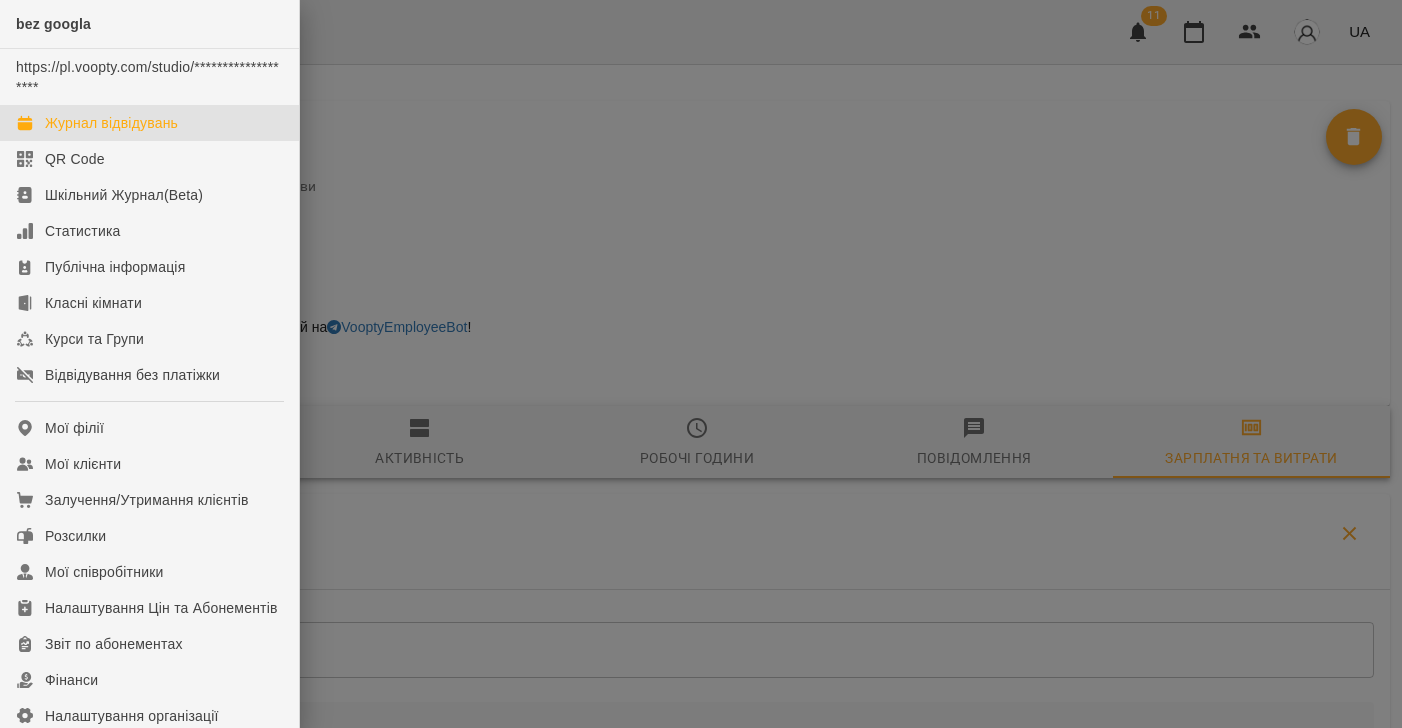 drag, startPoint x: 60, startPoint y: 123, endPoint x: 443, endPoint y: 169, distance: 385.7525 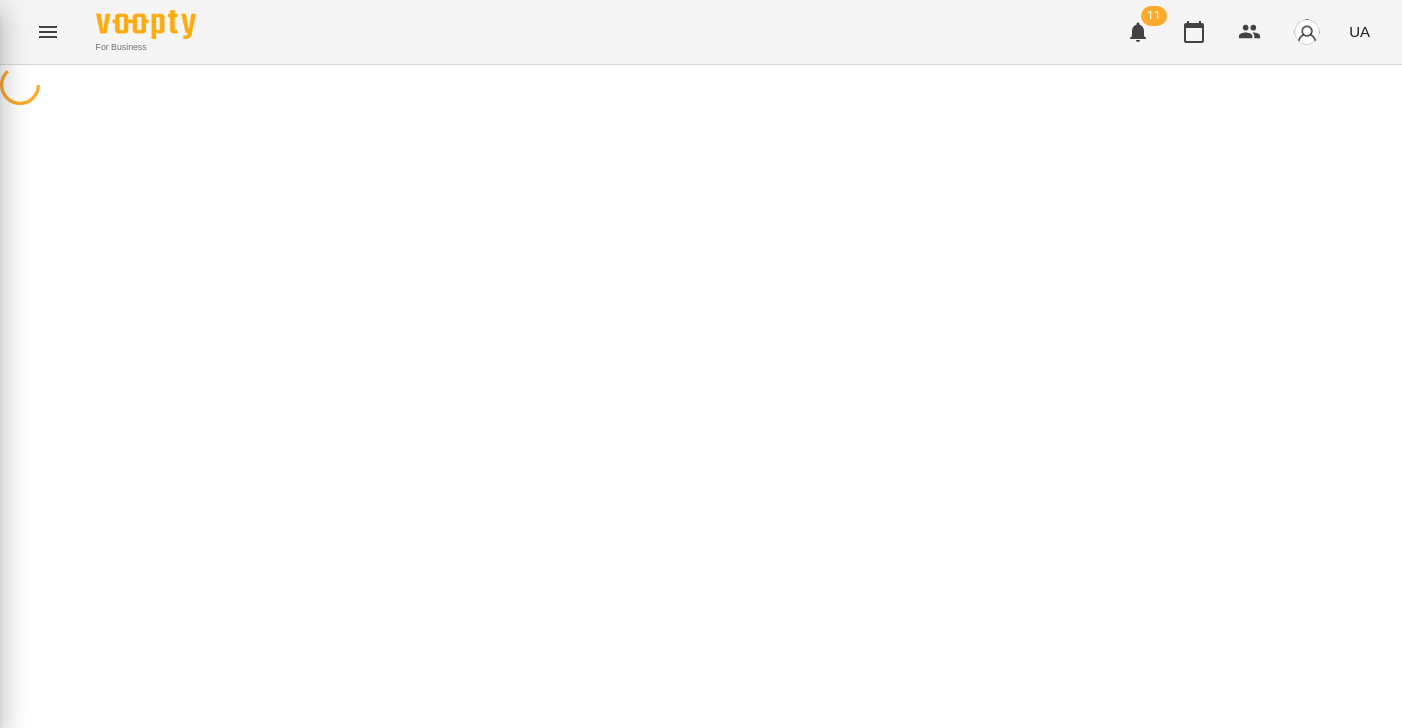 scroll, scrollTop: 0, scrollLeft: 0, axis: both 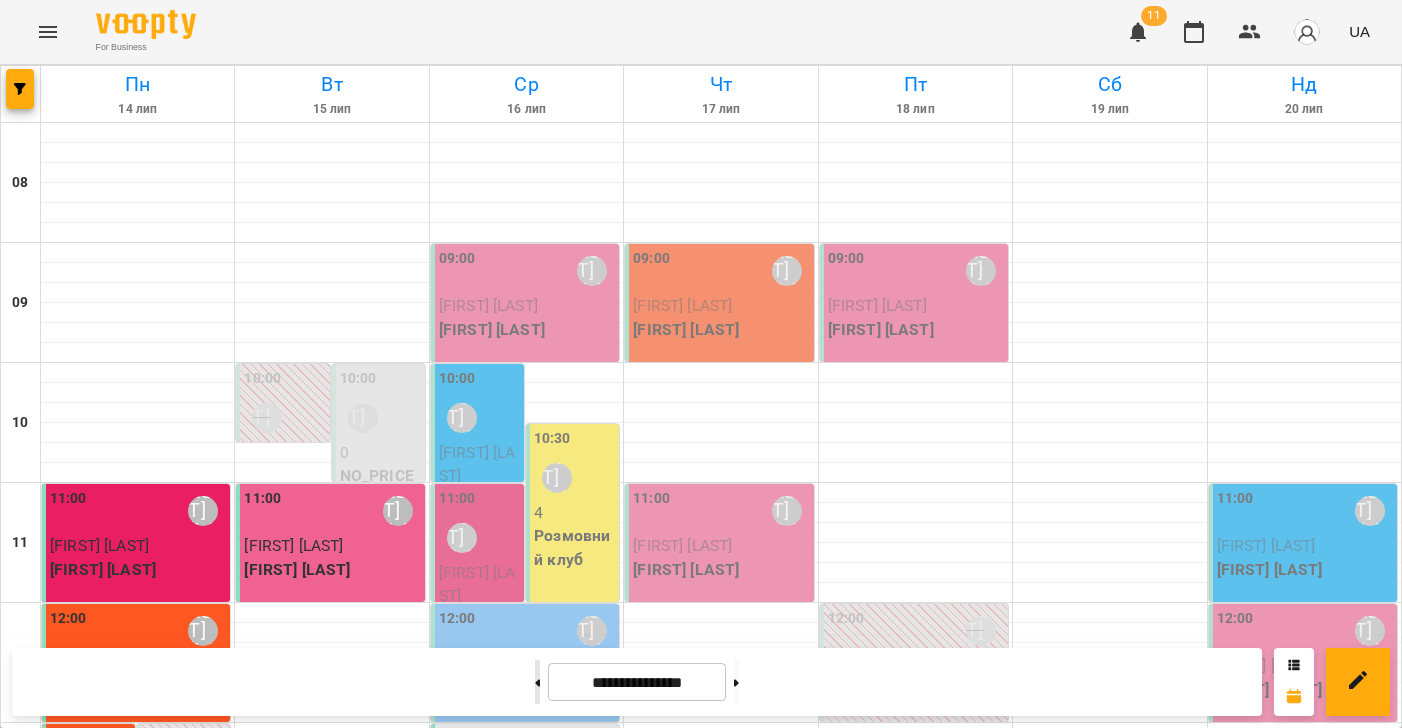 click at bounding box center (537, 682) 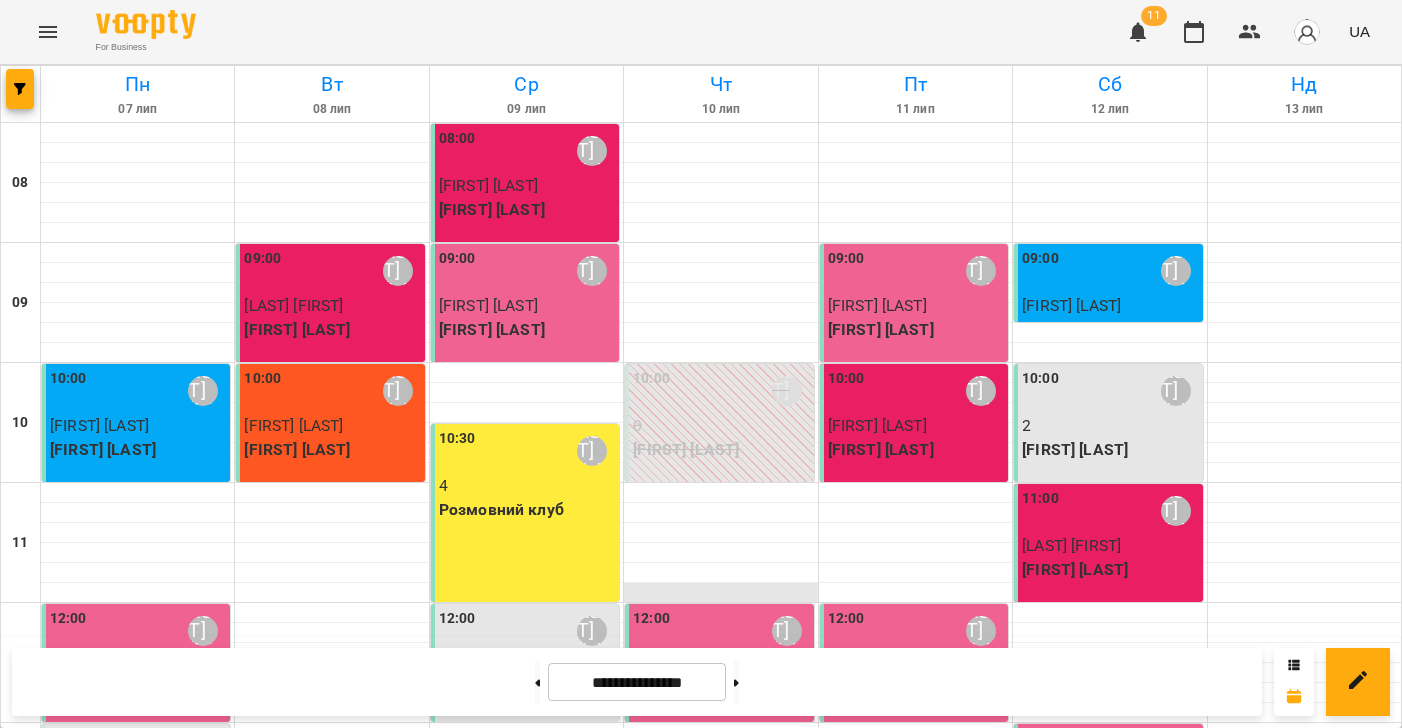 scroll, scrollTop: 925, scrollLeft: 0, axis: vertical 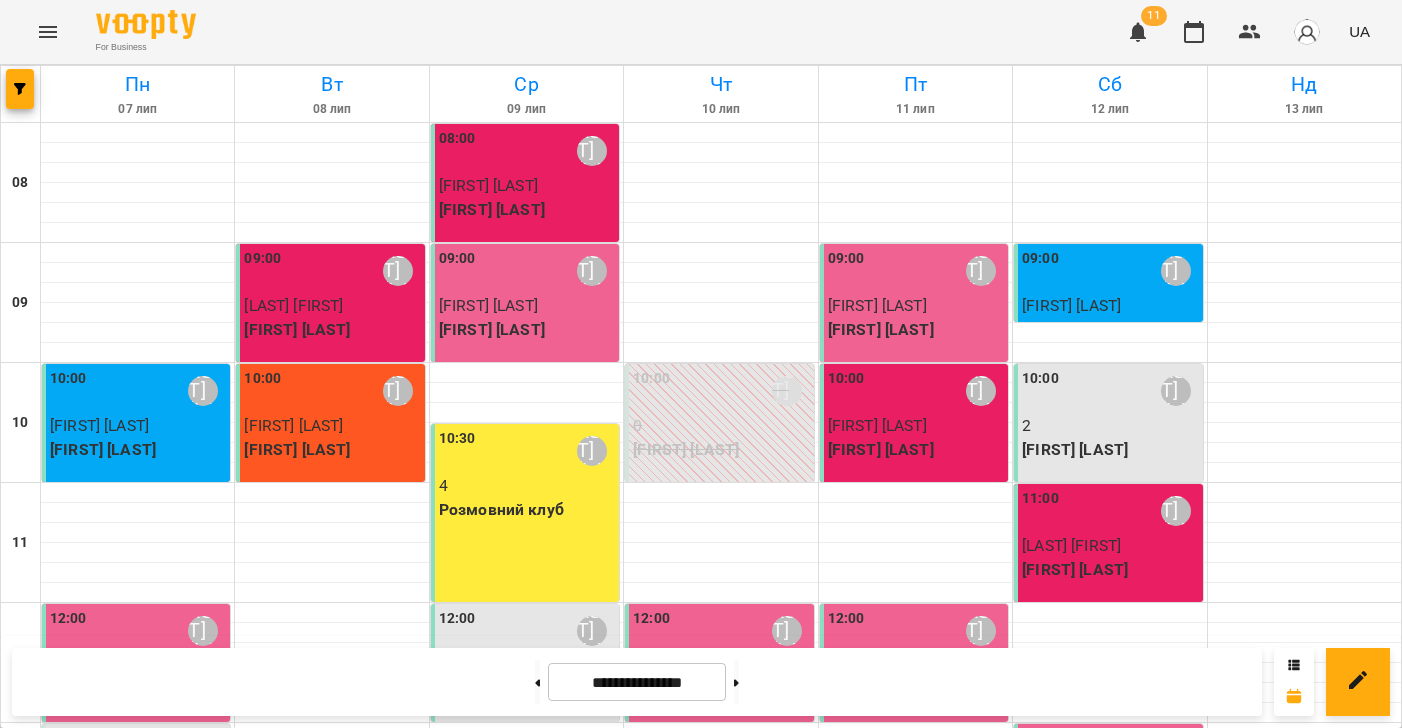 click on "[TIME] [FIRST] [LAST]" at bounding box center (768, 1484) 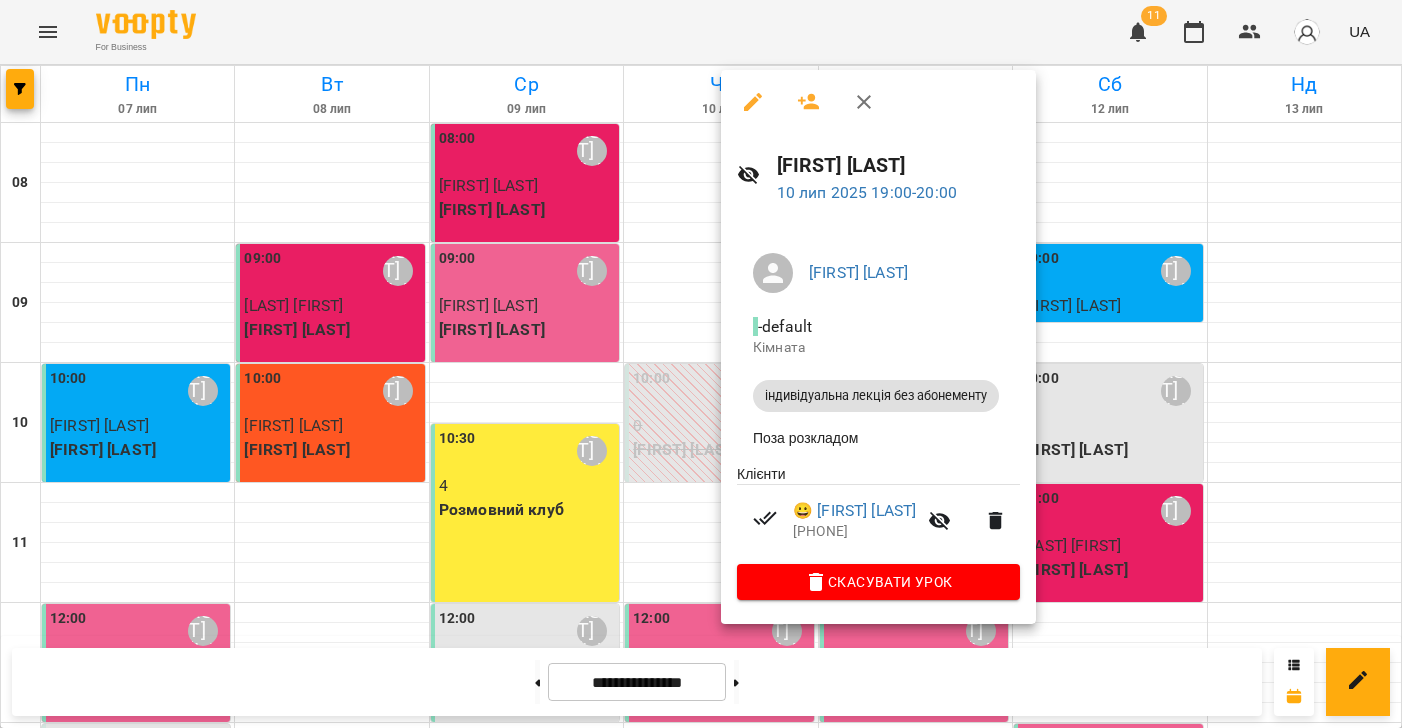 drag, startPoint x: 1231, startPoint y: 424, endPoint x: 1207, endPoint y: 429, distance: 24.5153 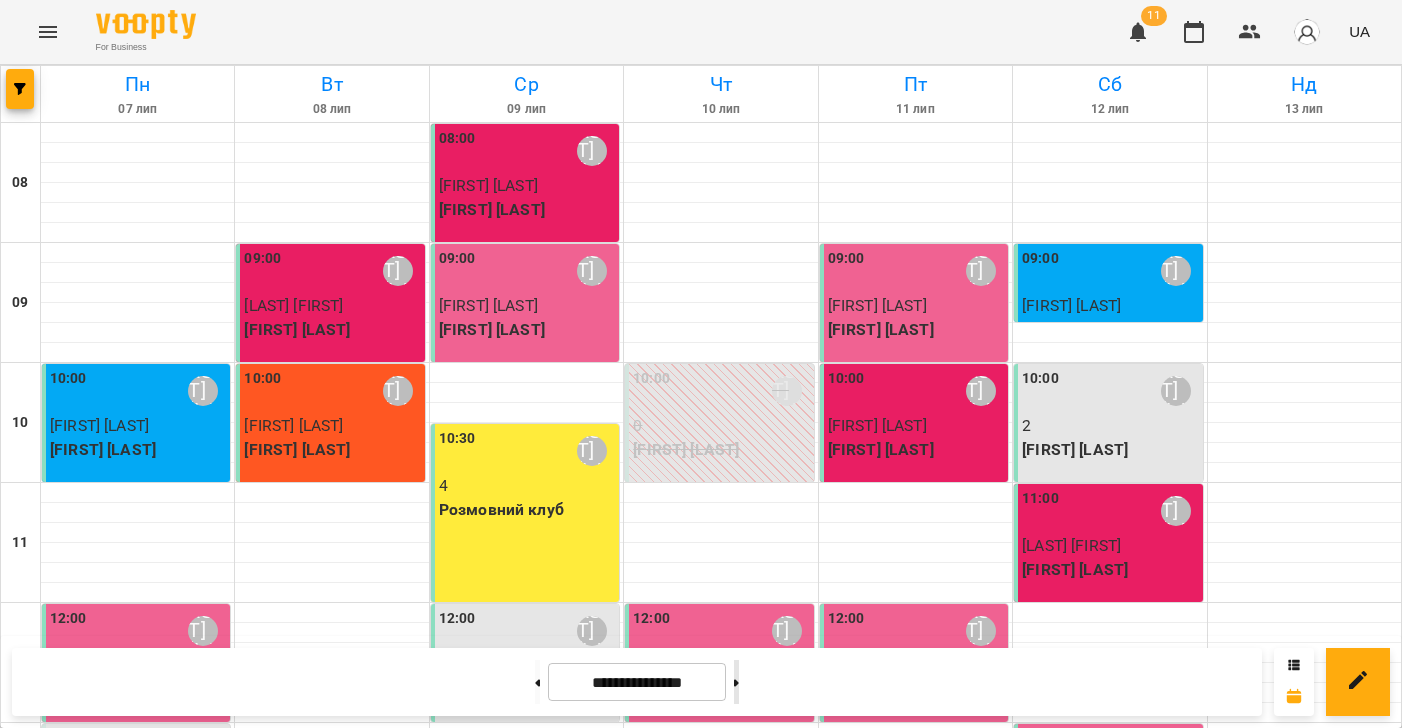 click at bounding box center [736, 682] 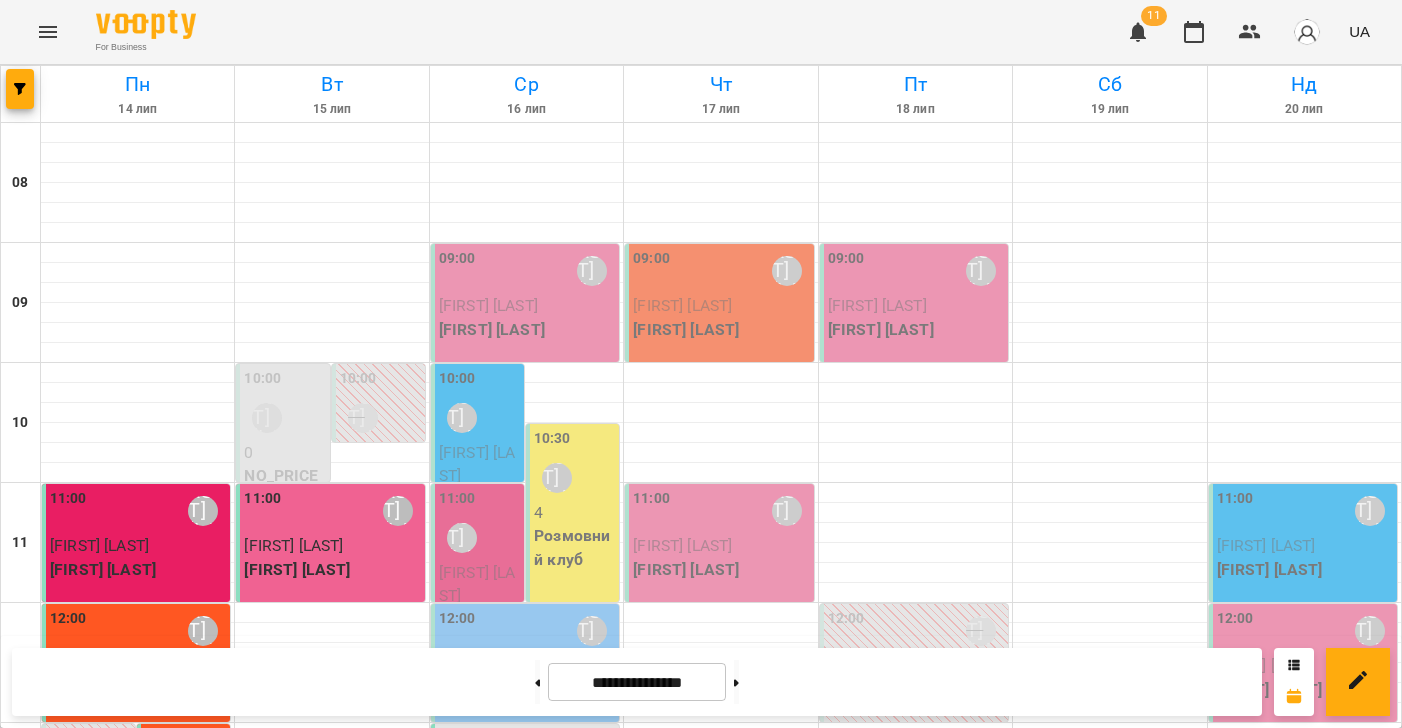 scroll, scrollTop: 925, scrollLeft: 0, axis: vertical 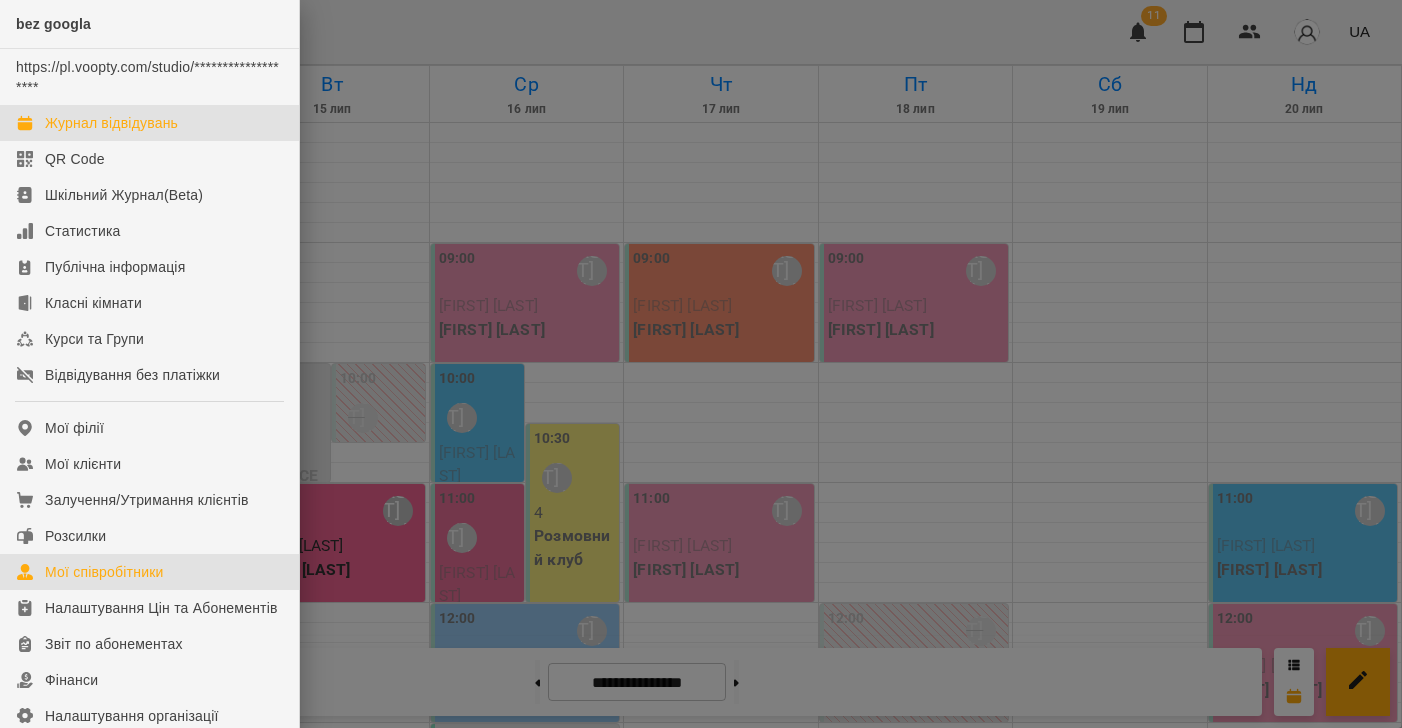 click on "Мої співробітники" at bounding box center (104, 572) 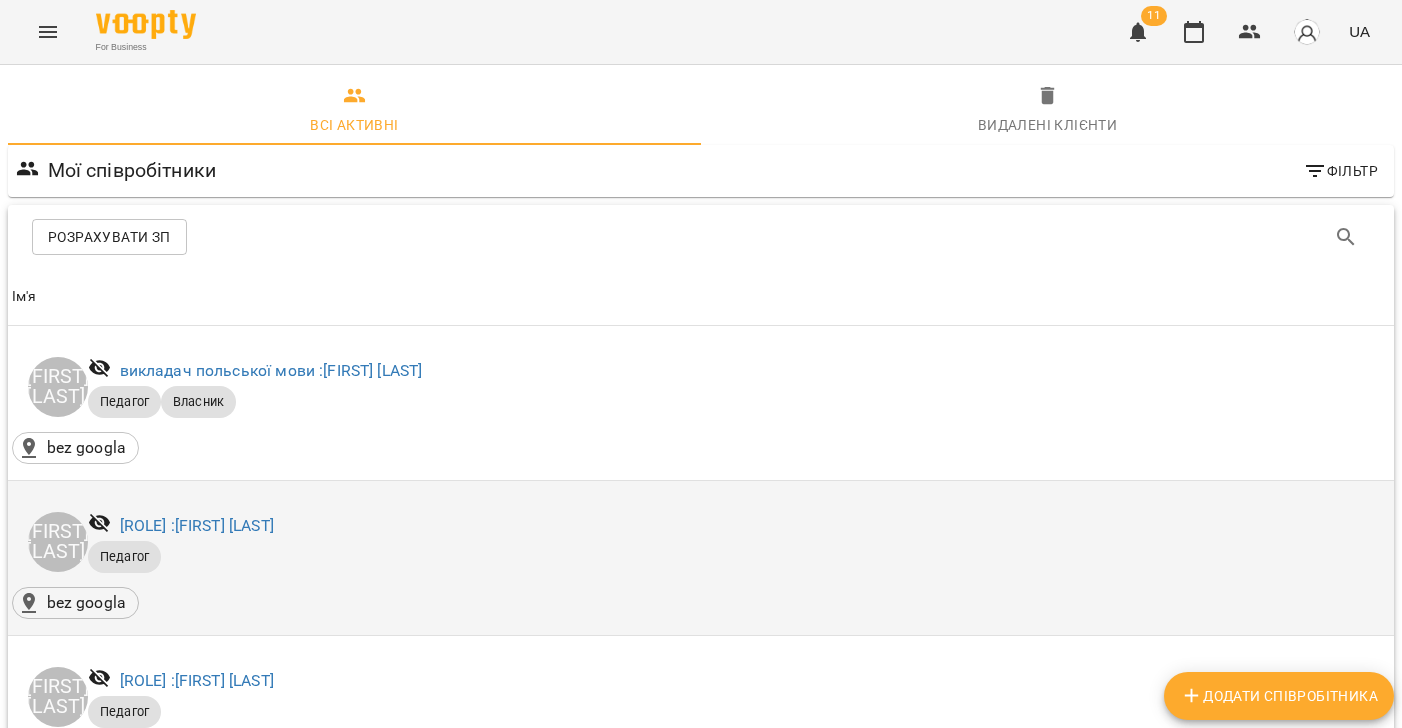 scroll, scrollTop: 17, scrollLeft: 0, axis: vertical 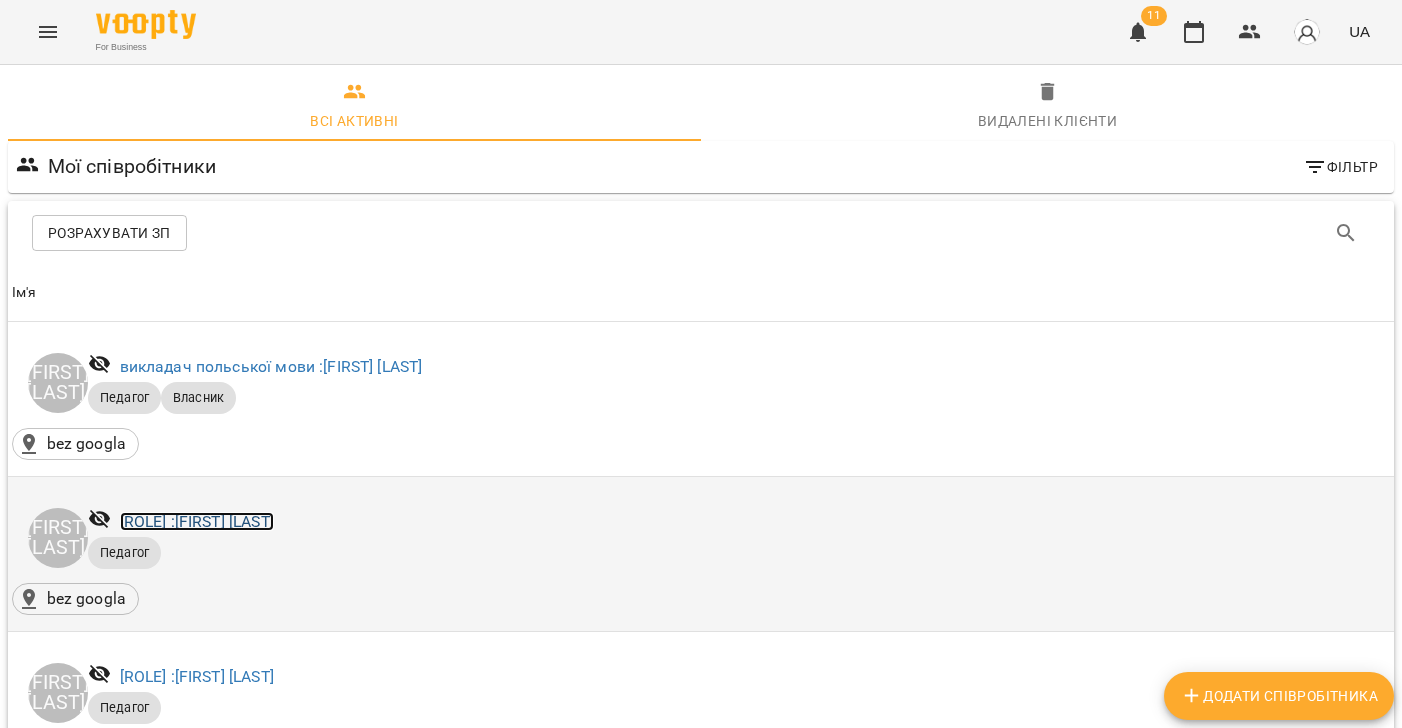 click on "лектор англійської мови :  [FIRST] [LAST]" at bounding box center [197, 521] 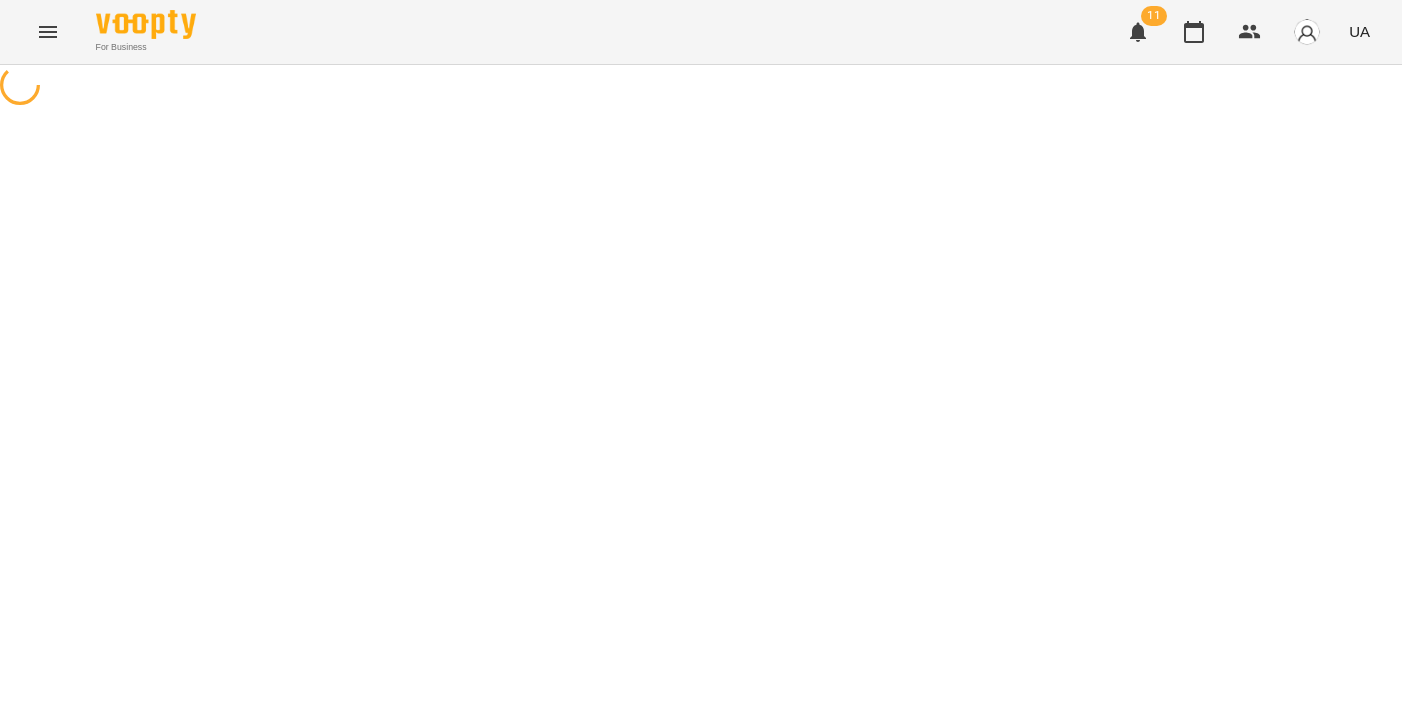 scroll, scrollTop: 0, scrollLeft: 0, axis: both 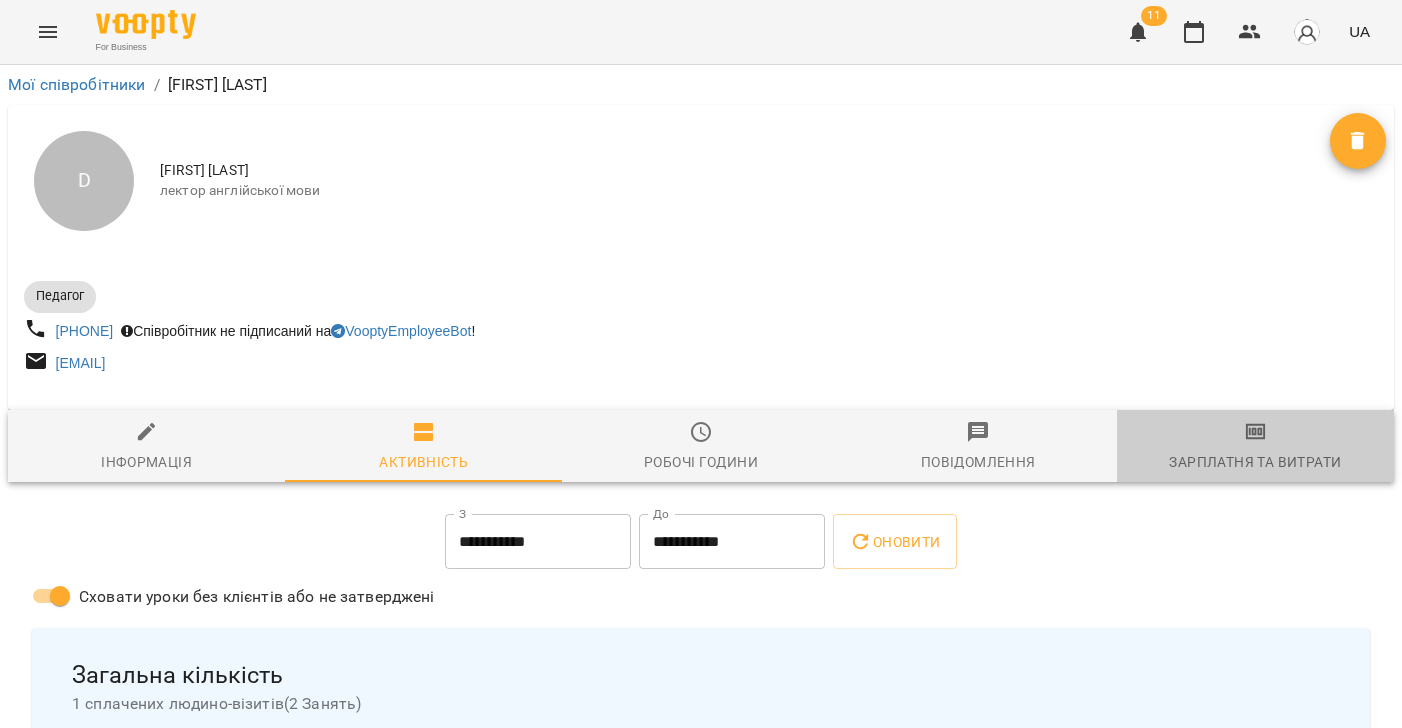 click on "Зарплатня та Витрати" at bounding box center (1255, 447) 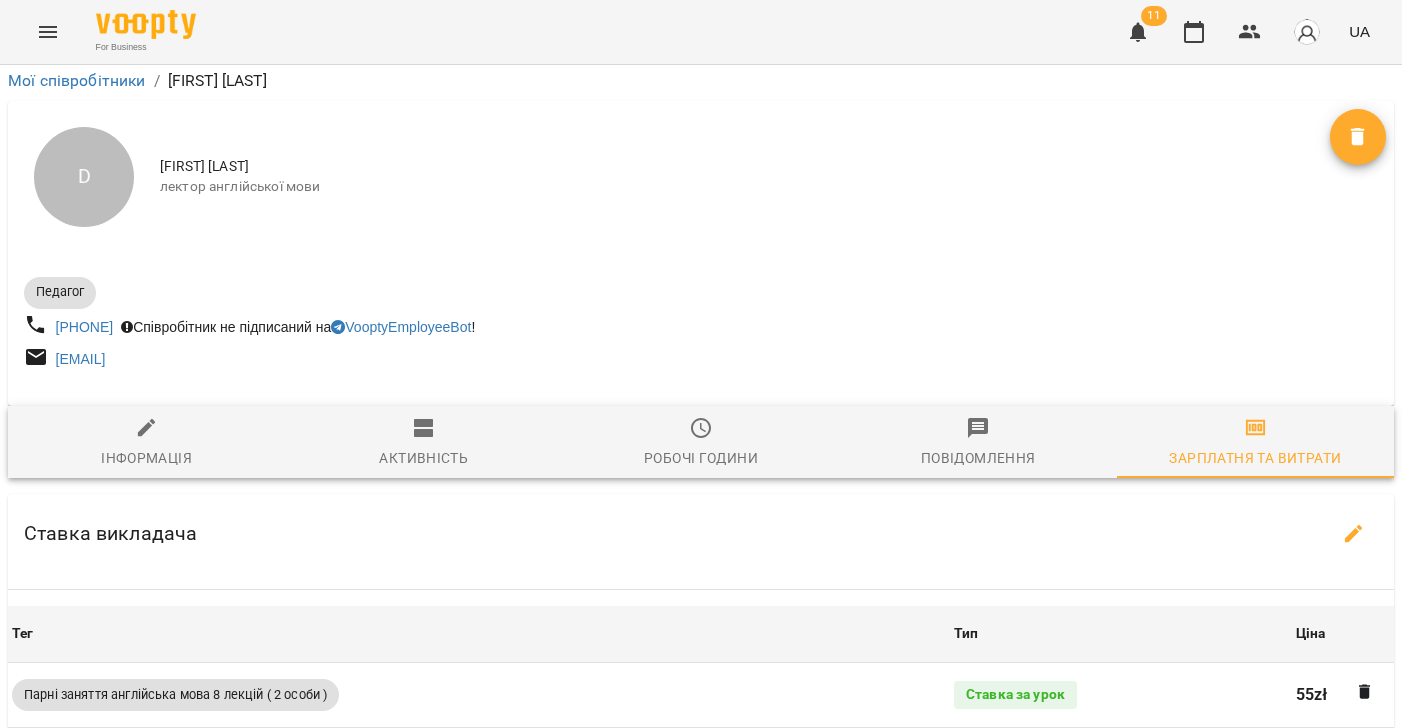 scroll, scrollTop: 0, scrollLeft: 0, axis: both 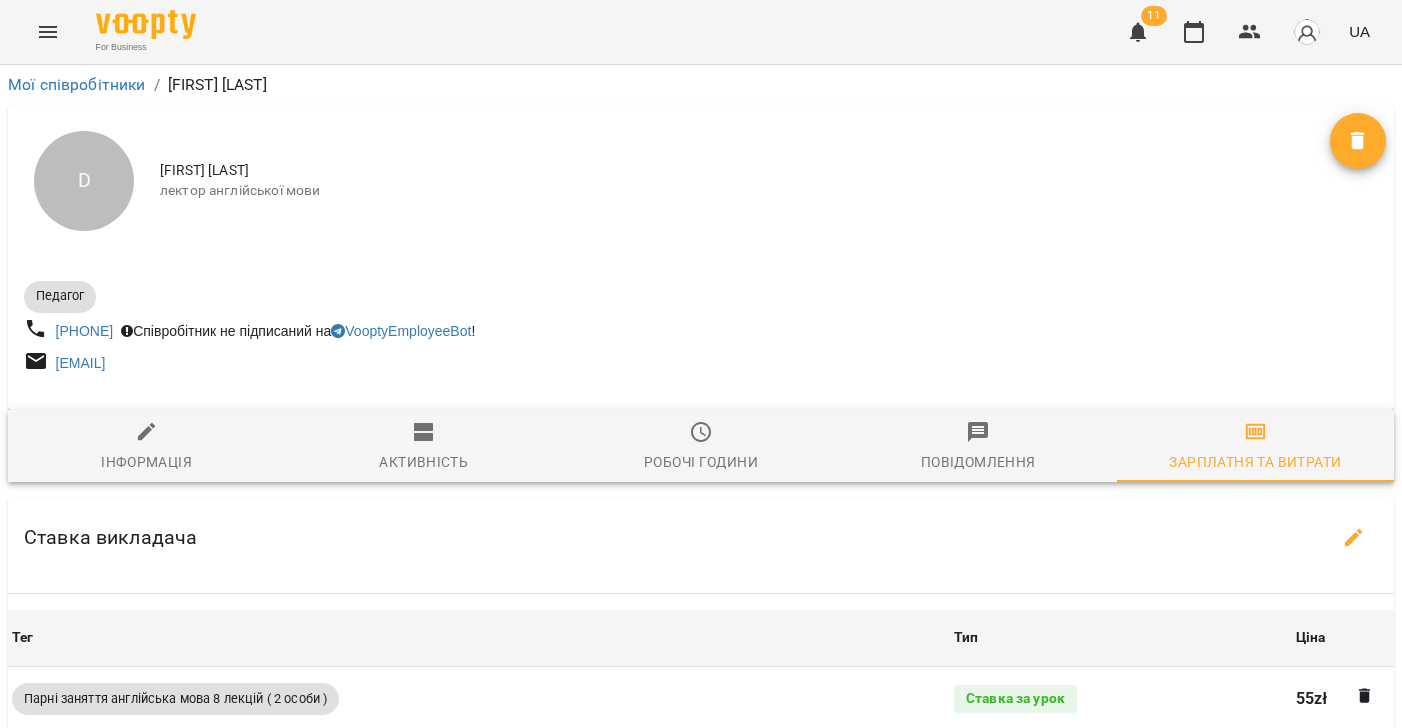 drag, startPoint x: 1354, startPoint y: 538, endPoint x: 418, endPoint y: 384, distance: 948.5842 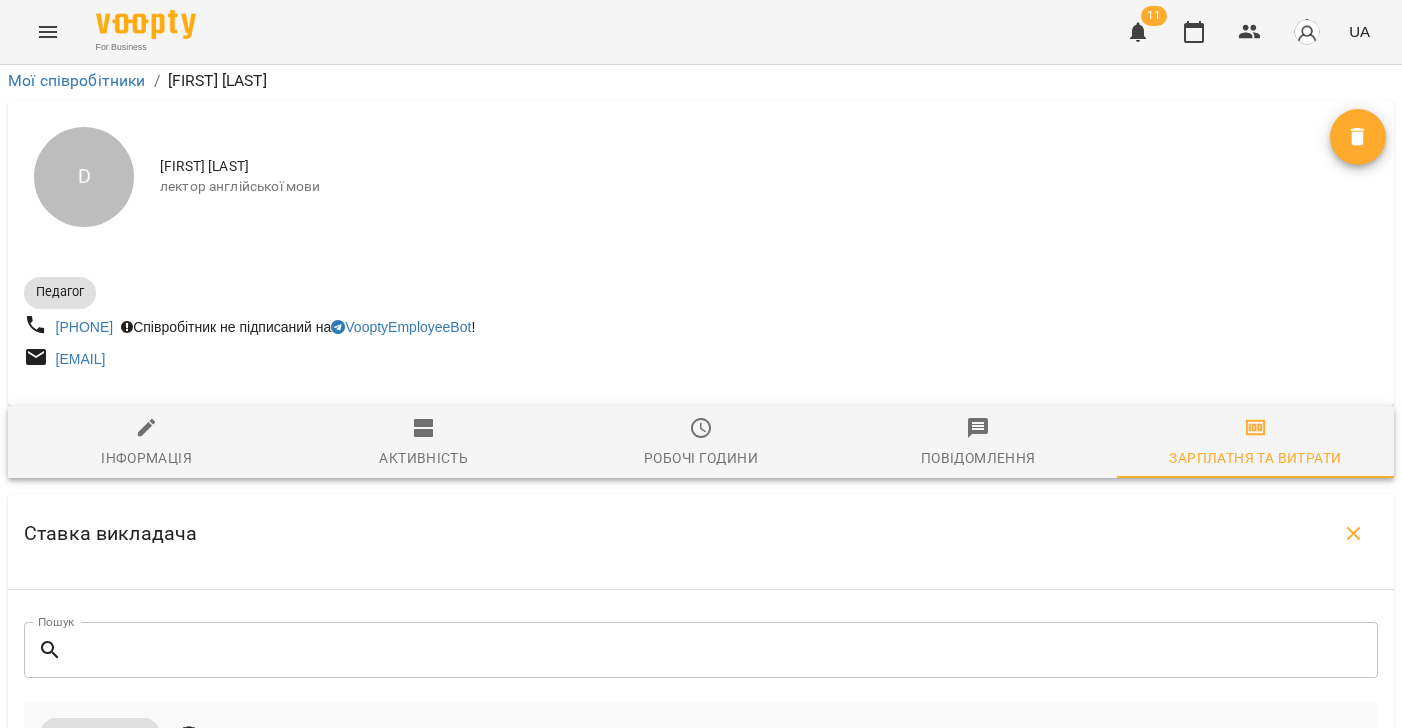 scroll, scrollTop: 539, scrollLeft: 0, axis: vertical 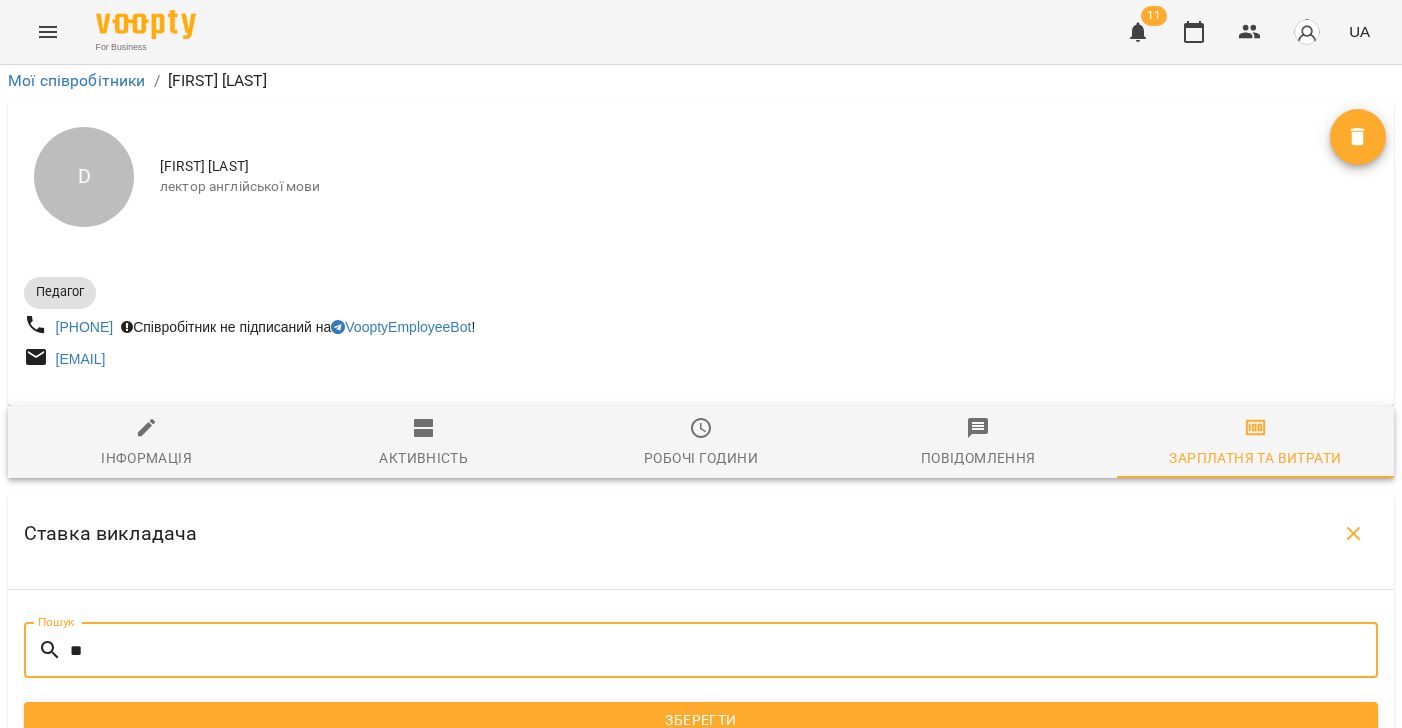 type on "*" 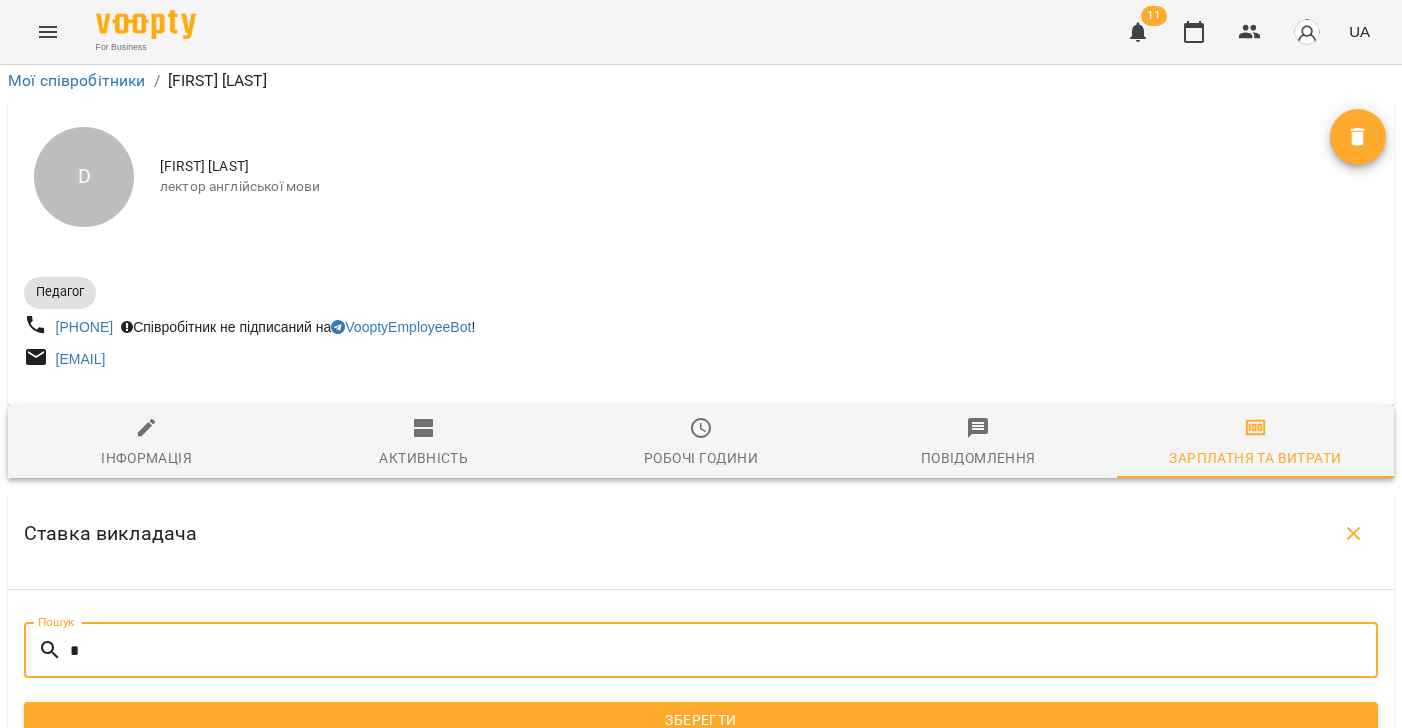 type 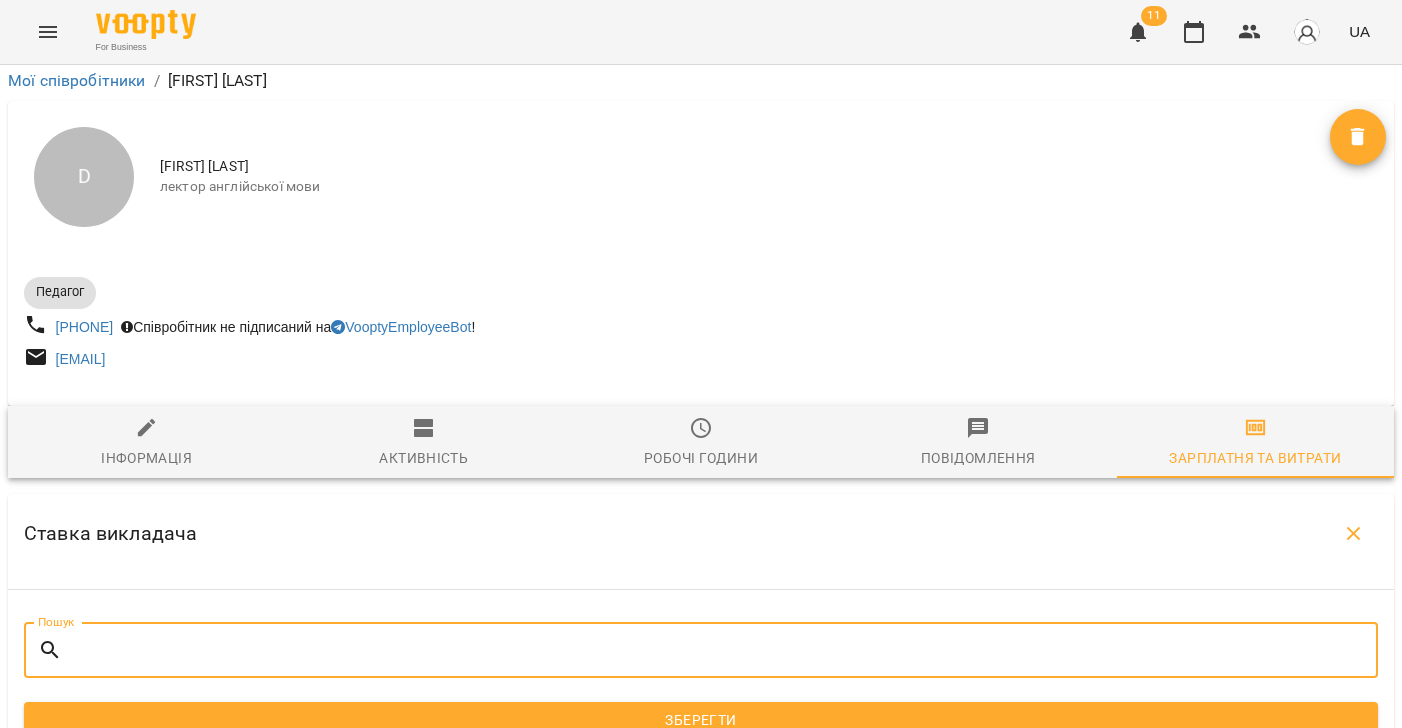 select on "*******" 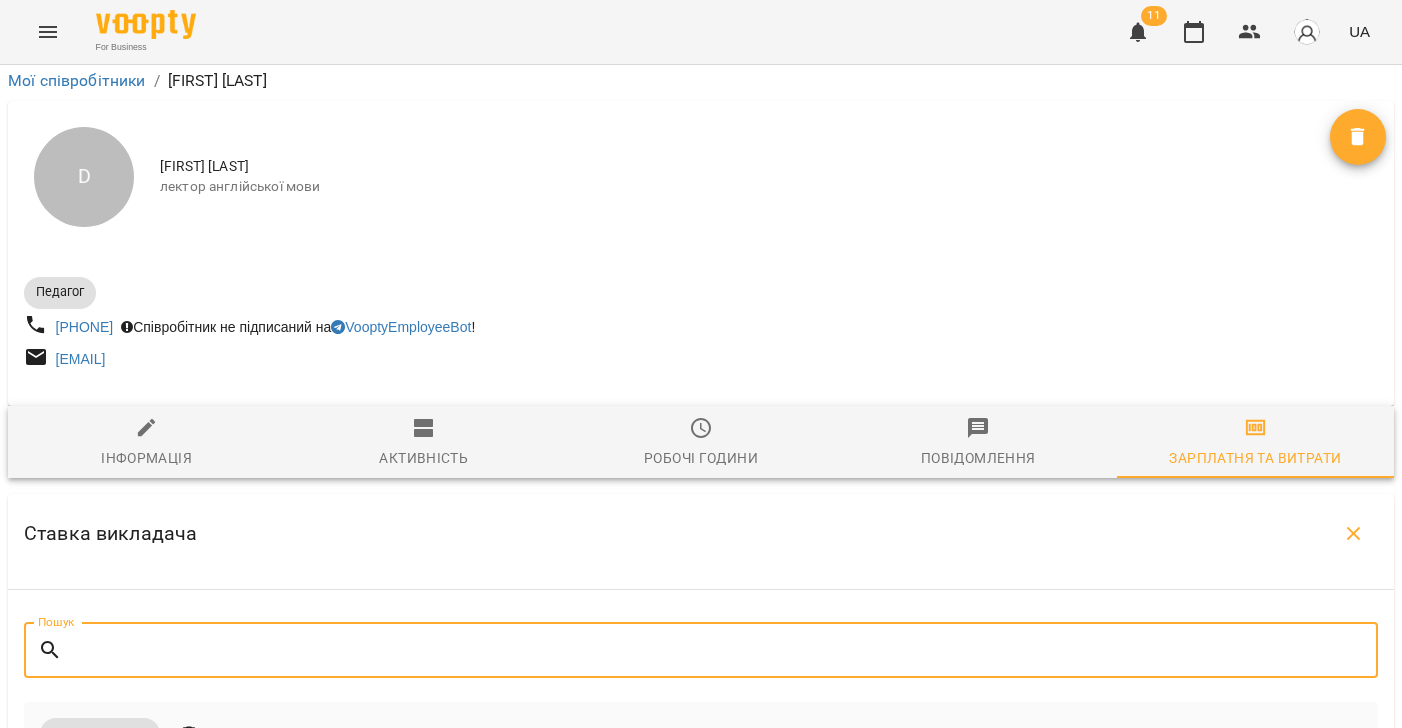 scroll, scrollTop: 539, scrollLeft: 0, axis: vertical 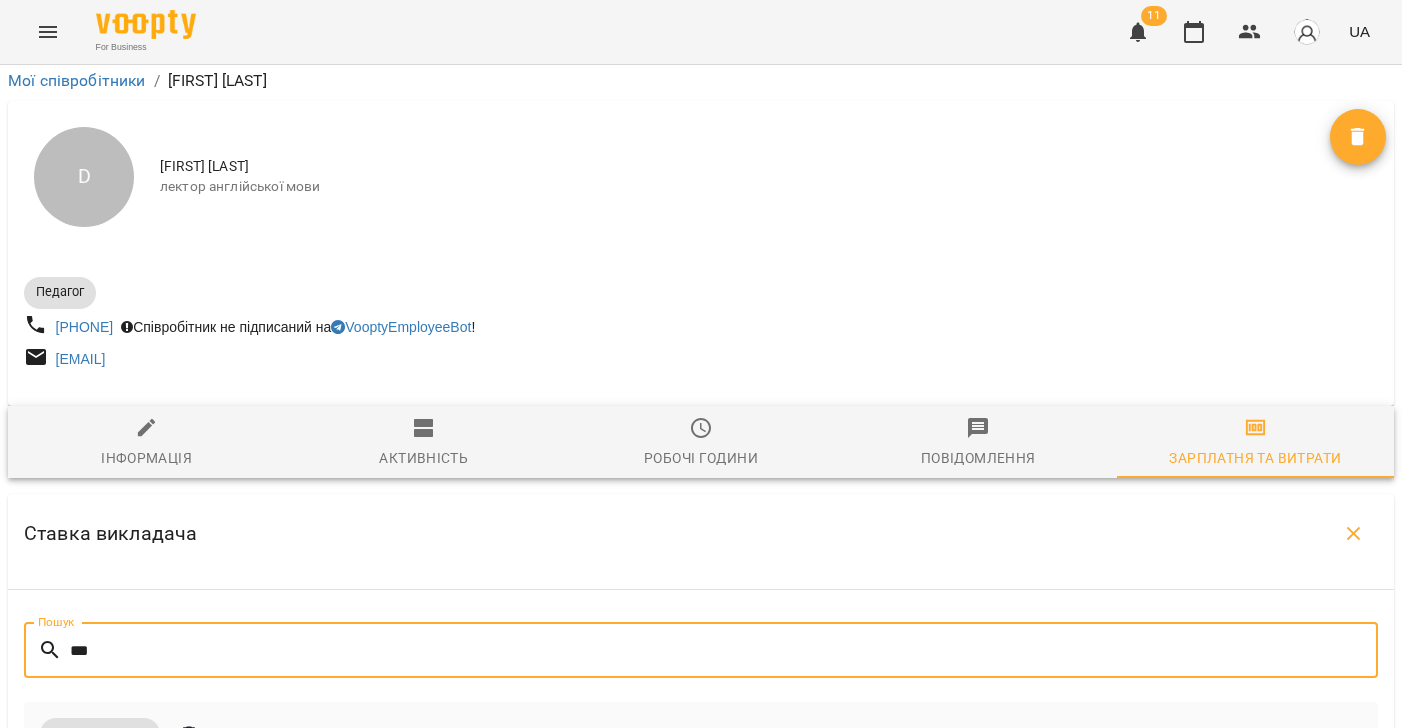 type on "***" 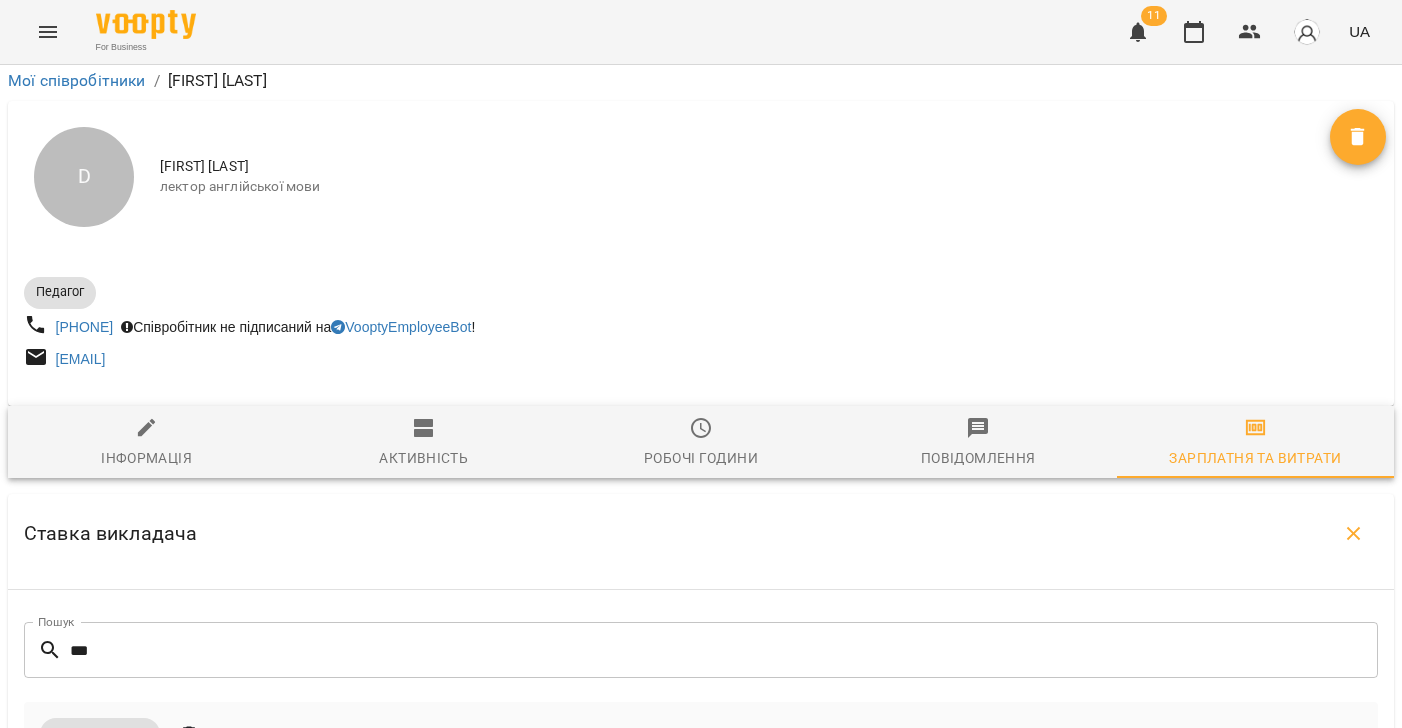 click at bounding box center [533, 975] 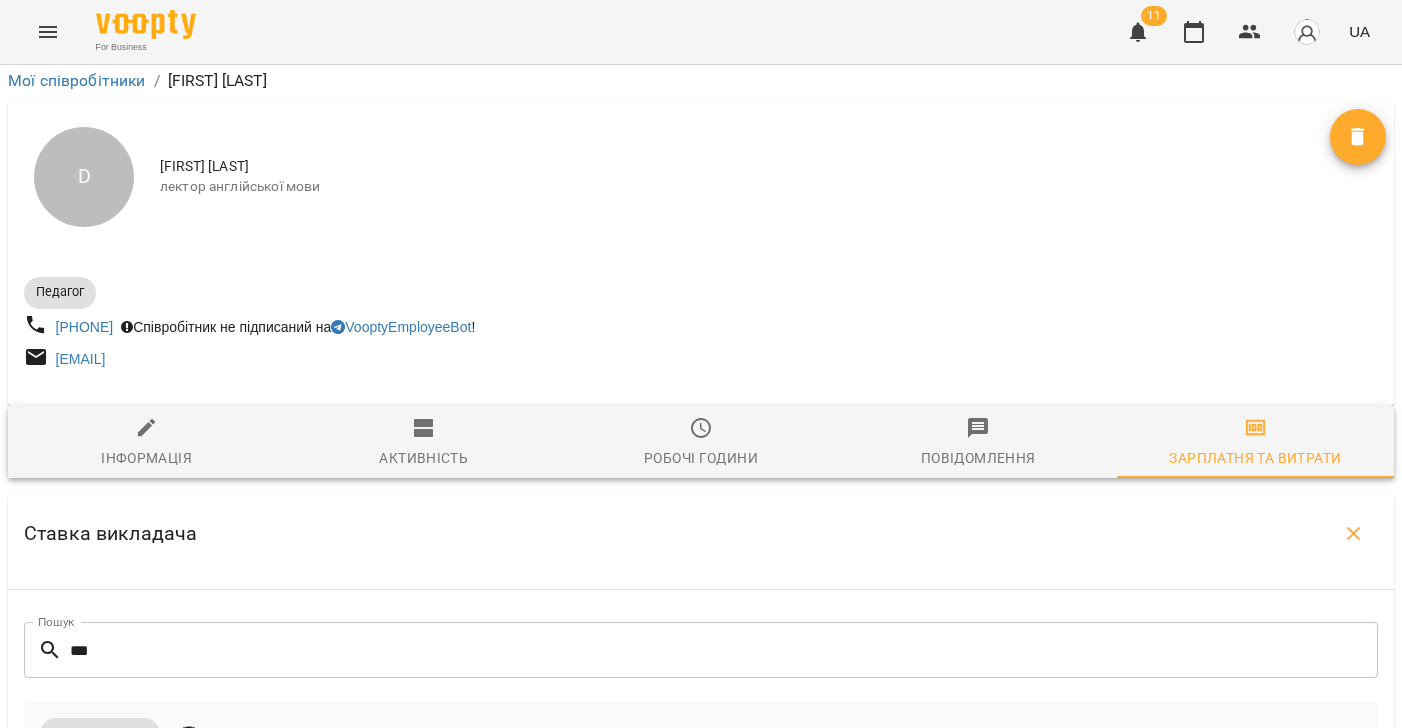 type on "**" 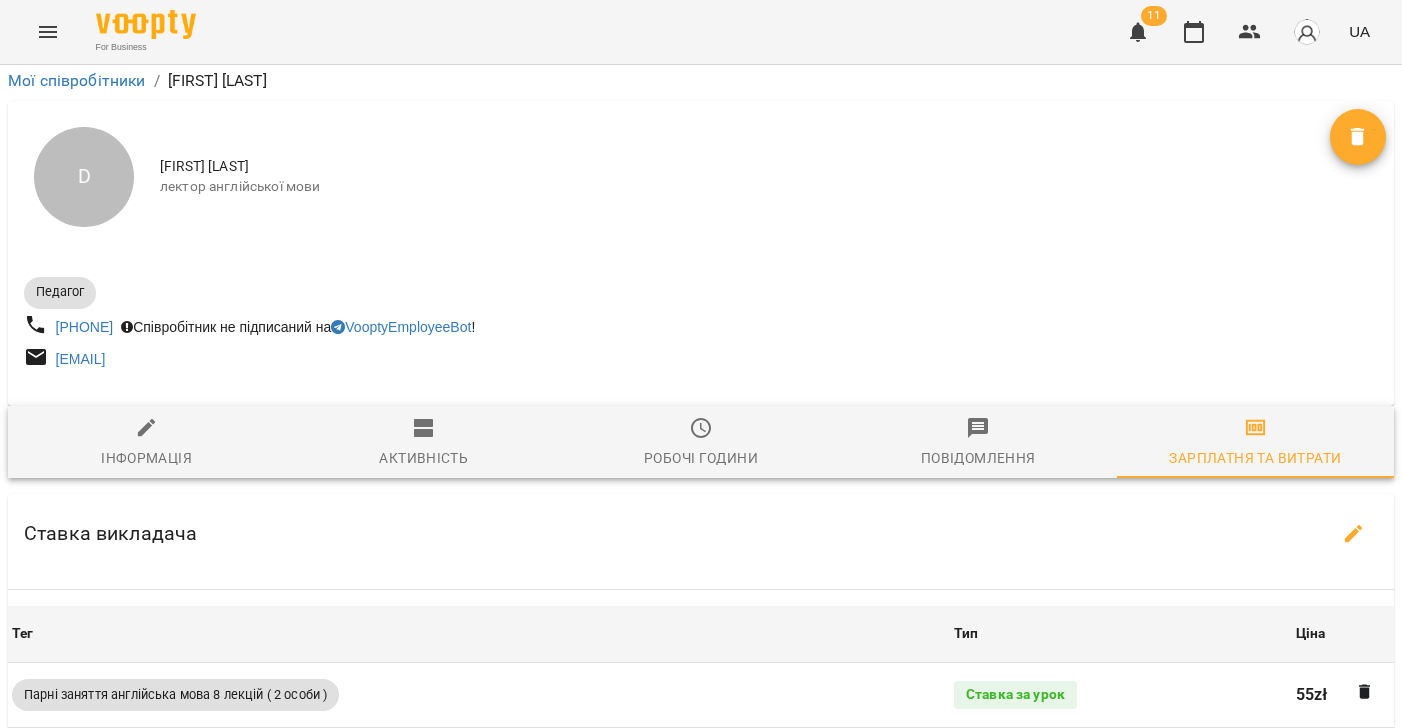 scroll, scrollTop: 0, scrollLeft: 0, axis: both 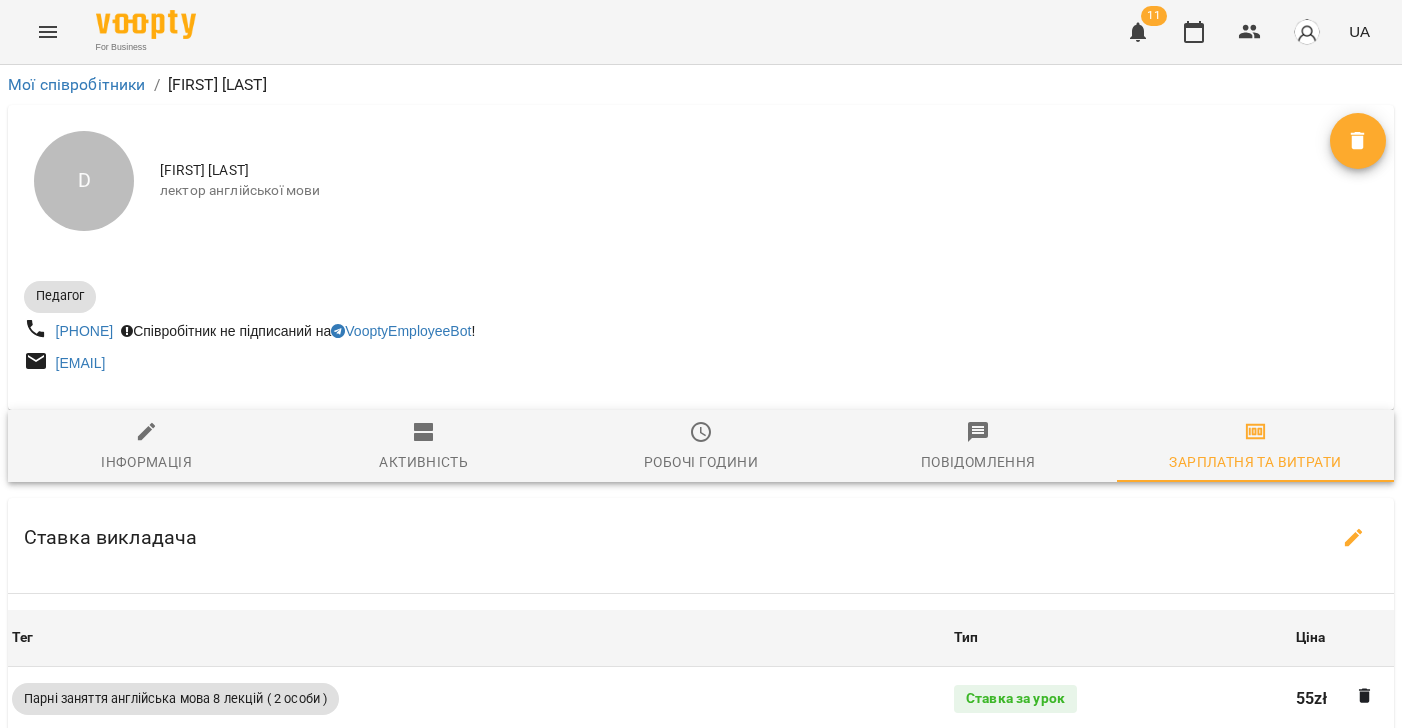 click 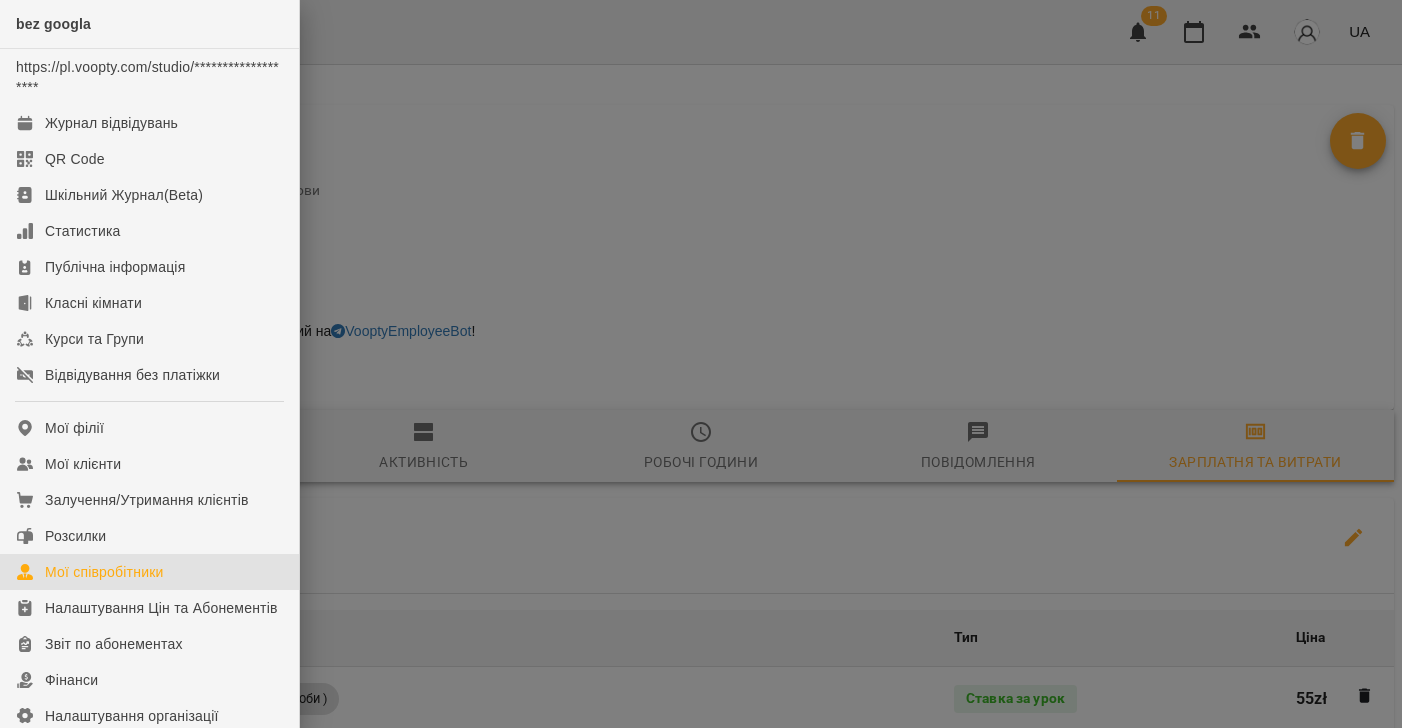 click on "Мої співробітники" at bounding box center [104, 572] 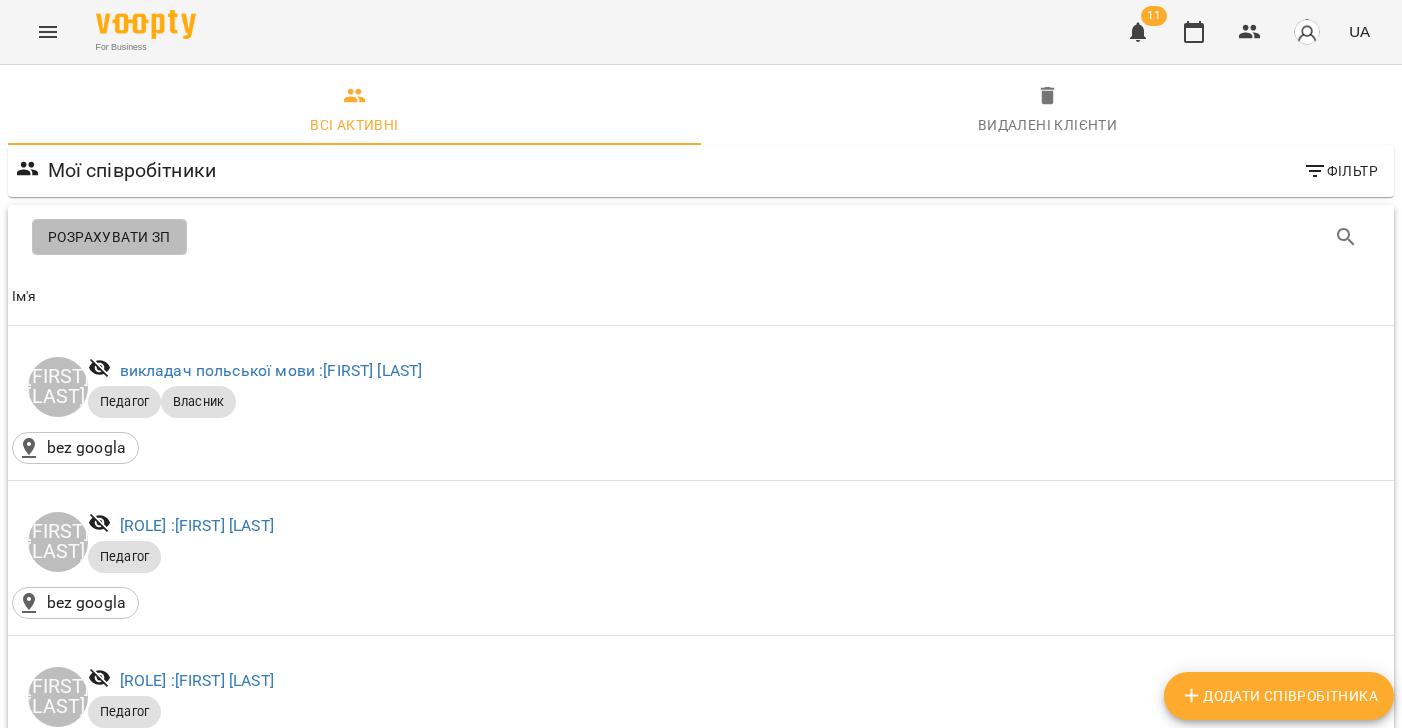 click on "Розрахувати ЗП" at bounding box center (109, 237) 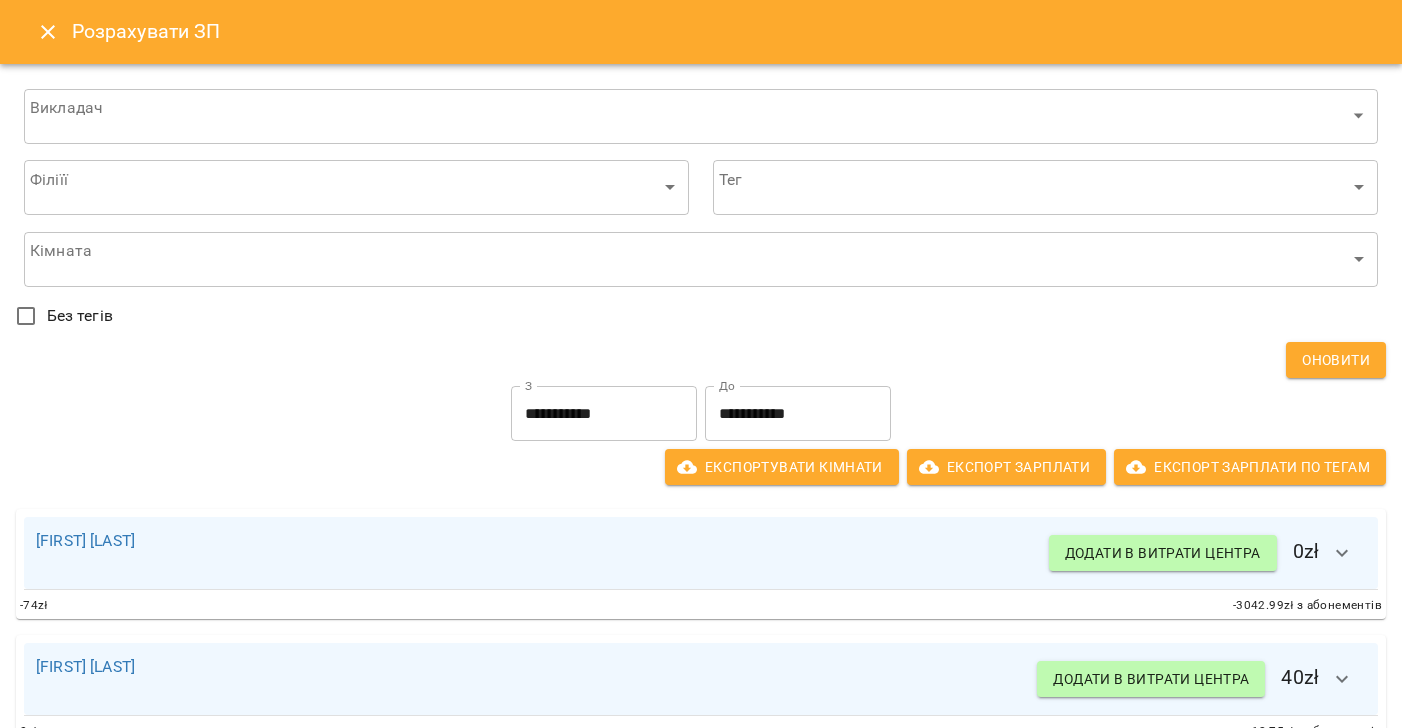 click on "[FIRST] [LAST] [FIRST] [LAST] [FIRST] [LAST] [FIRST] [LAST] [FIRST] [LAST] [FIRST] [LAST]" at bounding box center (701, 694) 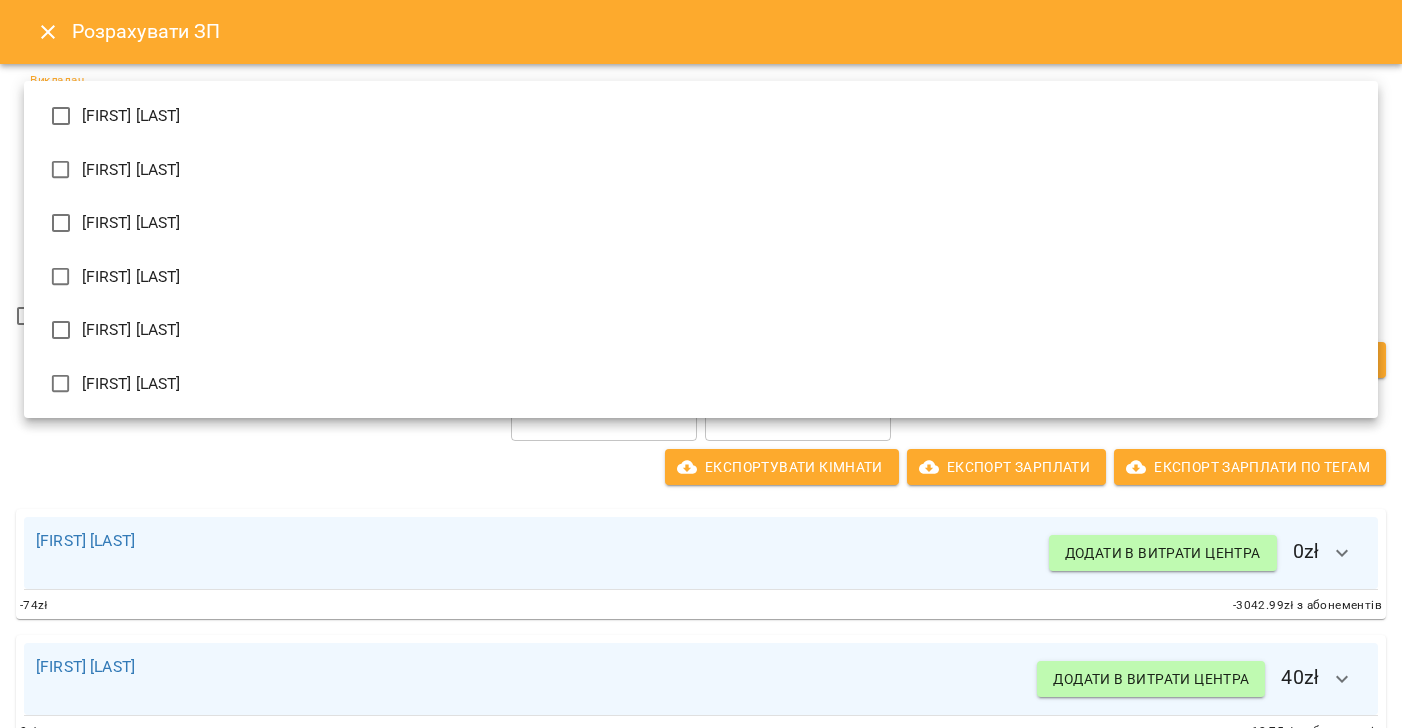 click on "[FIRST] [LAST]" at bounding box center [131, 170] 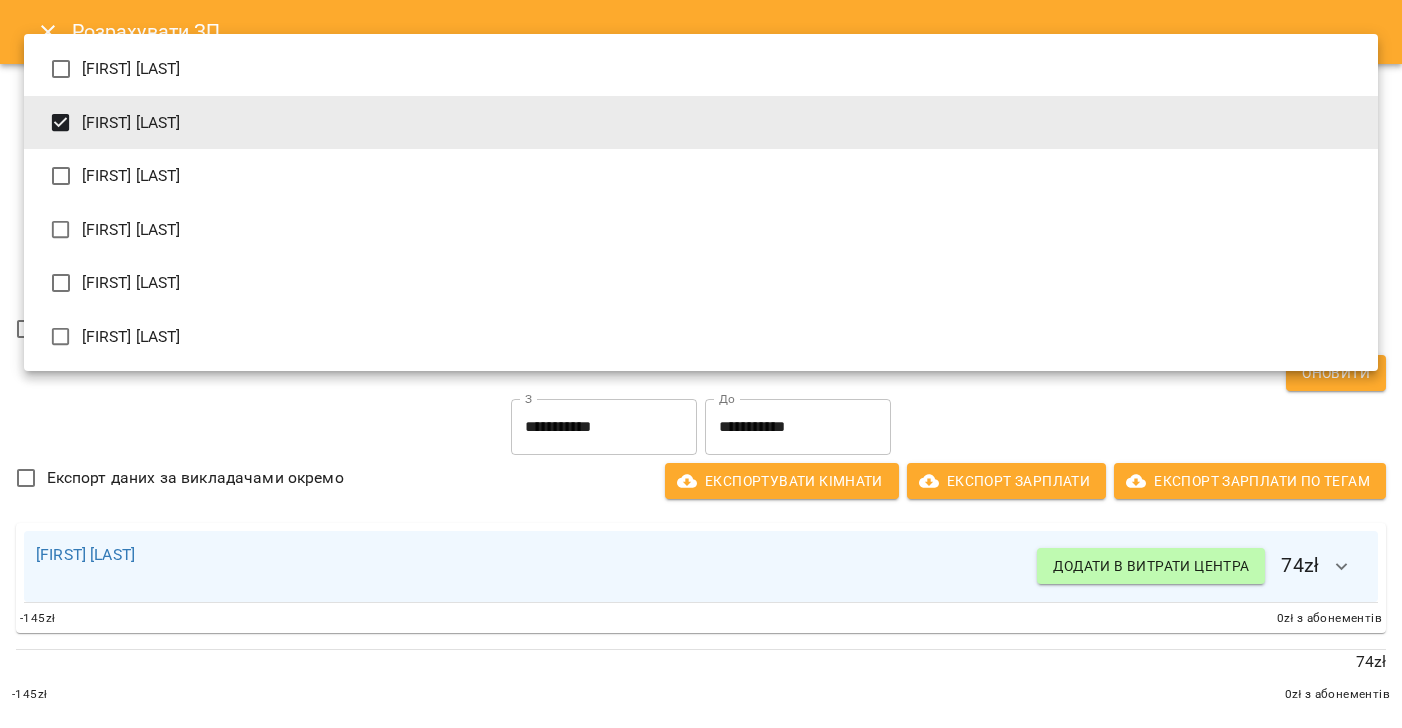 click at bounding box center (701, 364) 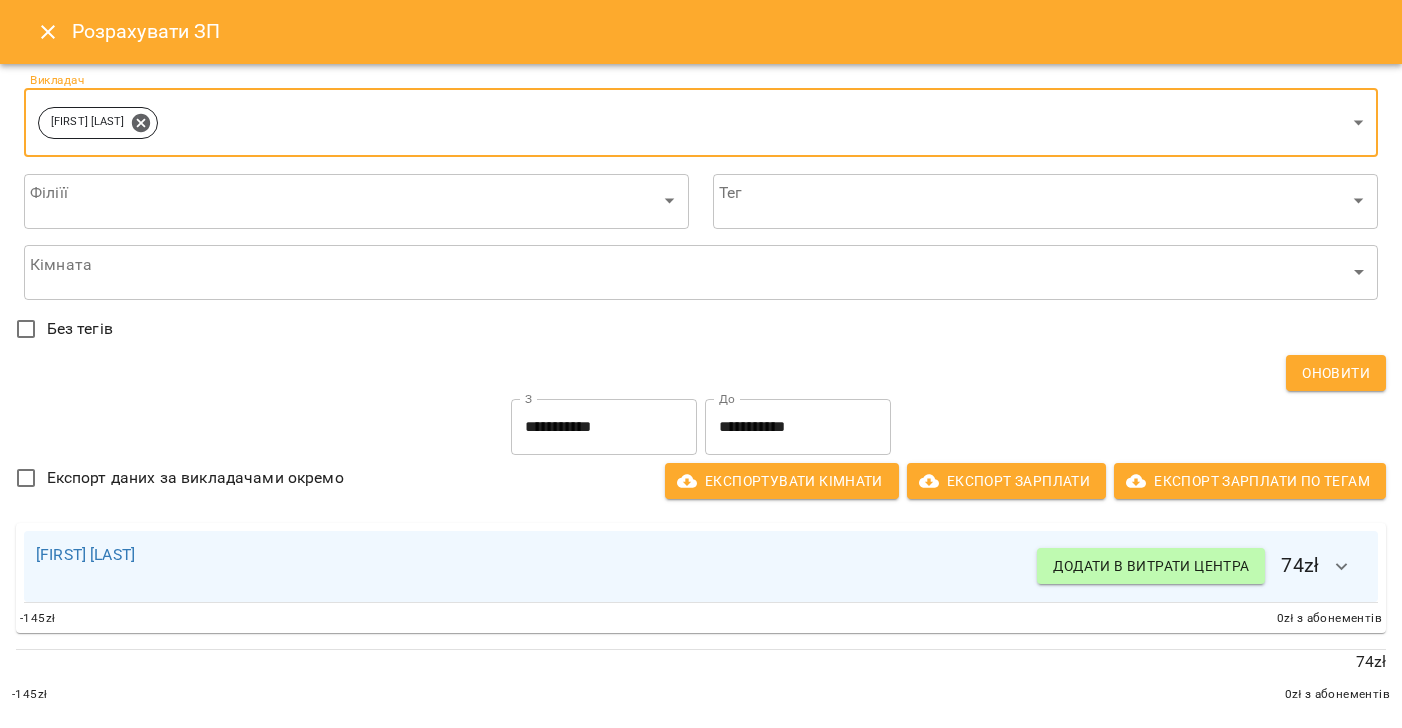 click on "**********" at bounding box center [798, 427] 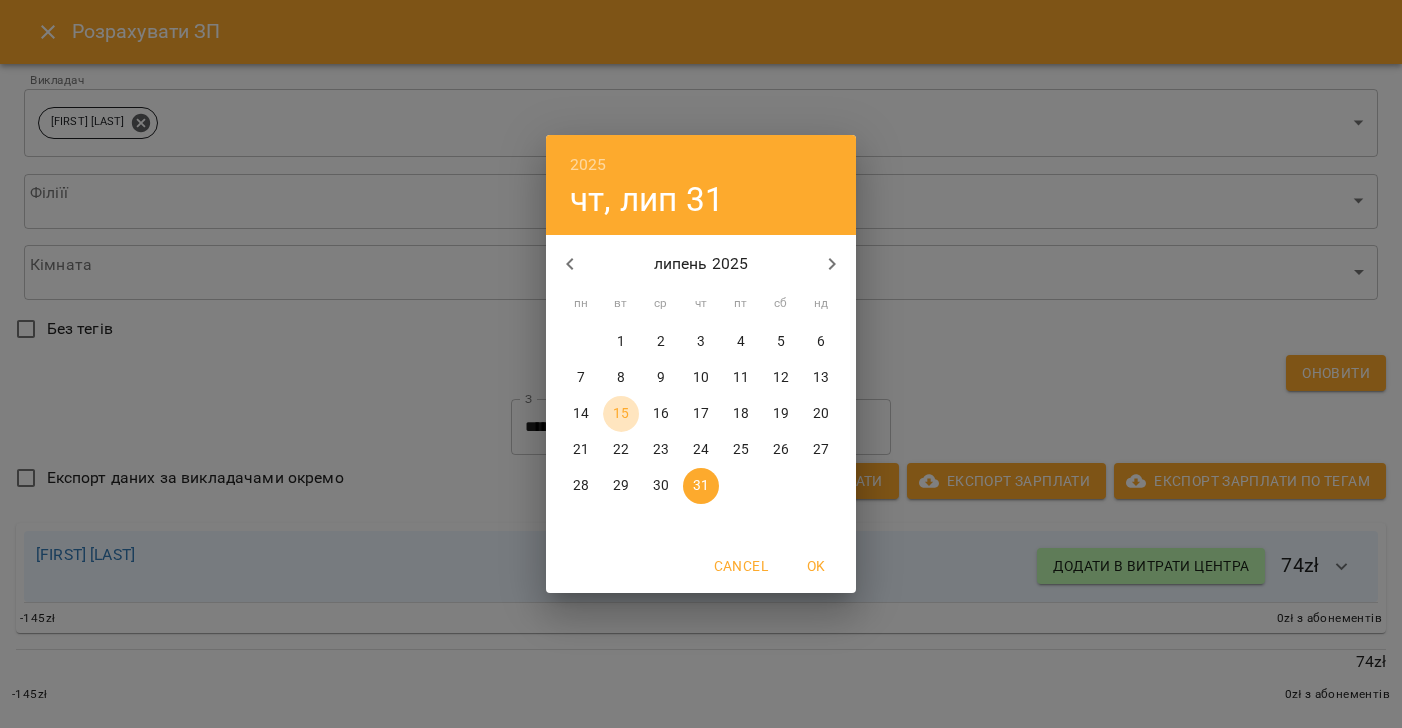 click on "15" at bounding box center (621, 414) 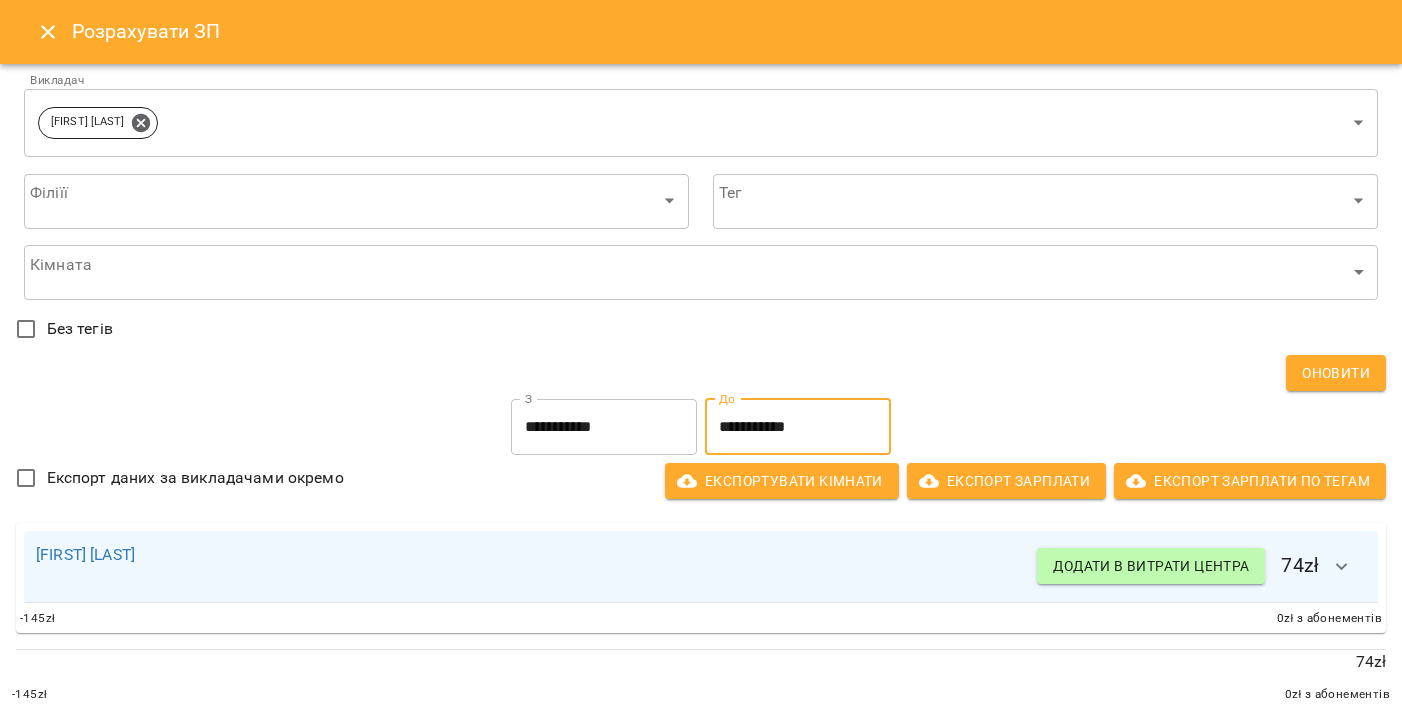 click 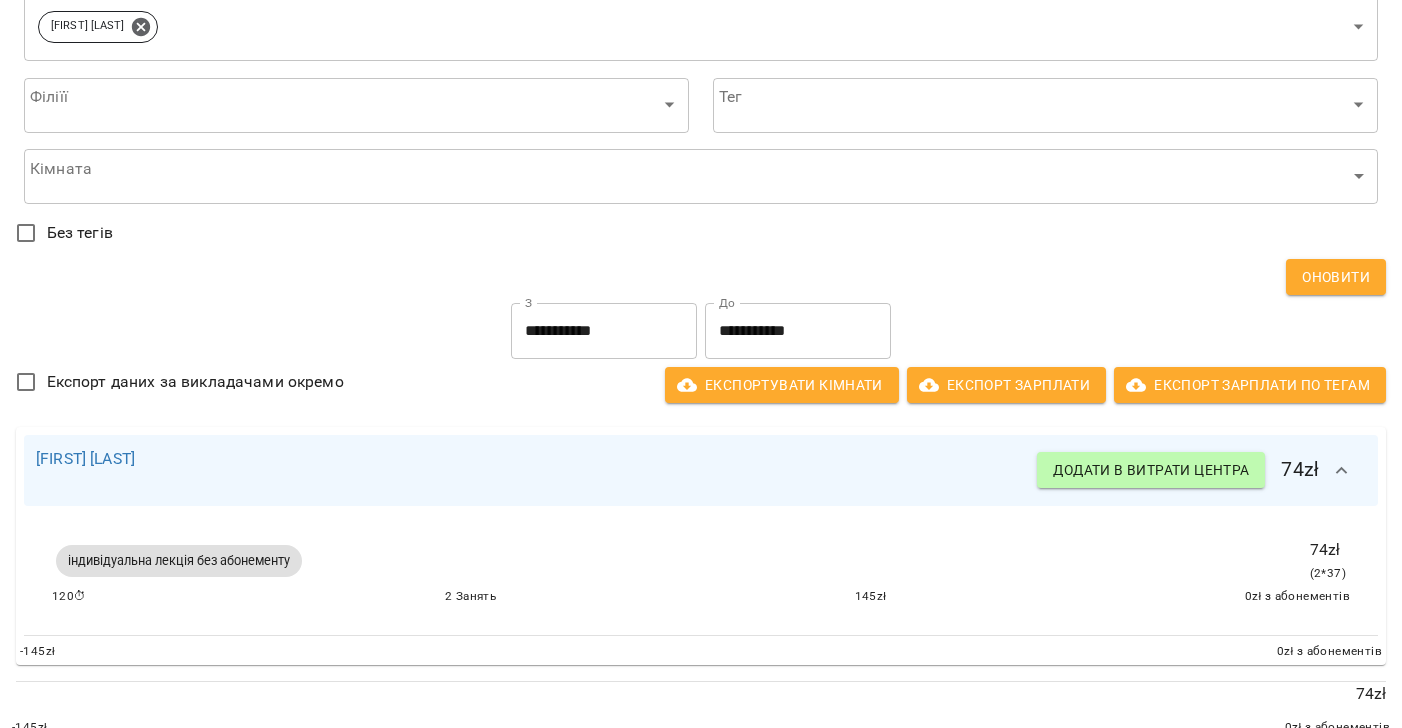 scroll, scrollTop: 123, scrollLeft: 0, axis: vertical 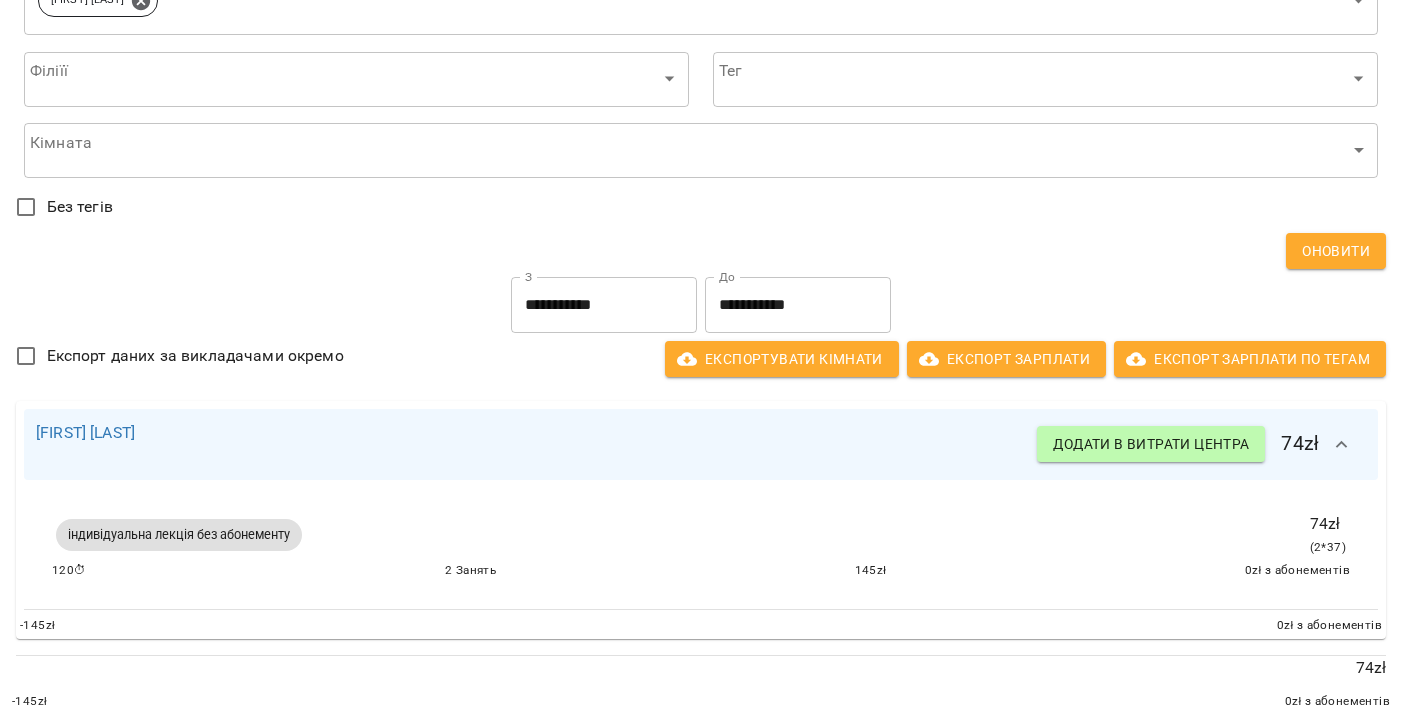click on "Додати в витрати центра" at bounding box center [1151, 444] 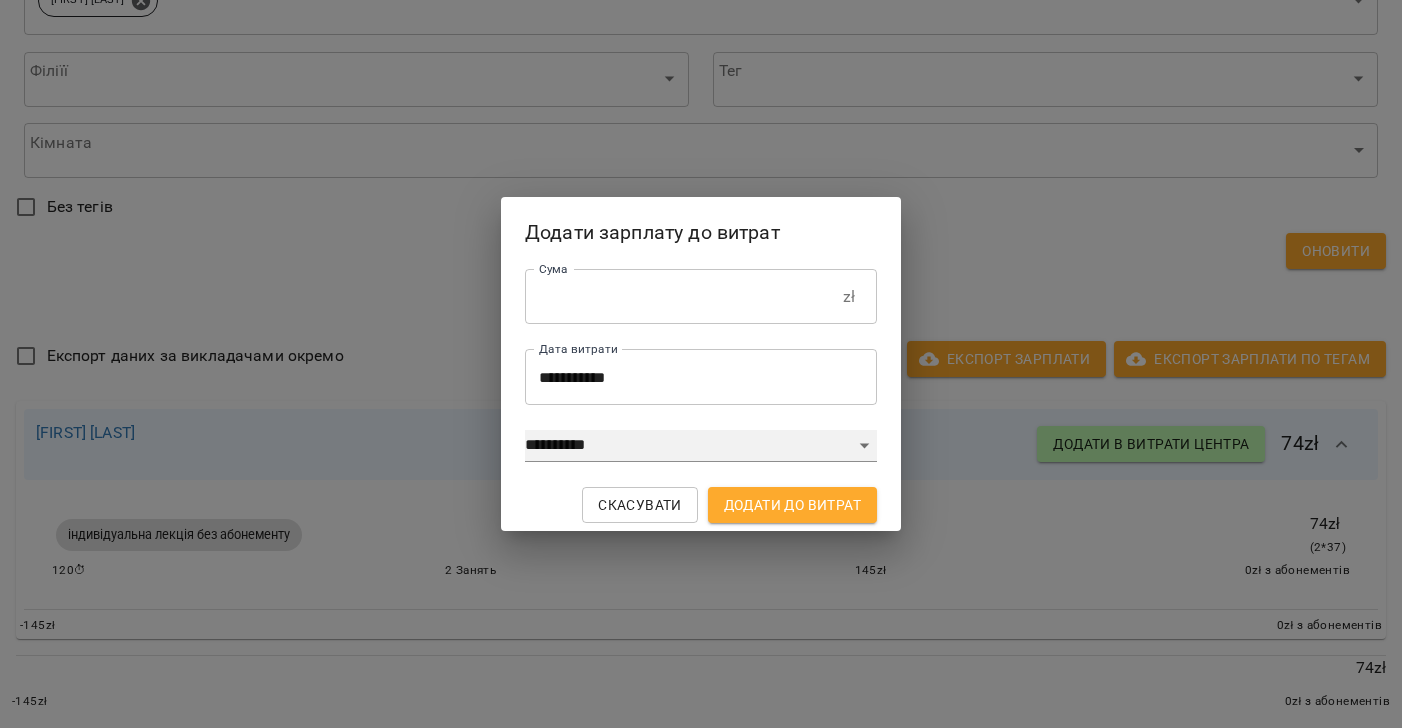 click on "**********" at bounding box center [701, 446] 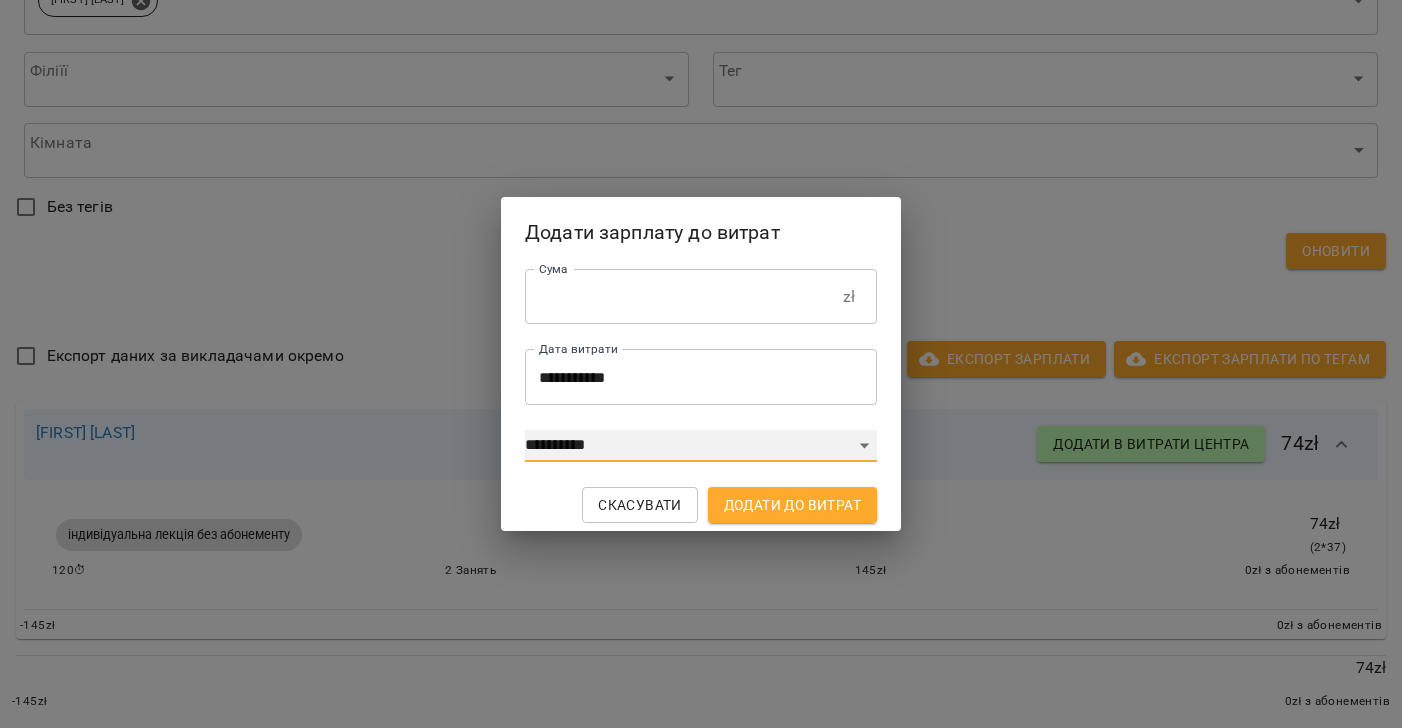select on "****" 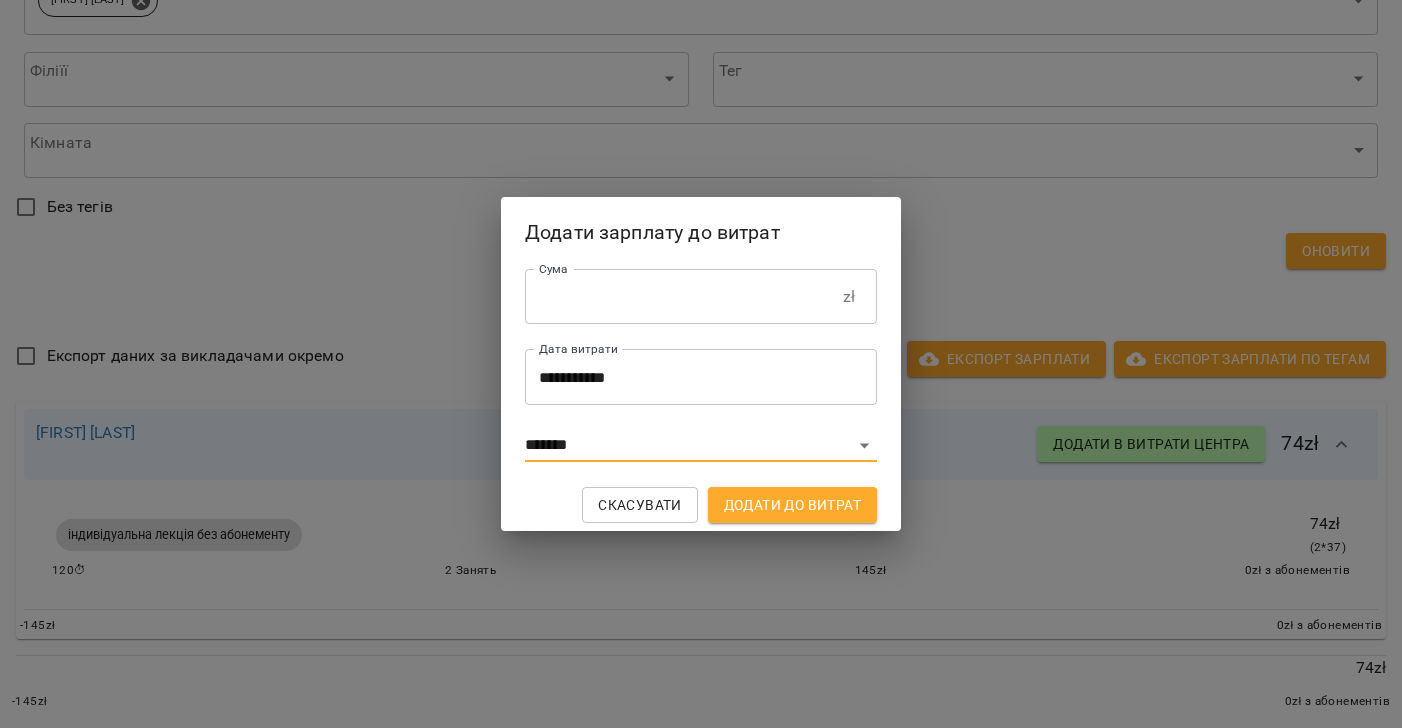 click on "Додати до витрат" at bounding box center (792, 505) 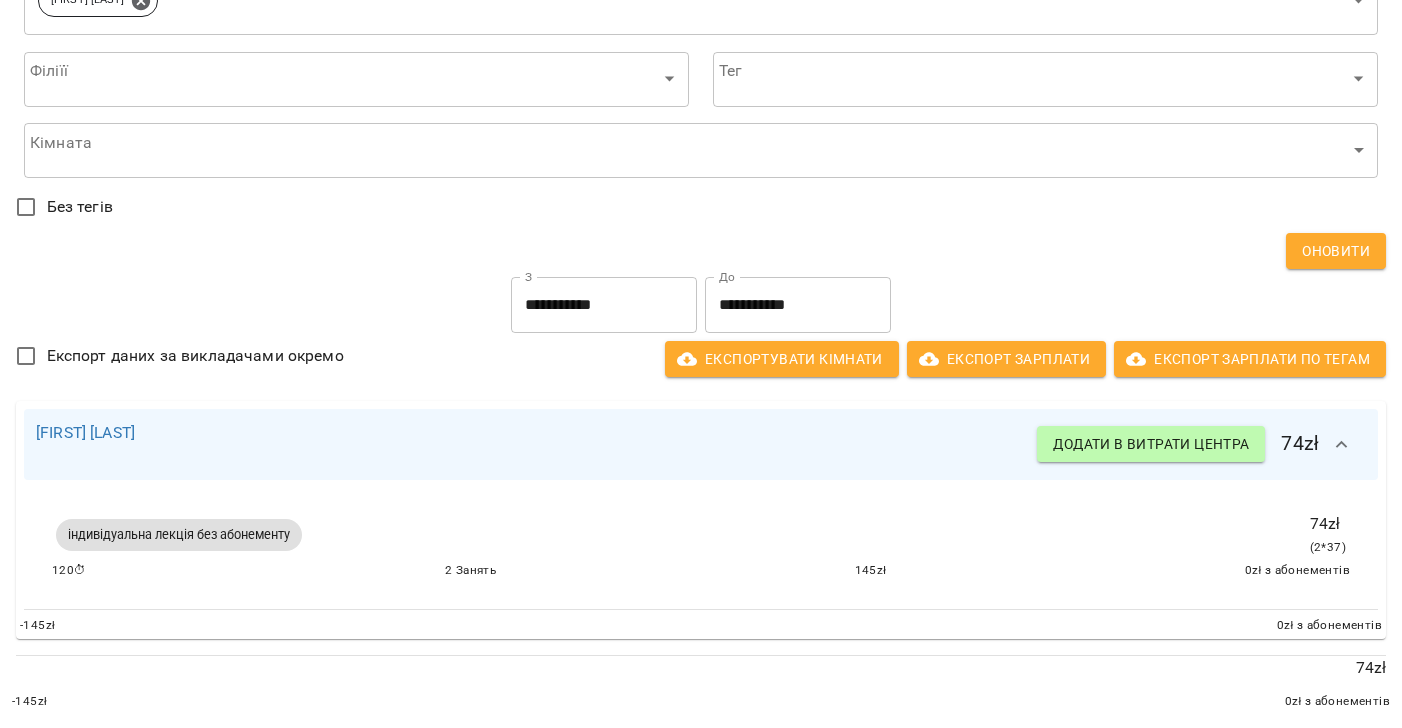 scroll, scrollTop: 0, scrollLeft: 0, axis: both 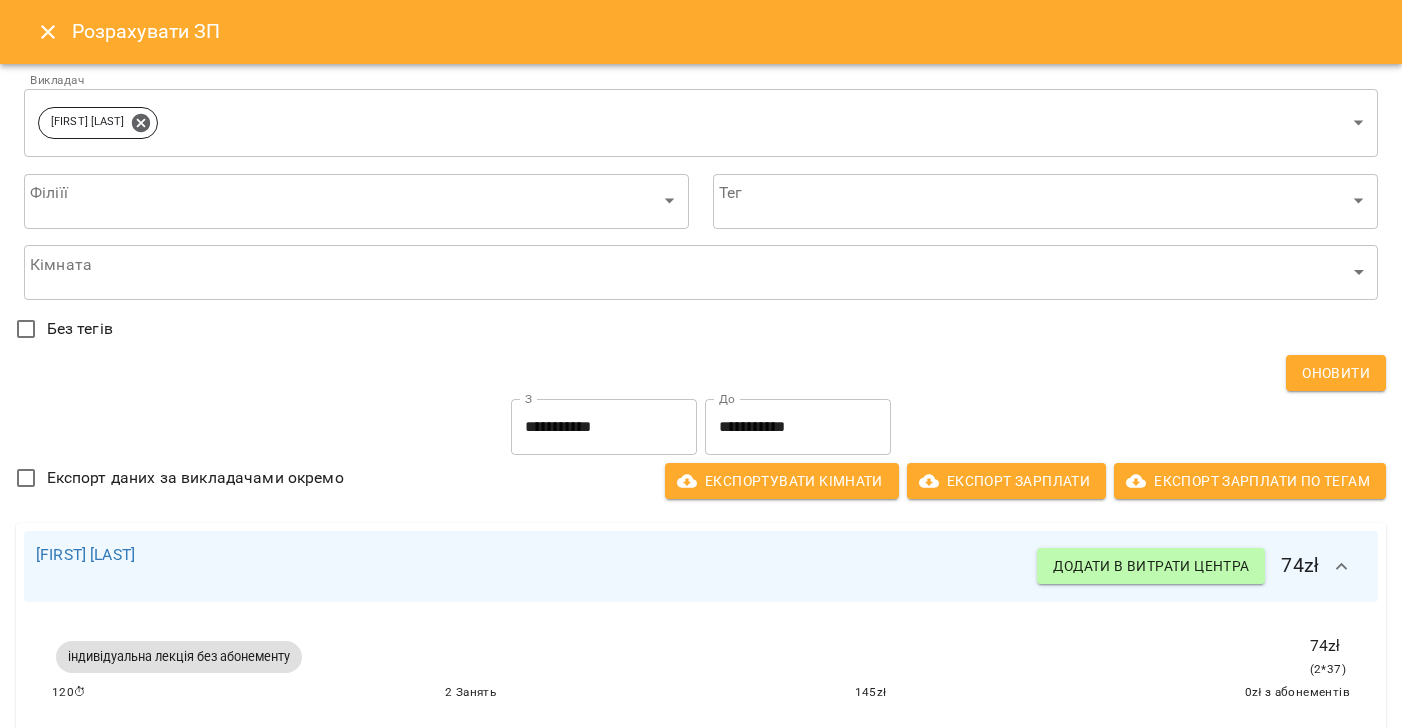 click 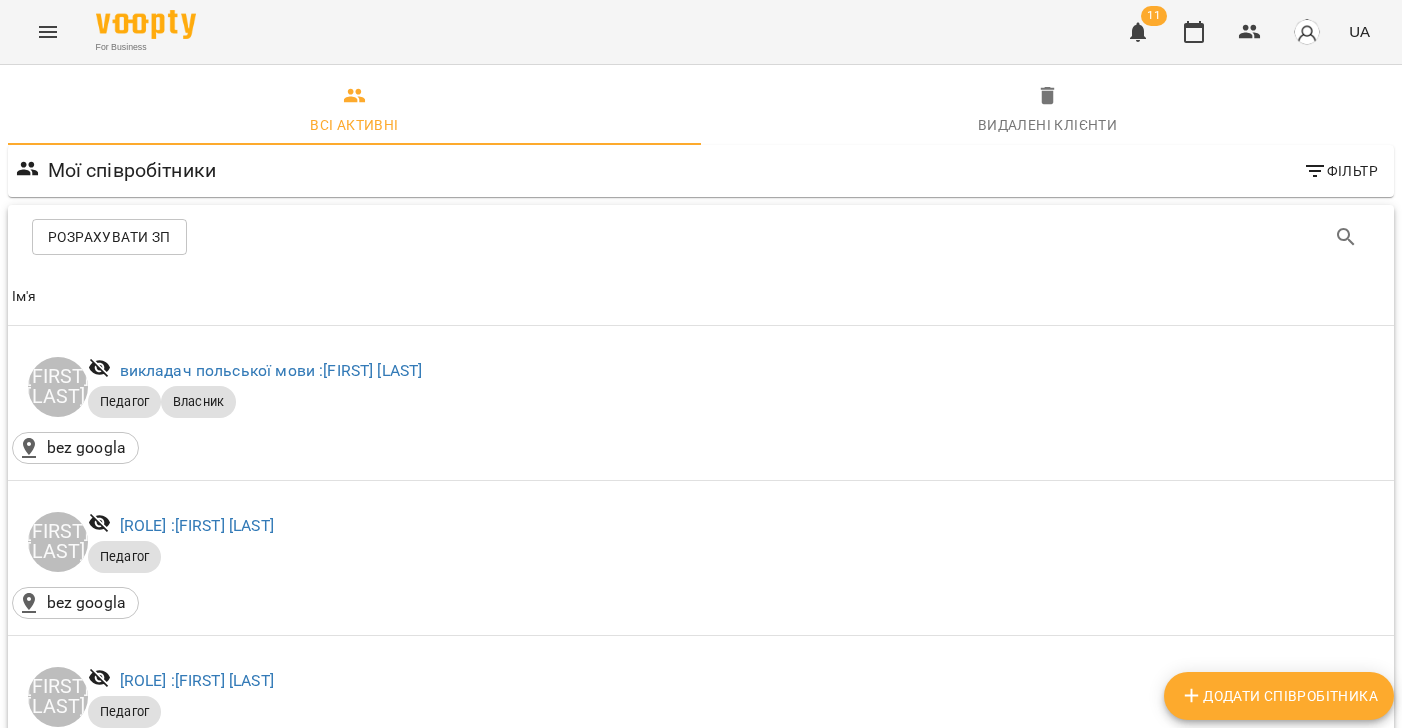 click at bounding box center (48, 32) 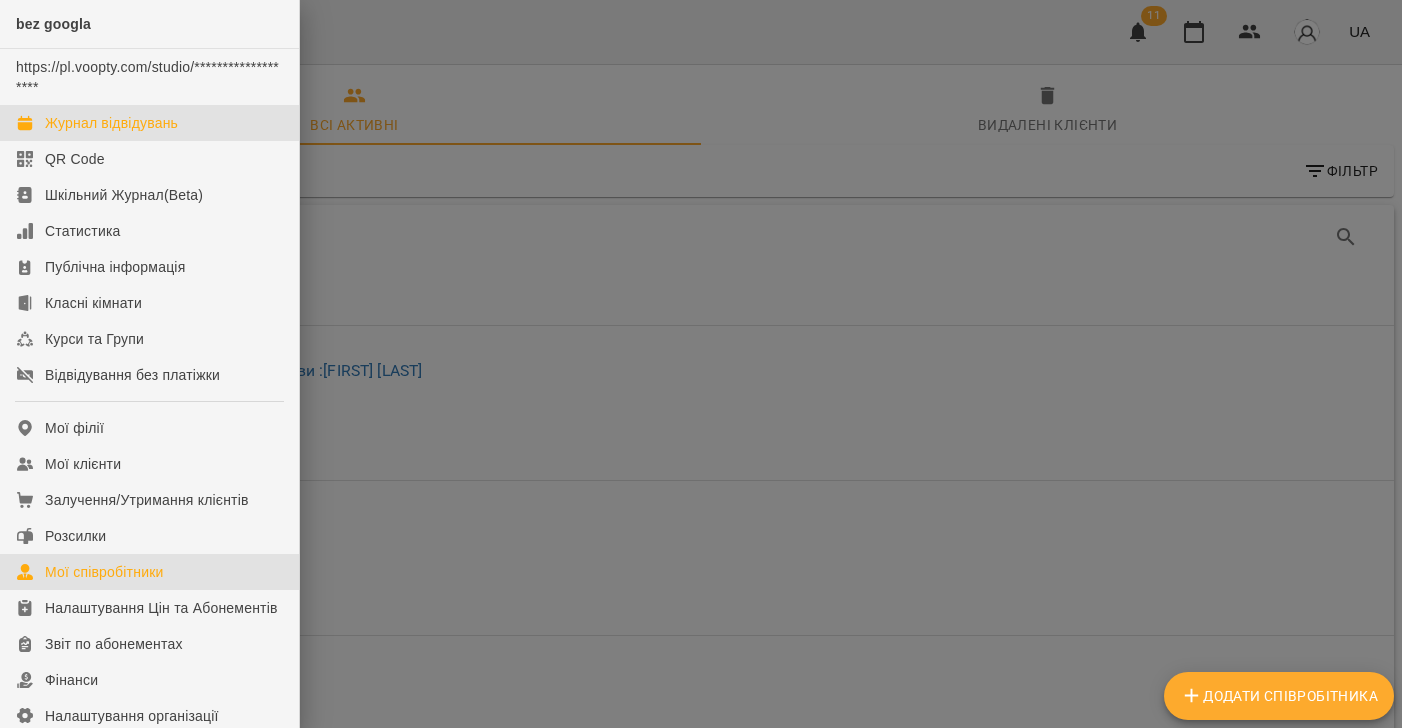 click on "Журнал відвідувань" at bounding box center [111, 123] 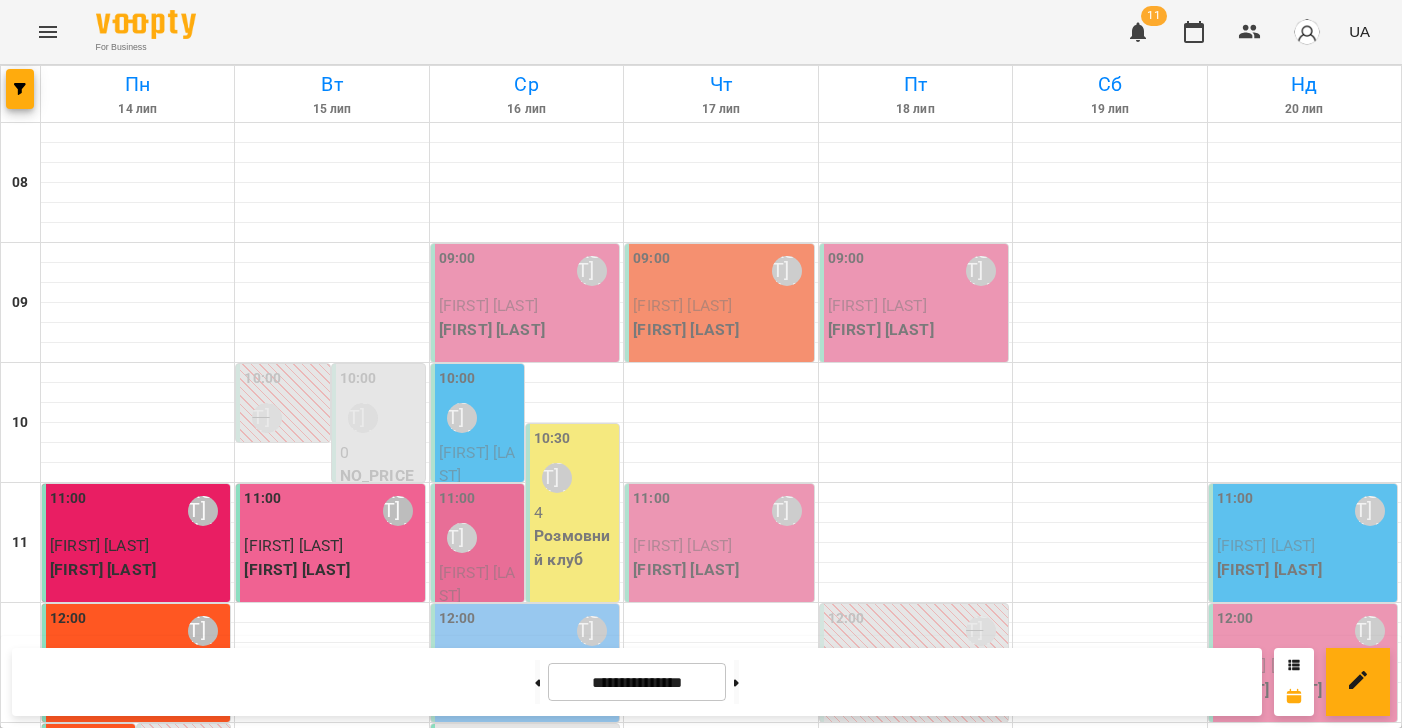 click 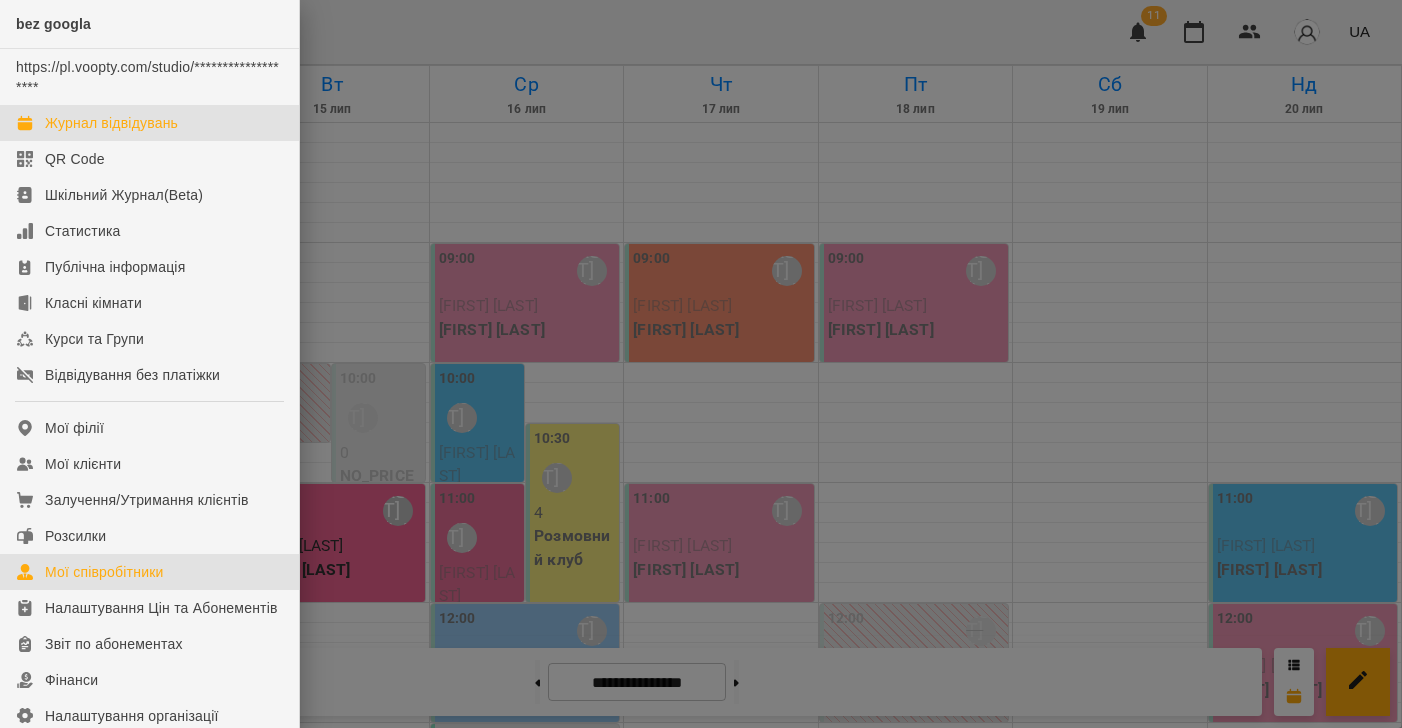 click on "Мої співробітники" at bounding box center [104, 572] 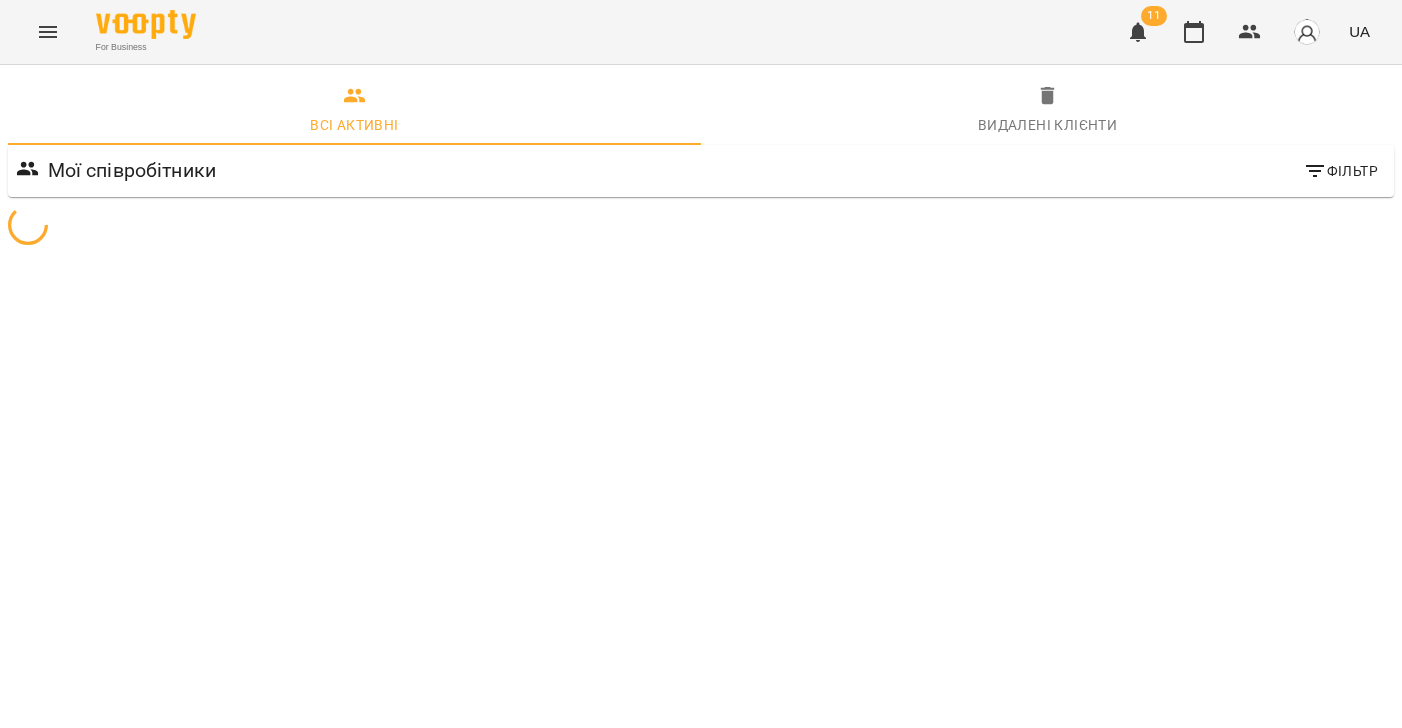 scroll, scrollTop: 0, scrollLeft: 4, axis: horizontal 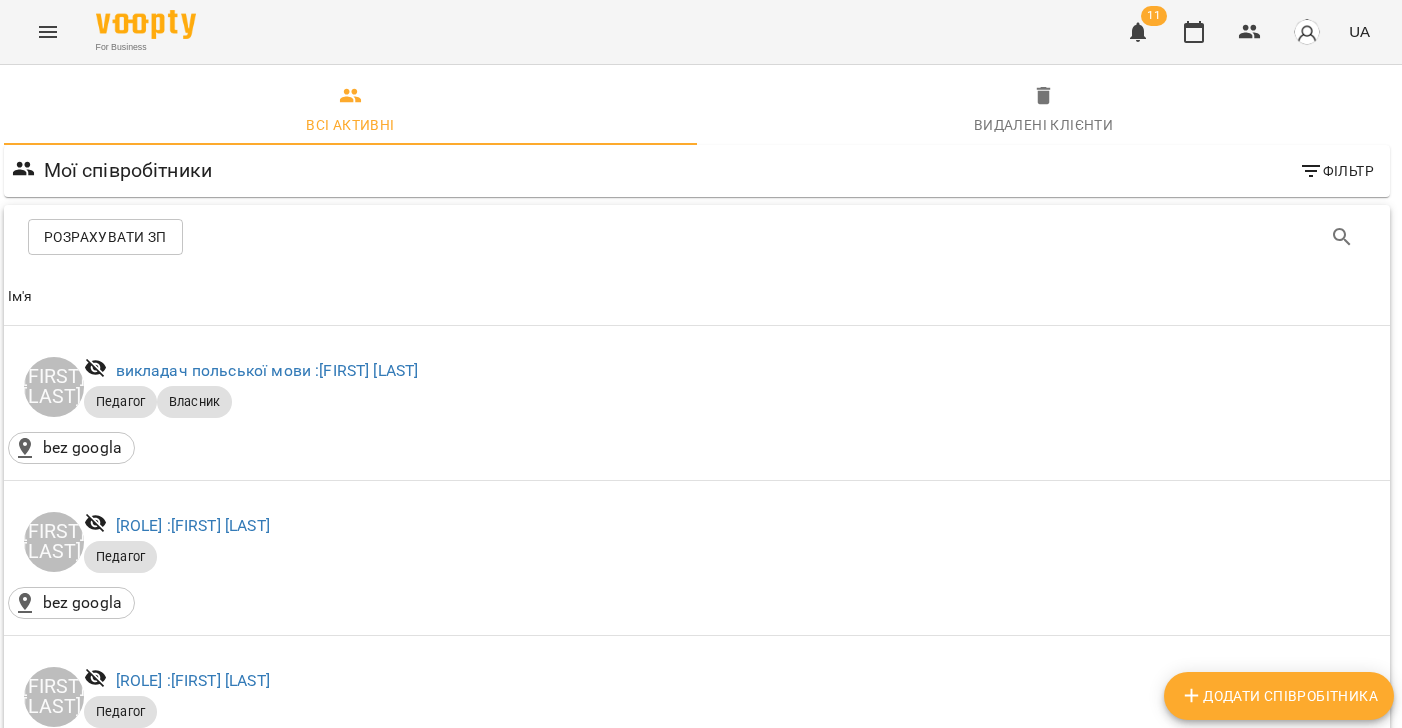 click on "Розрахувати ЗП" at bounding box center (105, 237) 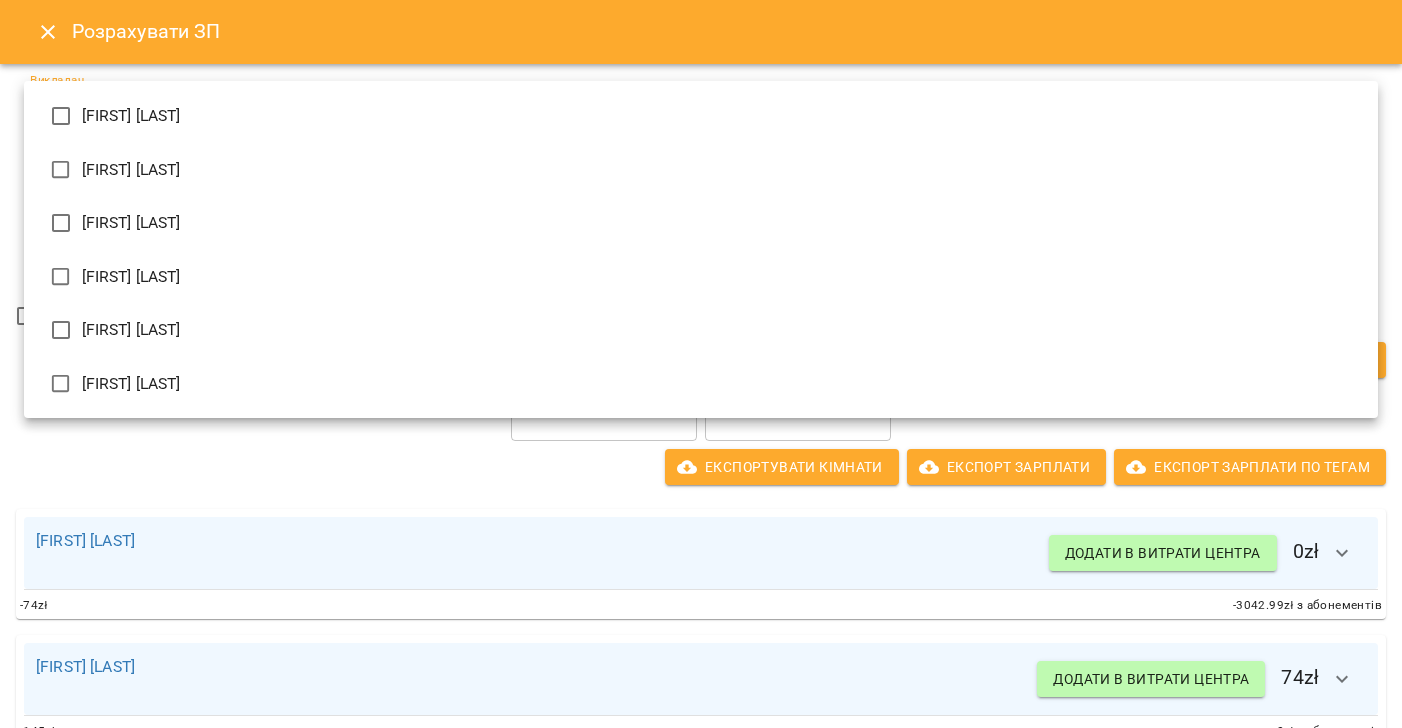 click on "[FIRST] [LAST] [FIRST] [LAST] [FIRST] [LAST] [FIRST] [LAST] [FIRST] [LAST] [FIRST] [LAST]" at bounding box center [701, 694] 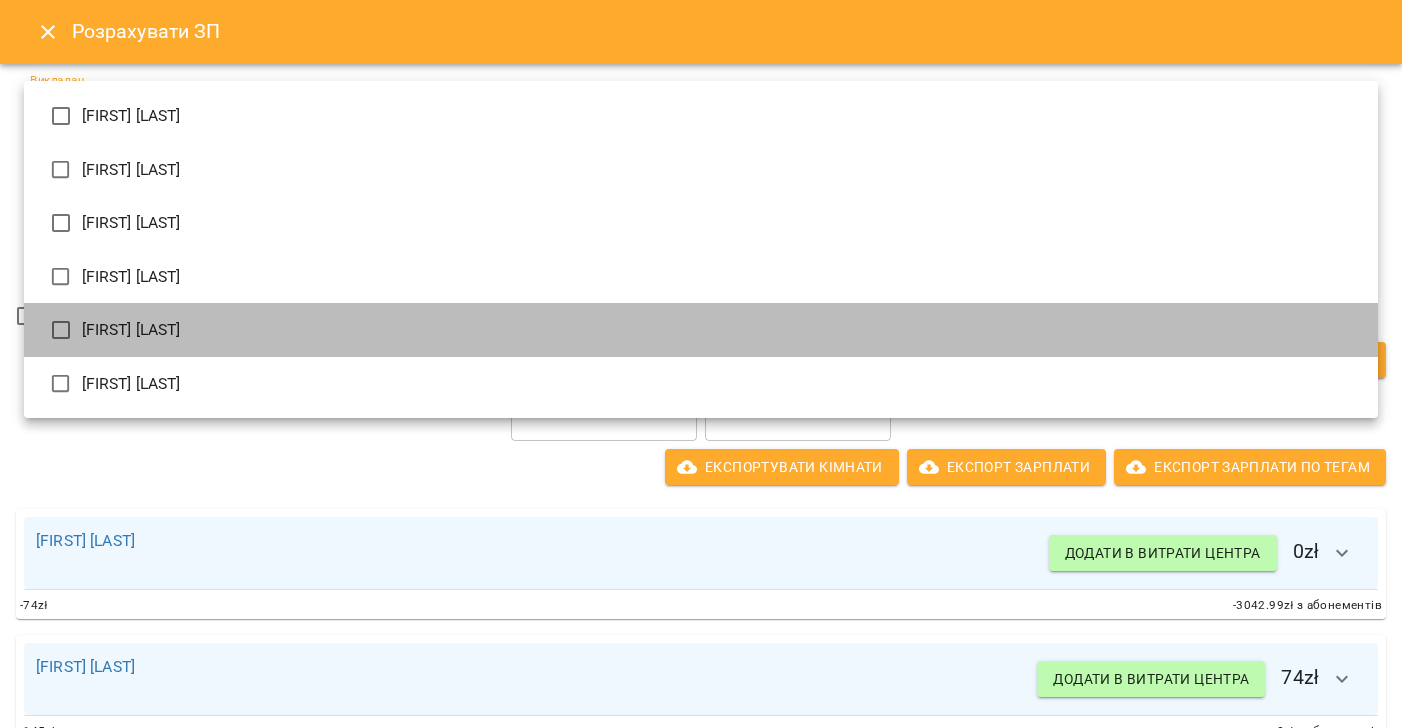 click on "[FIRST] [LAST]" at bounding box center [701, 330] 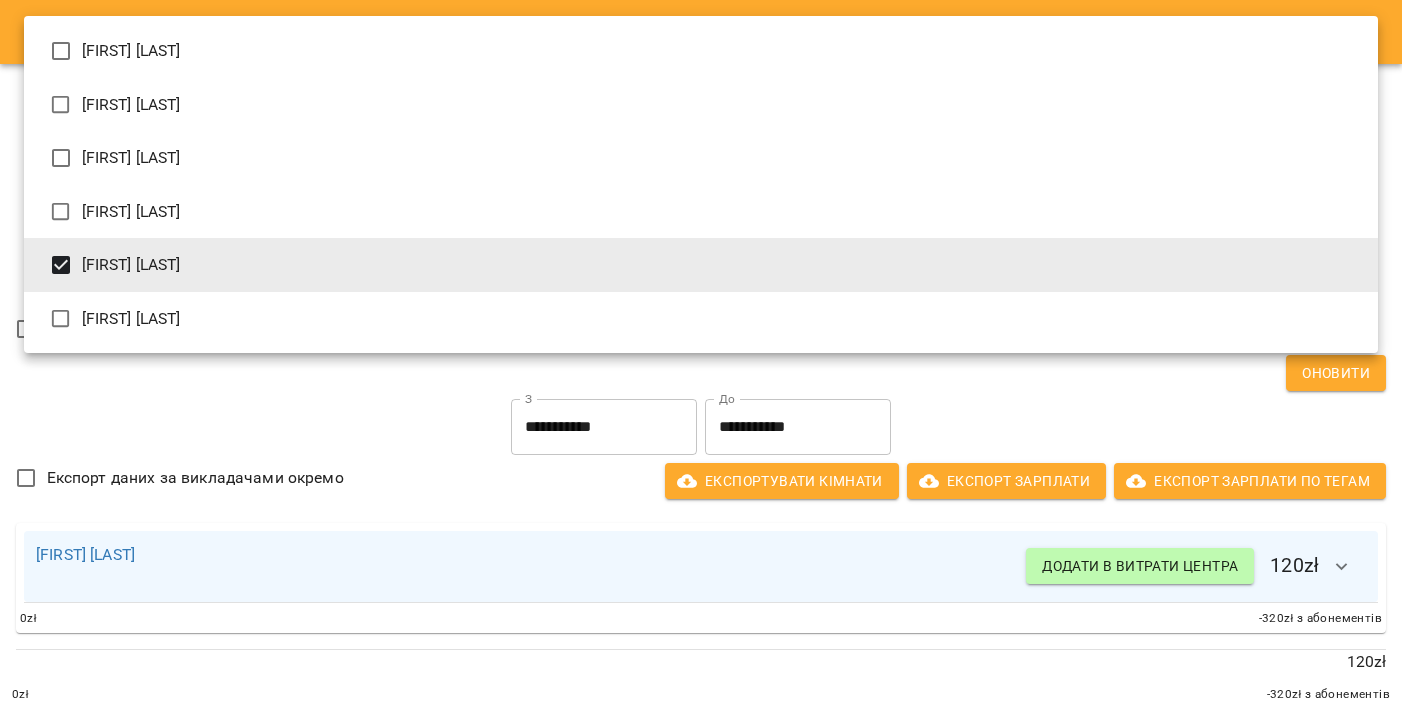 click at bounding box center [701, 364] 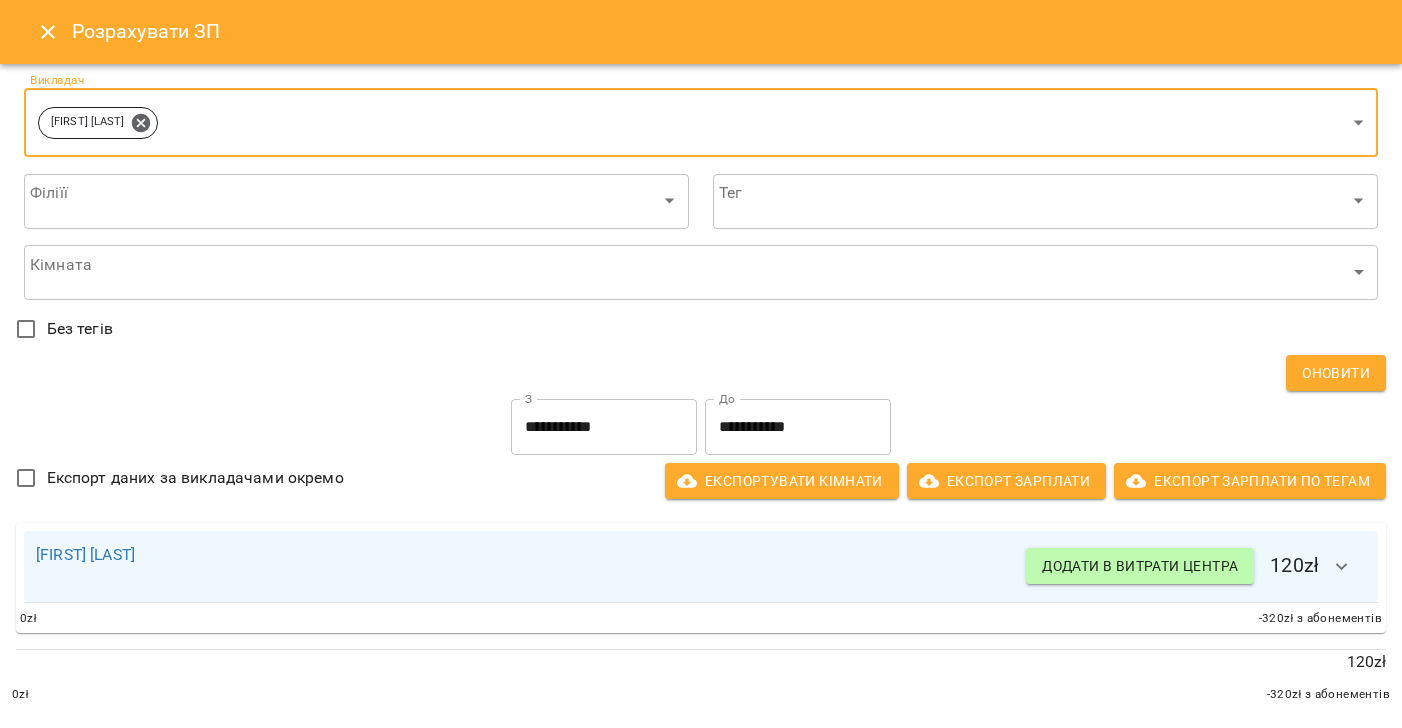 click on "**********" at bounding box center (604, 427) 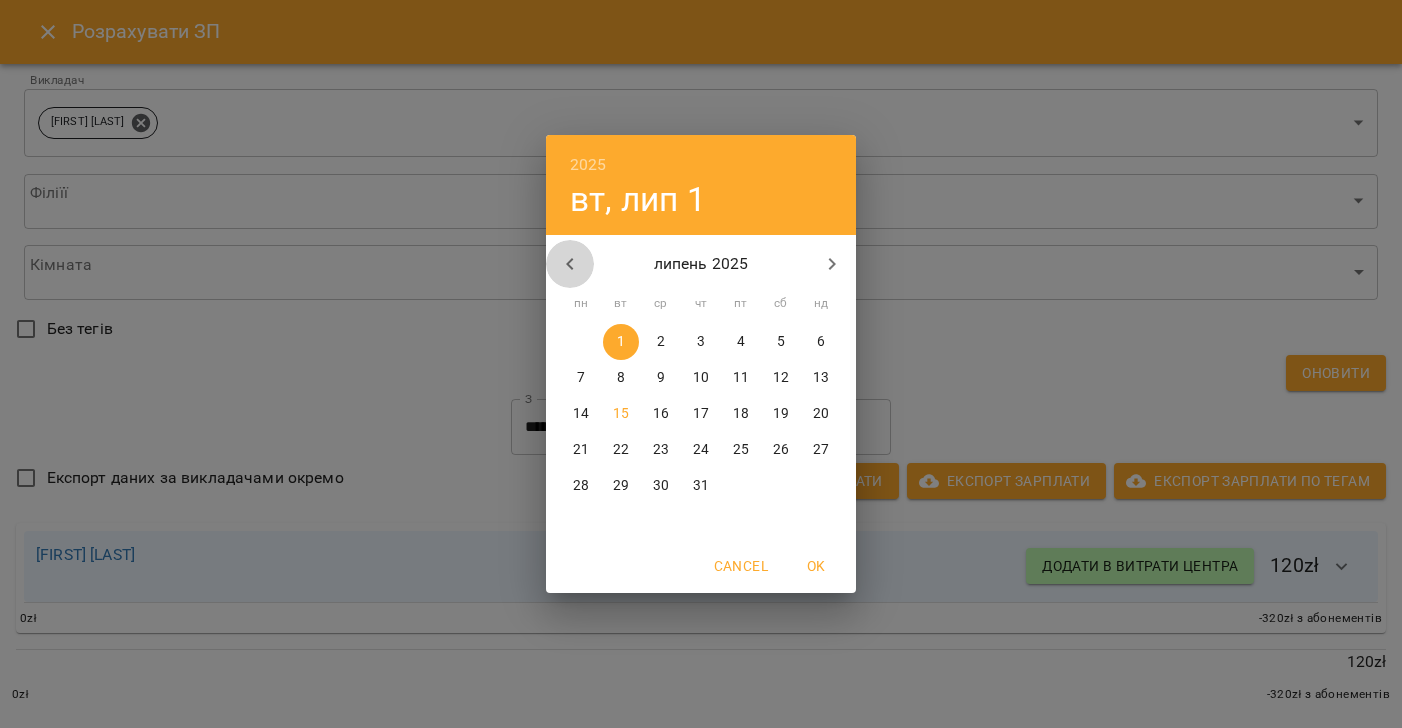 click at bounding box center (570, 264) 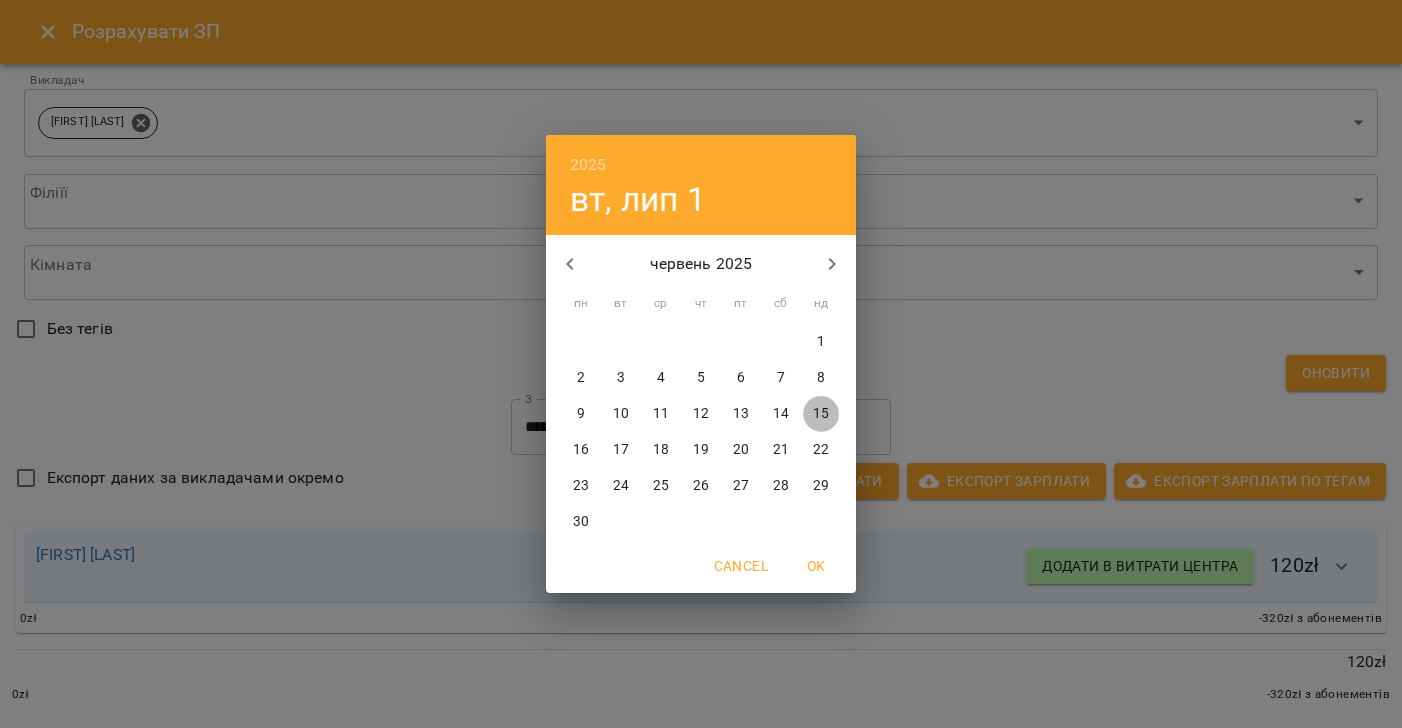 click on "15" at bounding box center [821, 414] 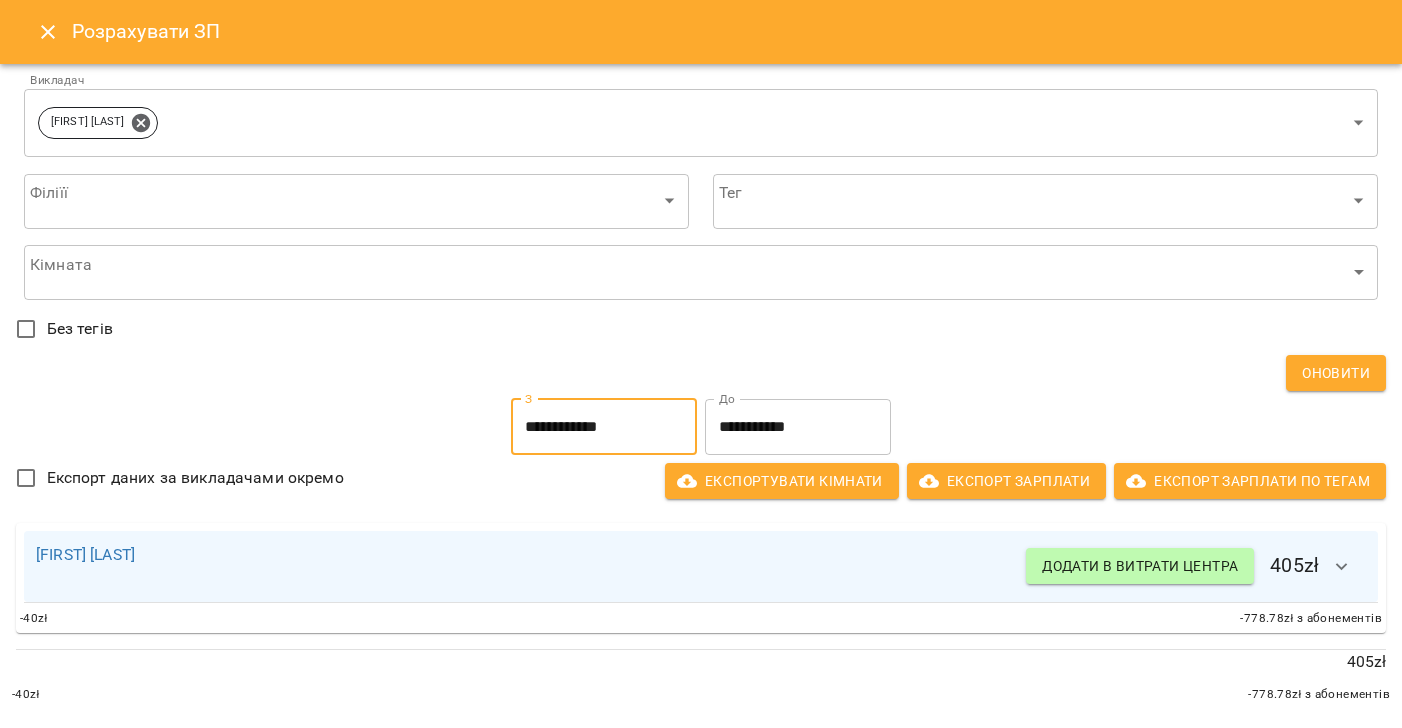 click on "**********" at bounding box center (798, 427) 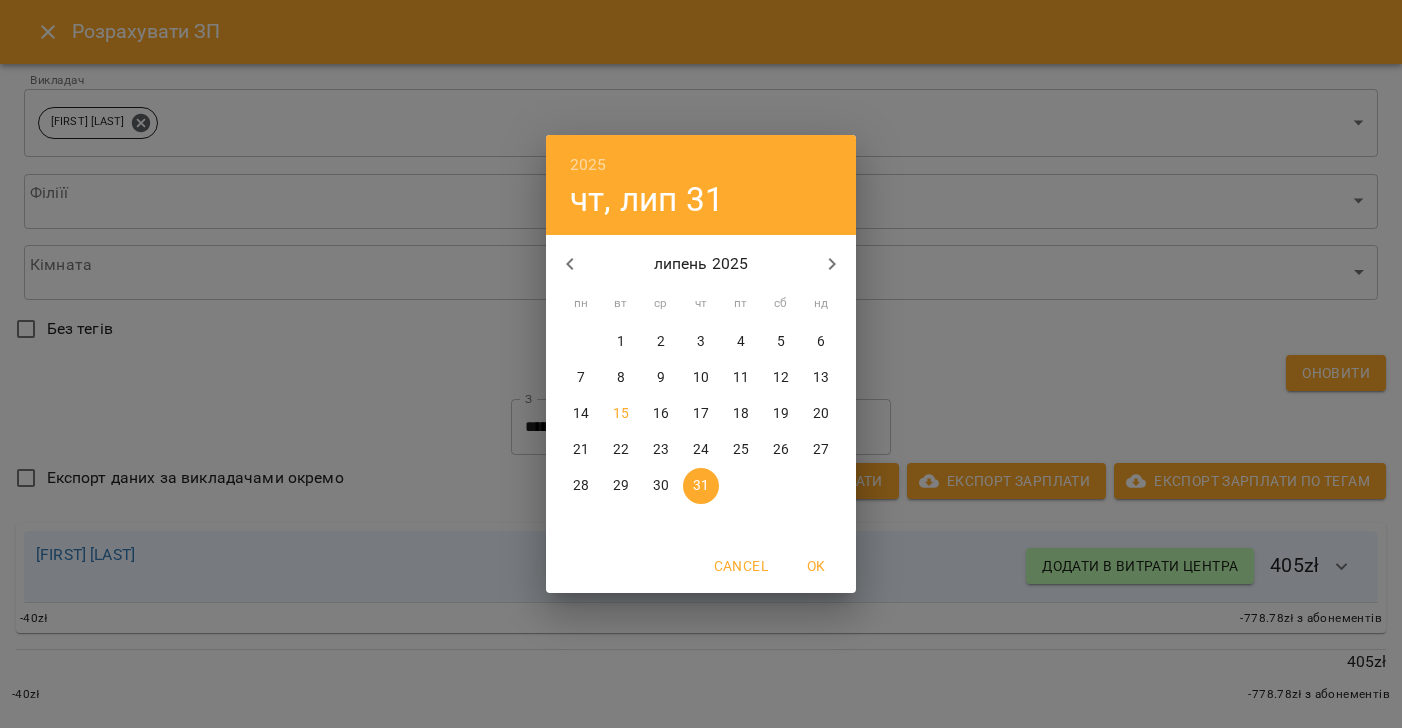 click on "15" at bounding box center (621, 414) 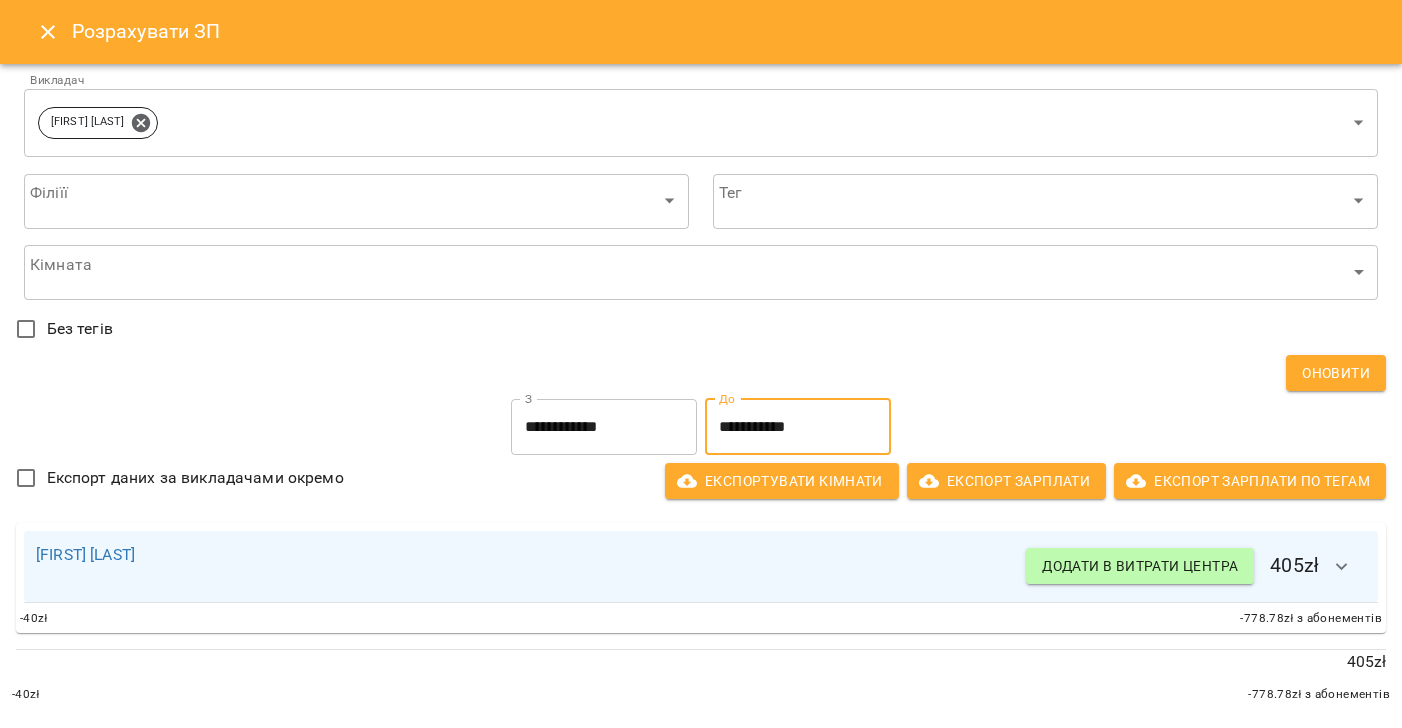 click on "Додати в витрати центра" at bounding box center (1140, 566) 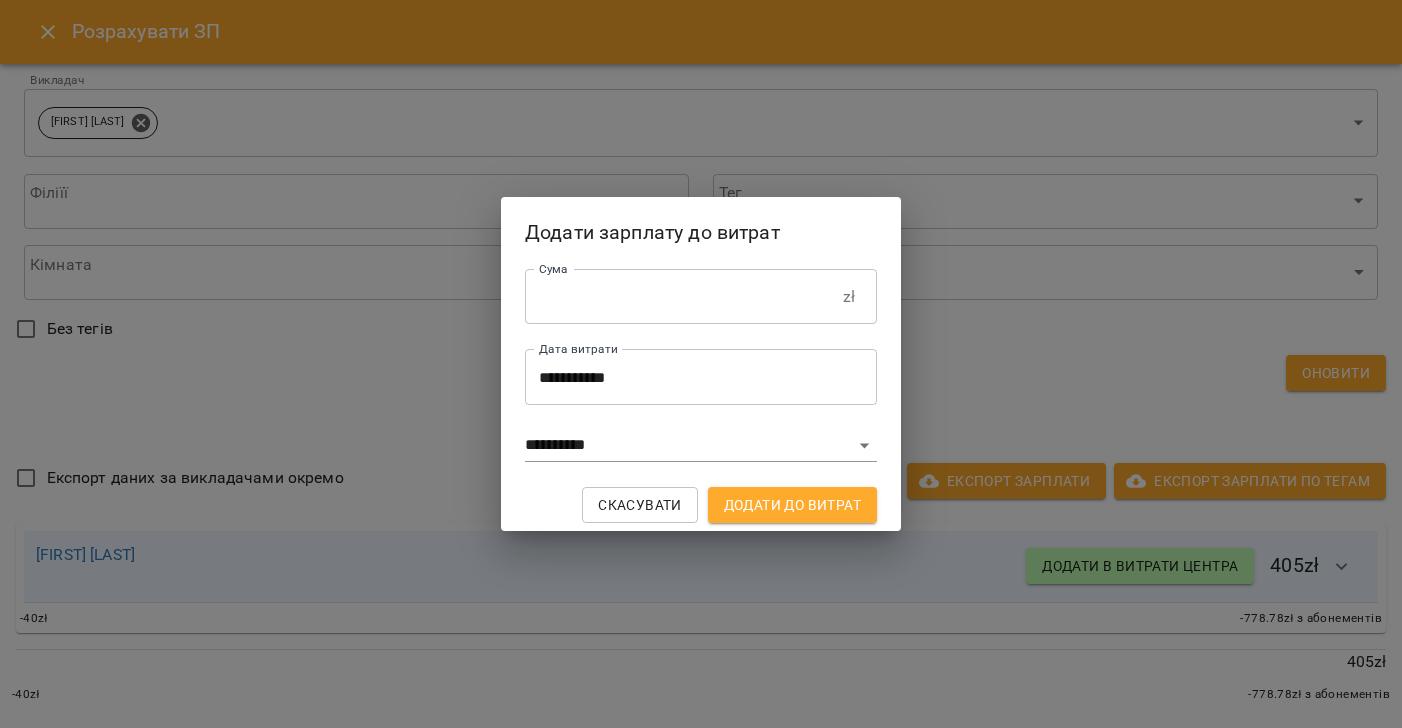 click on "****" at bounding box center (684, 297) 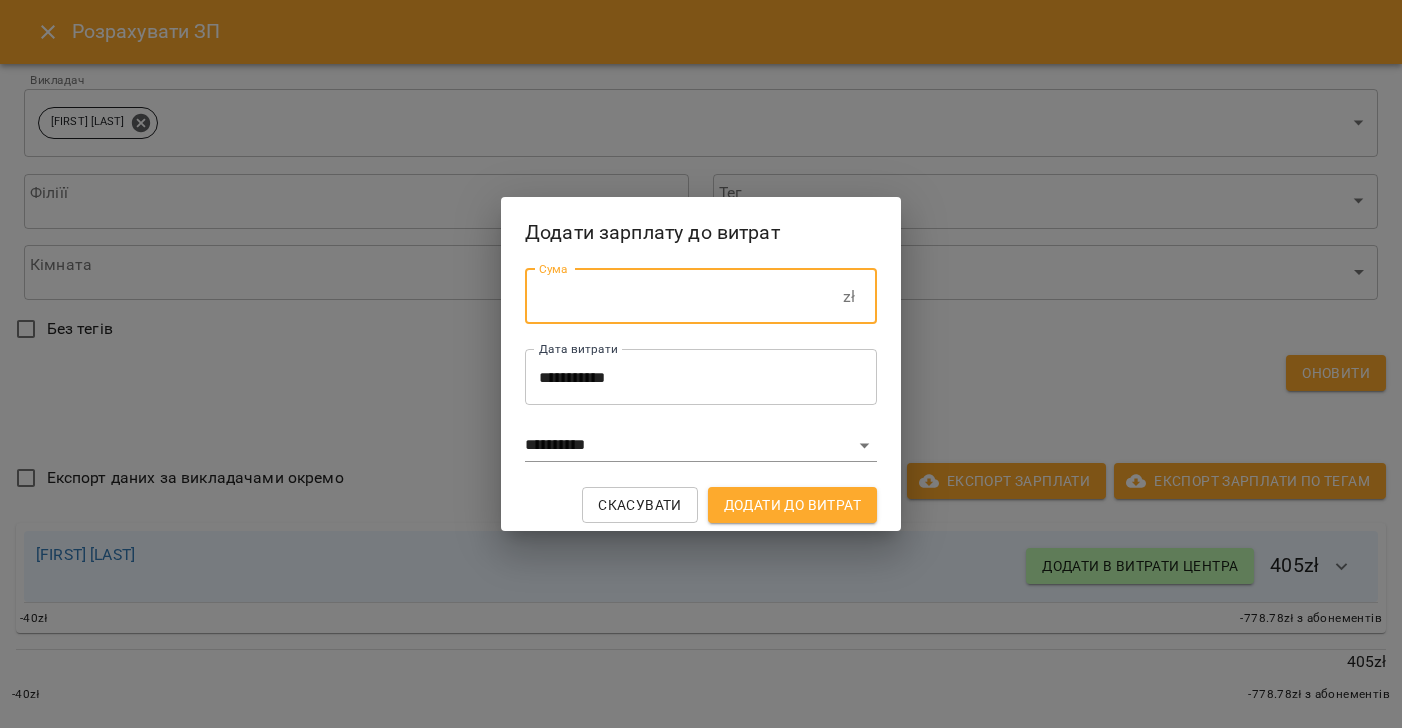 type on "****" 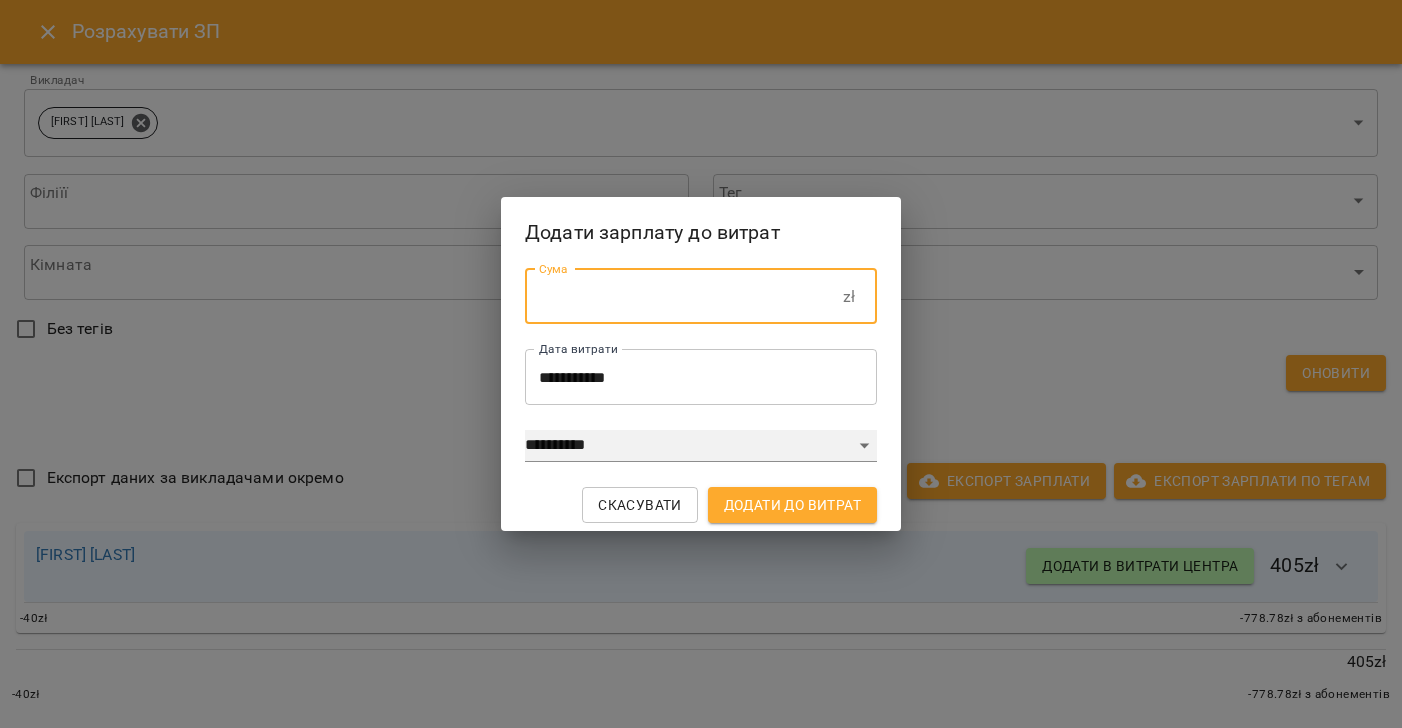 click on "**********" at bounding box center (701, 446) 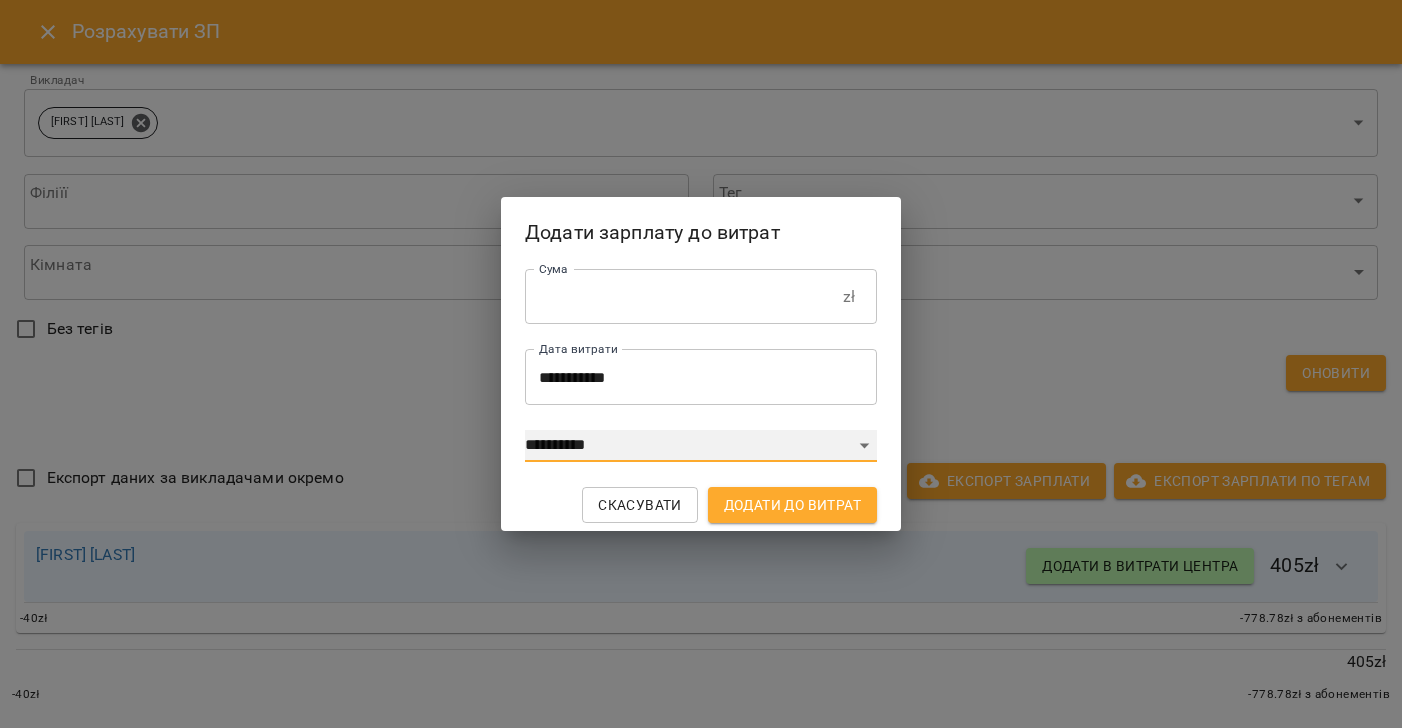 select on "****" 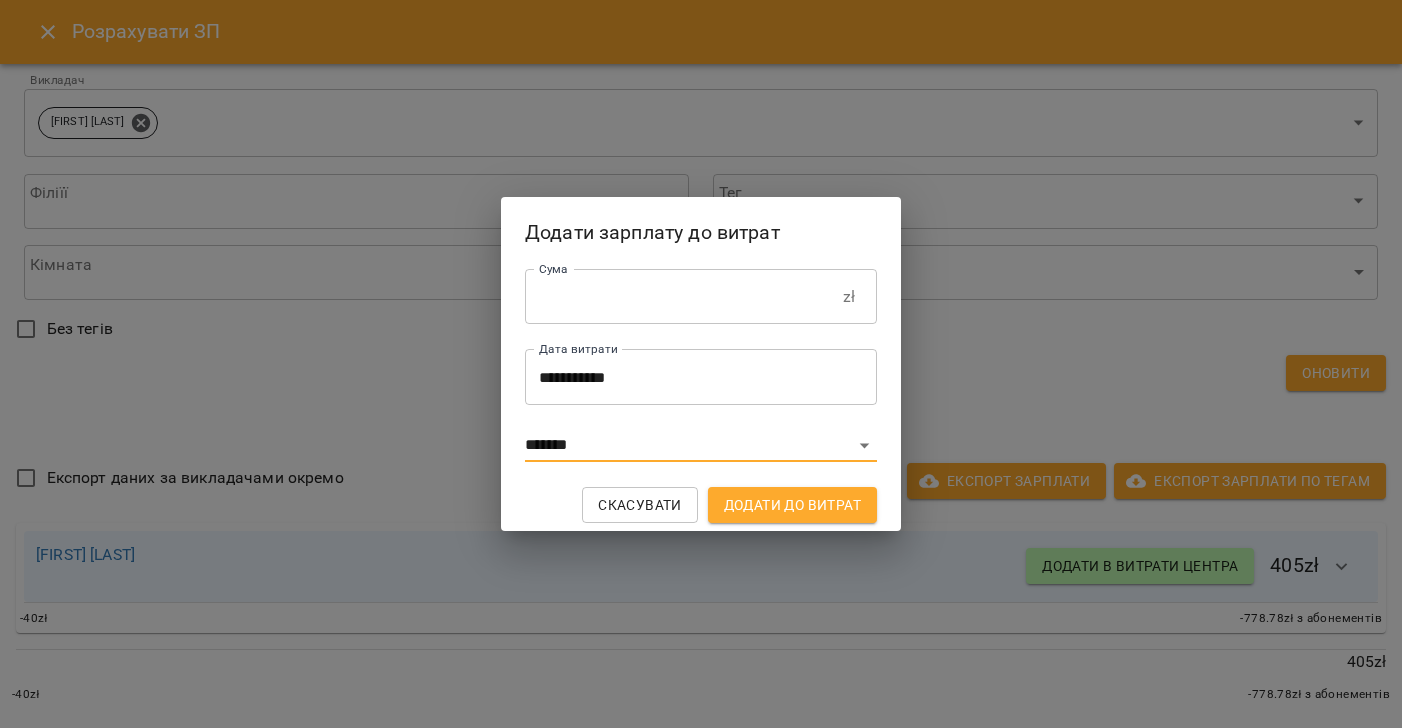 click on "Додати до витрат" at bounding box center [792, 505] 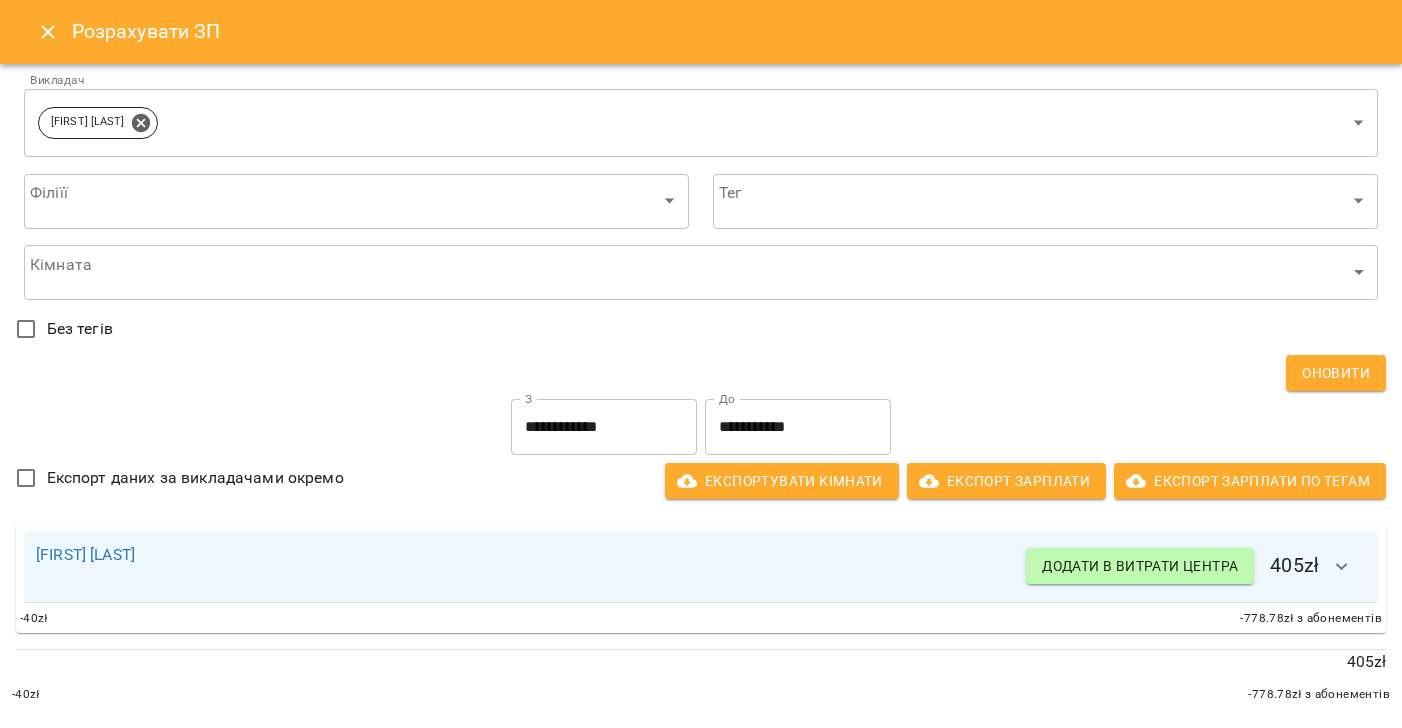 click on "Розрахувати ЗП" at bounding box center [701, 32] 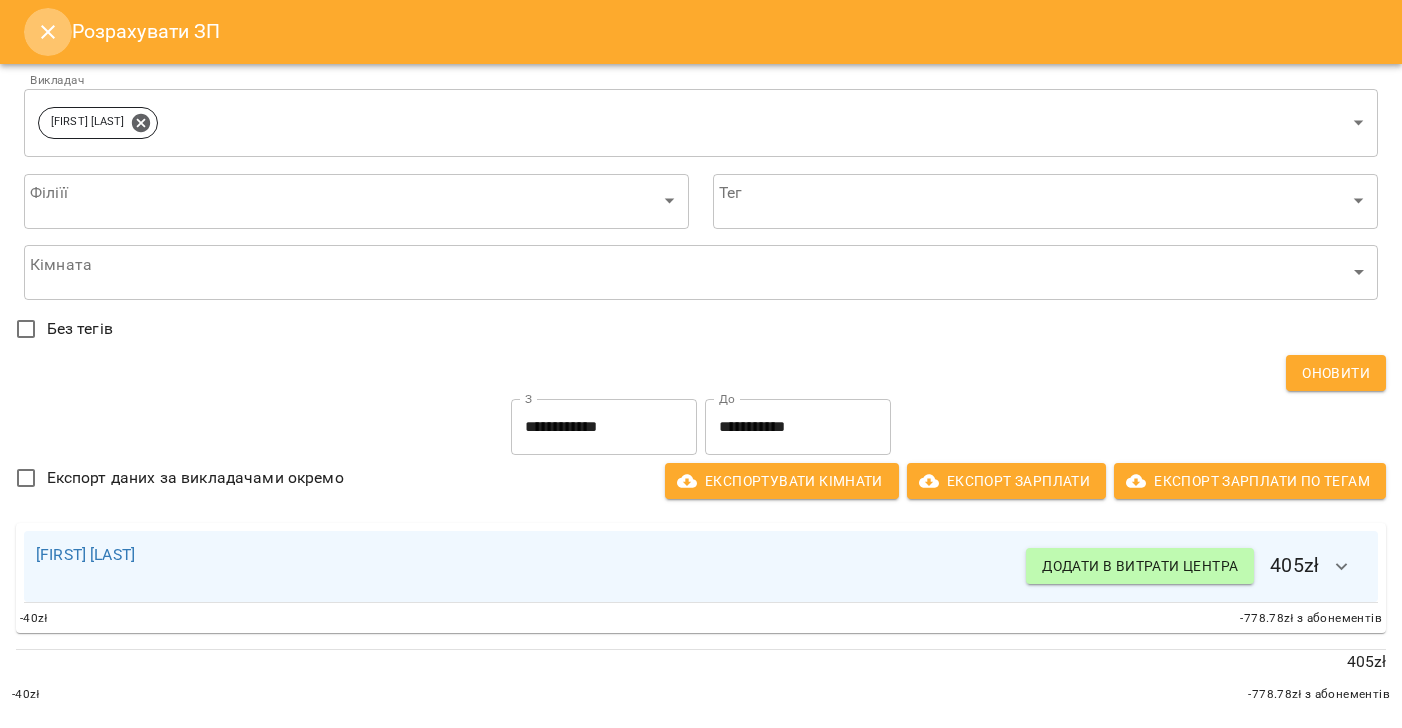 click at bounding box center [48, 32] 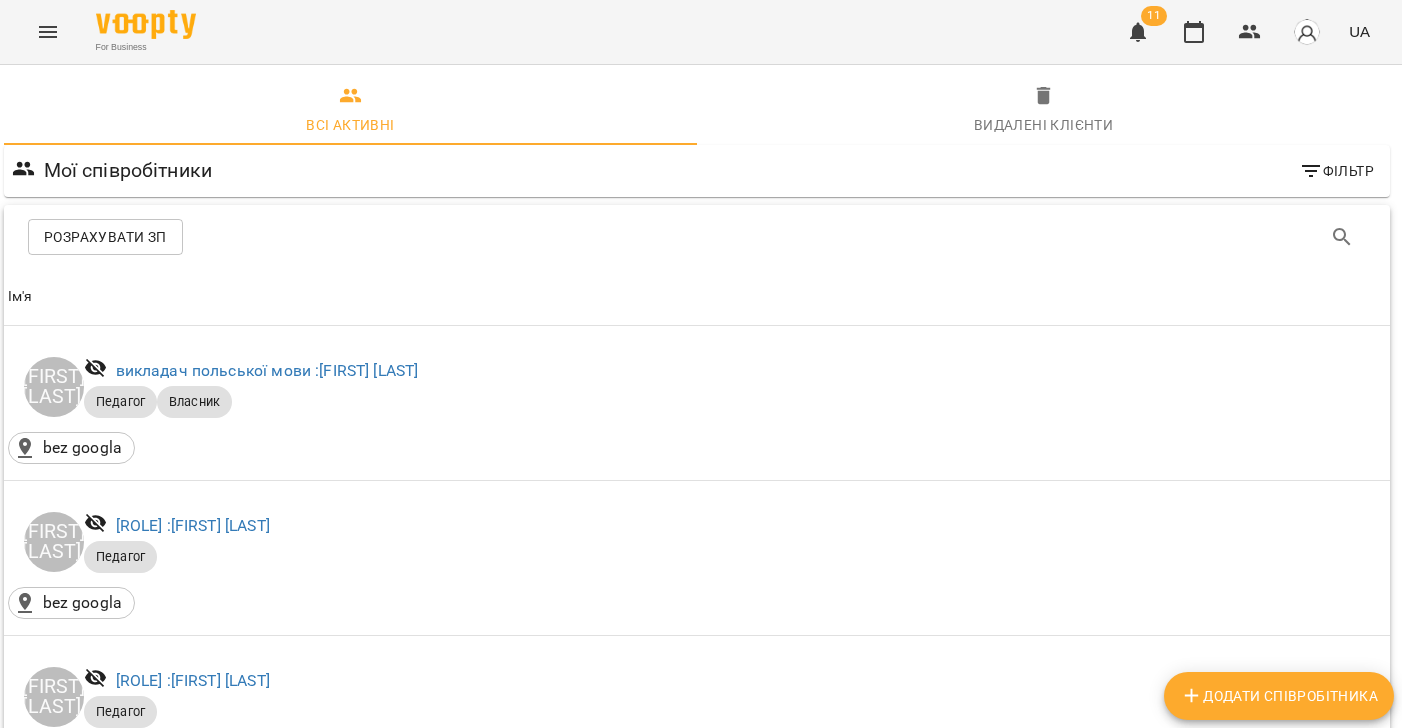 click 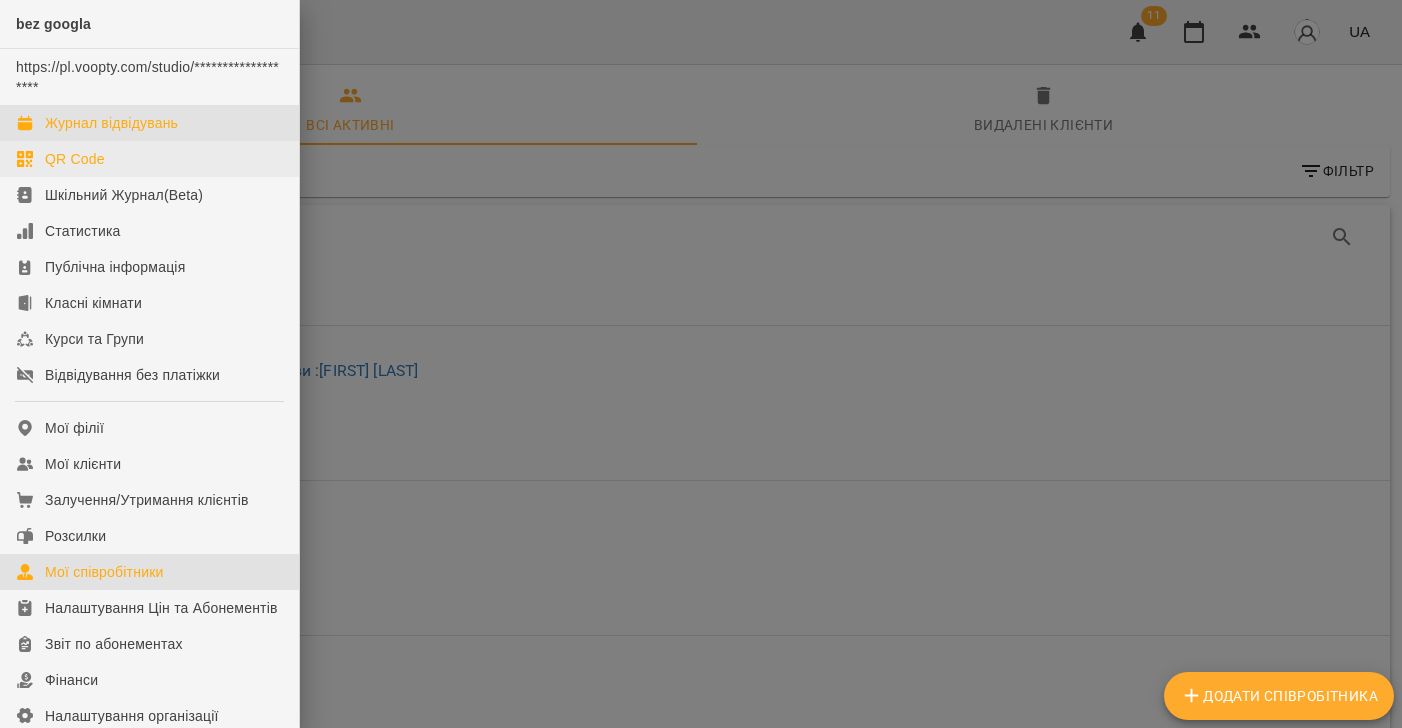 click on "Журнал відвідувань" at bounding box center (111, 123) 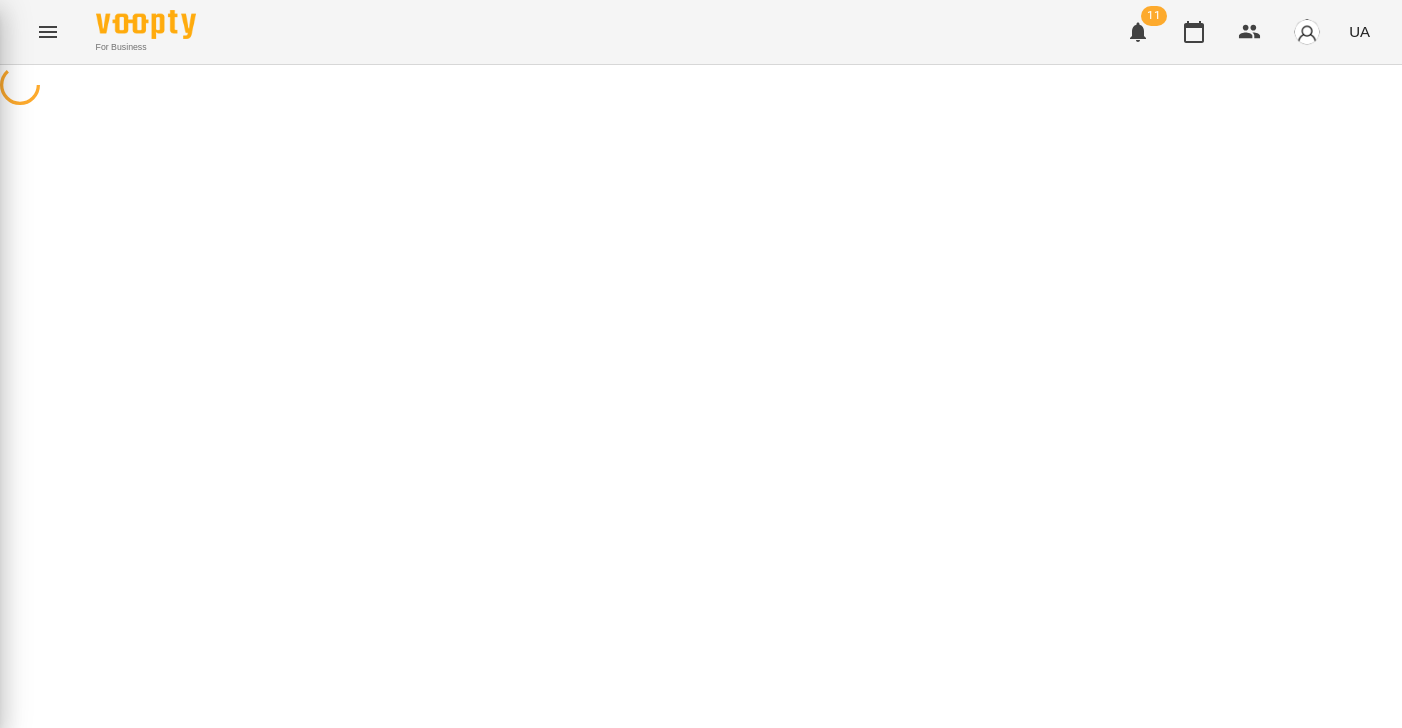 scroll, scrollTop: 0, scrollLeft: 0, axis: both 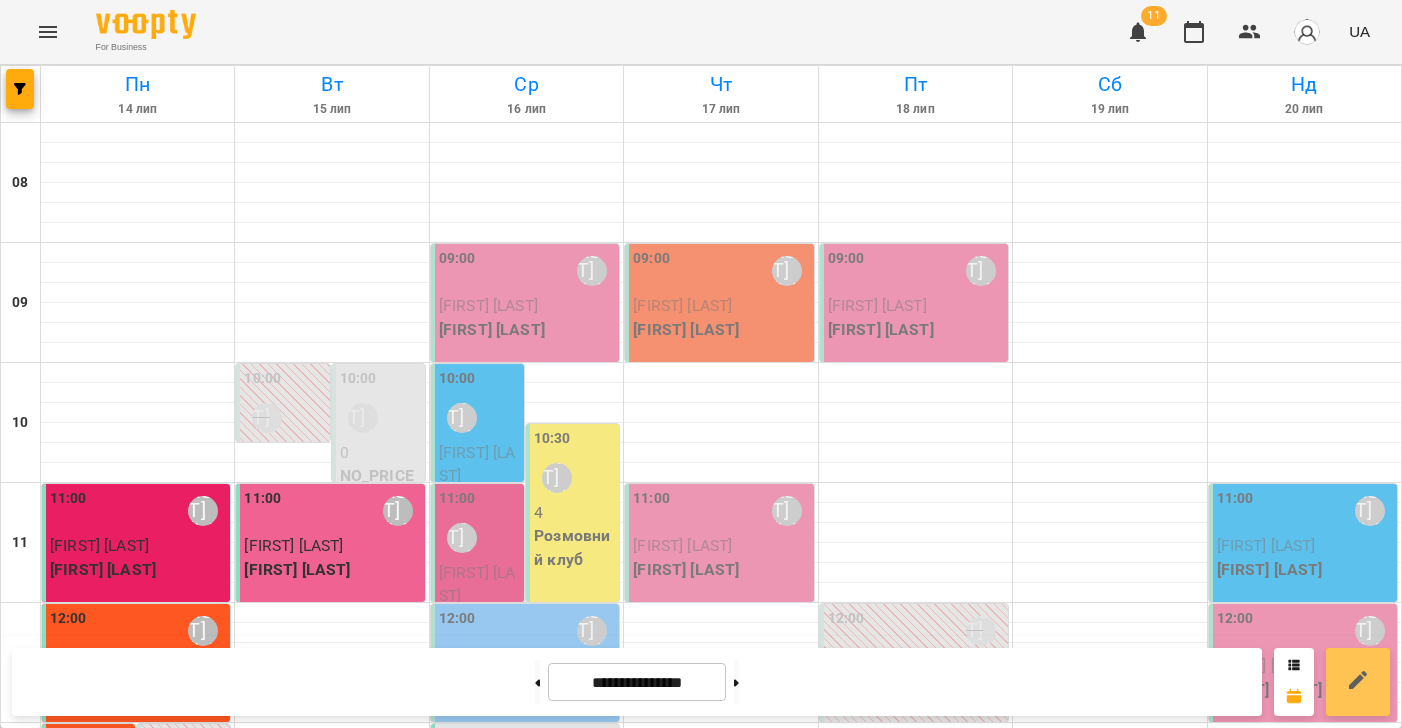 drag, startPoint x: 1358, startPoint y: 697, endPoint x: 1372, endPoint y: 688, distance: 16.643316 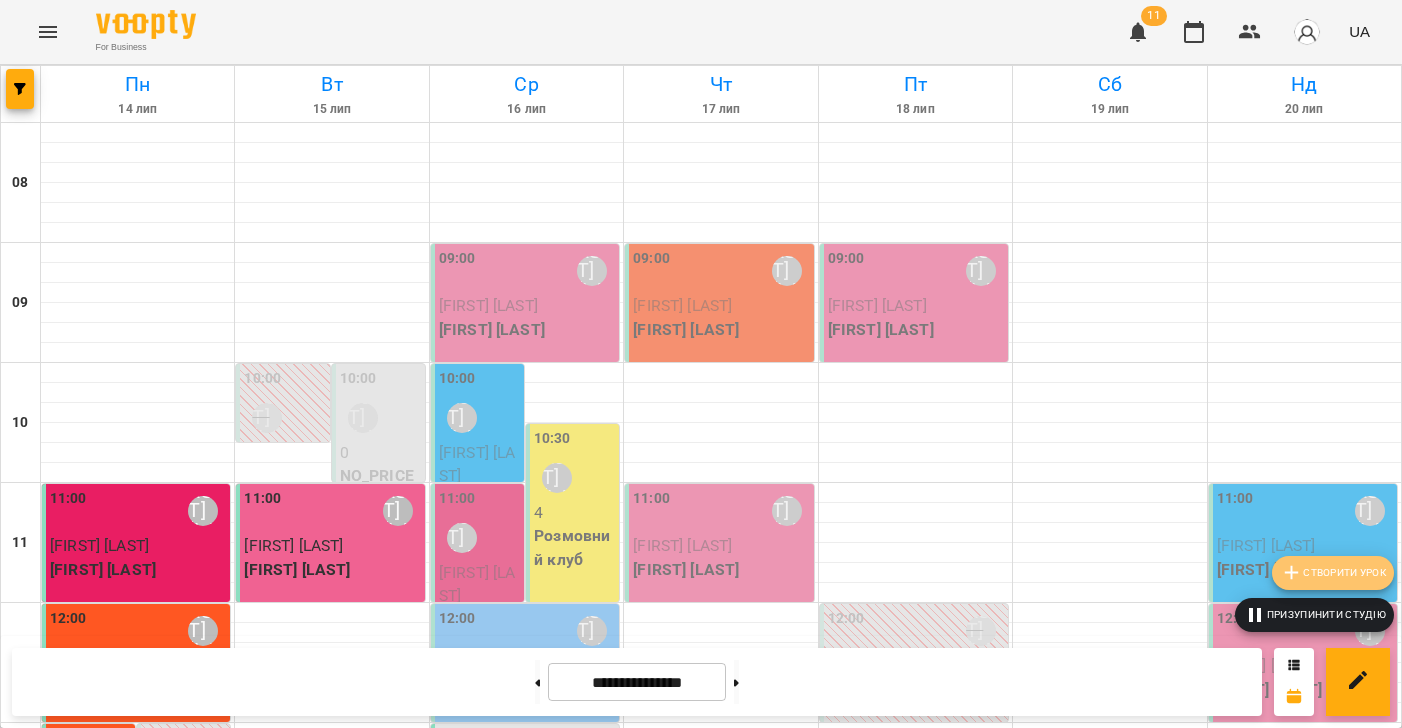 click on "Створити урок" at bounding box center [1333, 573] 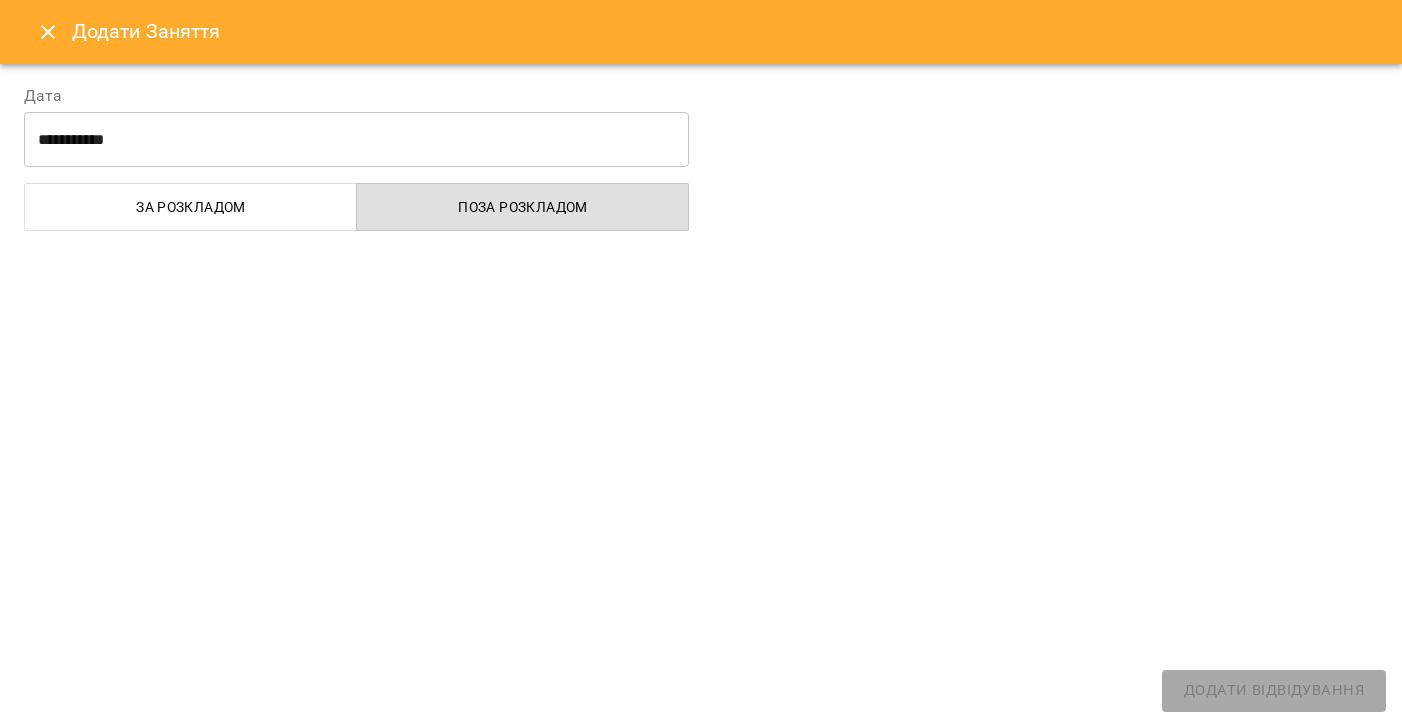 select 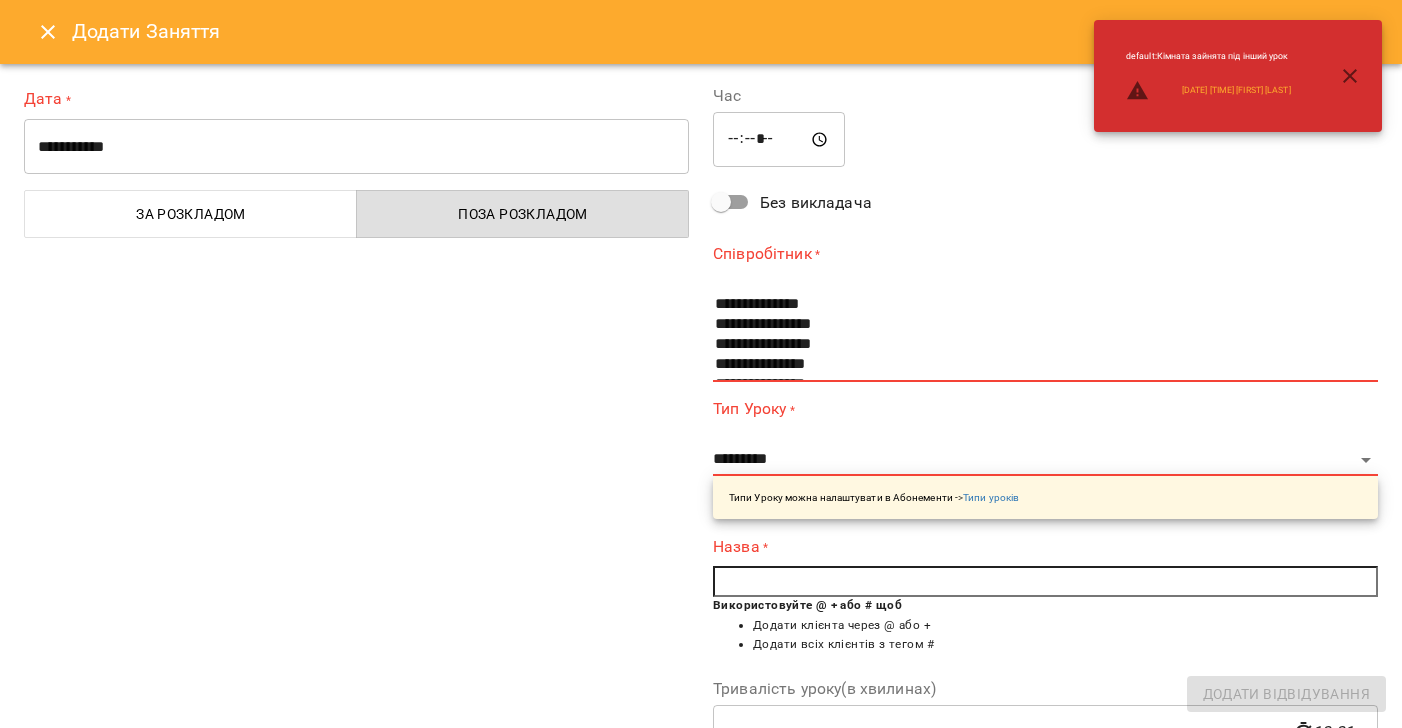 click on "**********" at bounding box center (356, 147) 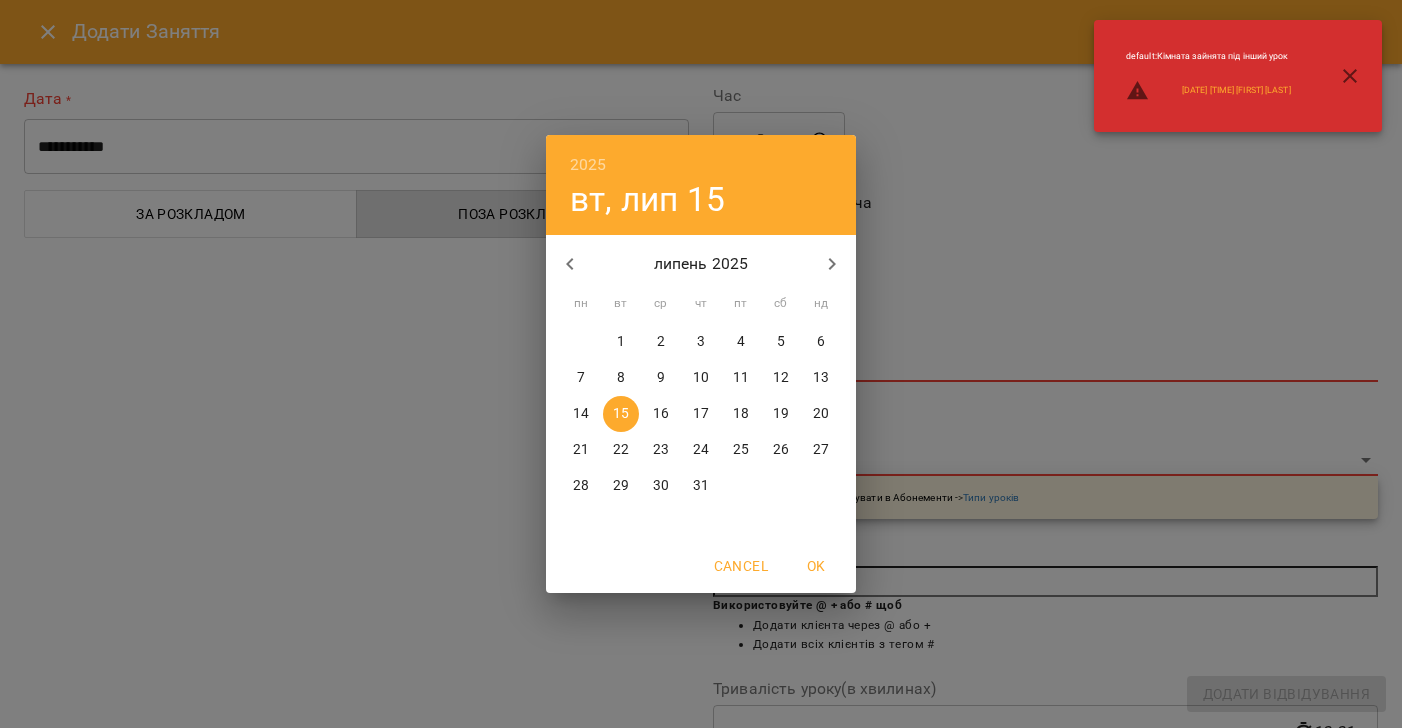 drag, startPoint x: 607, startPoint y: 419, endPoint x: 672, endPoint y: 244, distance: 186.68155 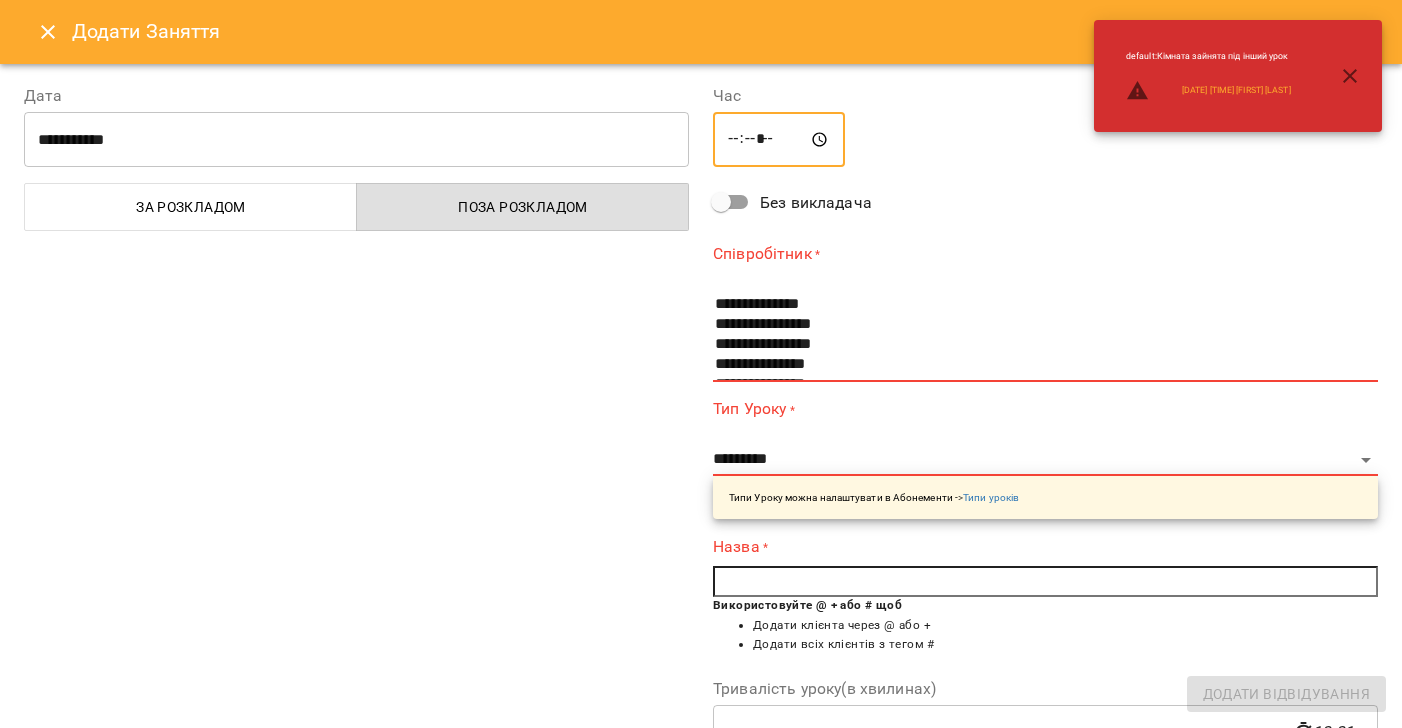 click on "*****" at bounding box center [779, 140] 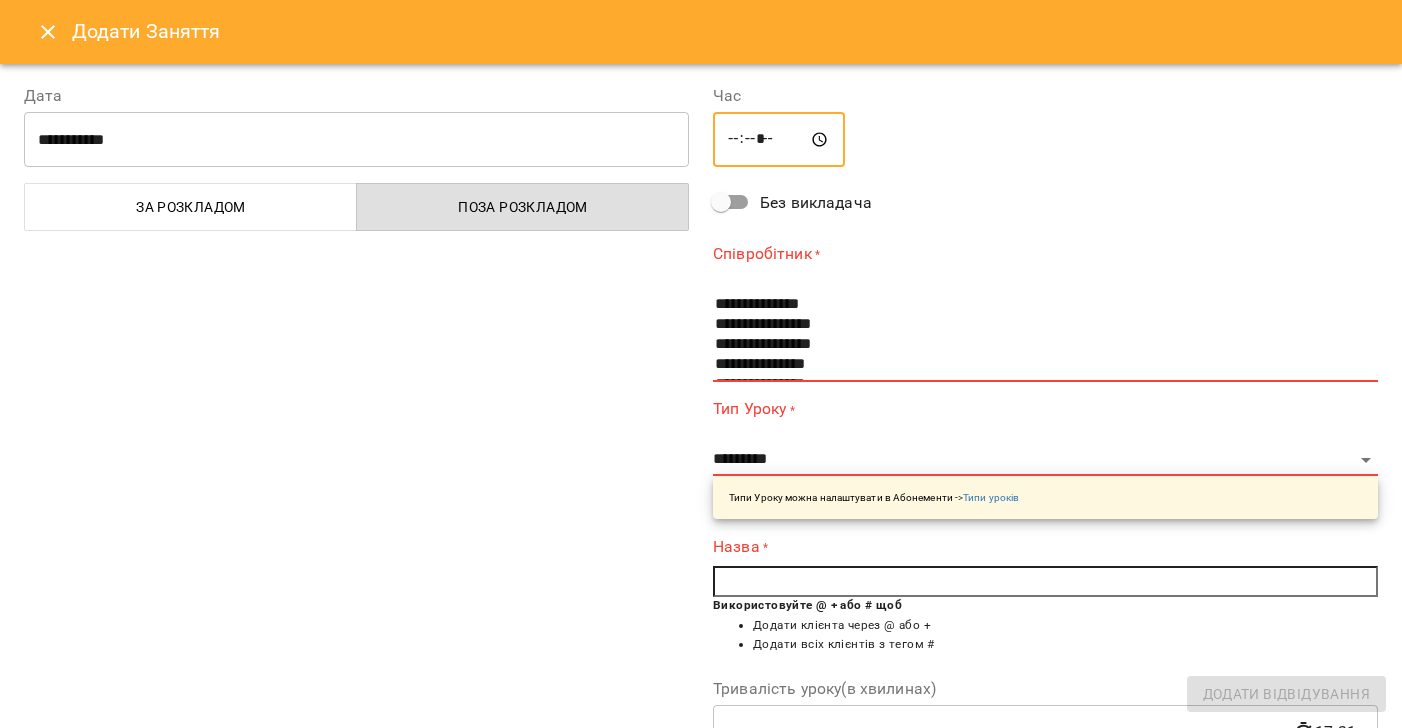 type on "*****" 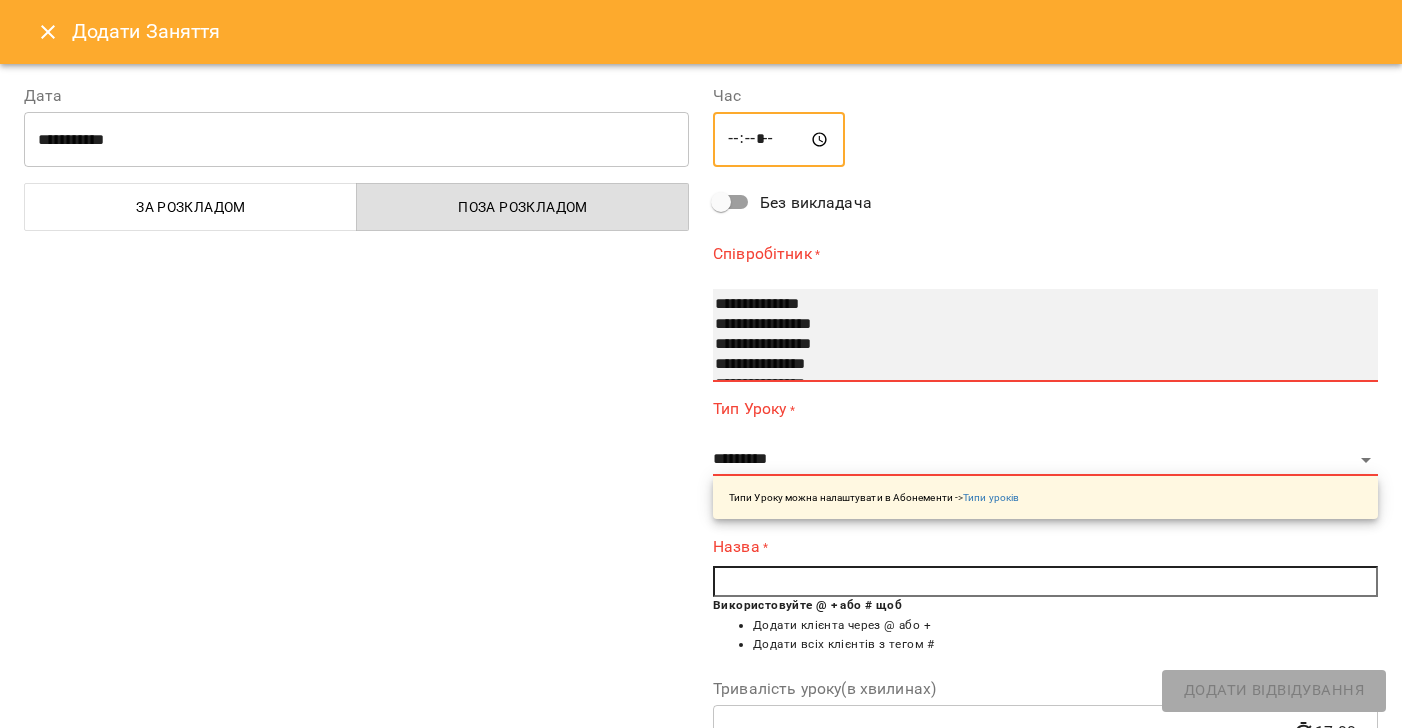 select on "**********" 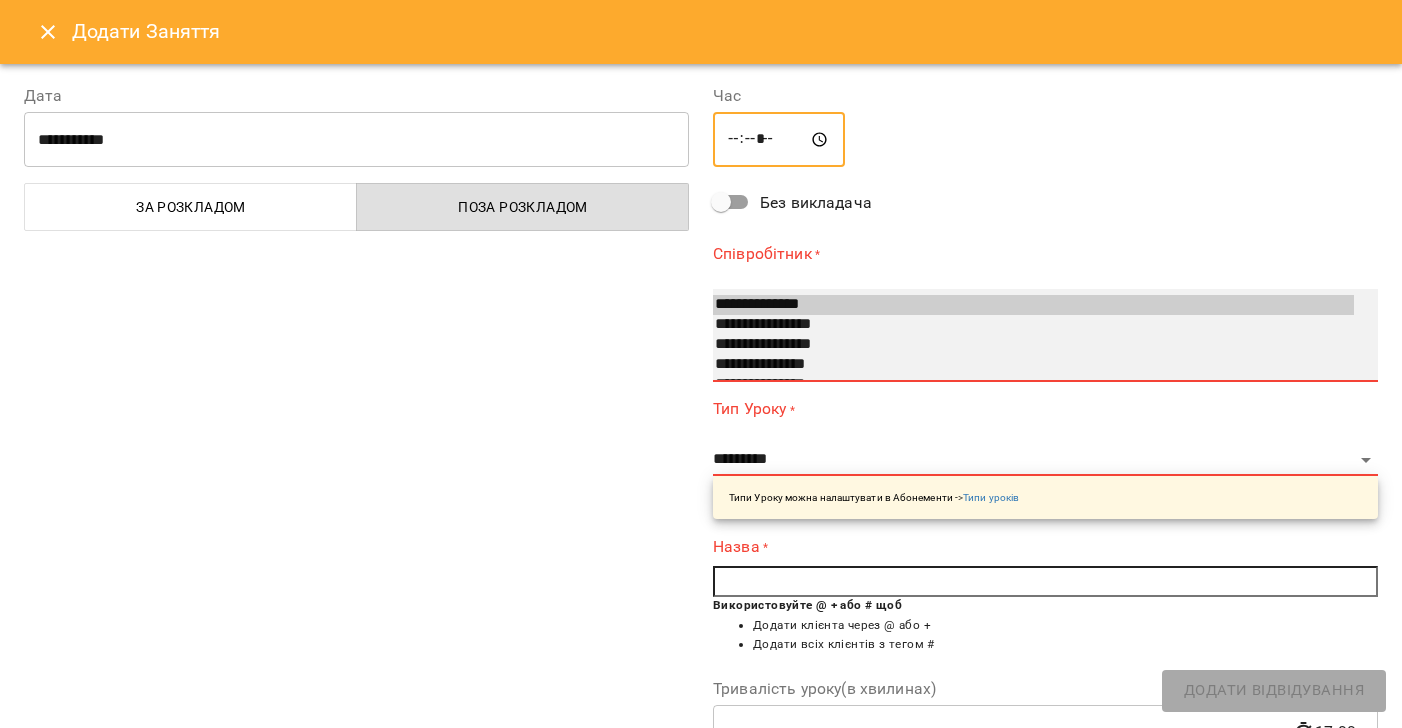 click on "**********" at bounding box center (1033, 305) 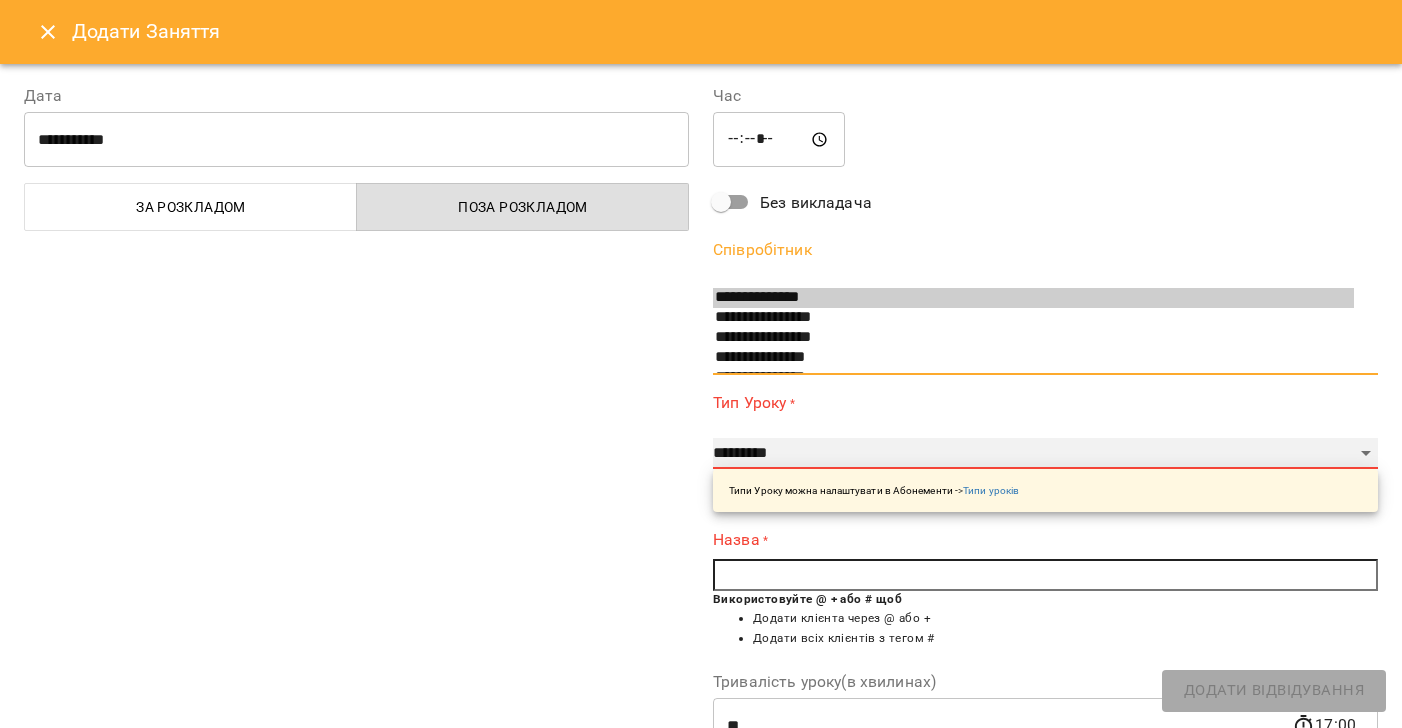 click on "**********" at bounding box center (1045, 454) 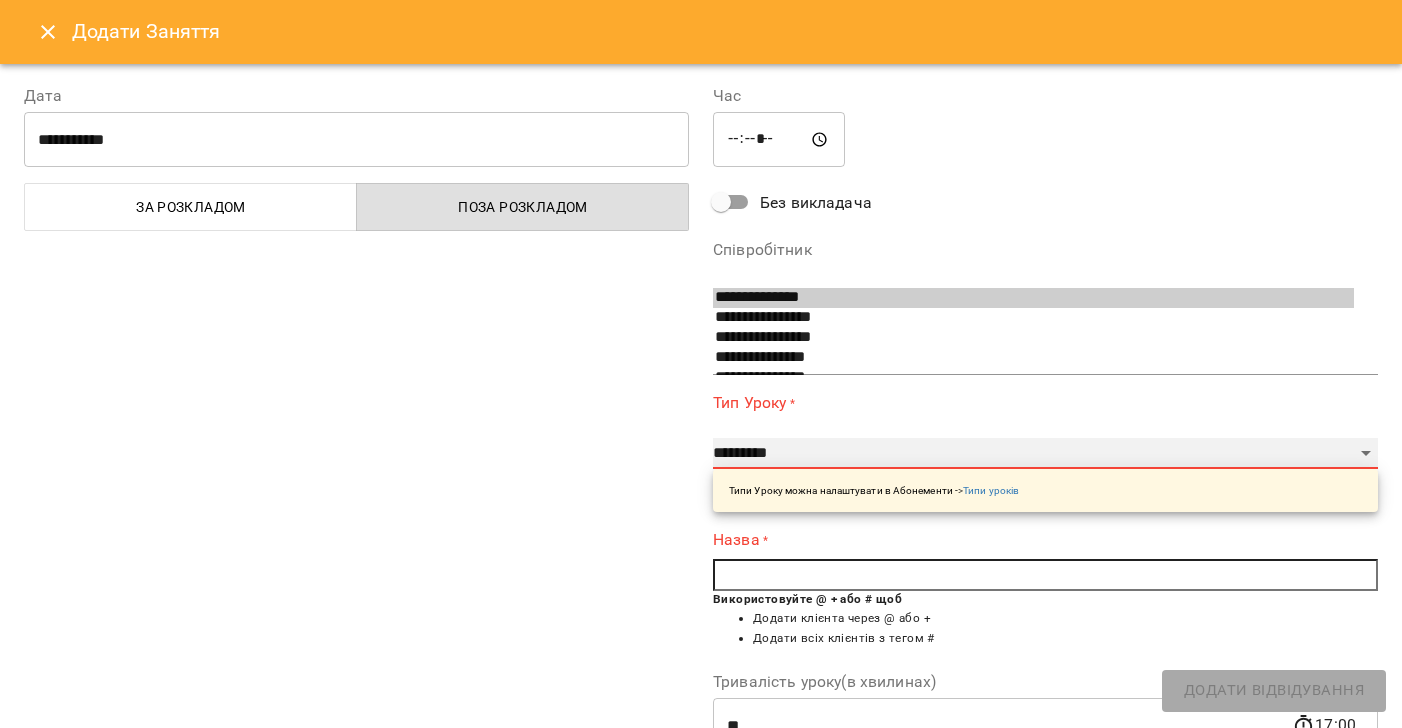 select on "**********" 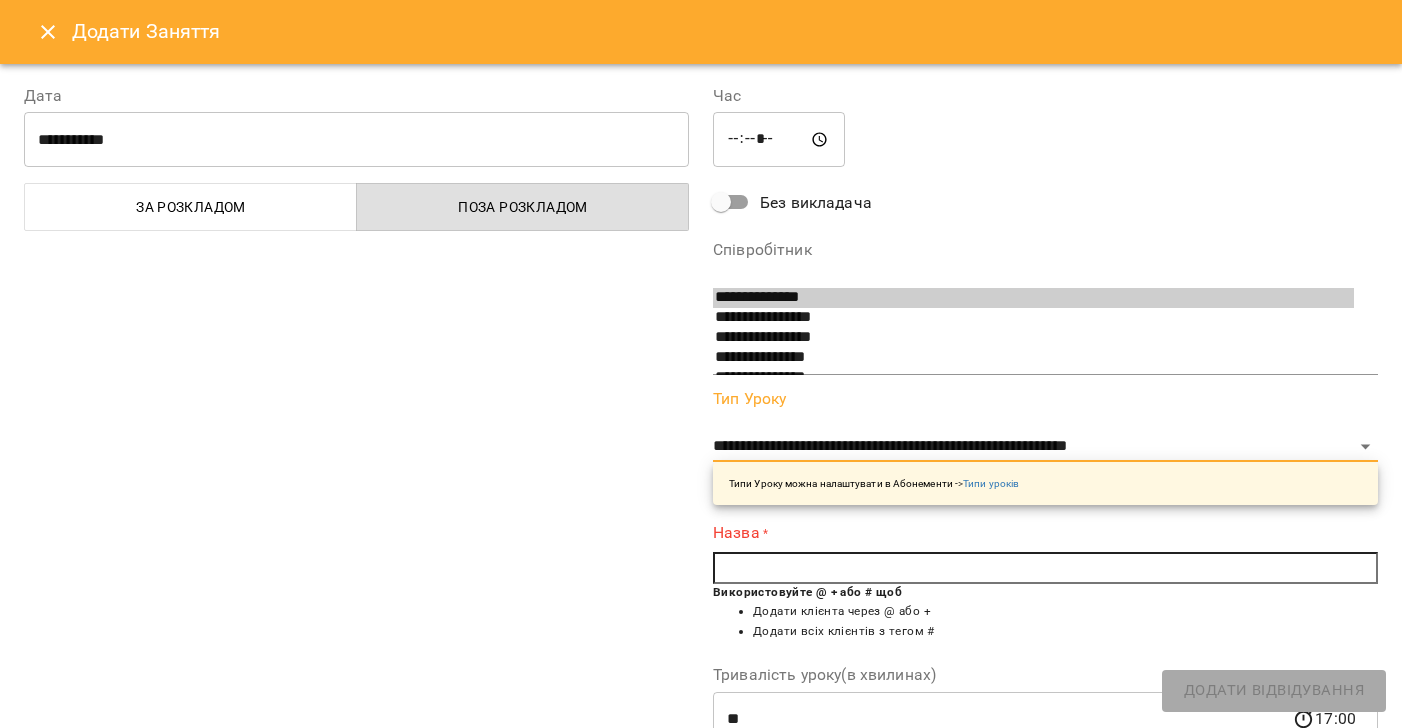 click at bounding box center [1045, 568] 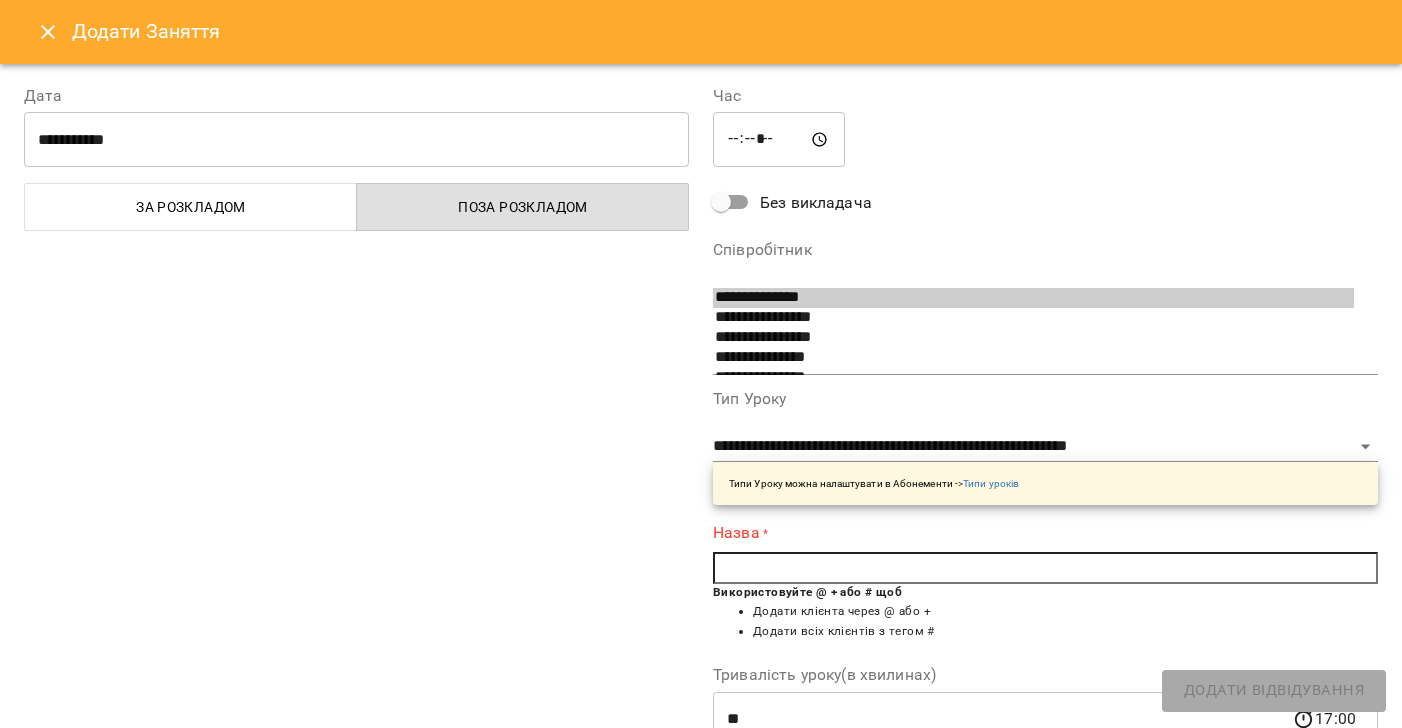 type on "*" 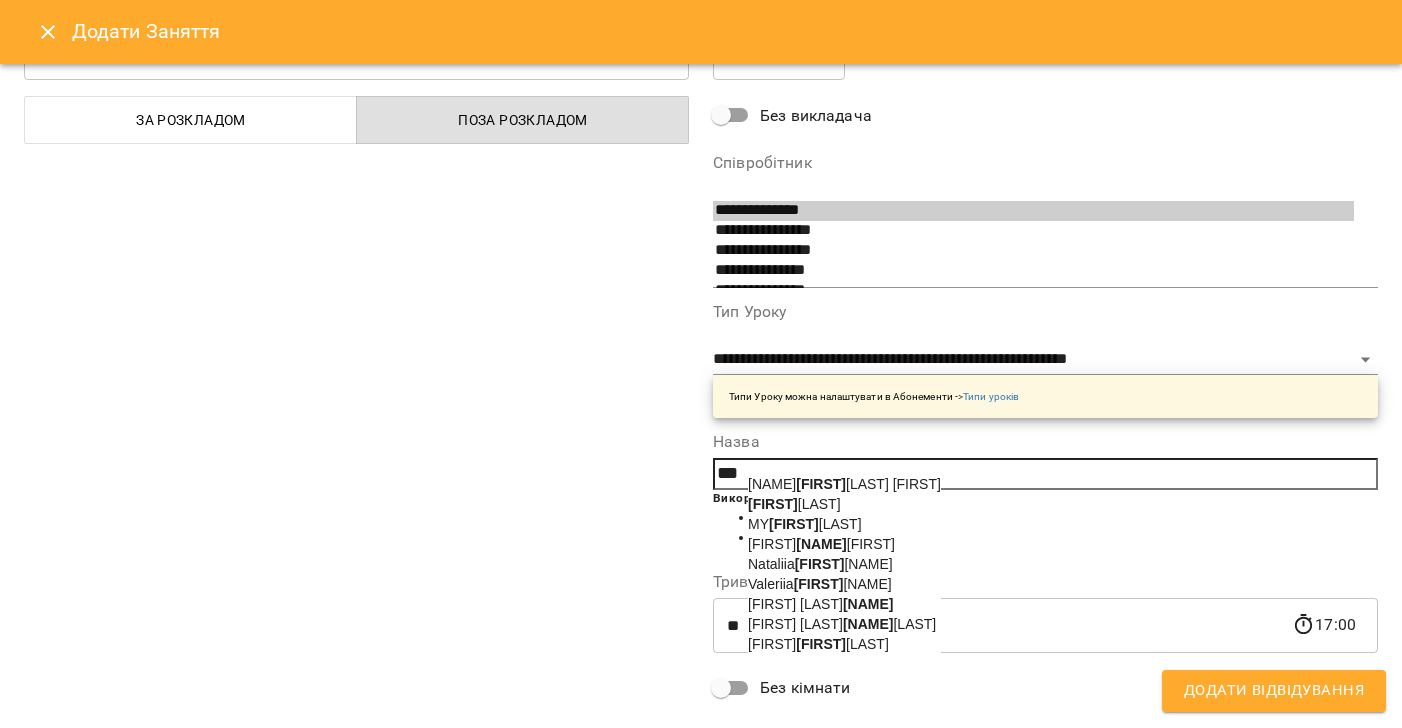 scroll, scrollTop: 102, scrollLeft: 0, axis: vertical 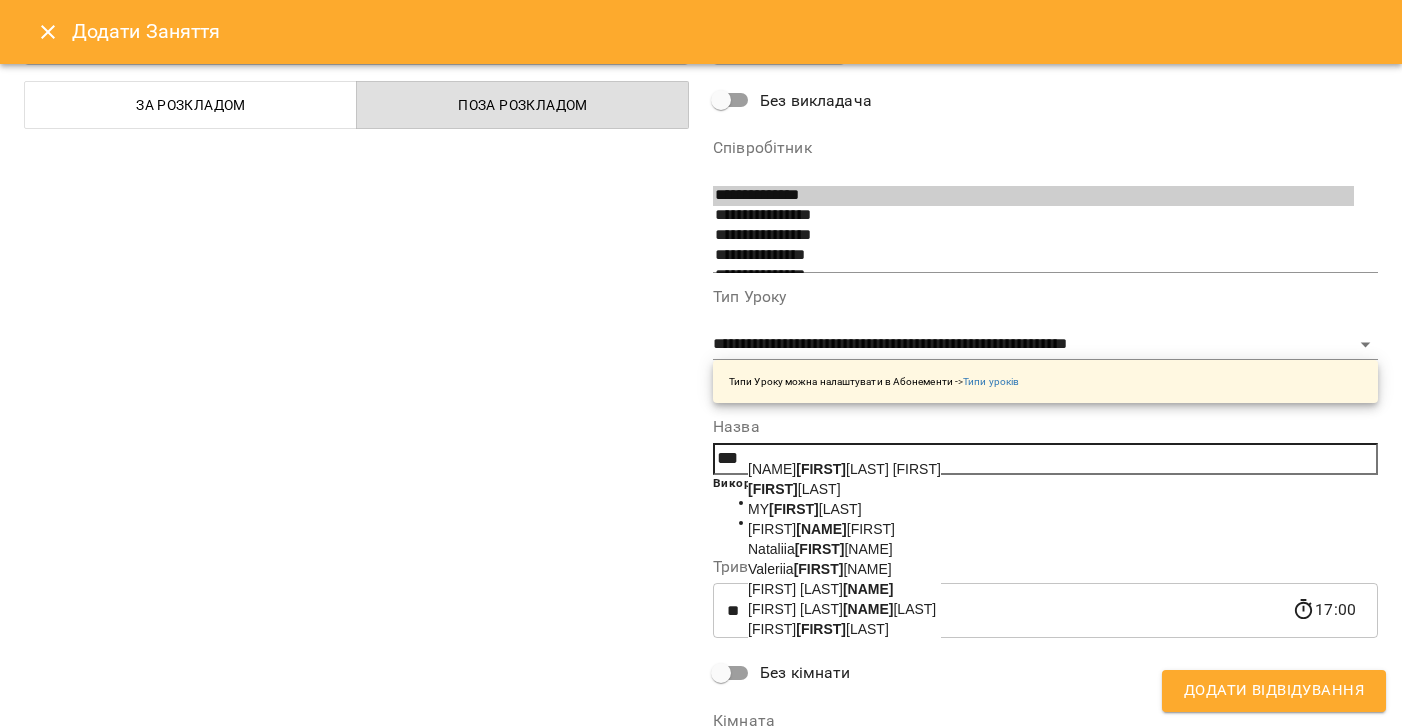 click on "Kh rystyna Druchkiv" at bounding box center [794, 489] 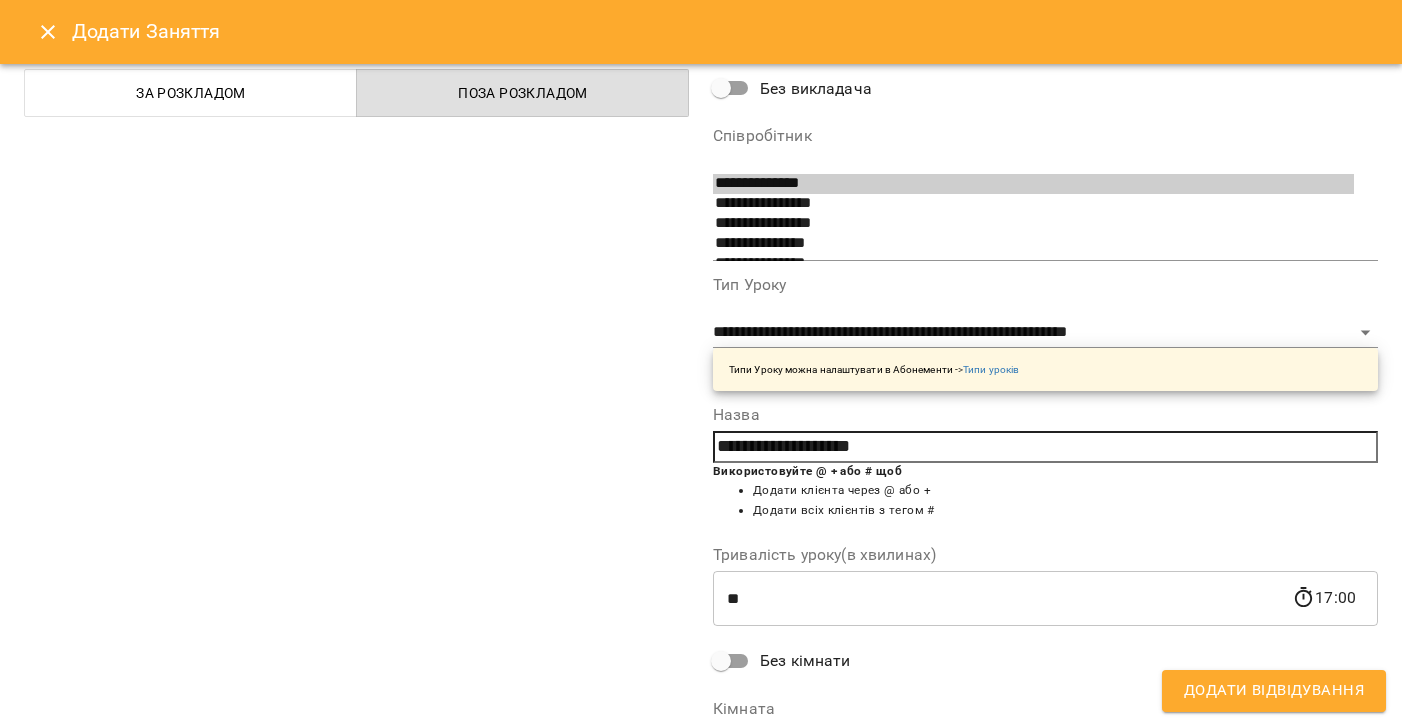 scroll, scrollTop: 115, scrollLeft: 0, axis: vertical 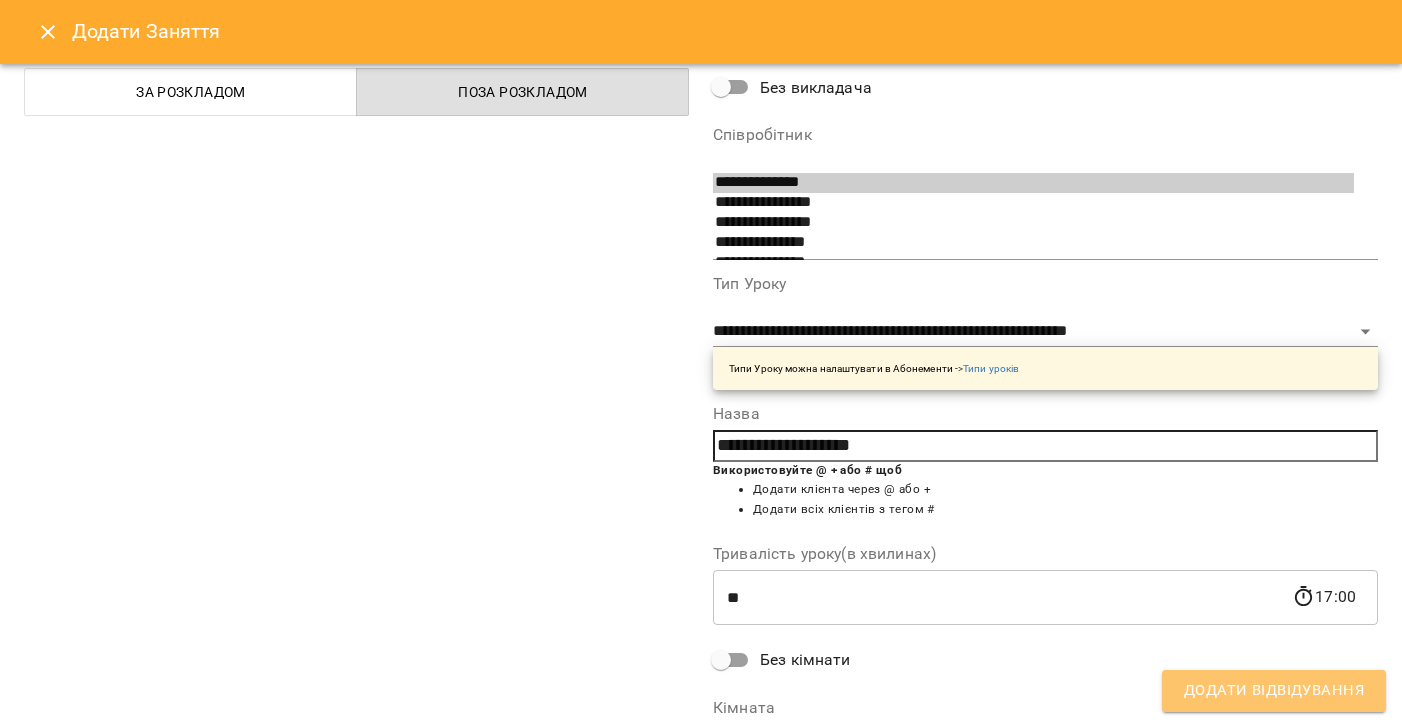 click on "Додати Відвідування" at bounding box center [1274, 691] 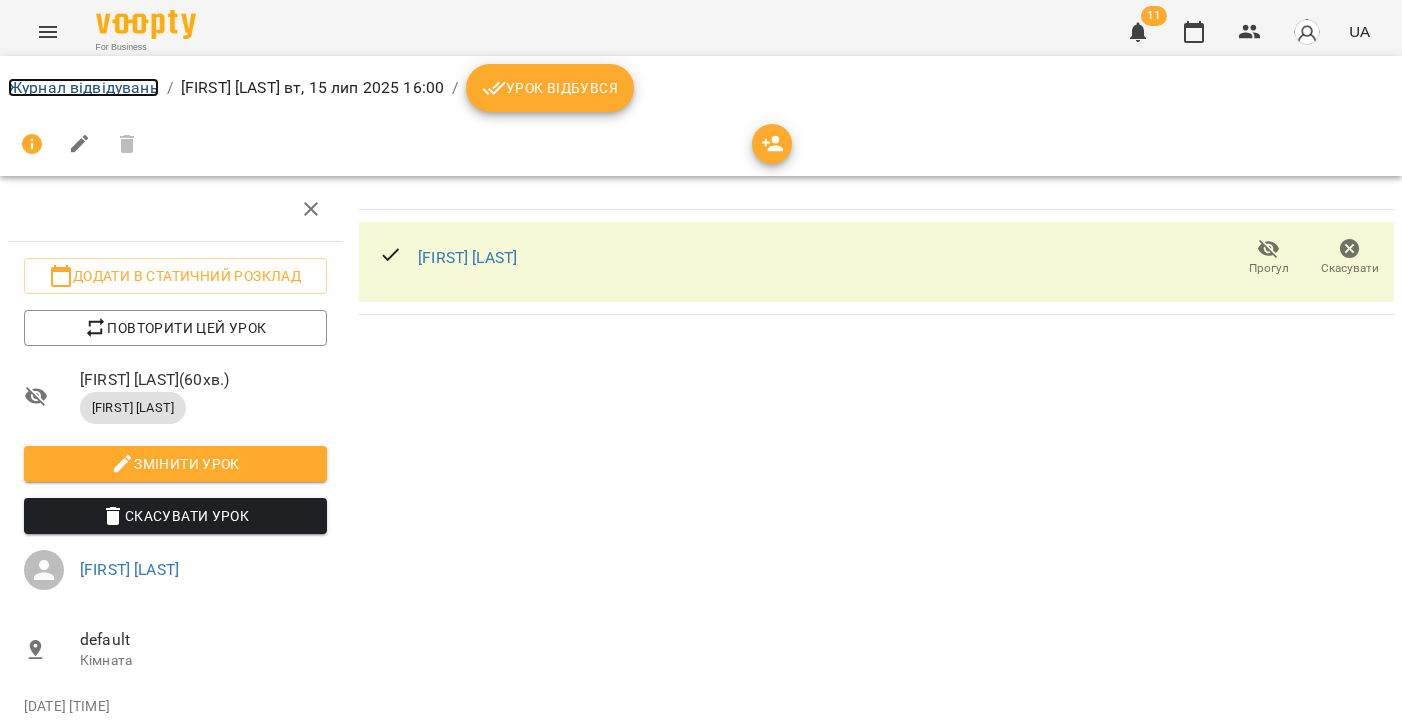 click on "Журнал відвідувань" at bounding box center (83, 87) 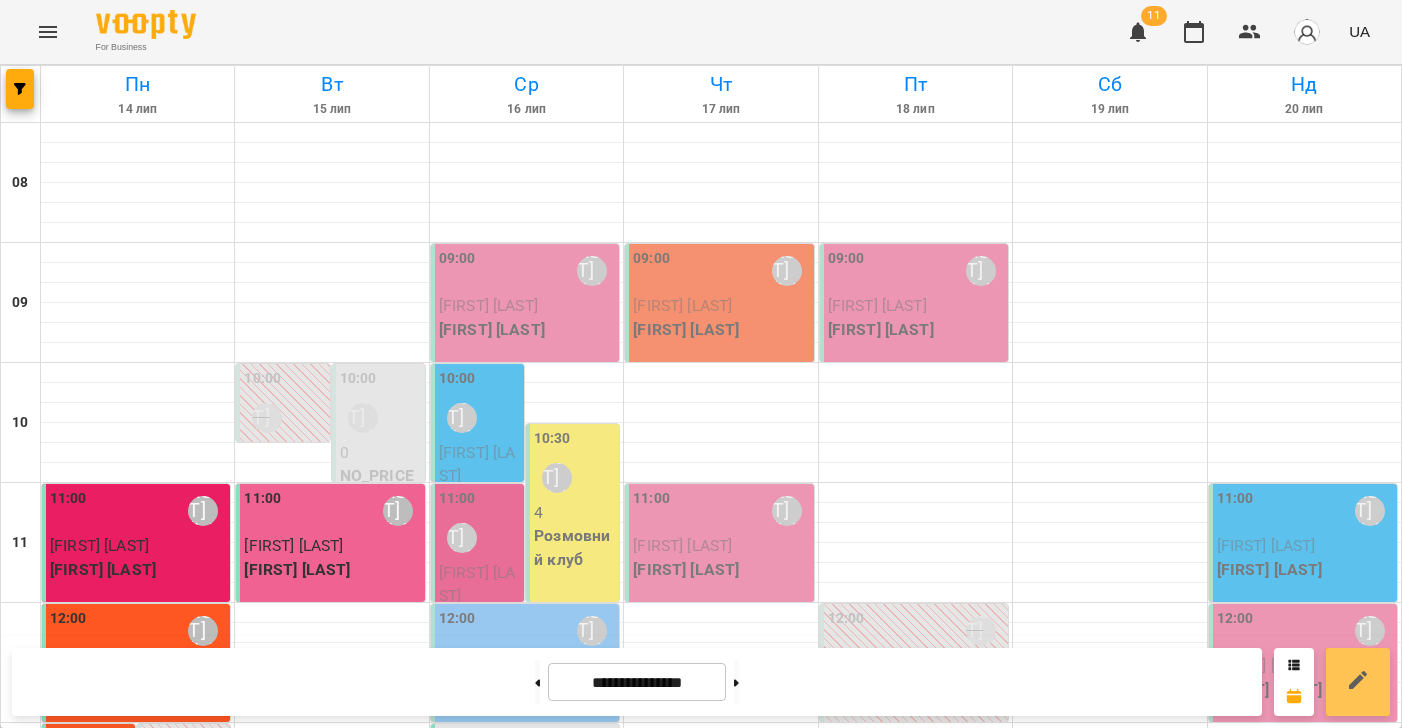 drag, startPoint x: 1352, startPoint y: 676, endPoint x: 1354, endPoint y: 706, distance: 30.066593 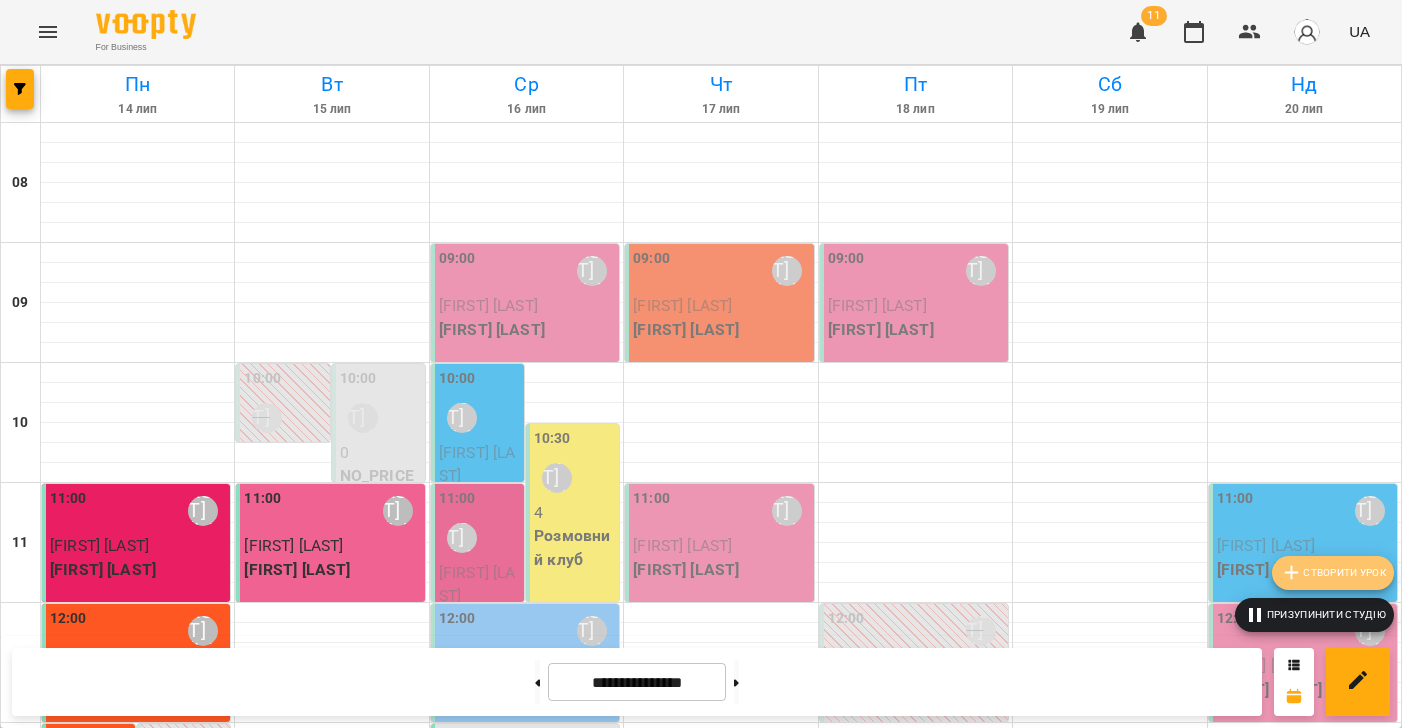 click on "Створити урок" at bounding box center (1333, 573) 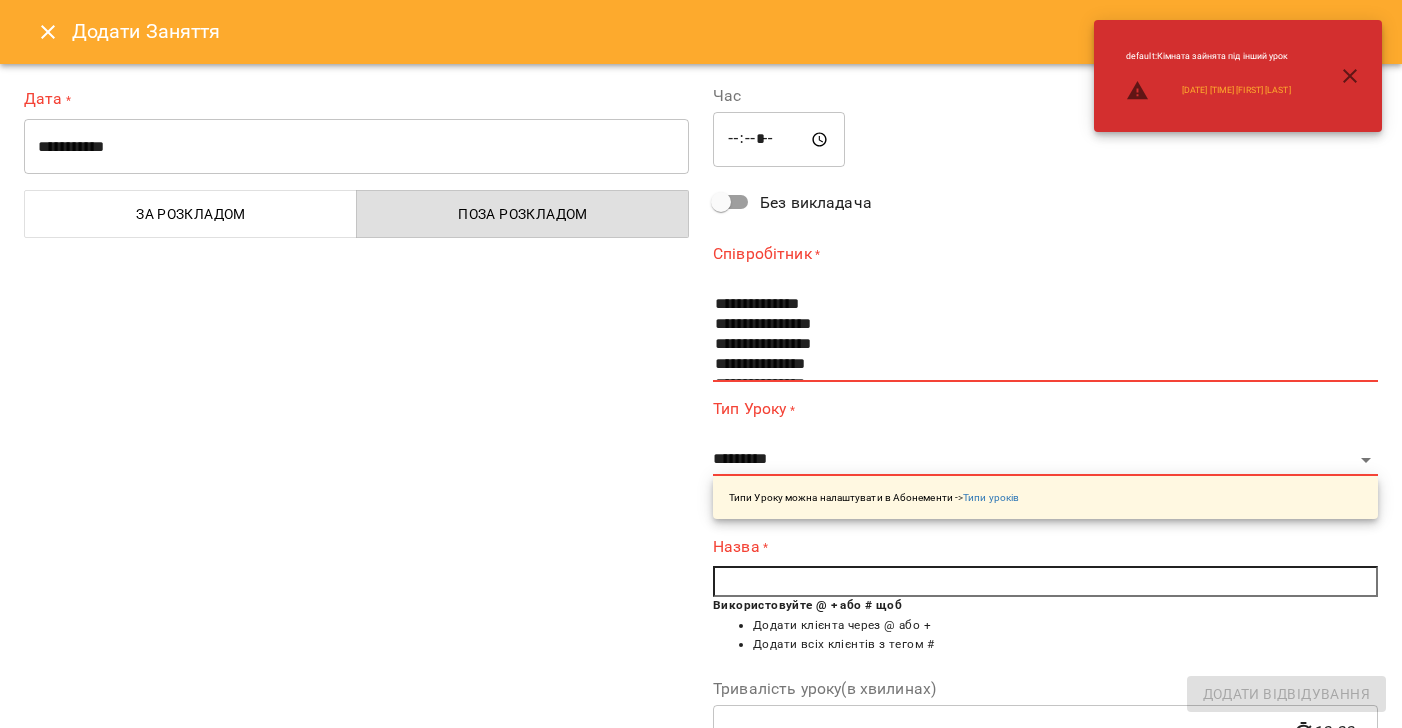 click on "**********" at bounding box center [356, 147] 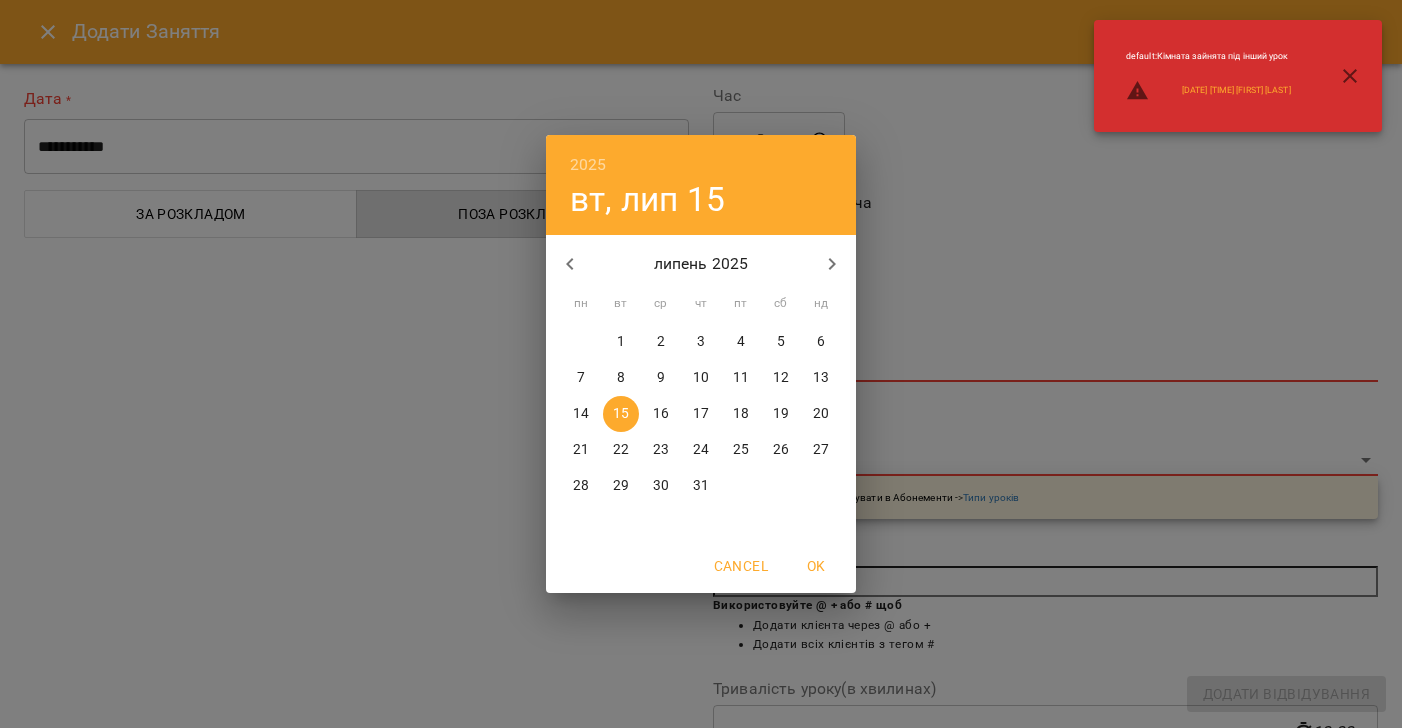 click on "20" at bounding box center (821, 414) 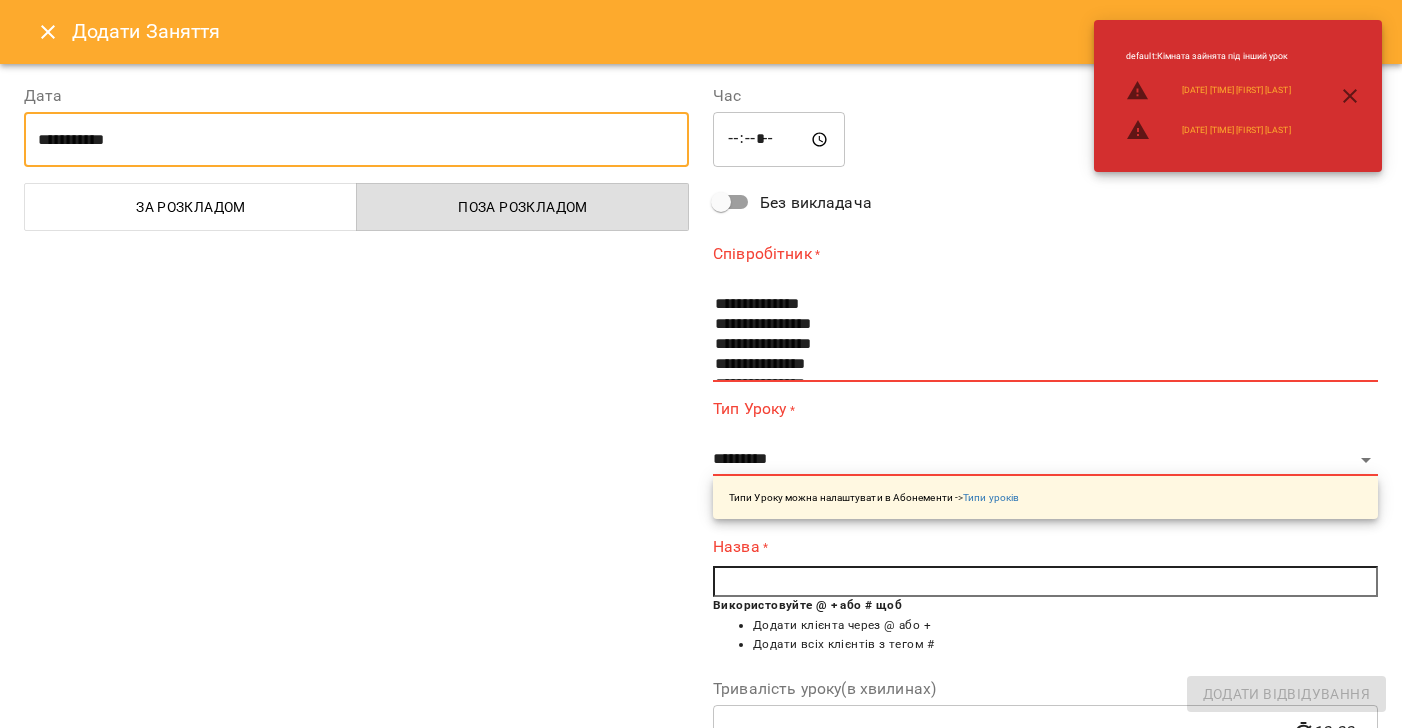 click on "*****" at bounding box center [779, 140] 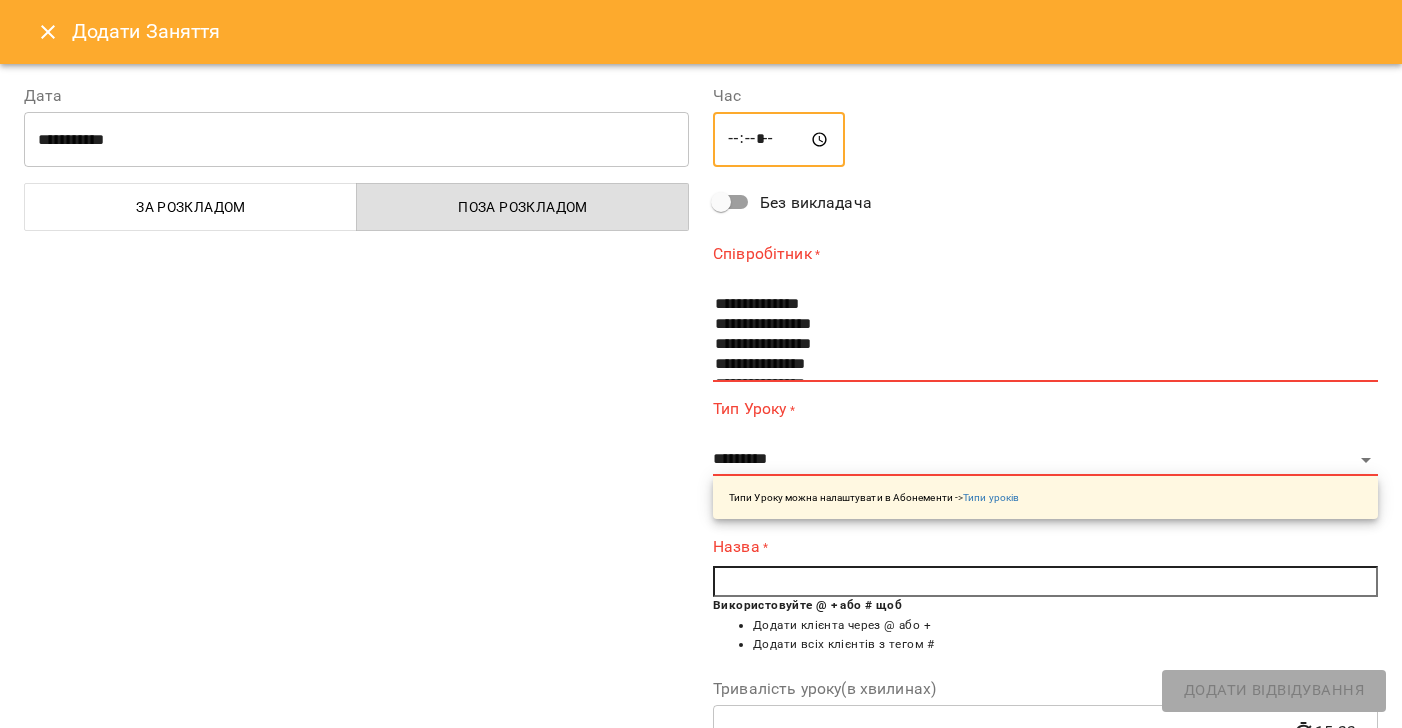 type on "*****" 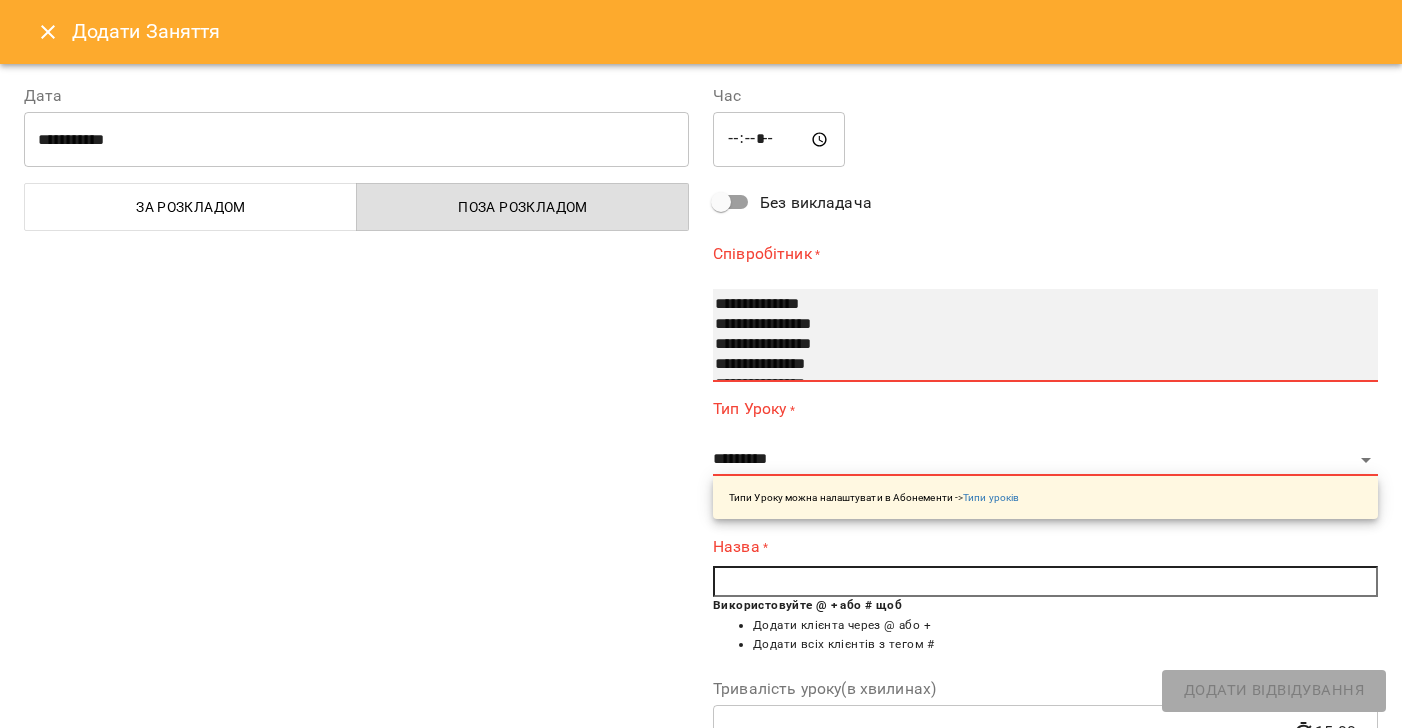select on "**********" 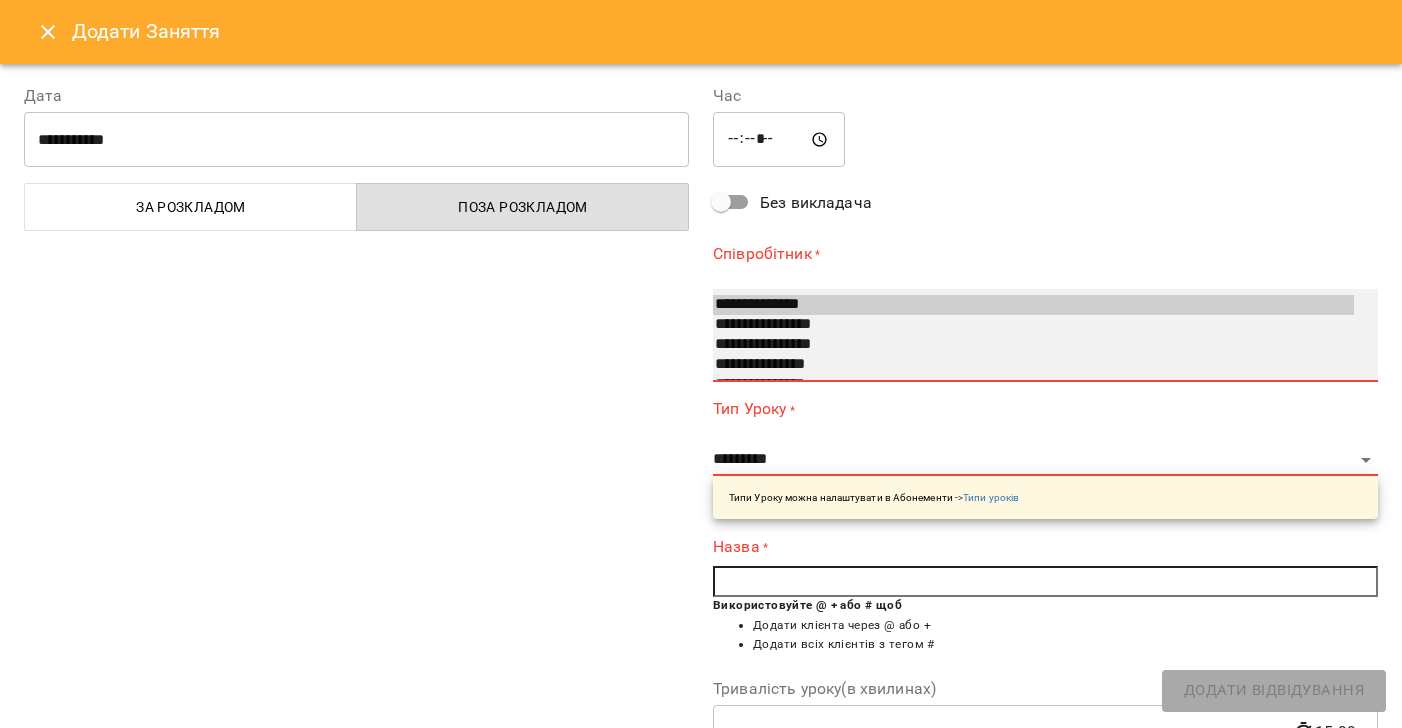 click on "**********" at bounding box center (1033, 305) 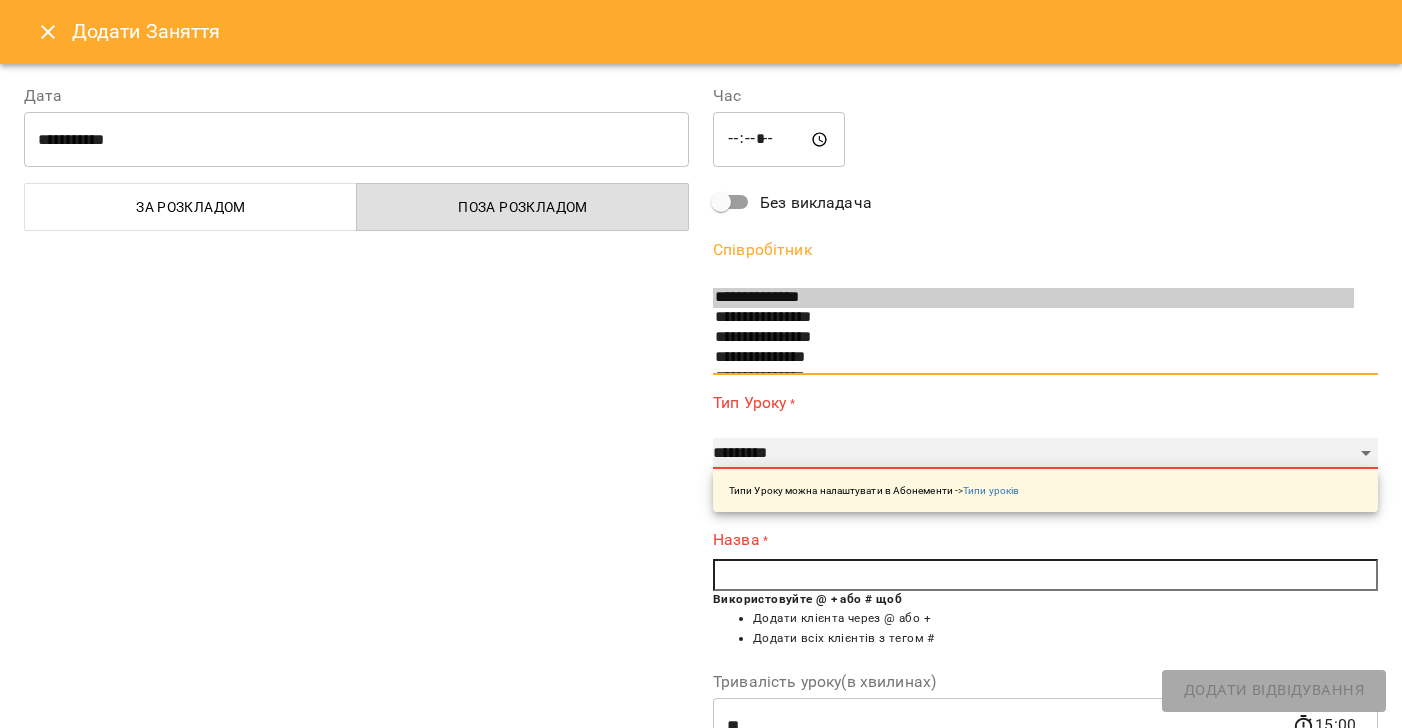 click on "**********" at bounding box center [1045, 454] 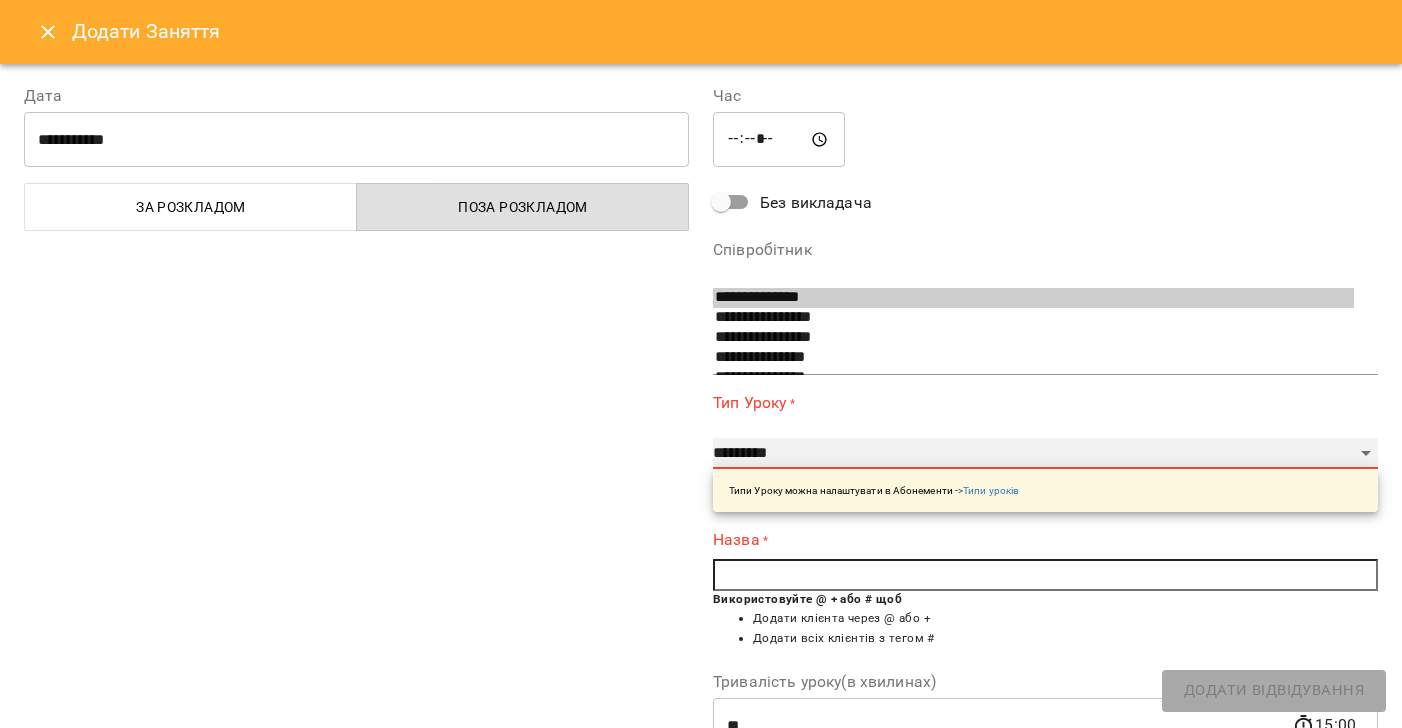 select on "**********" 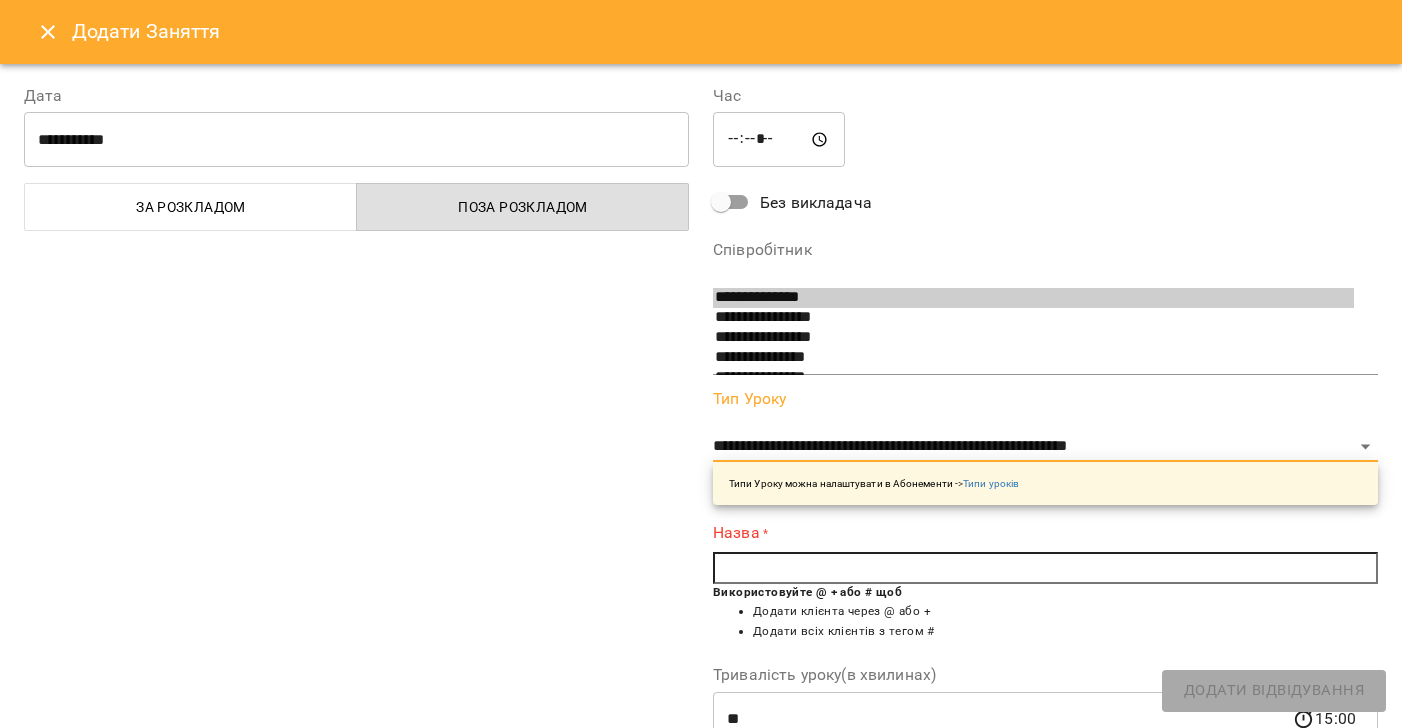 click at bounding box center [1045, 568] 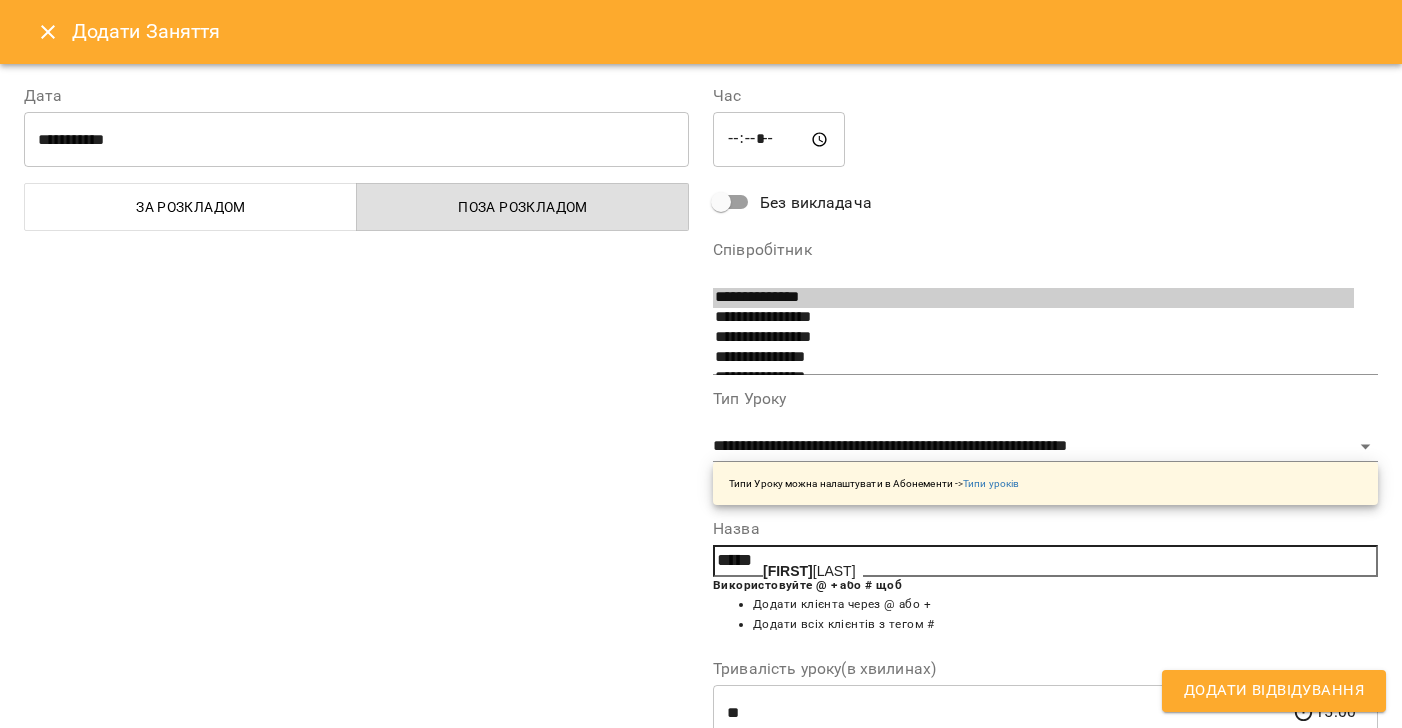 drag, startPoint x: 816, startPoint y: 573, endPoint x: 1014, endPoint y: 616, distance: 202.6154 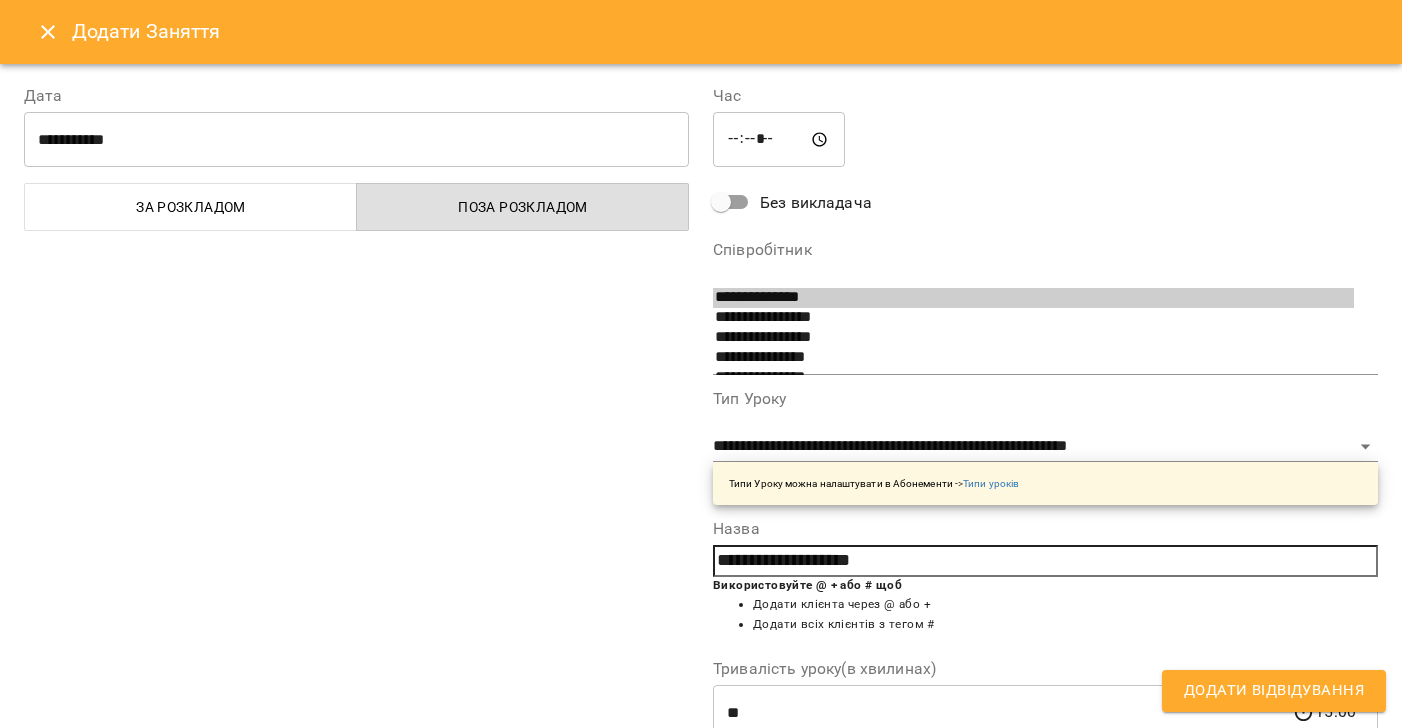 click on "Додати Відвідування" at bounding box center (1274, 691) 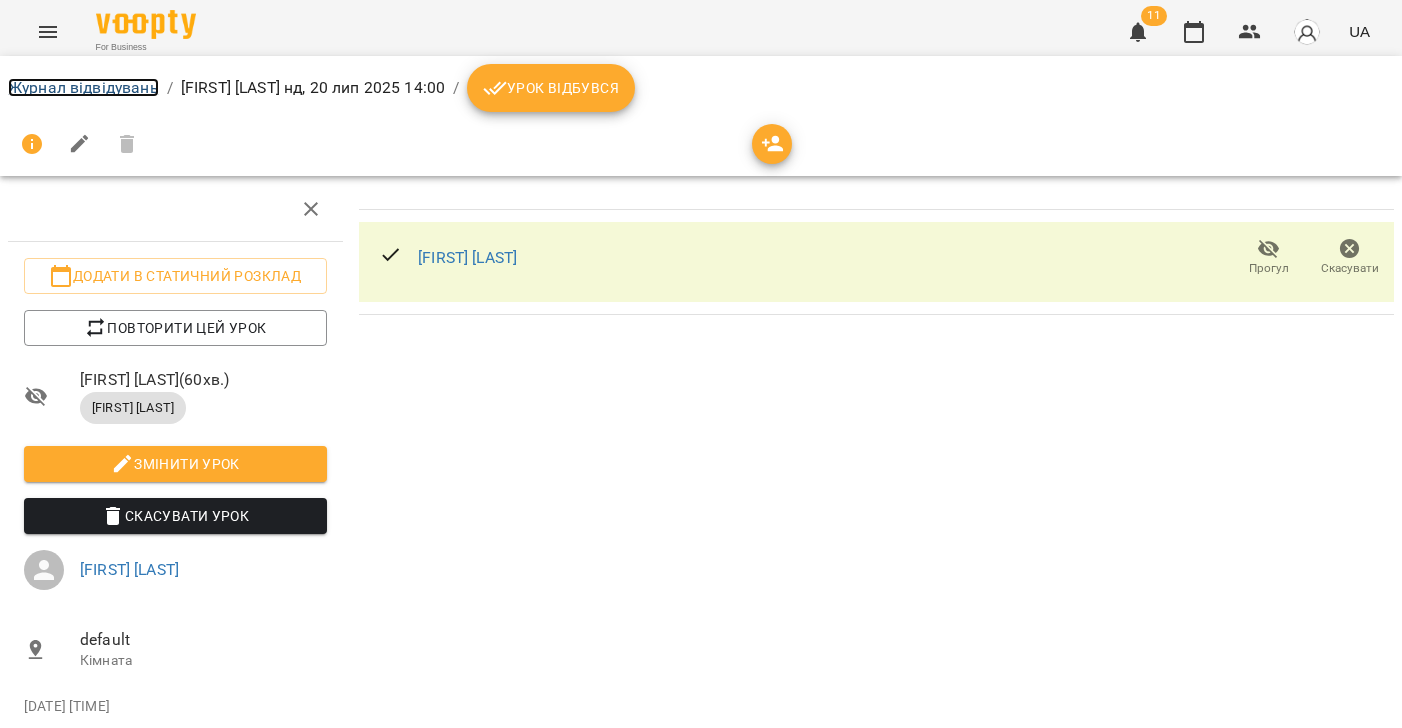 click on "Журнал відвідувань" at bounding box center [83, 87] 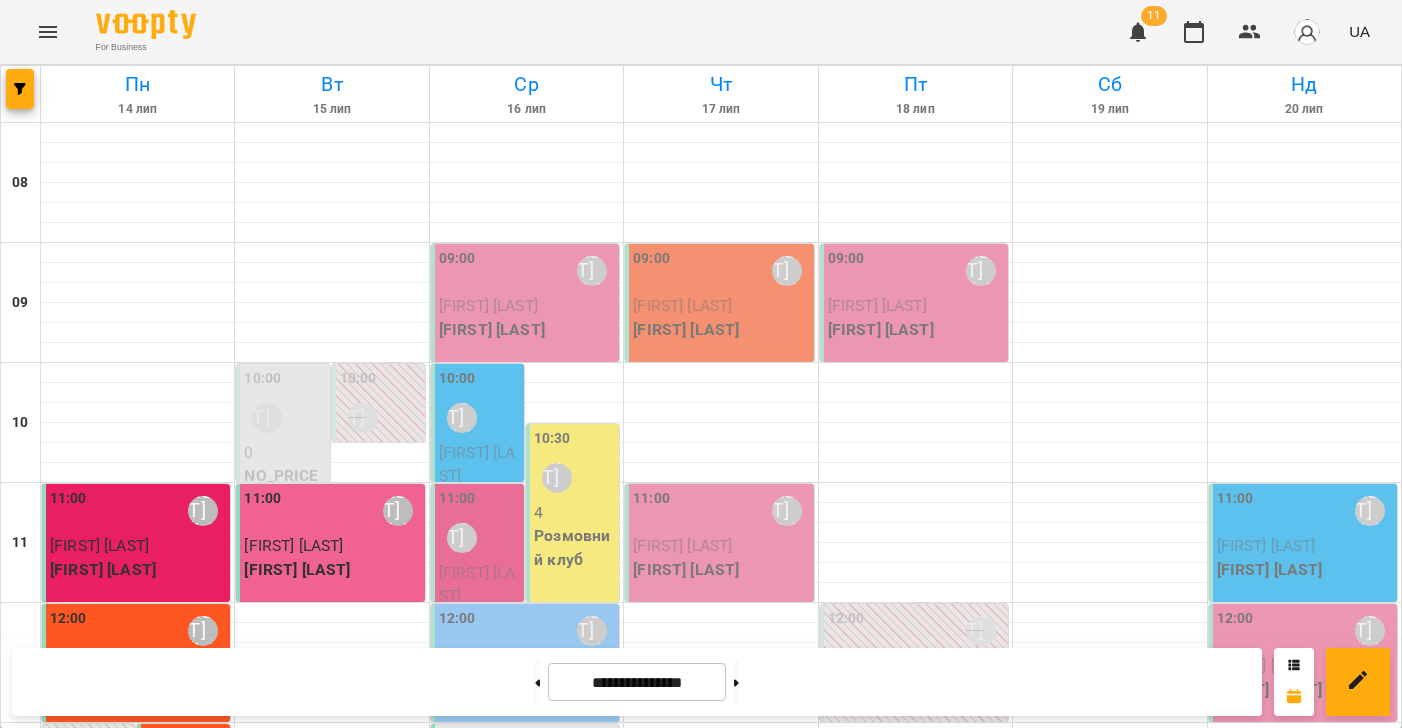 scroll, scrollTop: 0, scrollLeft: 0, axis: both 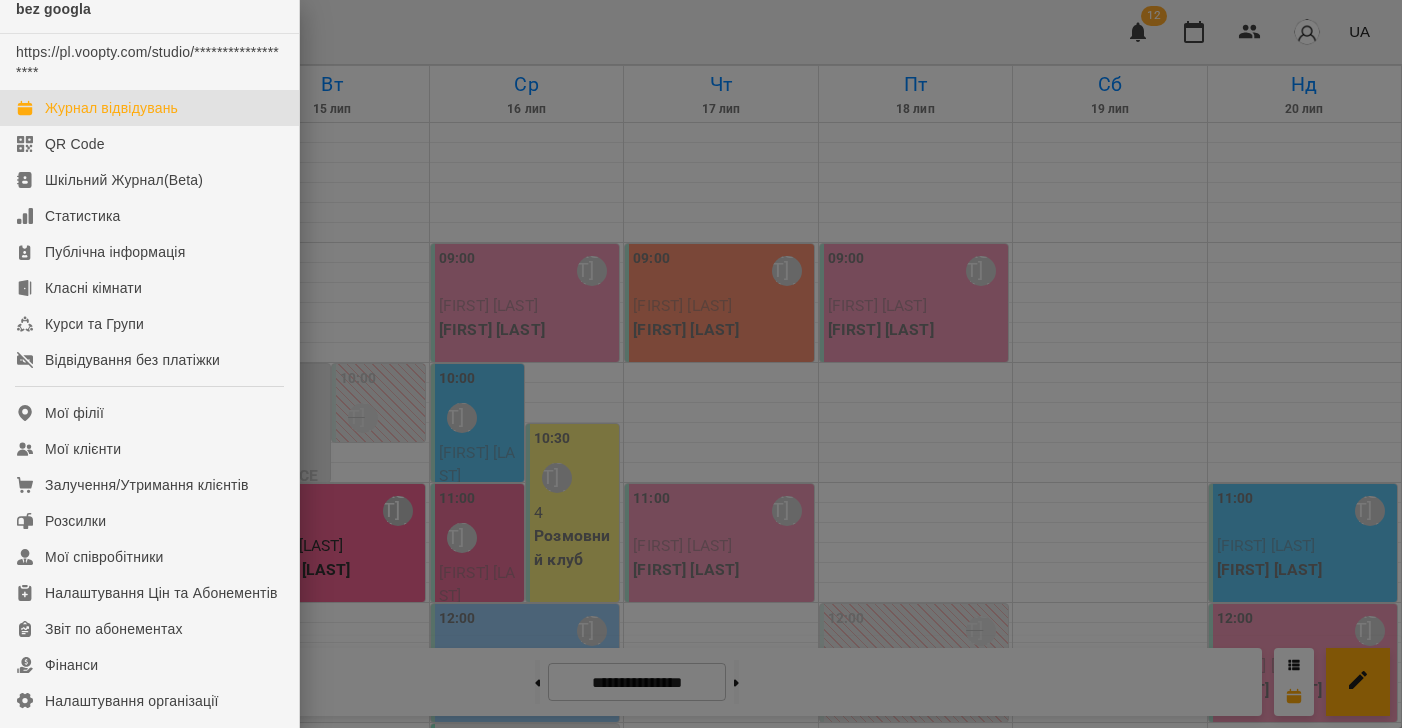 drag, startPoint x: 357, startPoint y: 90, endPoint x: 391, endPoint y: 145, distance: 64.66065 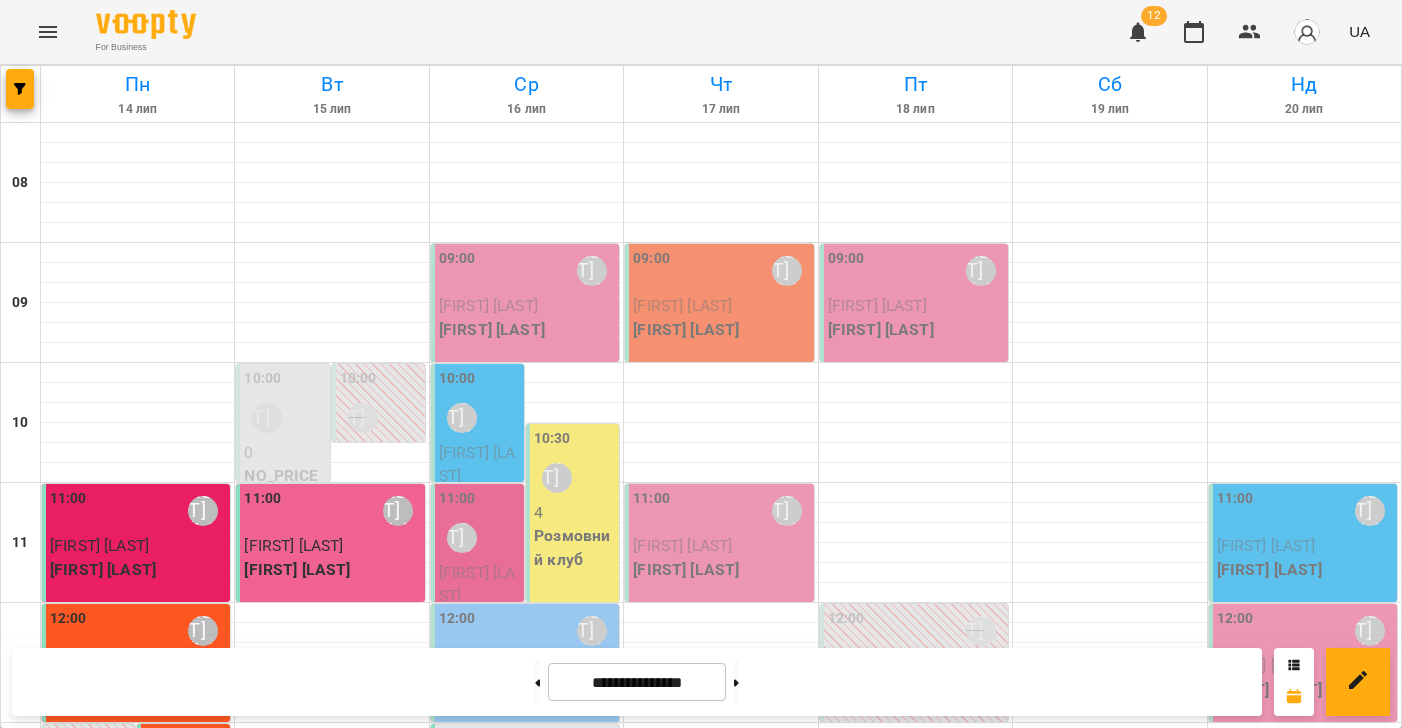 scroll, scrollTop: 0, scrollLeft: 0, axis: both 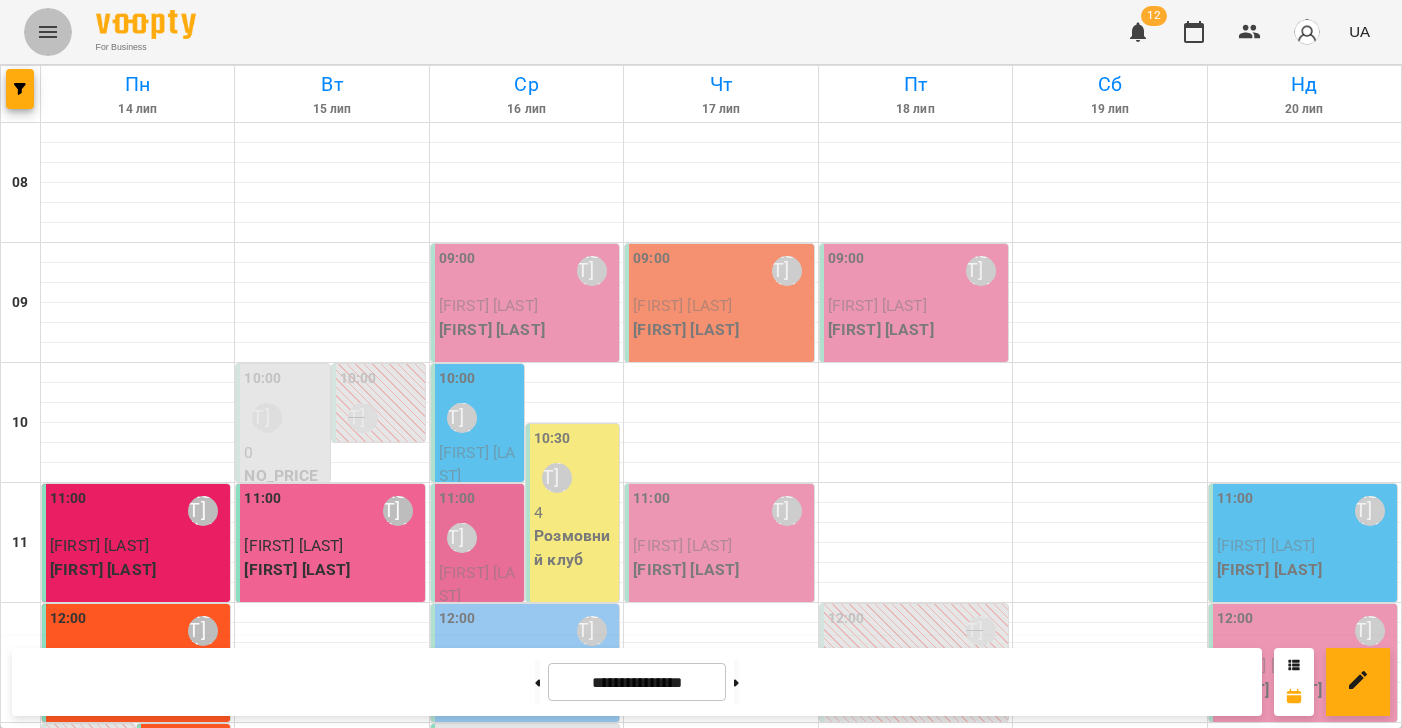 click at bounding box center [48, 32] 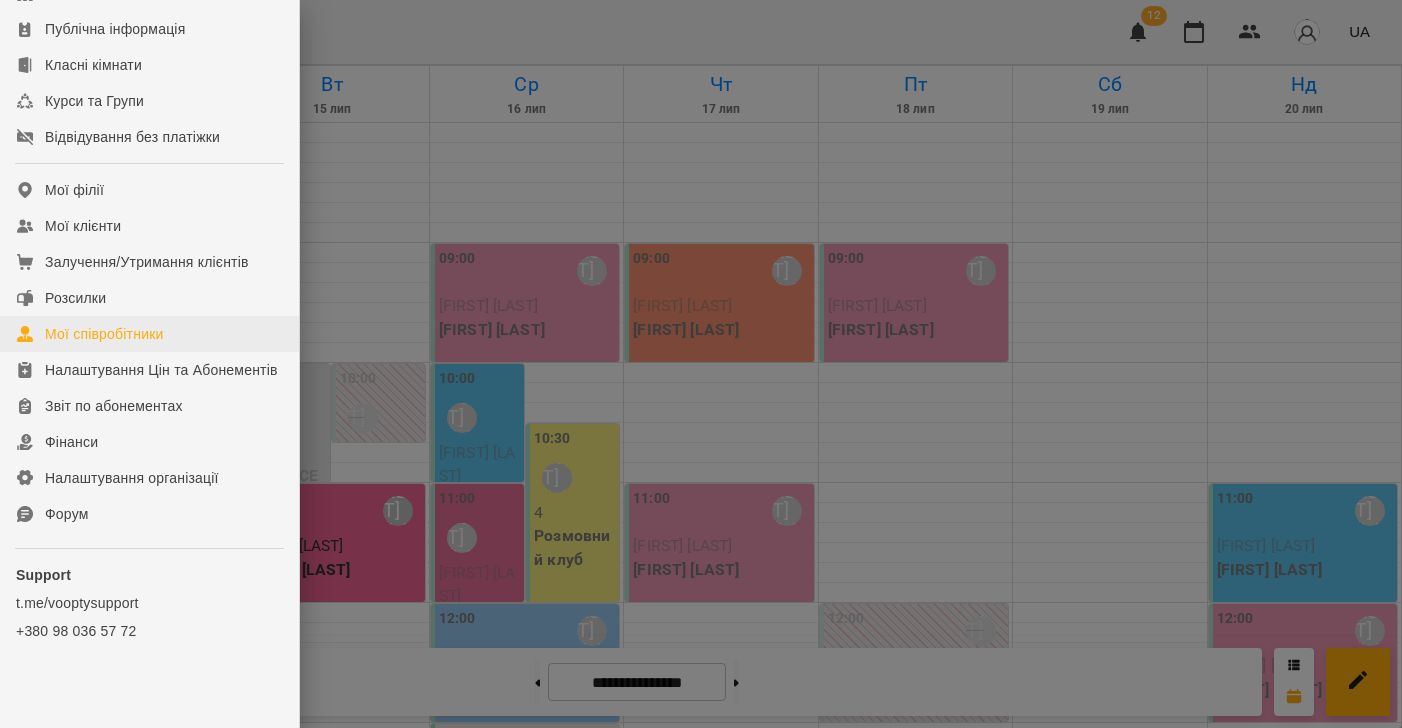 scroll, scrollTop: 267, scrollLeft: 0, axis: vertical 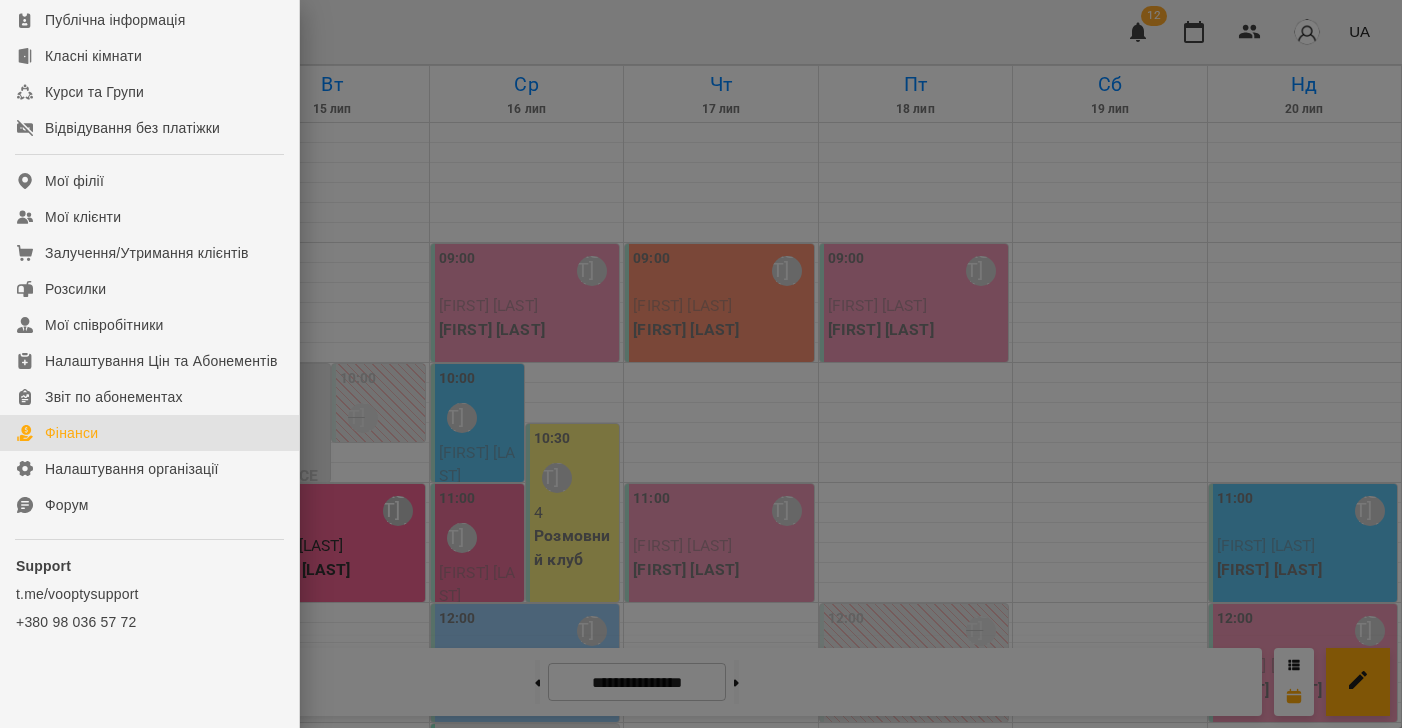 drag, startPoint x: 103, startPoint y: 437, endPoint x: 849, endPoint y: 540, distance: 753.077 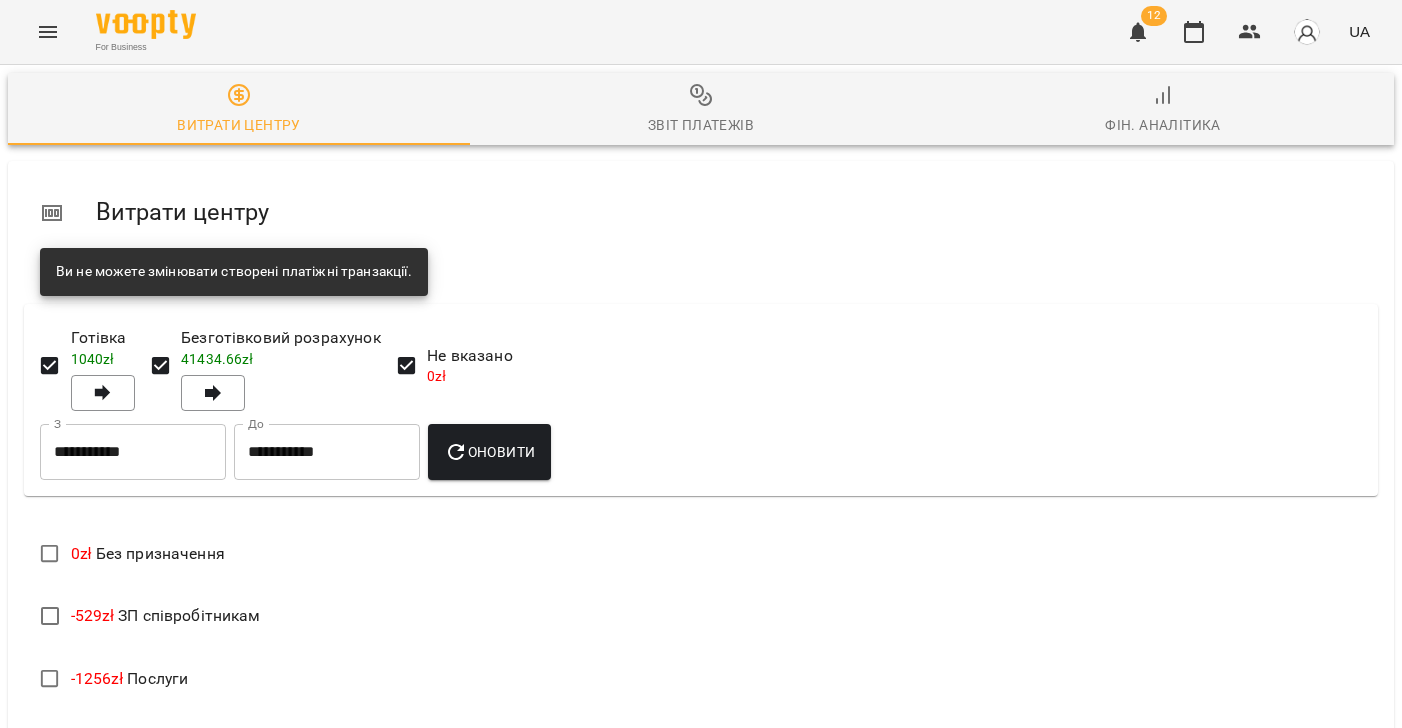 click on "Фін. Аналітика" at bounding box center [1163, 110] 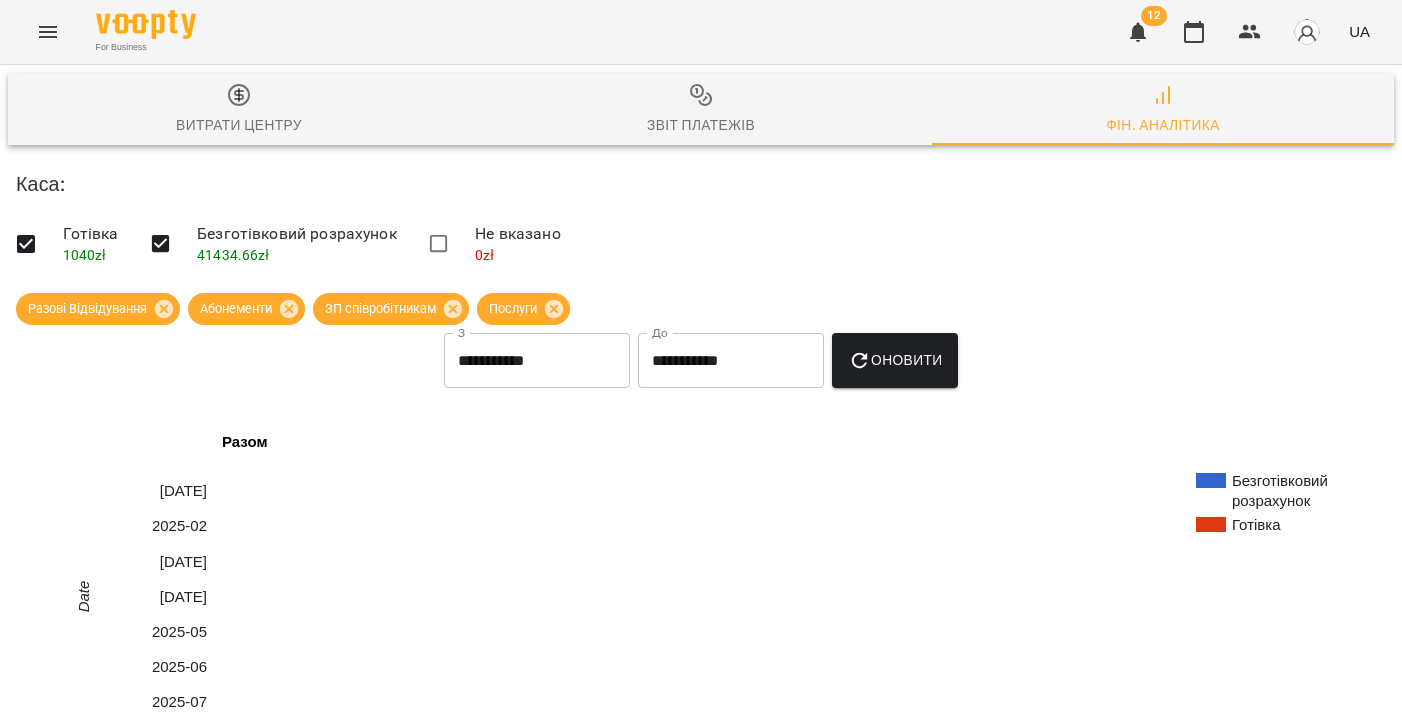 scroll, scrollTop: 1194, scrollLeft: 0, axis: vertical 